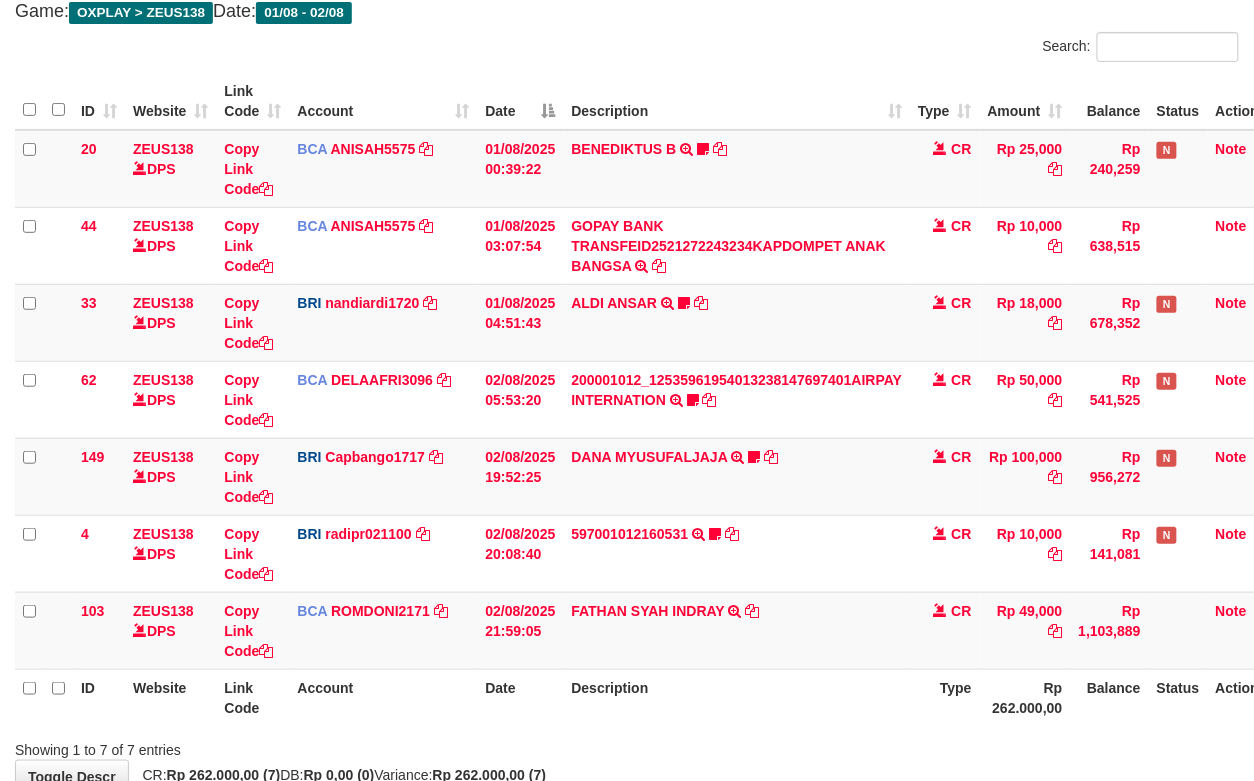 scroll, scrollTop: 246, scrollLeft: 0, axis: vertical 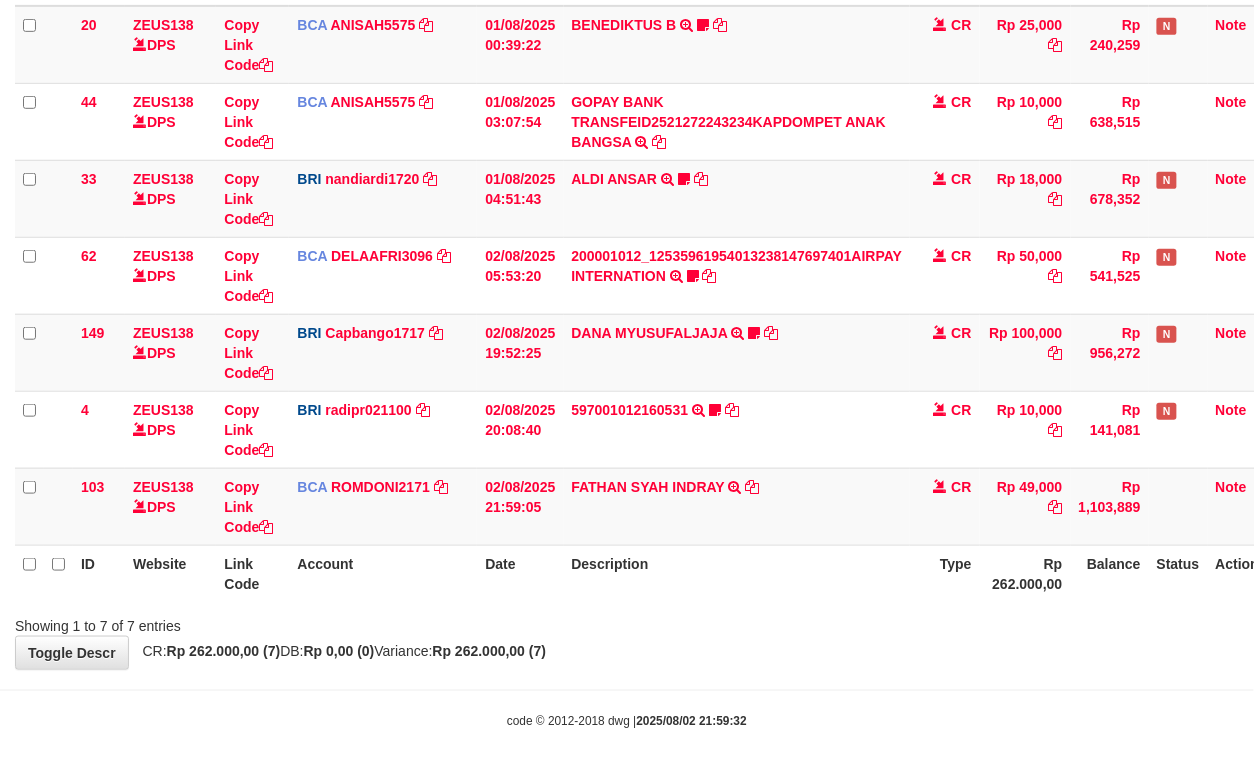 click on "**********" at bounding box center (627, 238) 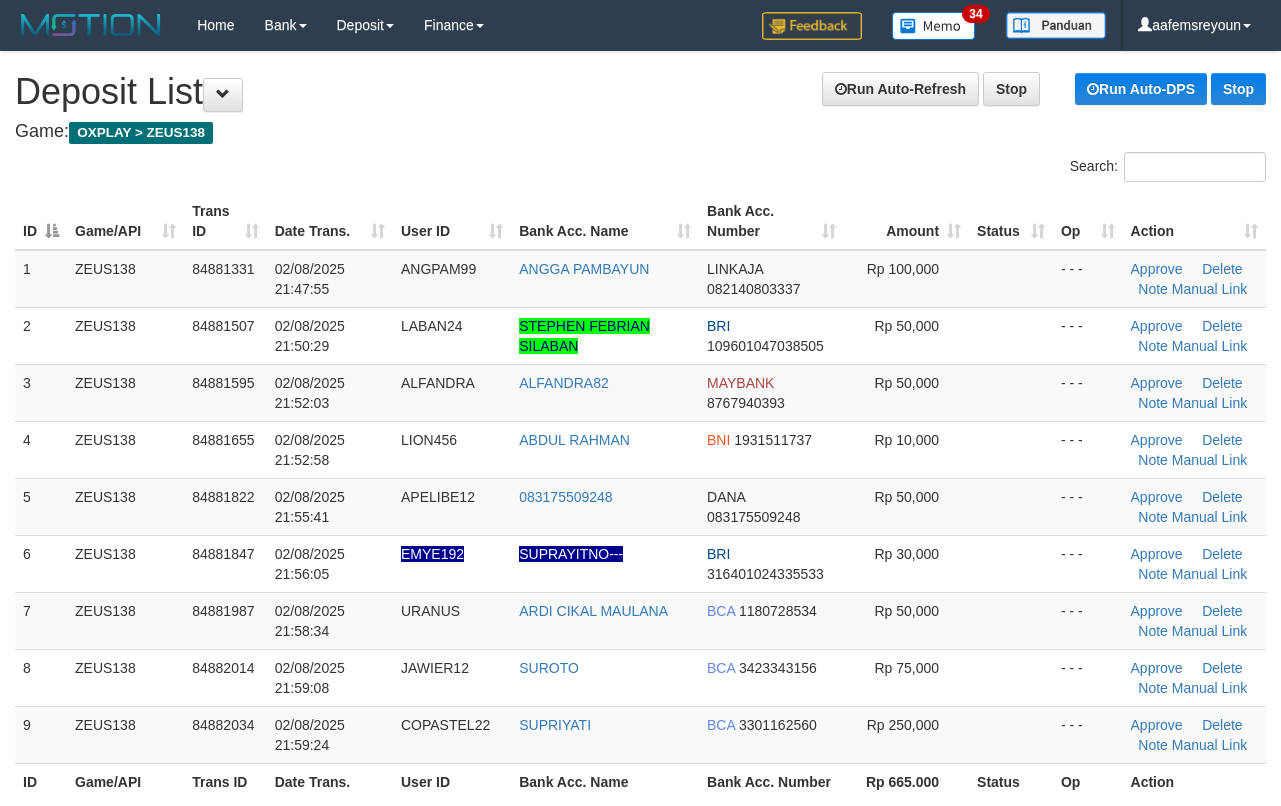 scroll, scrollTop: 0, scrollLeft: 0, axis: both 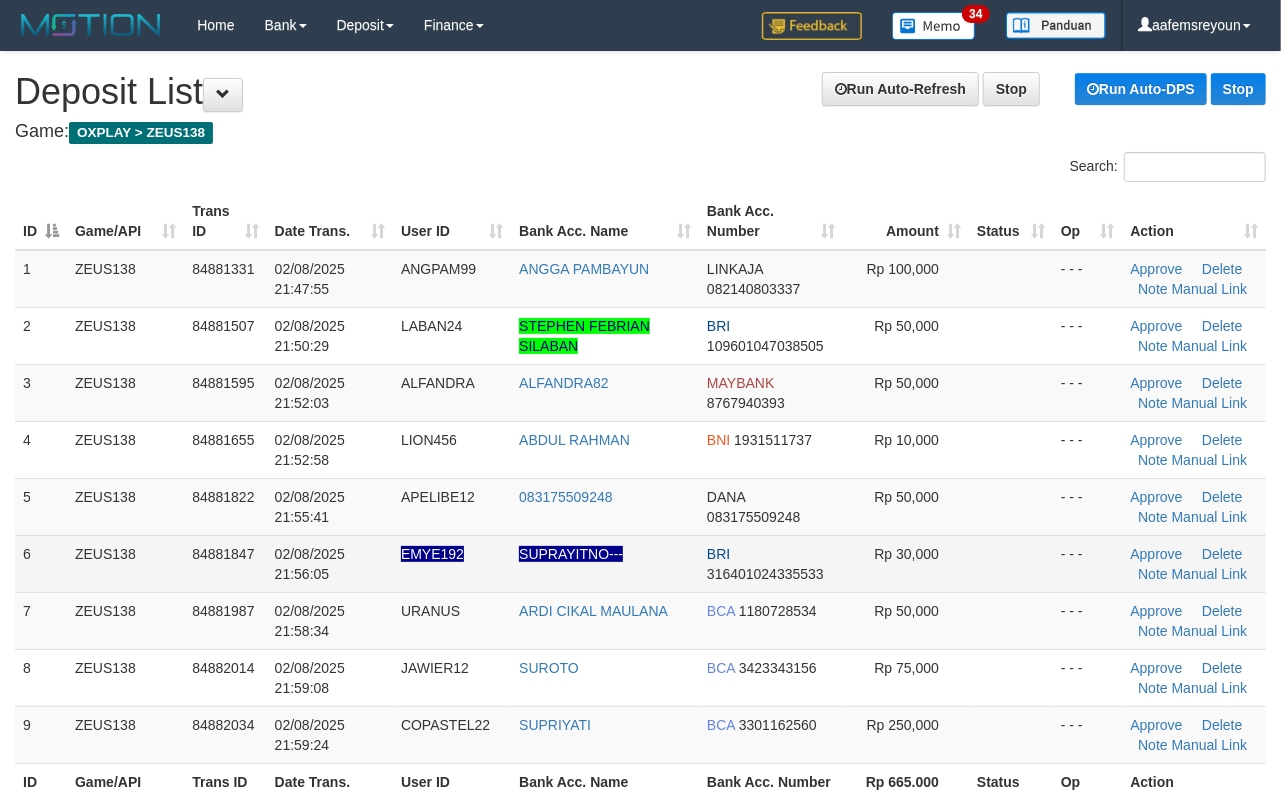 click on "Rp 30,000" at bounding box center (906, 563) 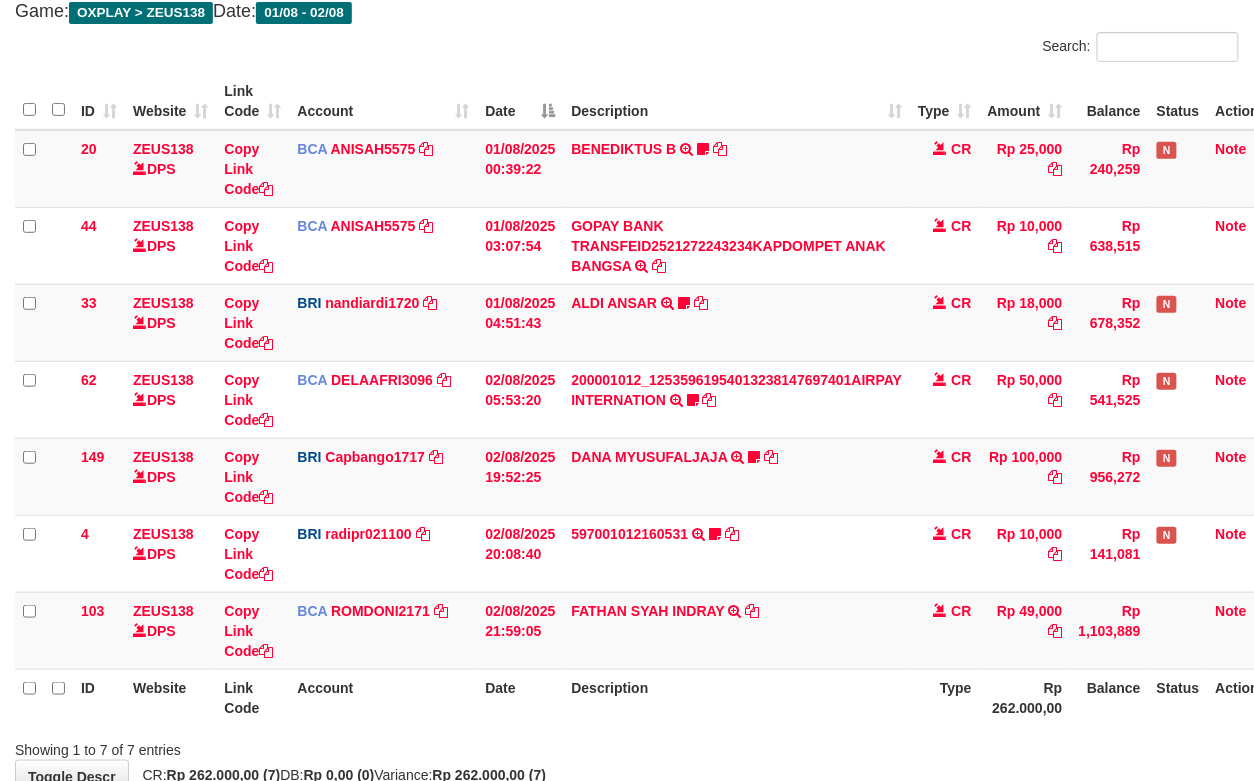 scroll, scrollTop: 246, scrollLeft: 0, axis: vertical 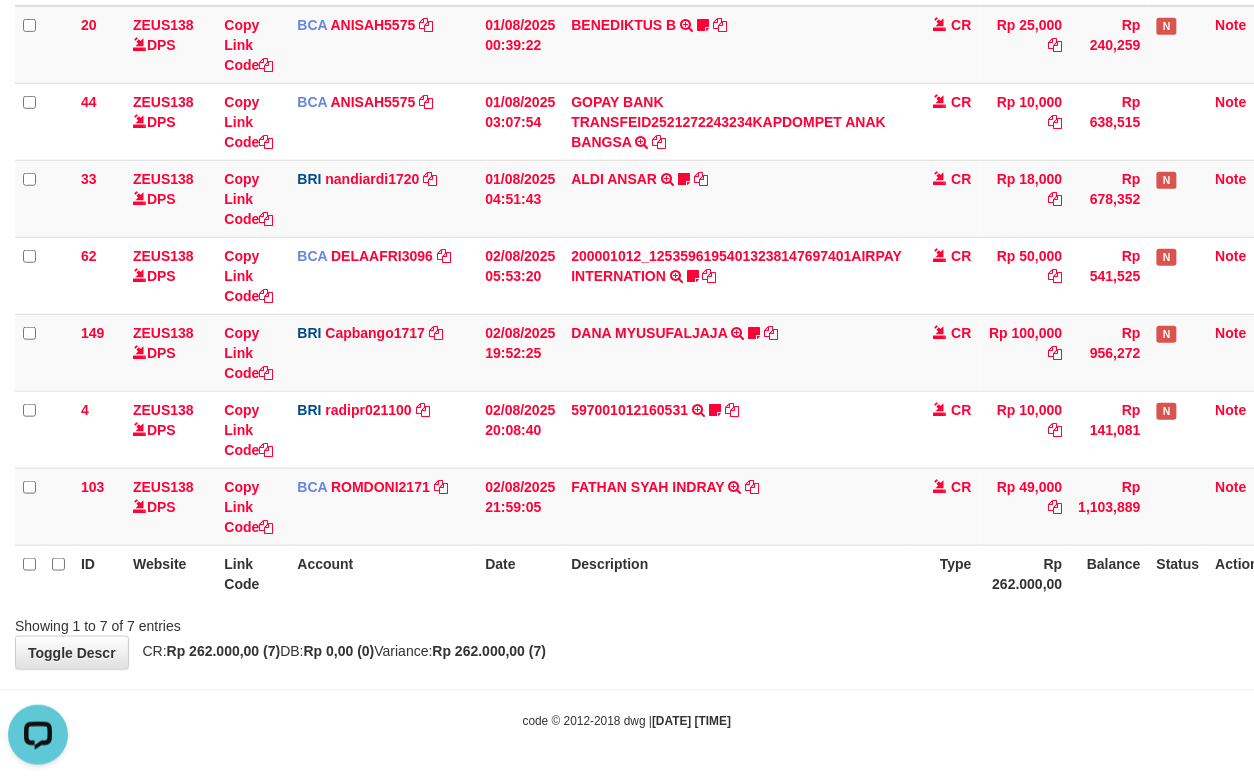 click on "Showing 1 to 7 of 7 entries" at bounding box center [627, 622] 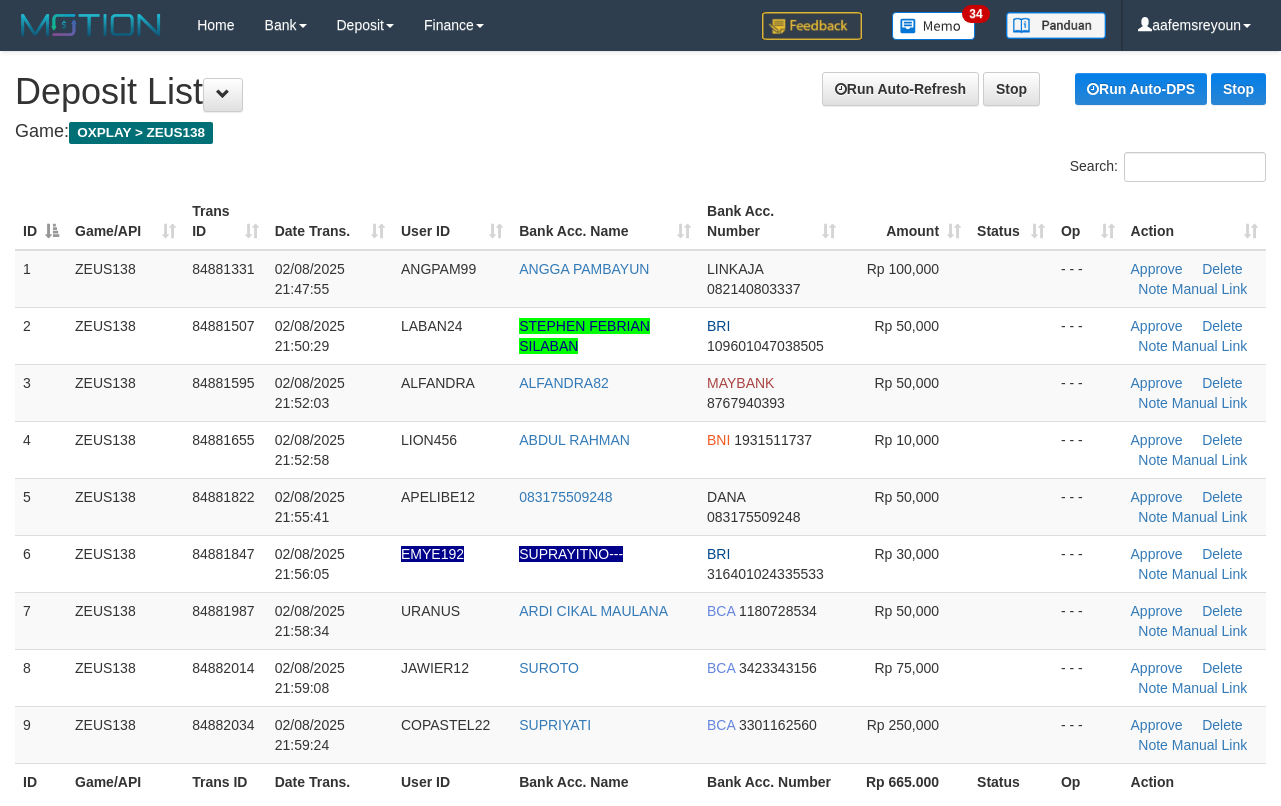 scroll, scrollTop: 0, scrollLeft: 0, axis: both 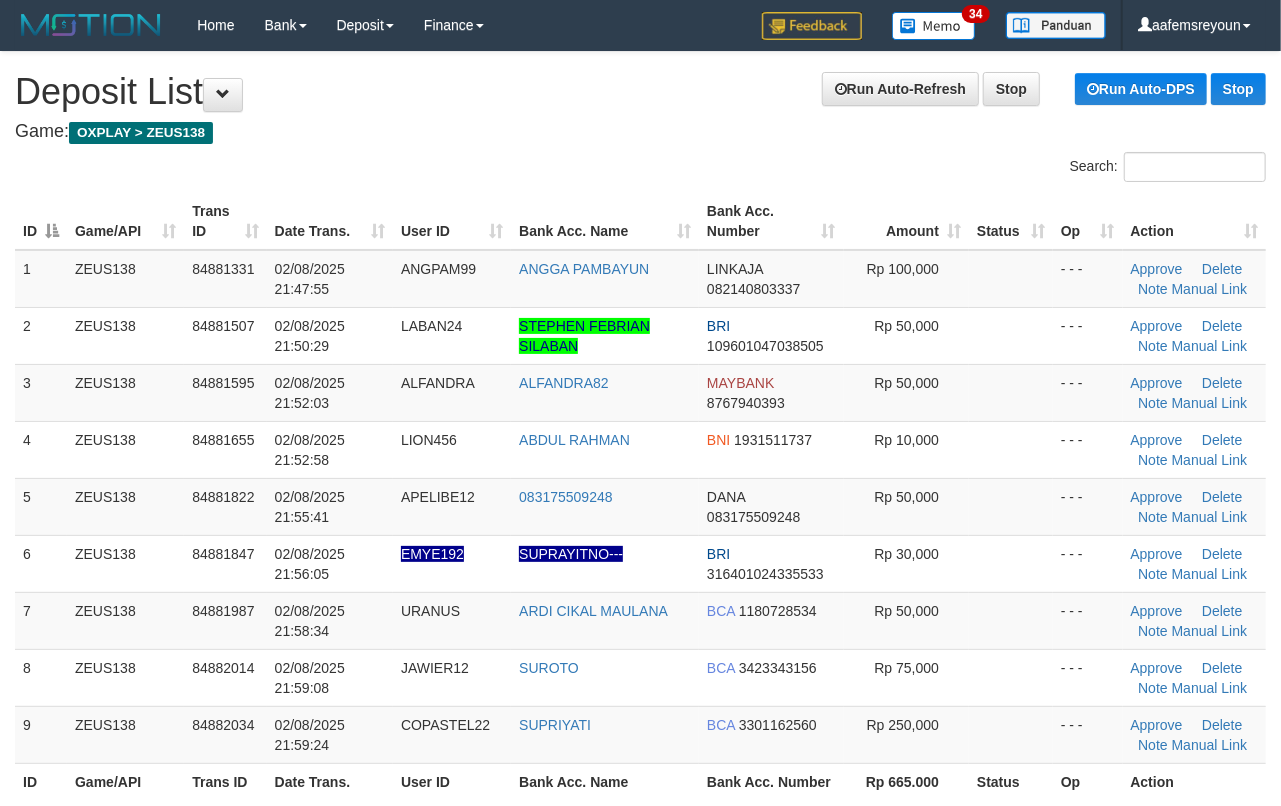 click on "Rp 30,000" at bounding box center (906, 563) 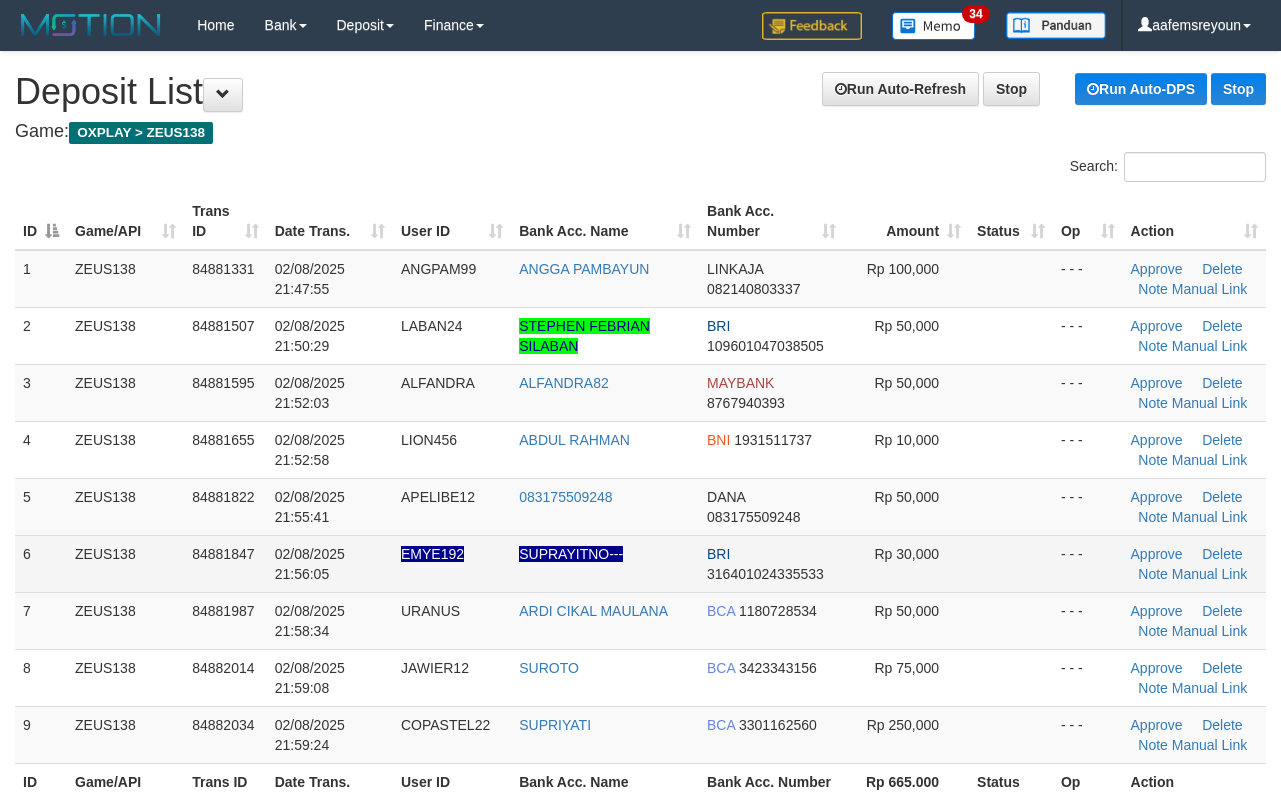 scroll, scrollTop: 0, scrollLeft: 0, axis: both 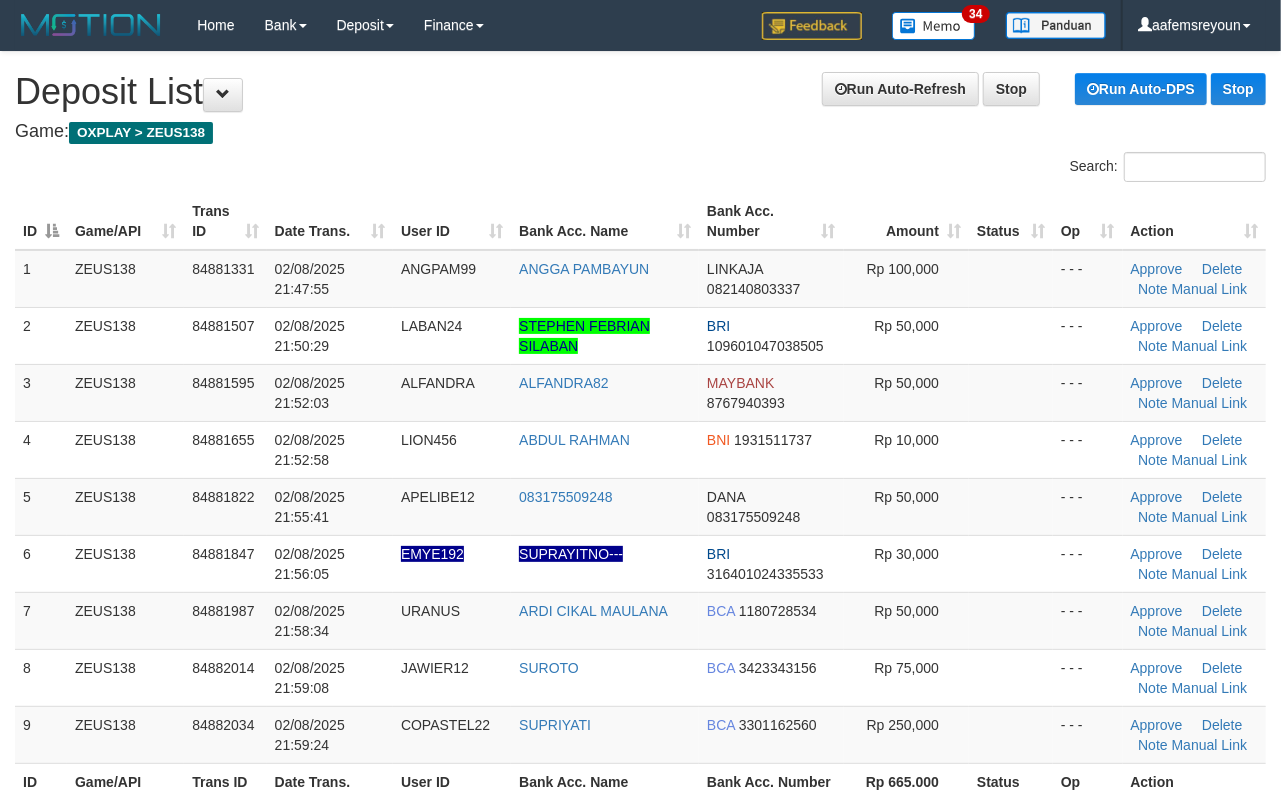 click on "Rp 30,000" at bounding box center (906, 563) 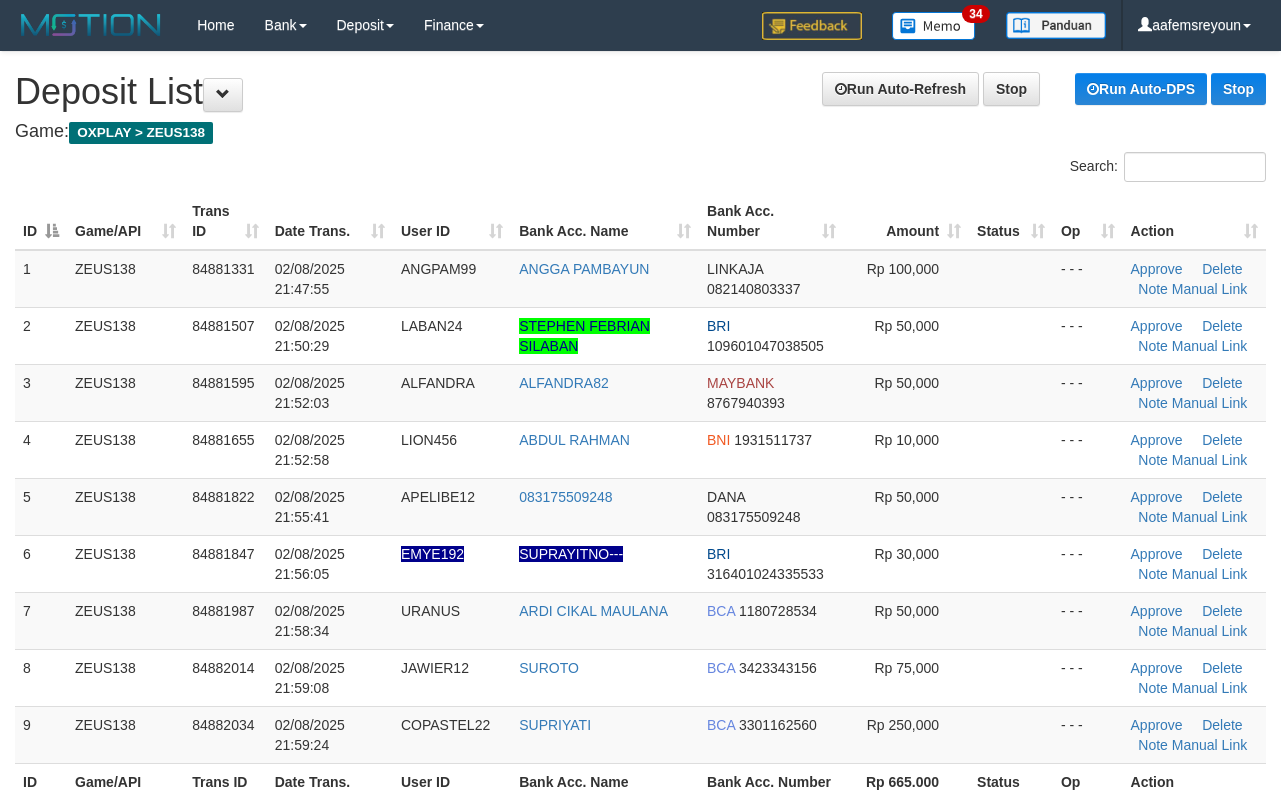 scroll, scrollTop: 0, scrollLeft: 0, axis: both 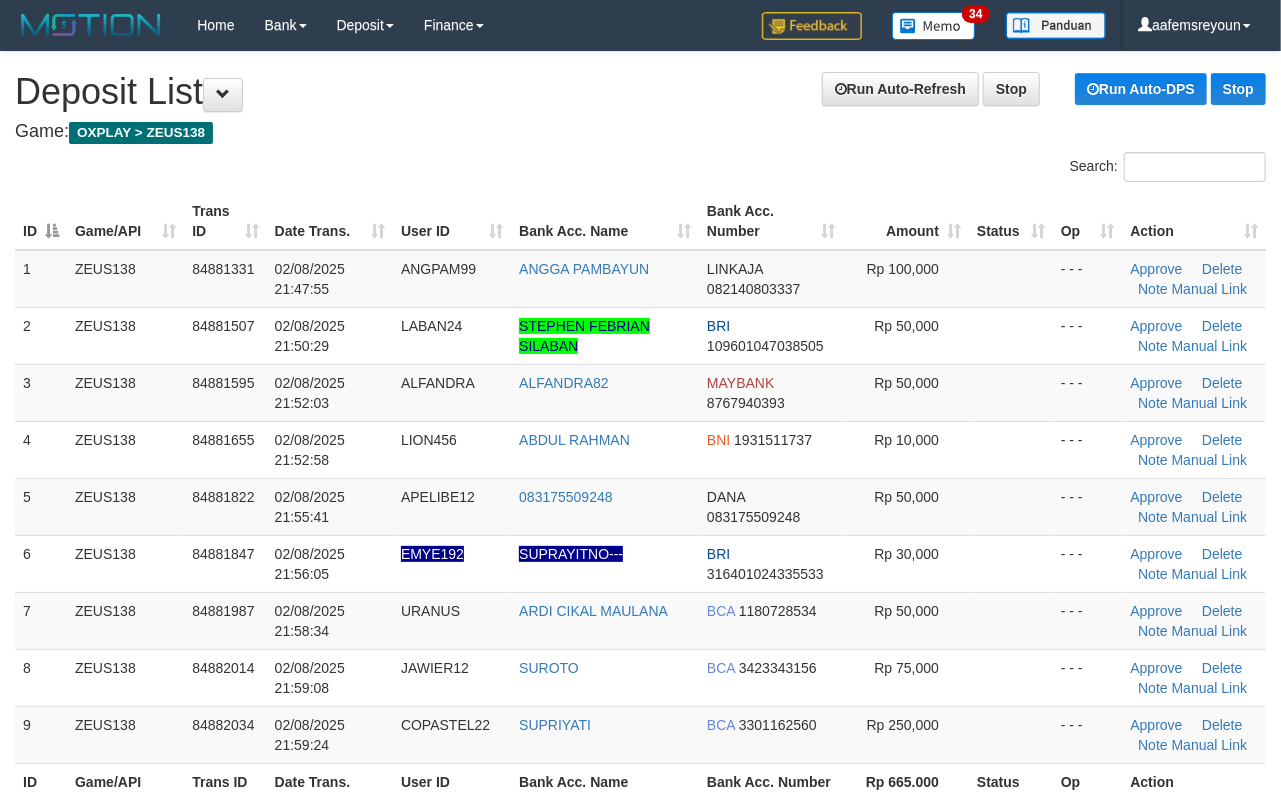 click on "Rp 30,000" at bounding box center (906, 563) 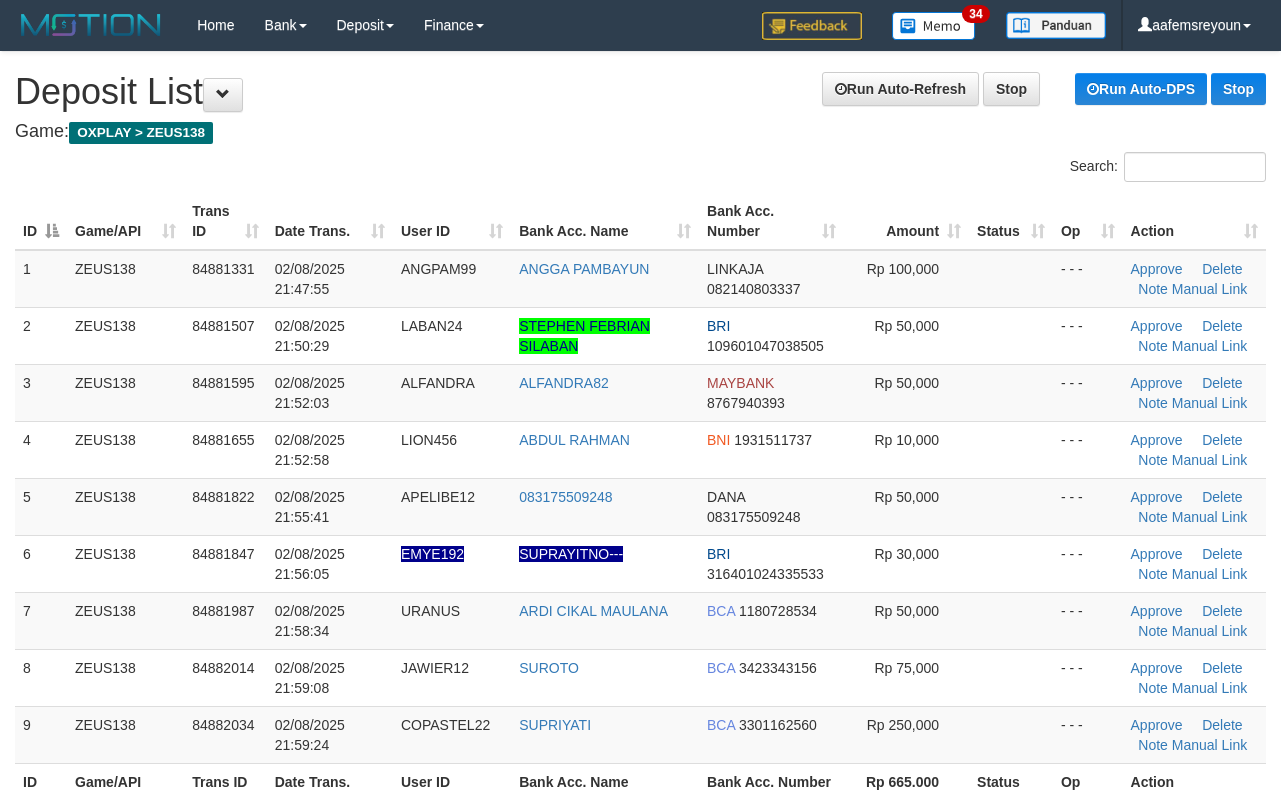 scroll, scrollTop: 0, scrollLeft: 0, axis: both 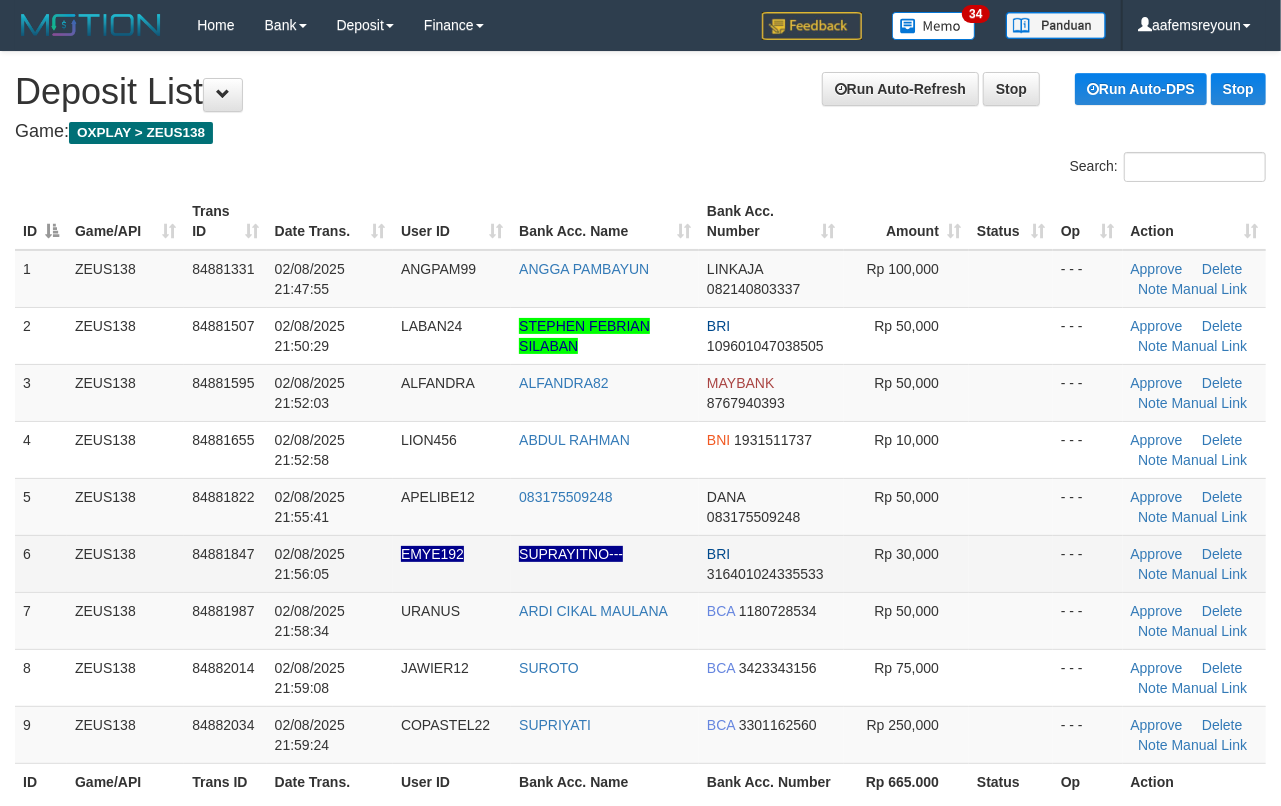click on "Rp 30,000" at bounding box center [906, 563] 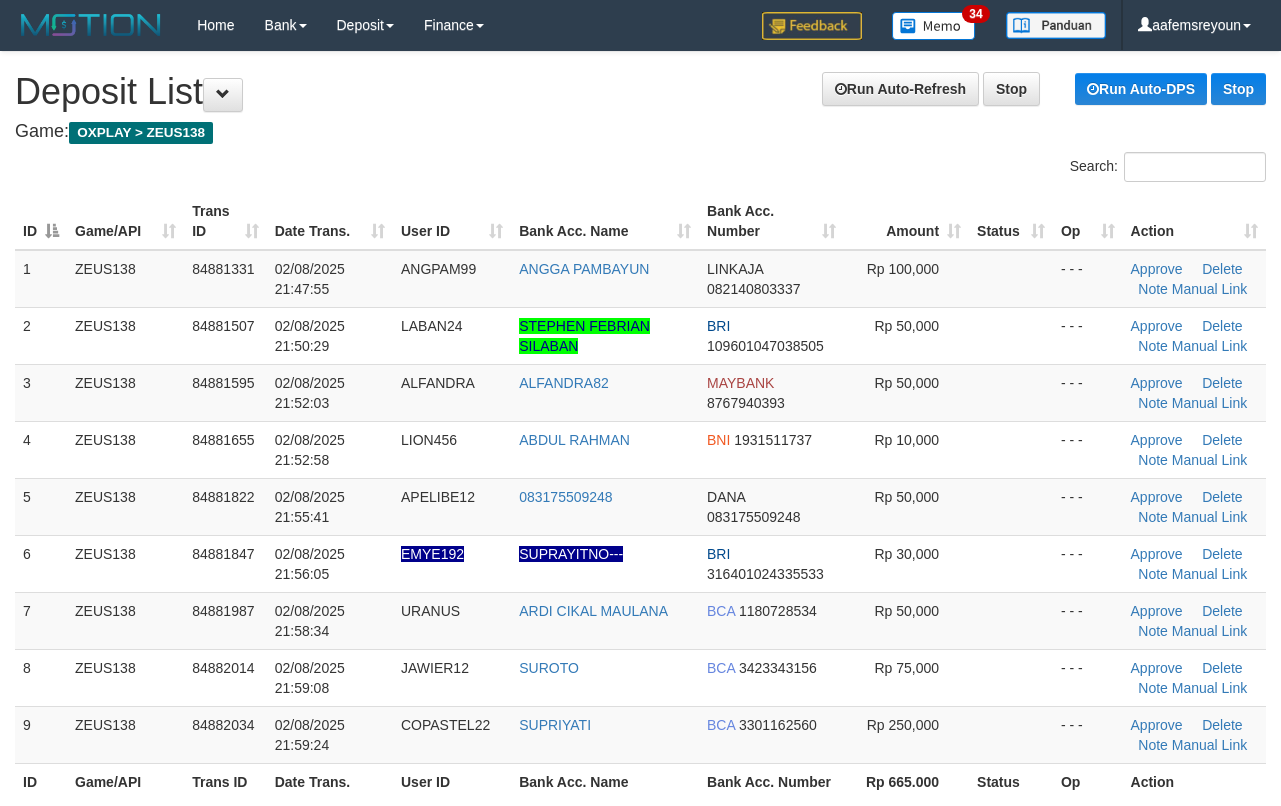 scroll, scrollTop: 0, scrollLeft: 0, axis: both 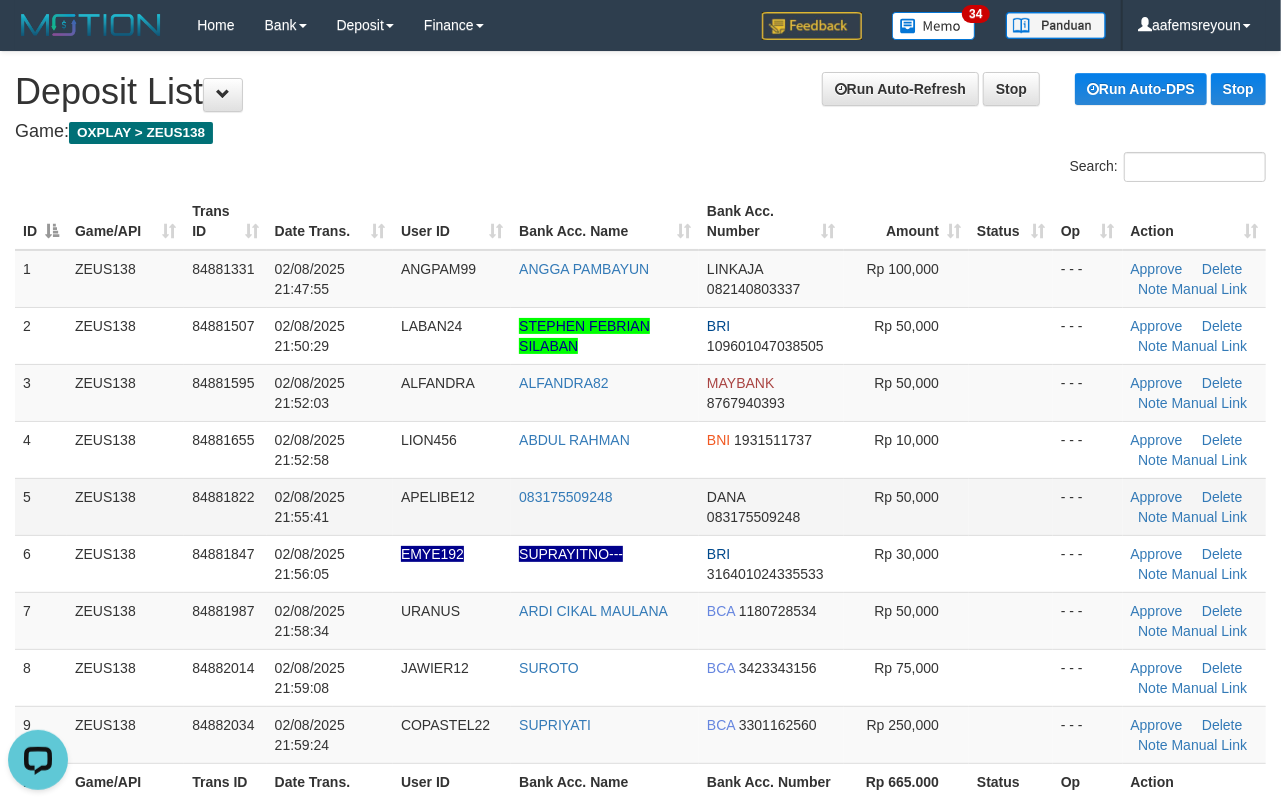 click on "- - -" at bounding box center [1088, 506] 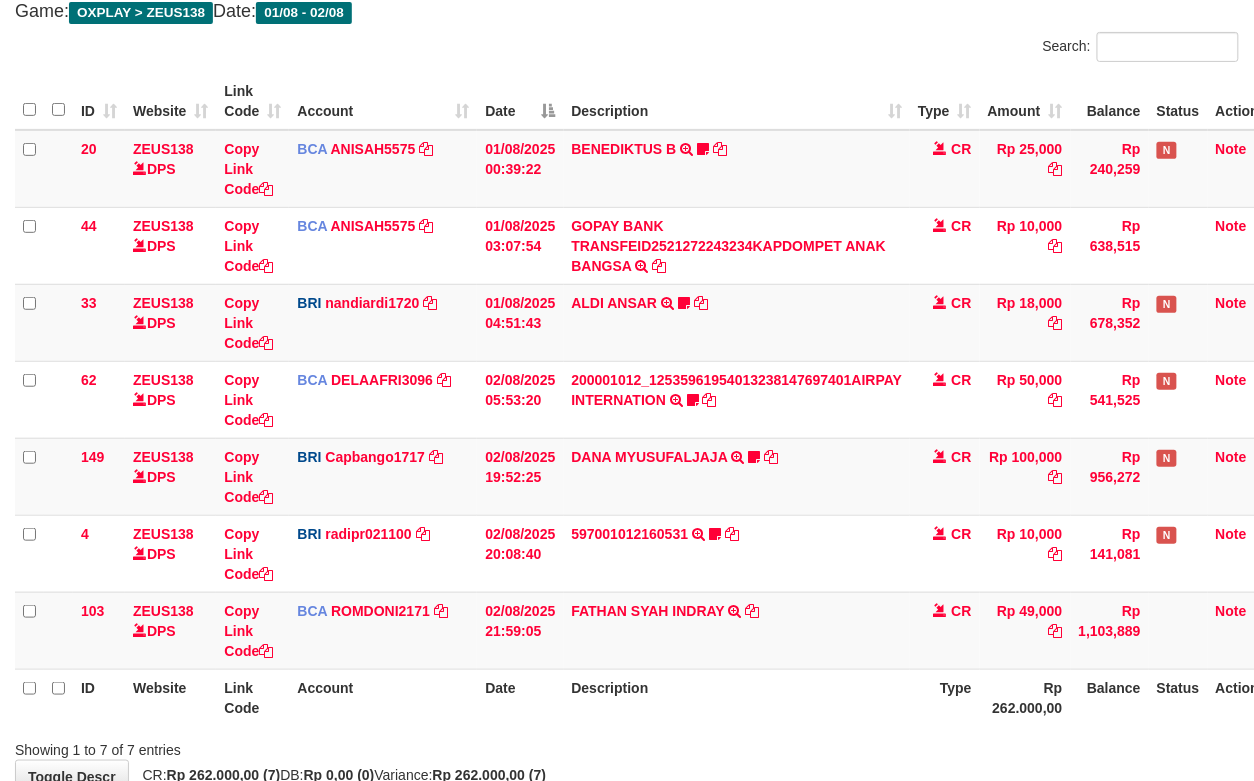 scroll, scrollTop: 246, scrollLeft: 0, axis: vertical 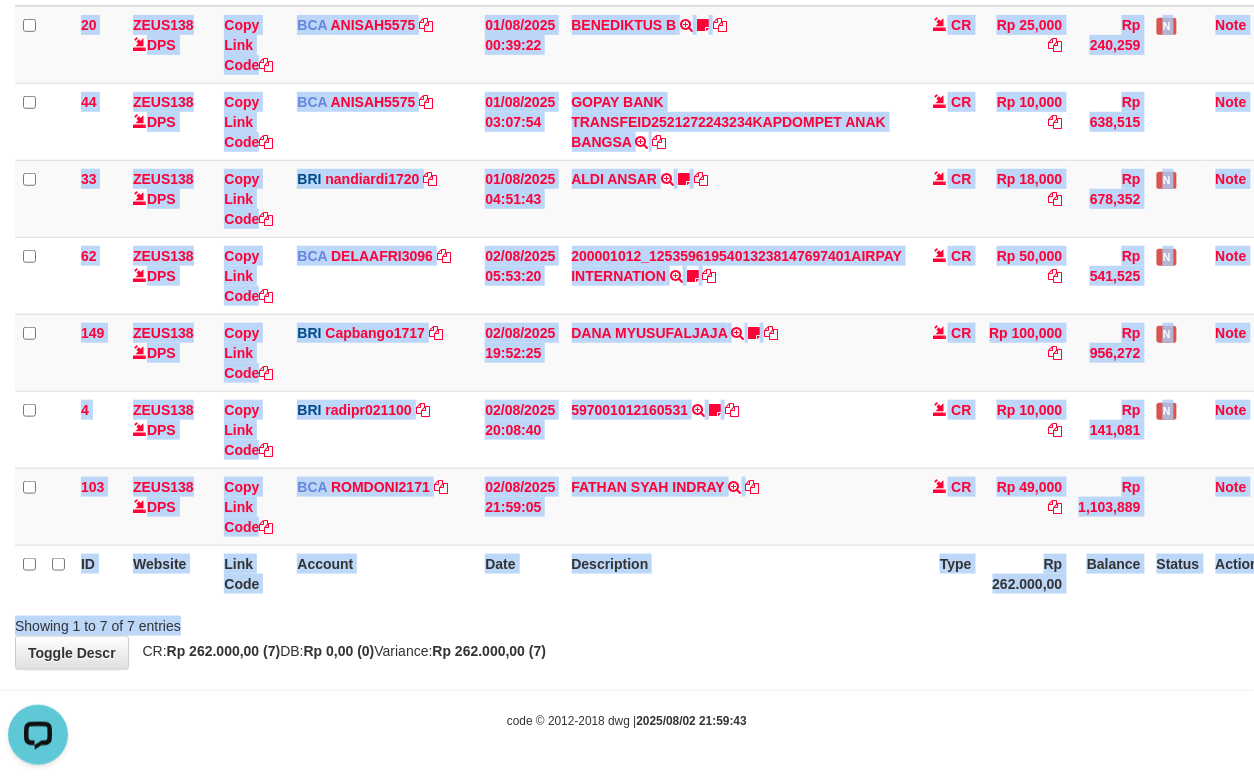 click on "Search:
ID Website Link Code Account Date Description Type Amount Balance Status Action
20
ZEUS138    DPS
Copy Link Code
BCA
[USERNAME]
DPS
[USERNAME]
mutasi_20250801_3827 | 20
mutasi_20250801_3827 | 20
01/08/2025 00:39:22
[FIRST] [LAST]            TRSF E-BANKING CR 0108/FTSCY/WS95051
25000.002025080185043947 TRFDN-[USERNAME] PAY DEBIT INDONE    Asuk86 bantu bukti tf
CR
Rp 25,000
Rp 240,259
N
Note
44
ZEUS138    DPS
Copy Link Code
BCA
[USERNAME]" at bounding box center (627, 272) 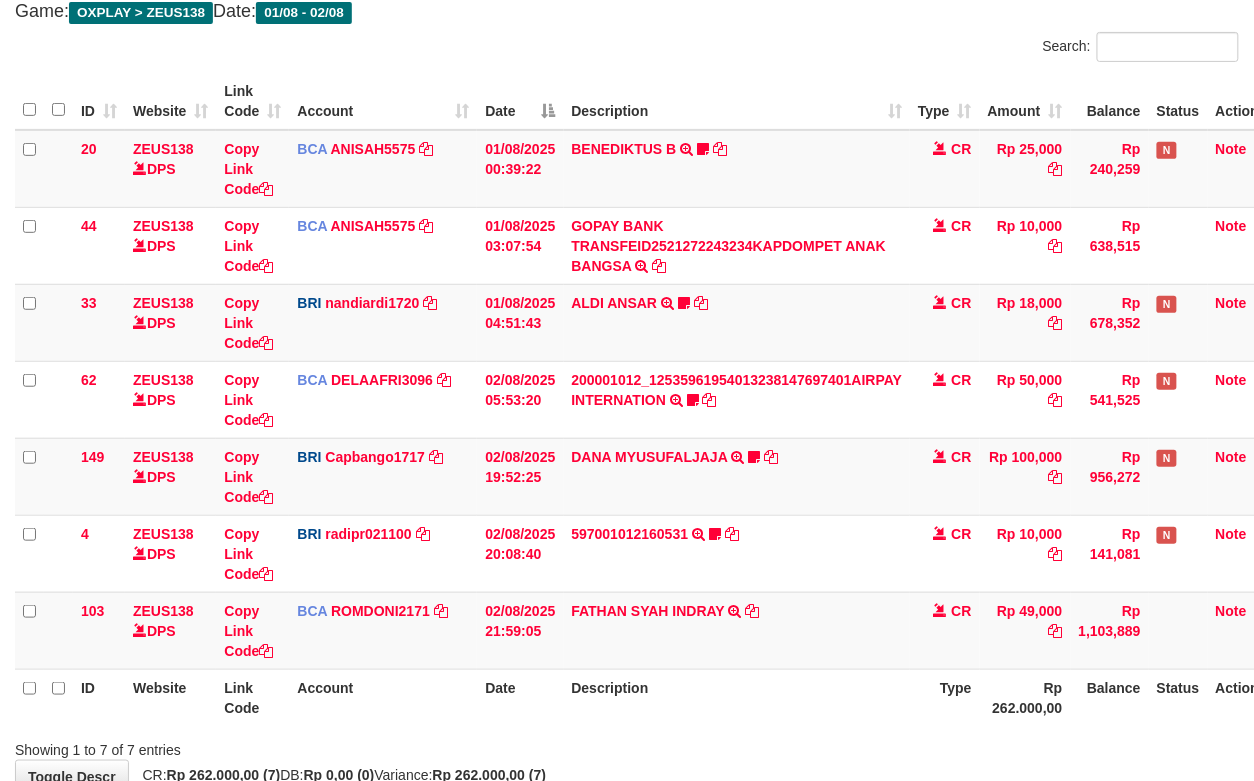 scroll, scrollTop: 246, scrollLeft: 0, axis: vertical 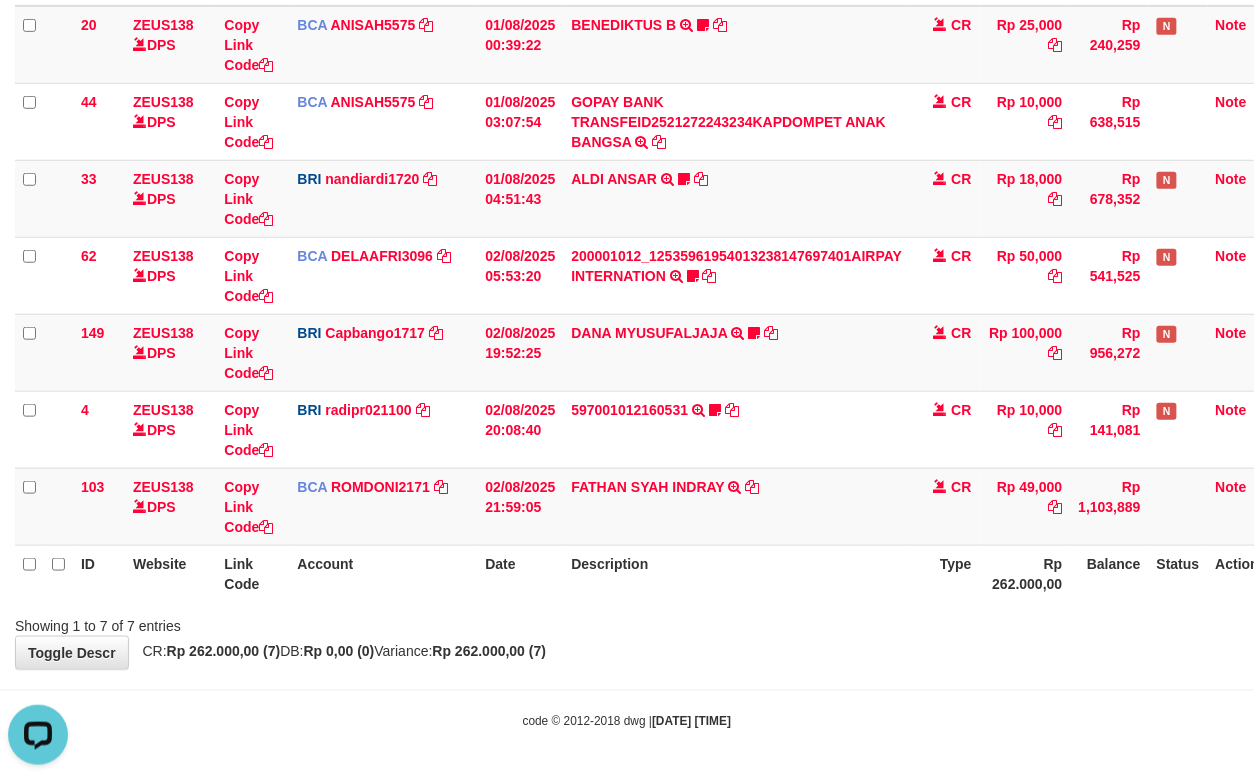 click at bounding box center [889, 608] 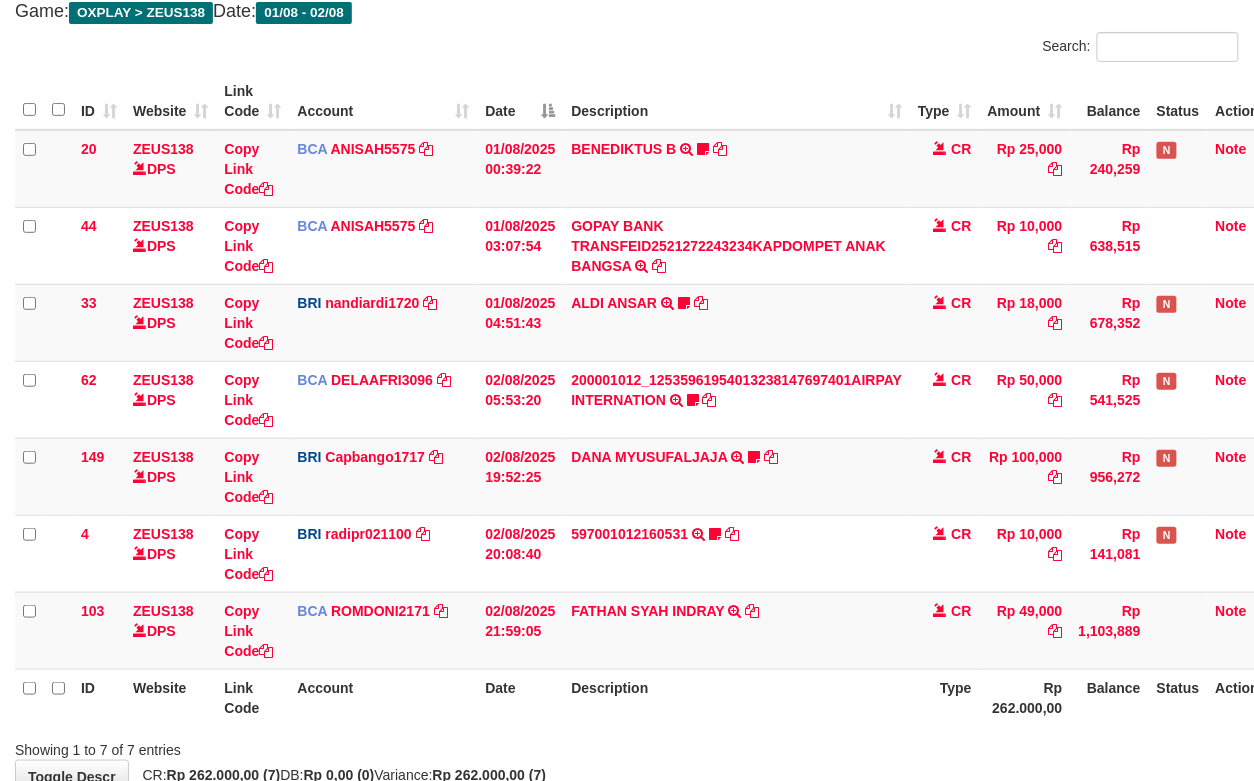 scroll, scrollTop: 246, scrollLeft: 0, axis: vertical 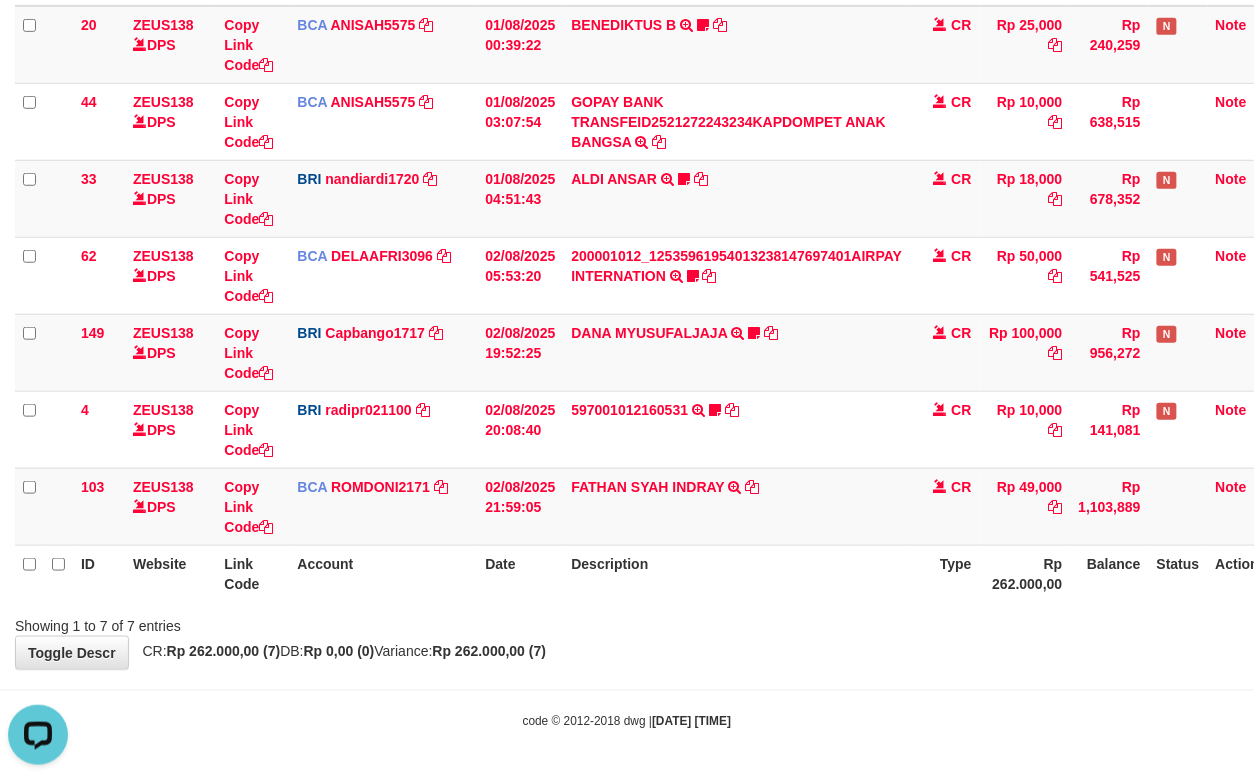 click on "ID Website Link Code Account Date Description Type Amount Balance Status Action
20
ZEUS138    DPS
Copy Link Code
BCA
ANISAH5575
DPS
ANISAH
mutasi_20250801_3827 | 20
mutasi_20250801_3827 | 20
01/08/2025 00:39:22
BENEDIKTUS B            TRSF E-BANKING CR 0108/FTSCY/WS95051
25000.002025080185043947 TRFDN-[FULL NAME] PAY DEBIT INDONE    Asuk86 bantu bukti tf
CR
Rp 25,000
Rp 240,259
N
Note
44
ZEUS138    DPS
Copy Link Code
BCA
ANISAH5575" at bounding box center (627, 275) 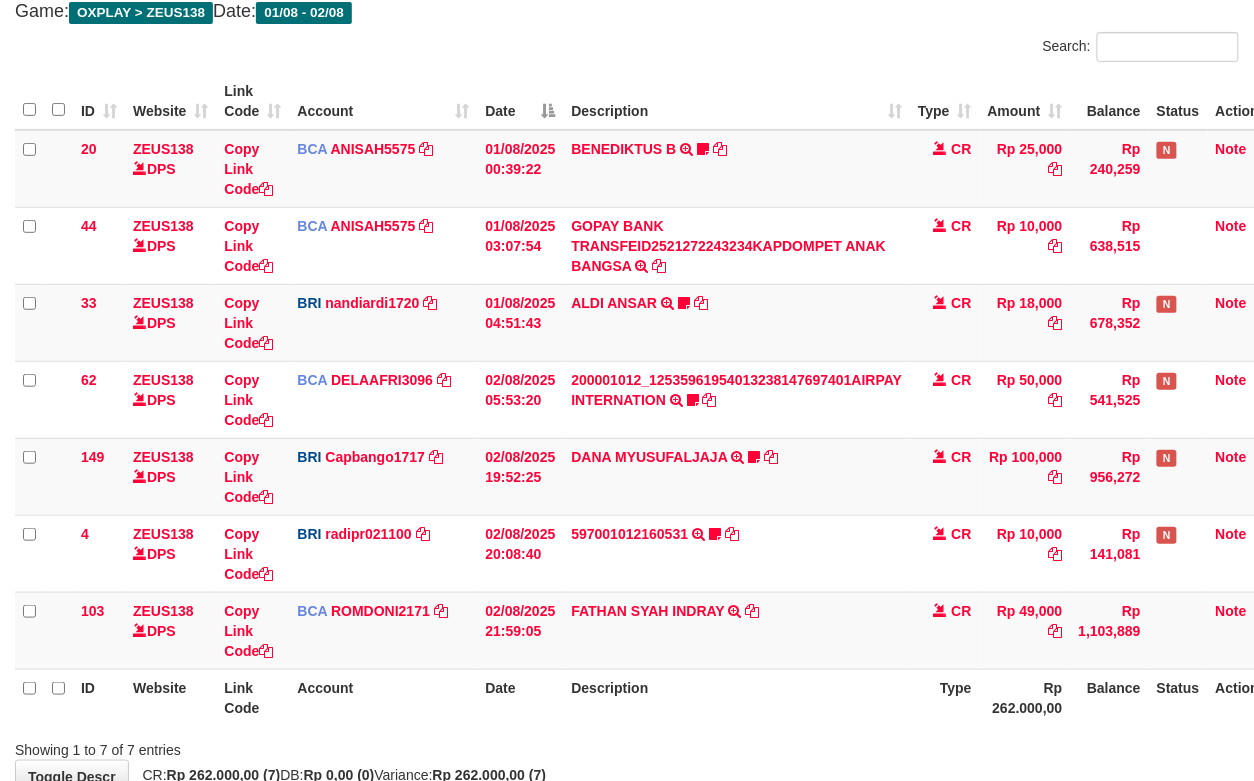 scroll, scrollTop: 246, scrollLeft: 0, axis: vertical 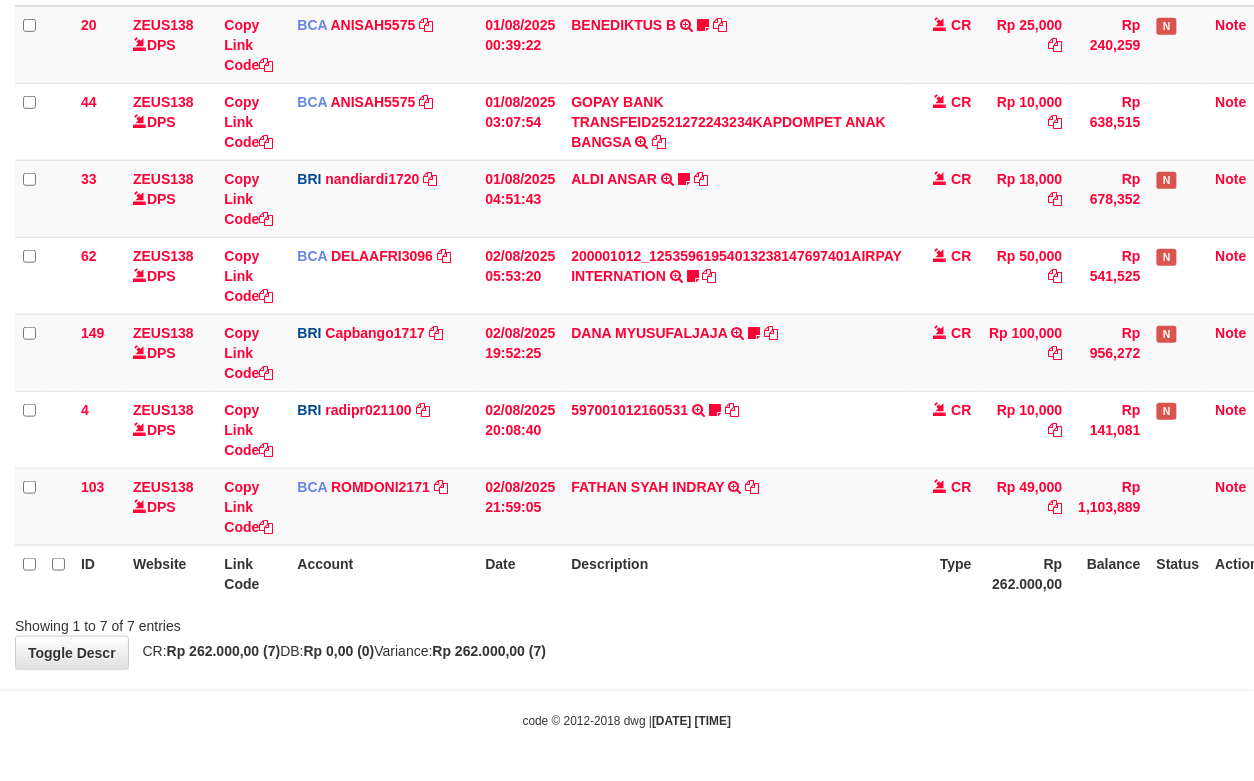 drag, startPoint x: 0, startPoint y: 0, endPoint x: 680, endPoint y: 604, distance: 909.51416 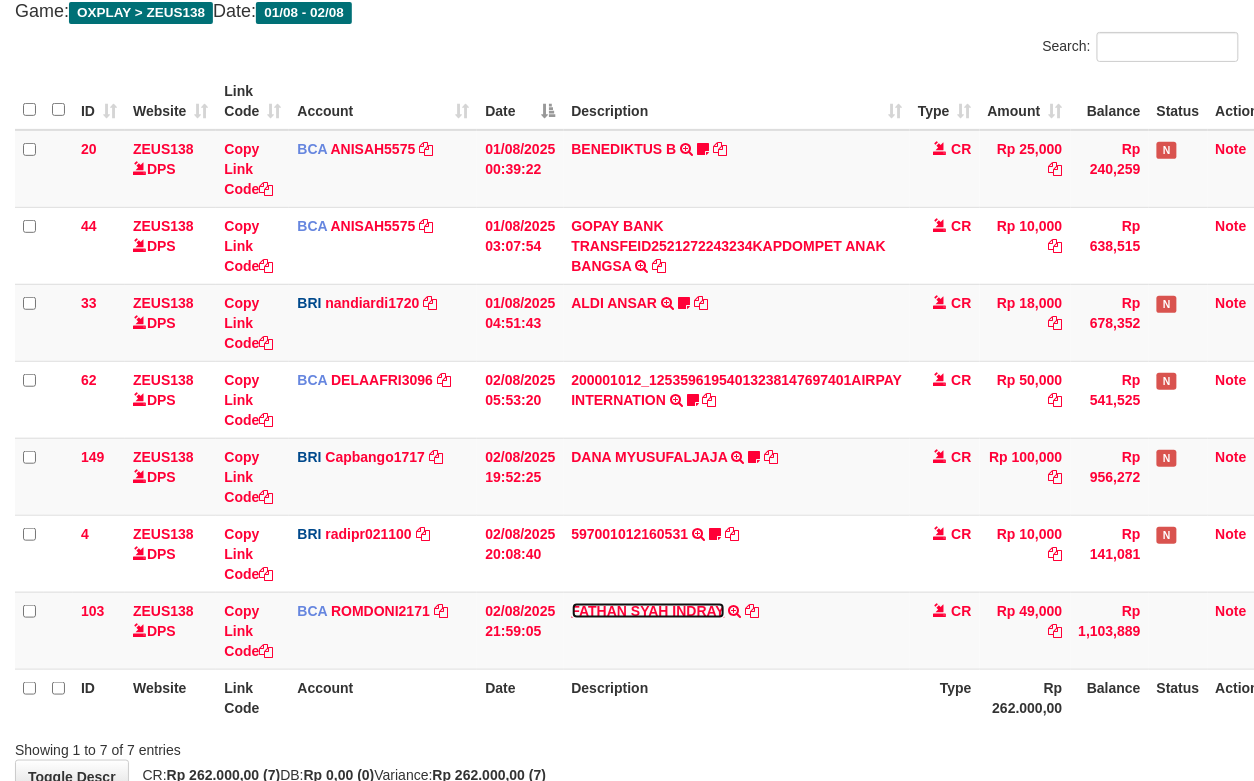 scroll, scrollTop: 246, scrollLeft: 0, axis: vertical 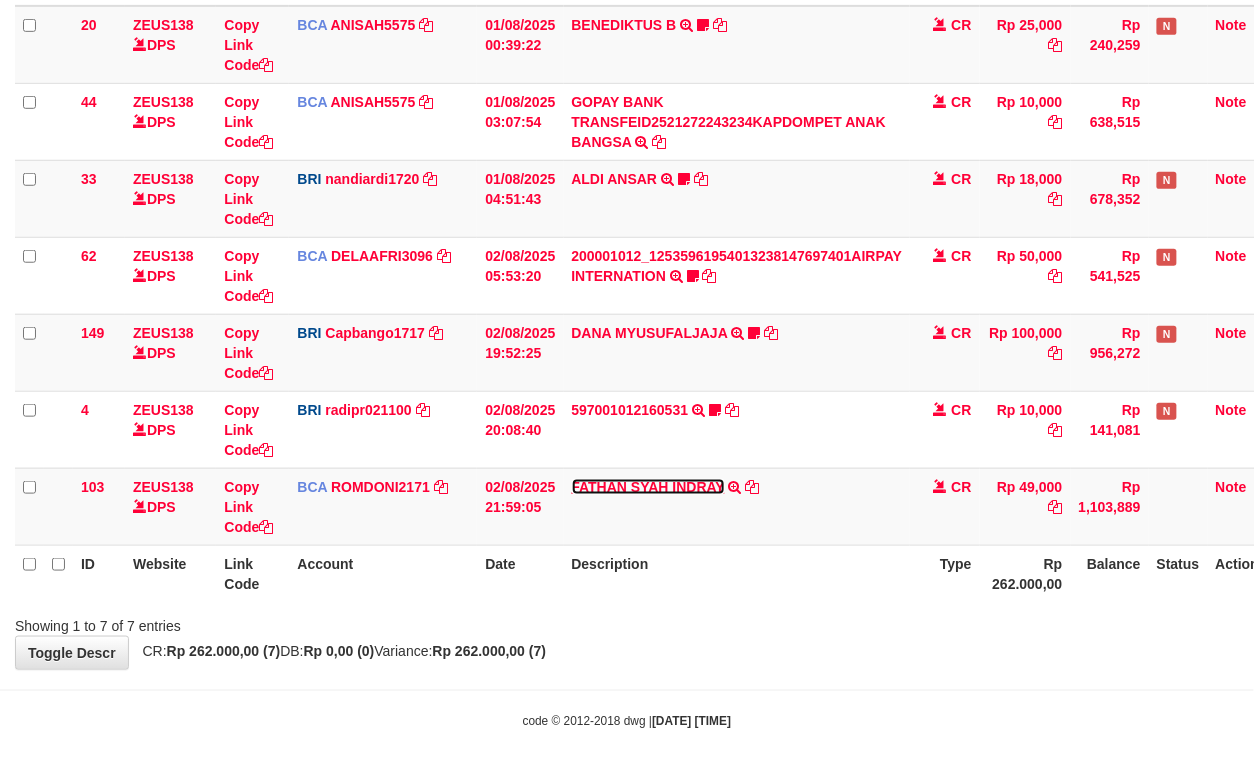 click on "ID Website Link Code Account Date Description Type Amount Balance Status Action
20
ZEUS138    DPS
Copy Link Code
BCA
[USERNAME]
DPS
[NAME]
mutasi_20250801_3827 | 20
mutasi_20250801_3827 | 20
01/08/2025 00:39:22
BENEDIKTUS B            TRSF E-BANKING CR 0108/FTSCY/WS95051
25000.002025080185043947 TRFDN-[NAME] PAY DEBIT INDONE    Asuk86 bantu bukti tf
CR
Rp 25,000
Rp 240,259
N
Note
44
ZEUS138    DPS
Copy Link Code
BCA
[USERNAME]" at bounding box center [627, 275] 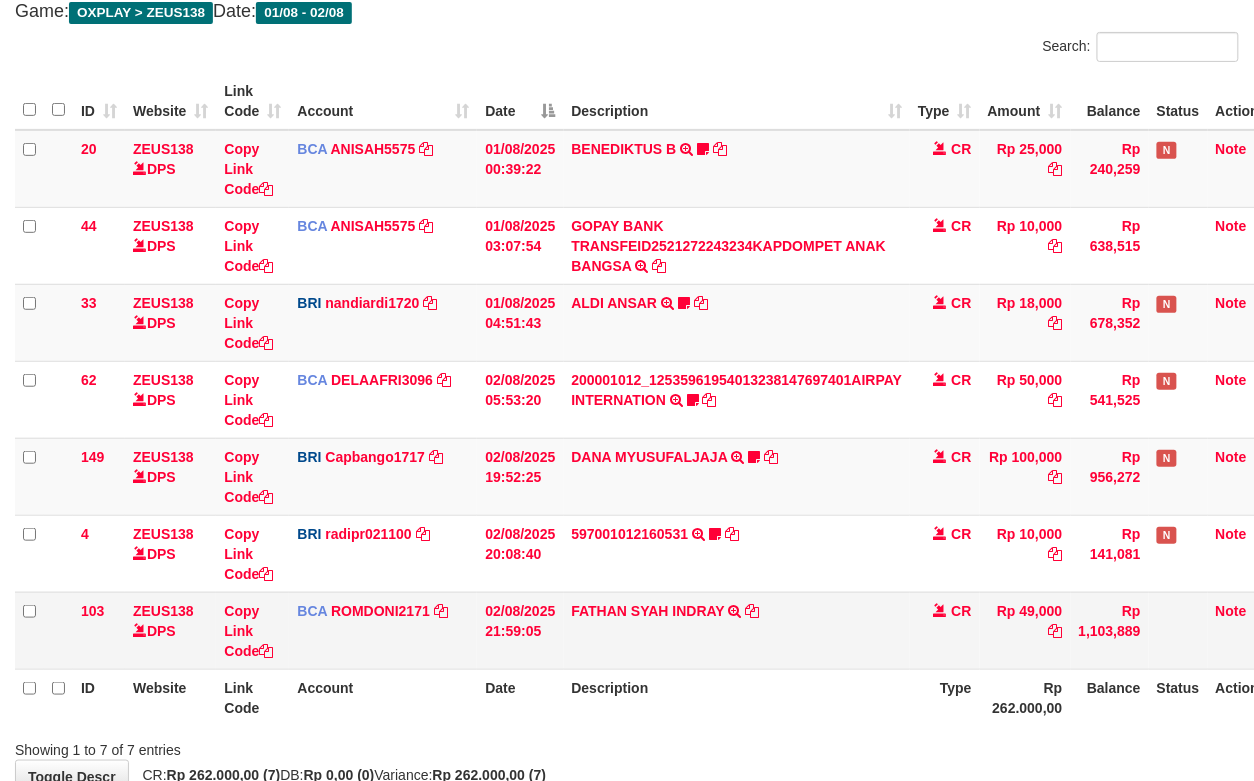 scroll, scrollTop: 246, scrollLeft: 0, axis: vertical 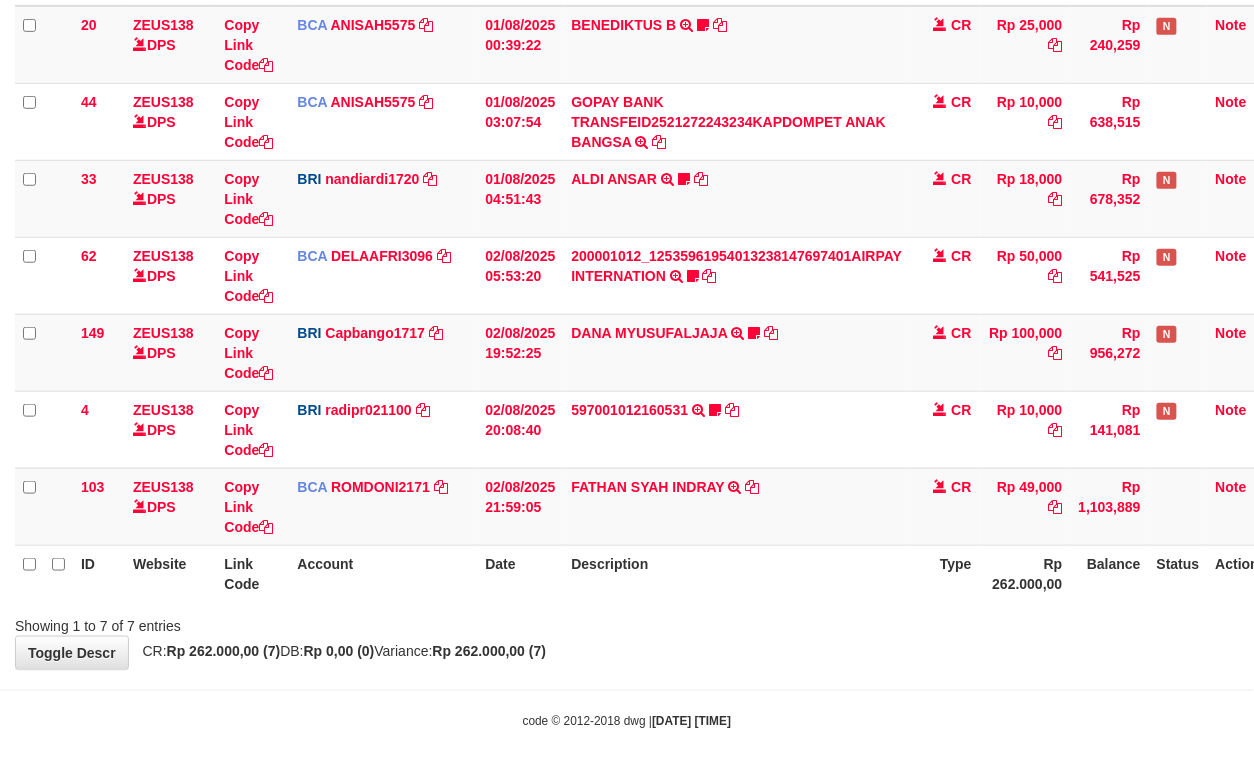 drag, startPoint x: 0, startPoint y: 0, endPoint x: 684, endPoint y: 594, distance: 905.92053 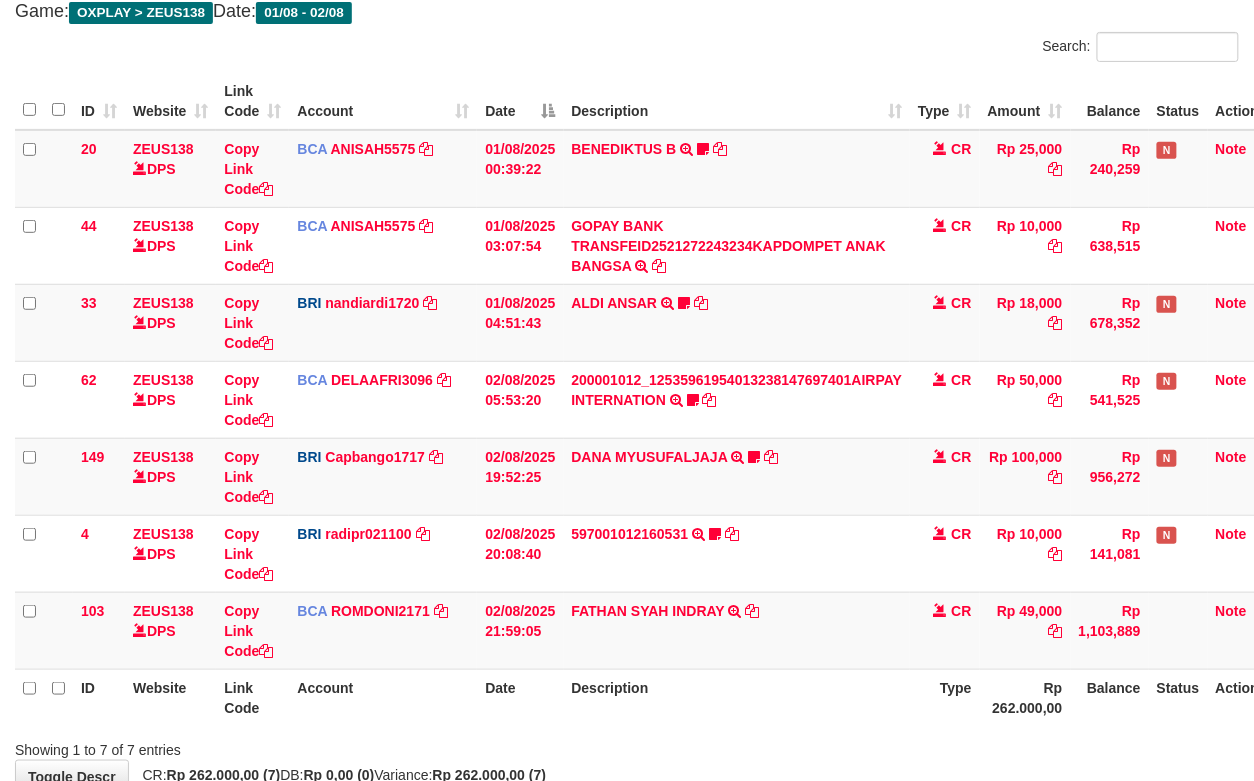 scroll, scrollTop: 246, scrollLeft: 0, axis: vertical 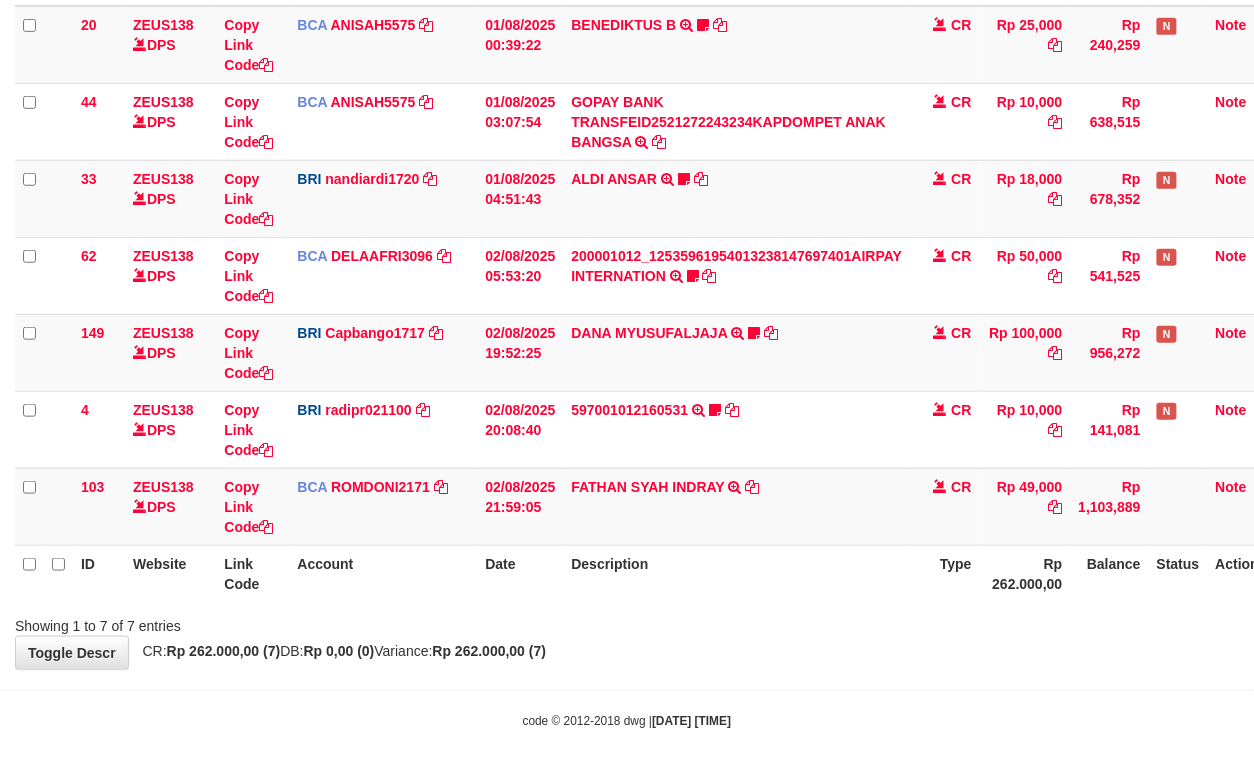 click on "Description" at bounding box center [737, 573] 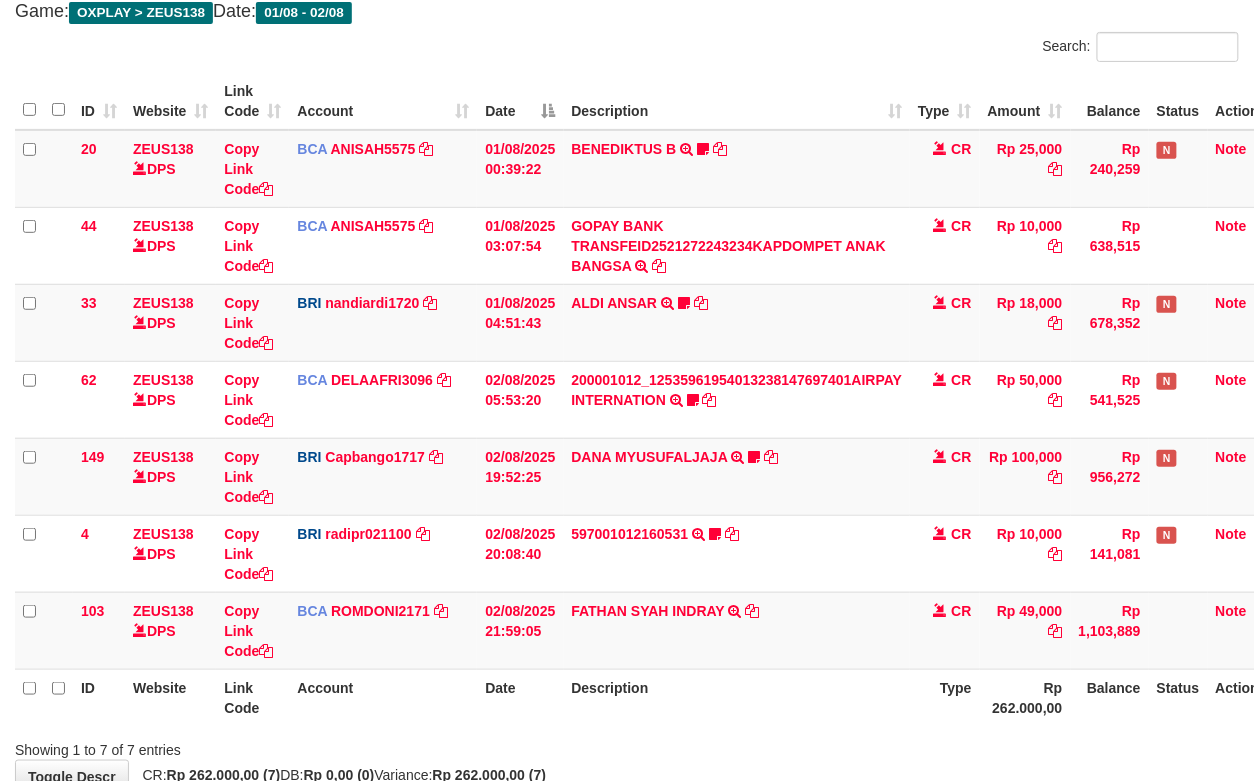 scroll, scrollTop: 246, scrollLeft: 0, axis: vertical 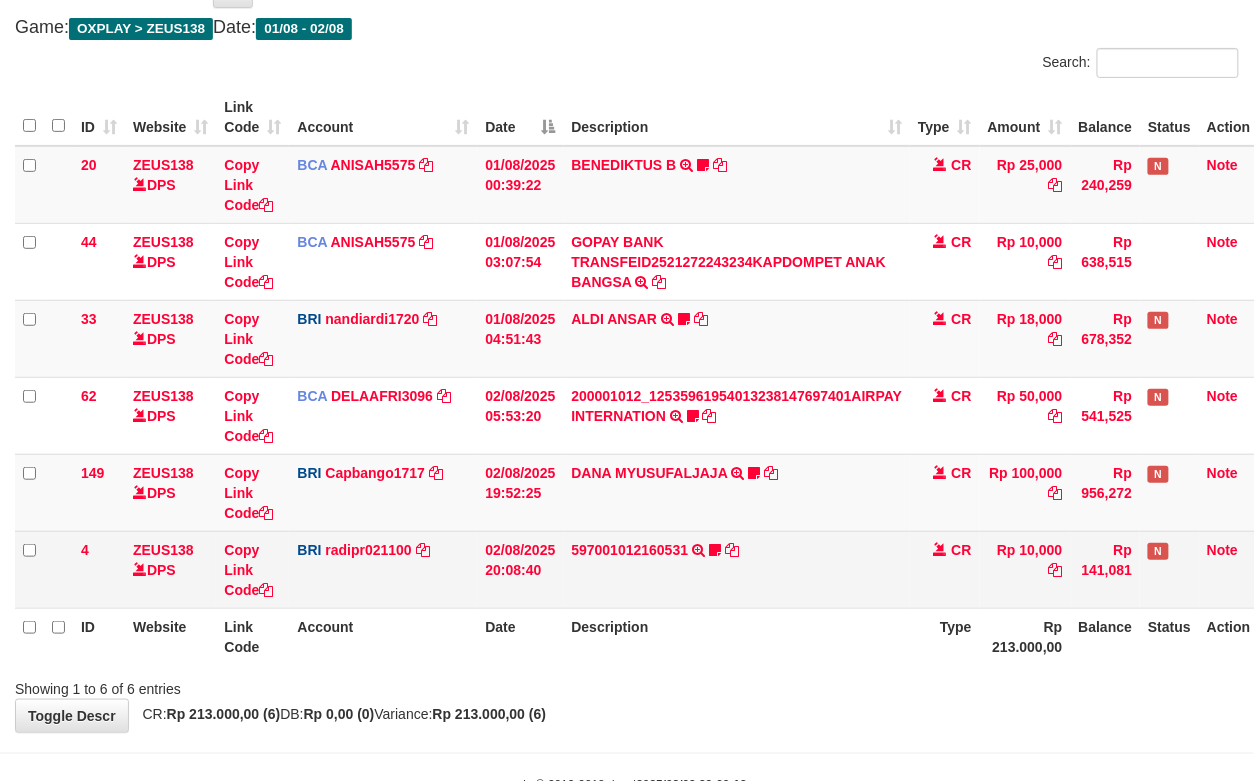 click on "597001012160531            TRANSFER NBMB 597001012160531 TO REYNALDI ADI PRATAMA    Cewekcancer83" at bounding box center [737, 569] 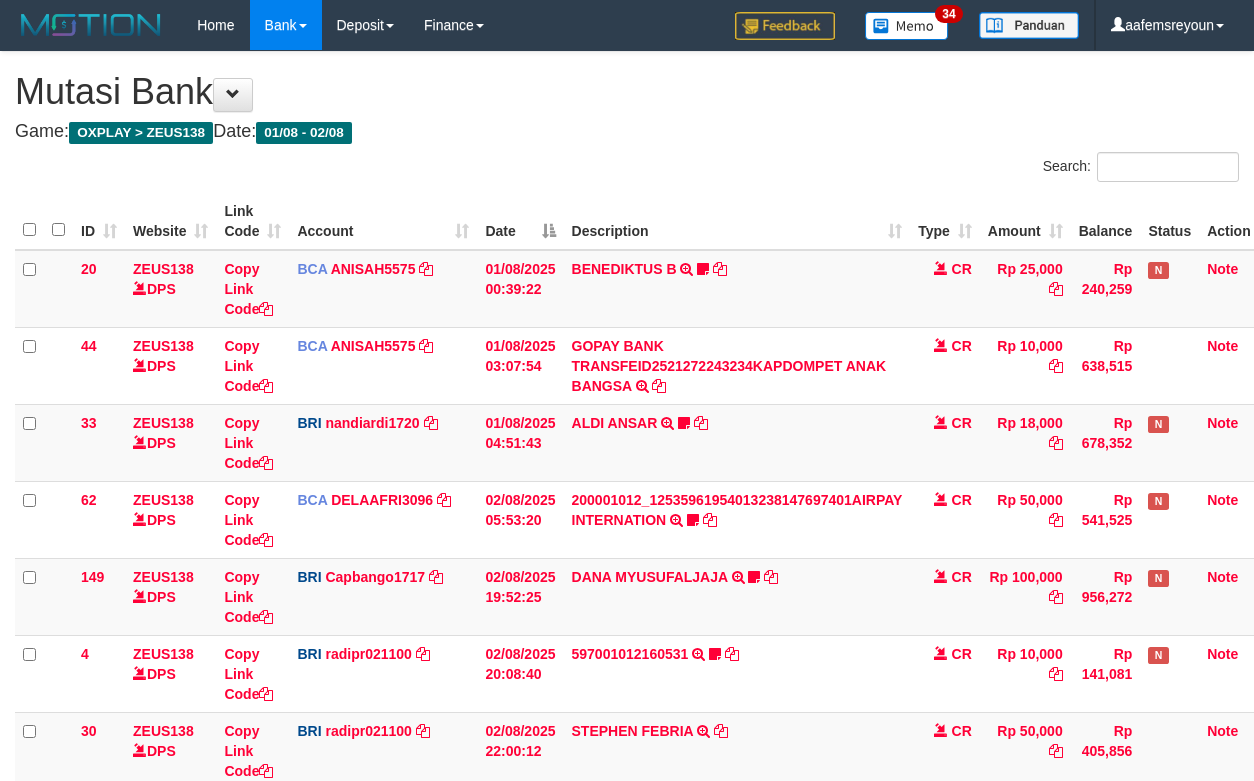 scroll, scrollTop: 120, scrollLeft: 0, axis: vertical 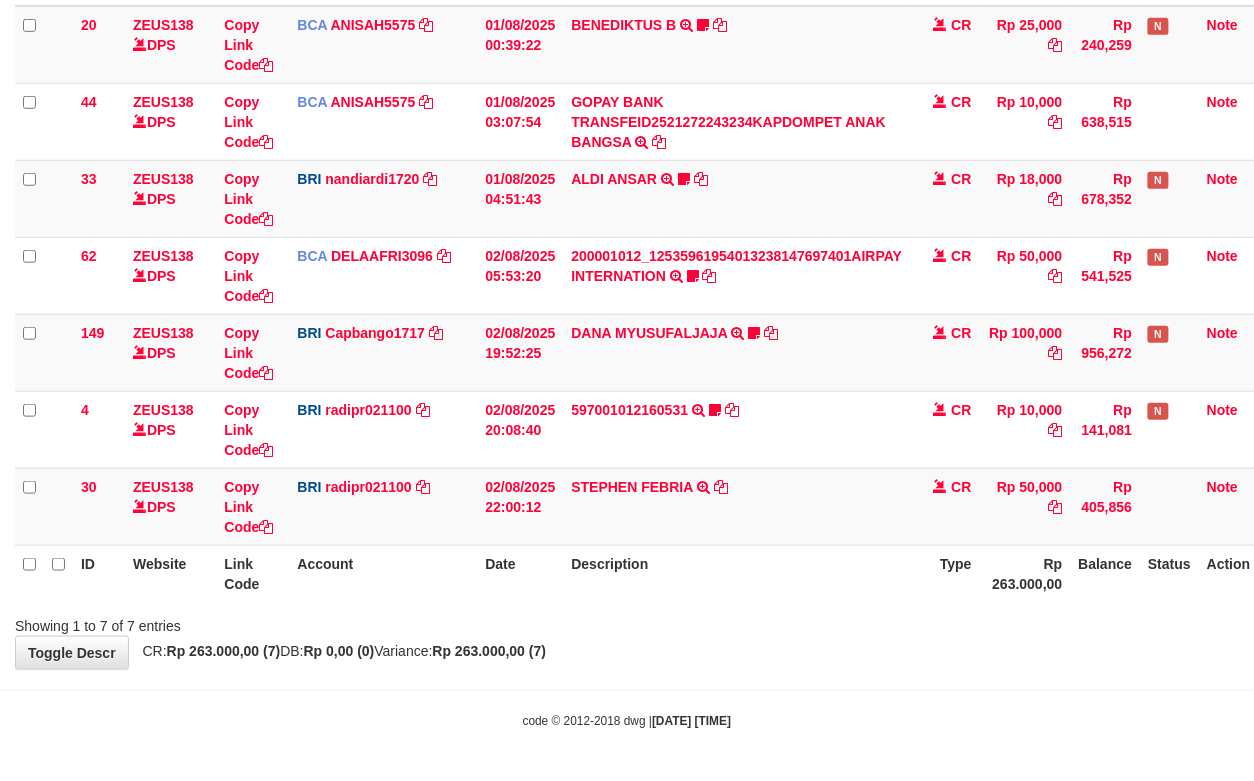 click on "Description" at bounding box center (737, 573) 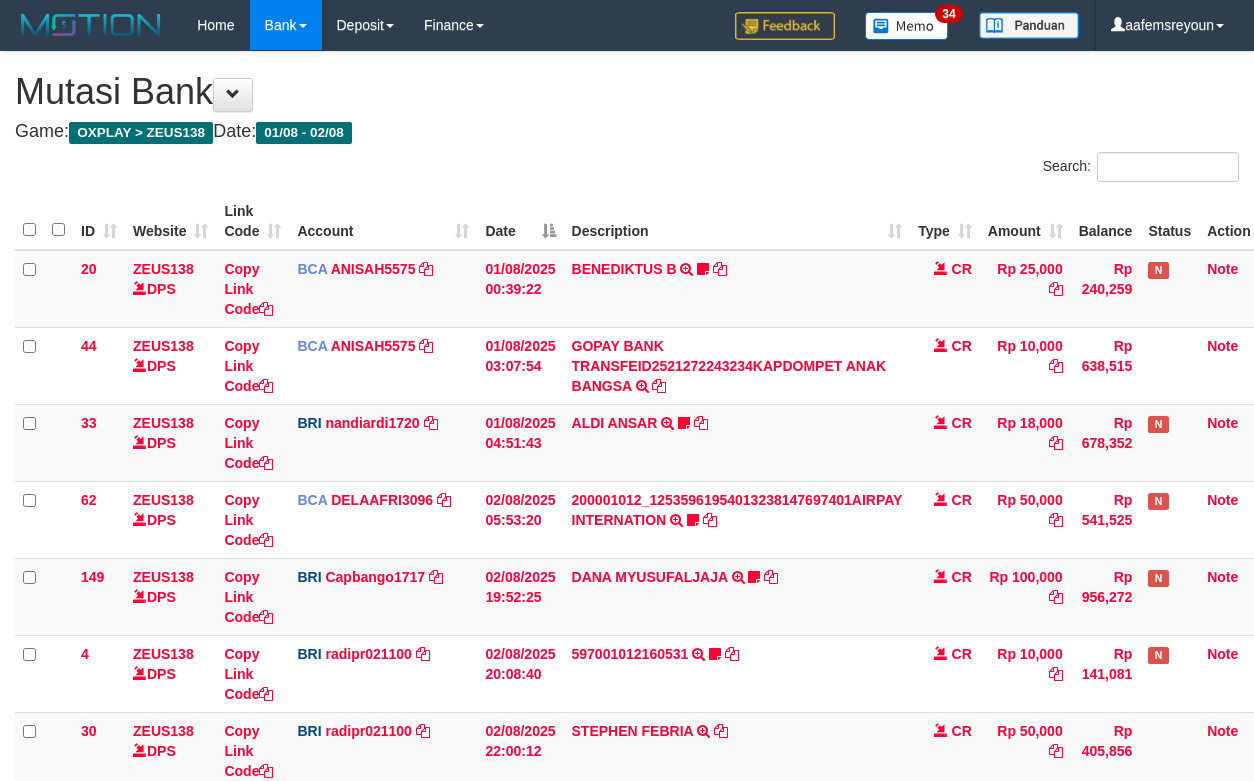 scroll, scrollTop: 120, scrollLeft: 0, axis: vertical 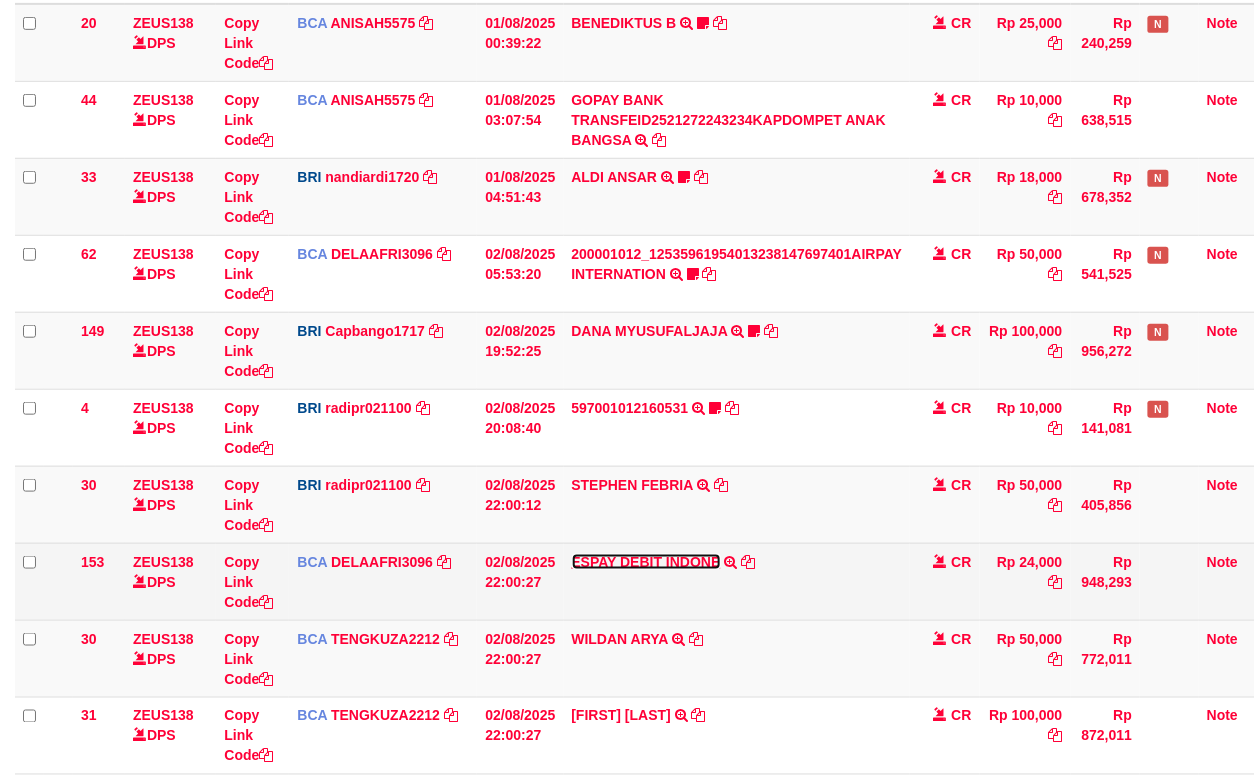 click on "ESPAY DEBIT INDONE" at bounding box center (646, 562) 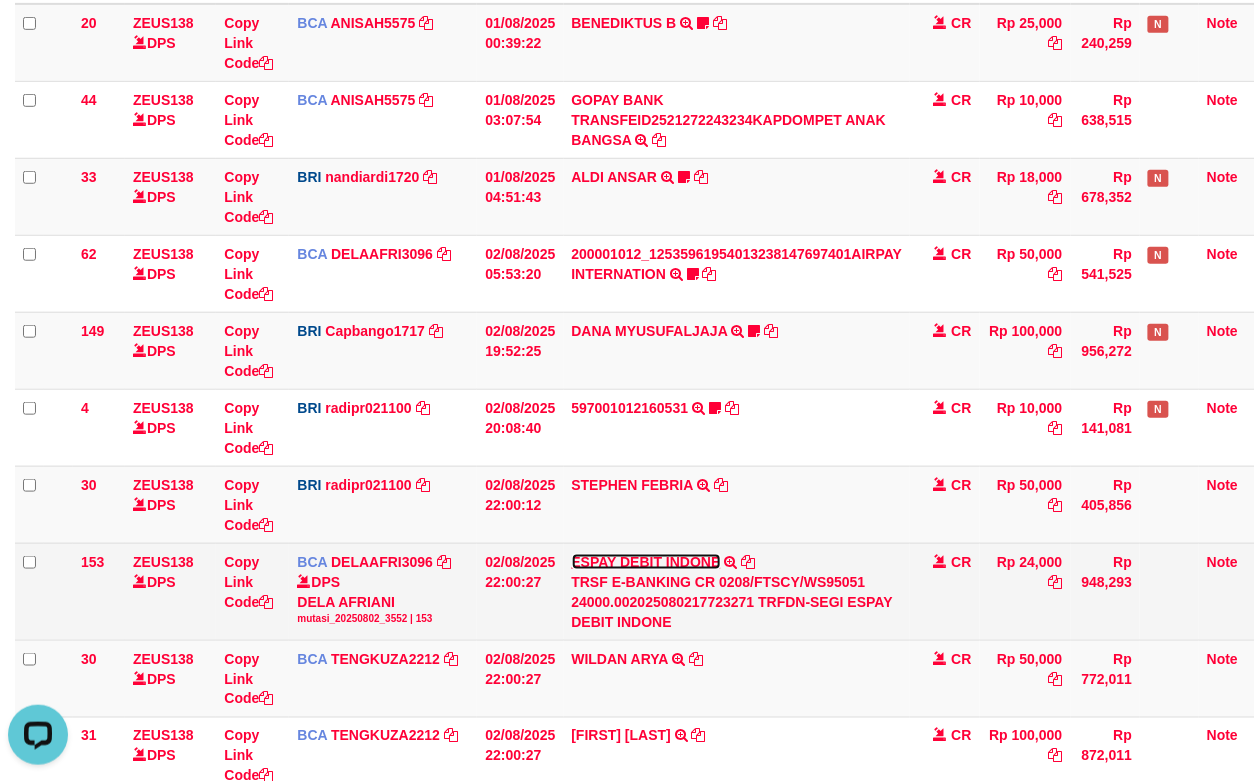 scroll, scrollTop: 0, scrollLeft: 0, axis: both 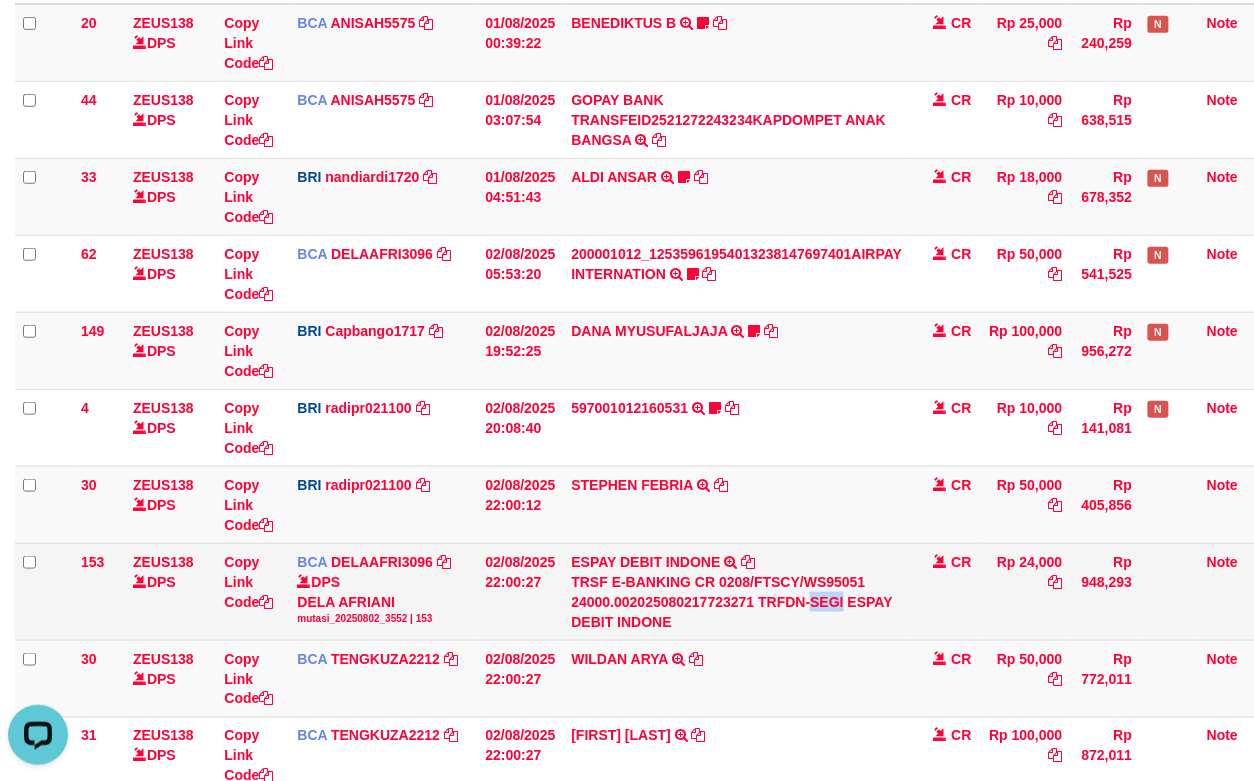 drag, startPoint x: 812, startPoint y: 601, endPoint x: 845, endPoint y: 602, distance: 33.01515 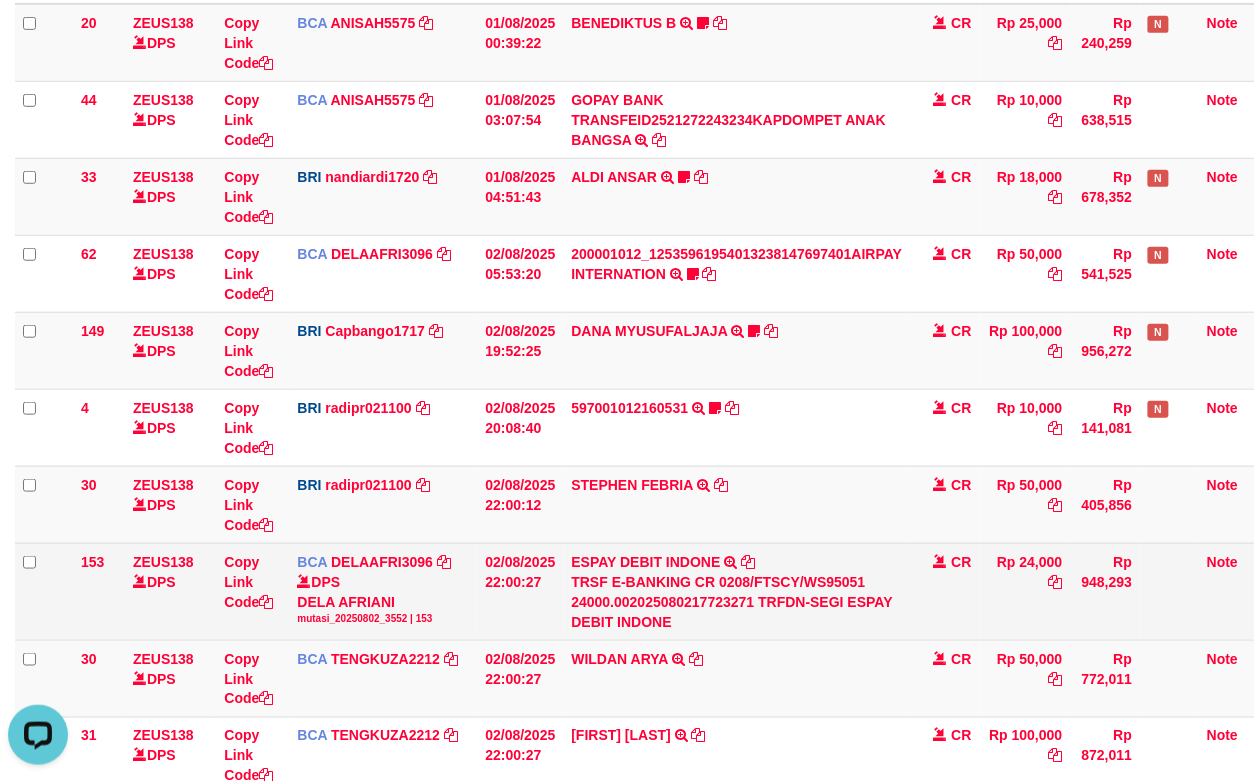 drag, startPoint x: 792, startPoint y: 624, endPoint x: 1018, endPoint y: 586, distance: 229.17242 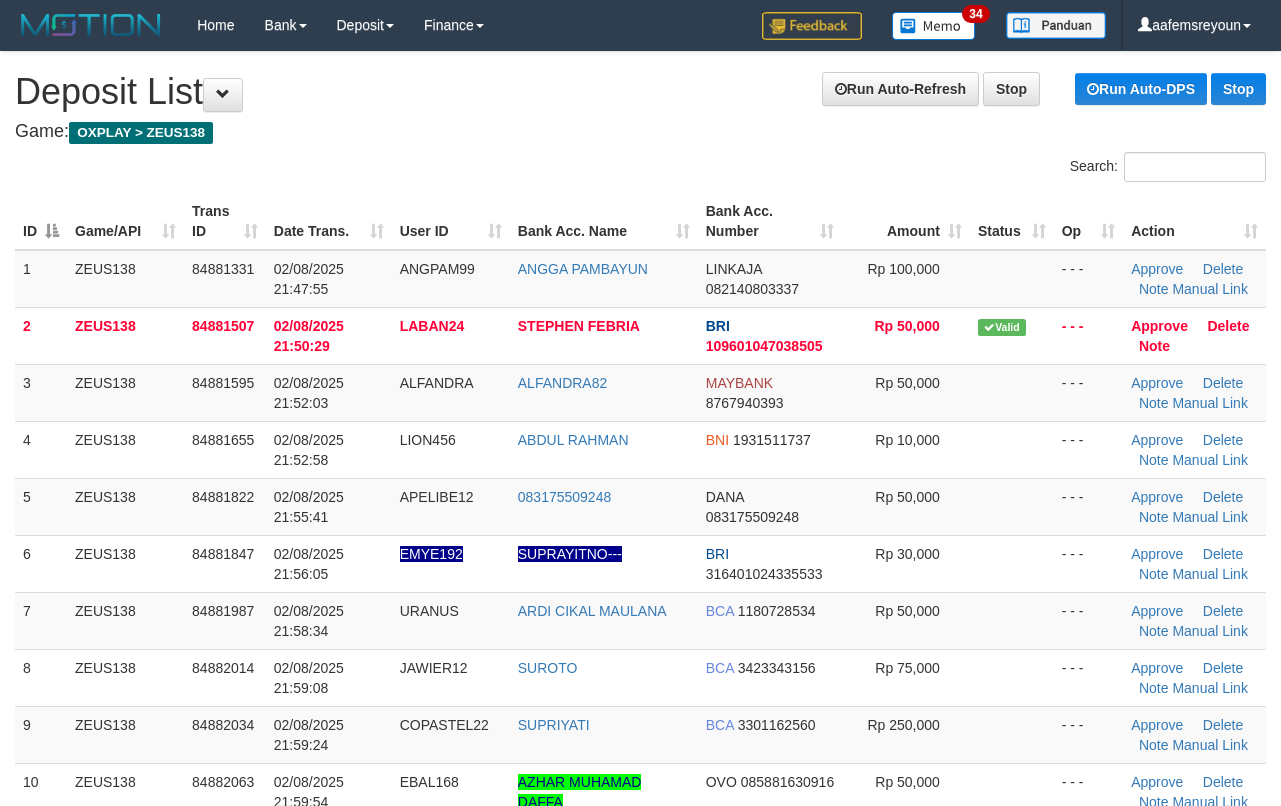 scroll, scrollTop: 0, scrollLeft: 0, axis: both 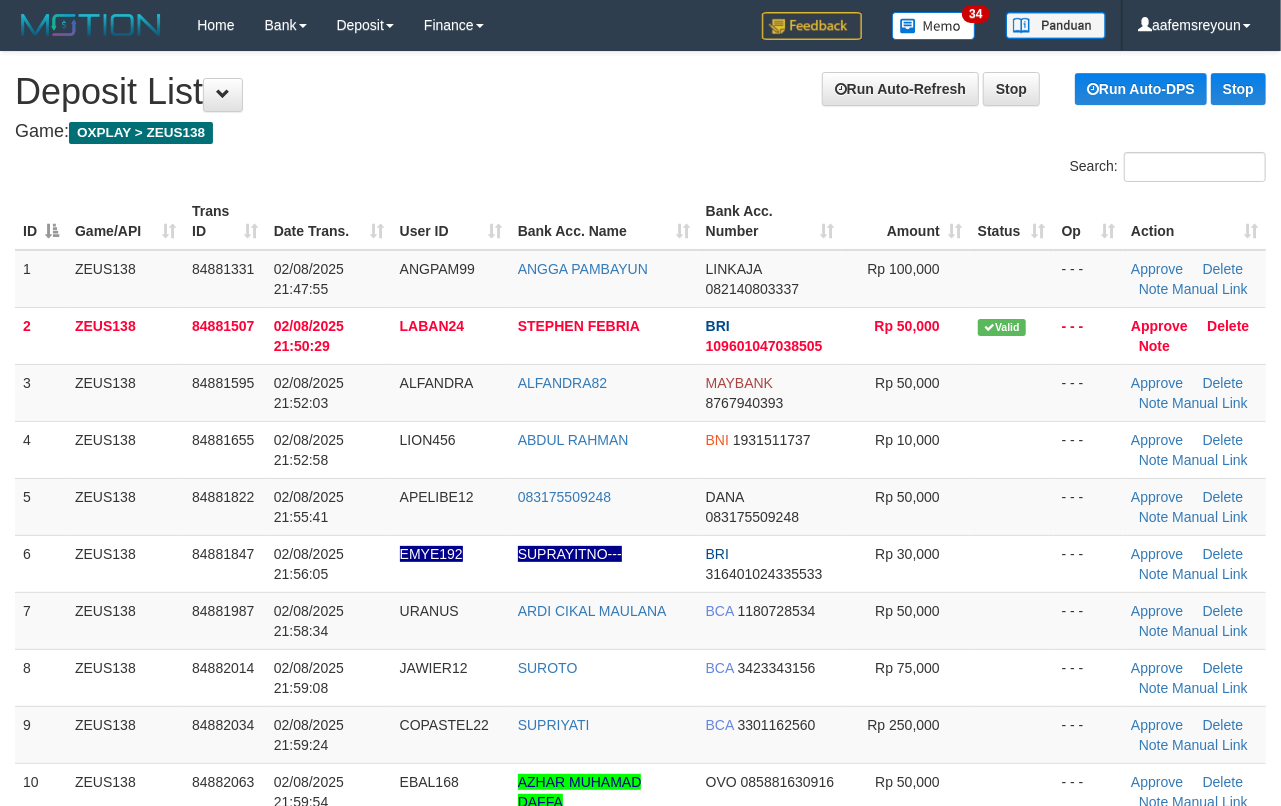 drag, startPoint x: 0, startPoint y: 0, endPoint x: 1292, endPoint y: 537, distance: 1399.1544 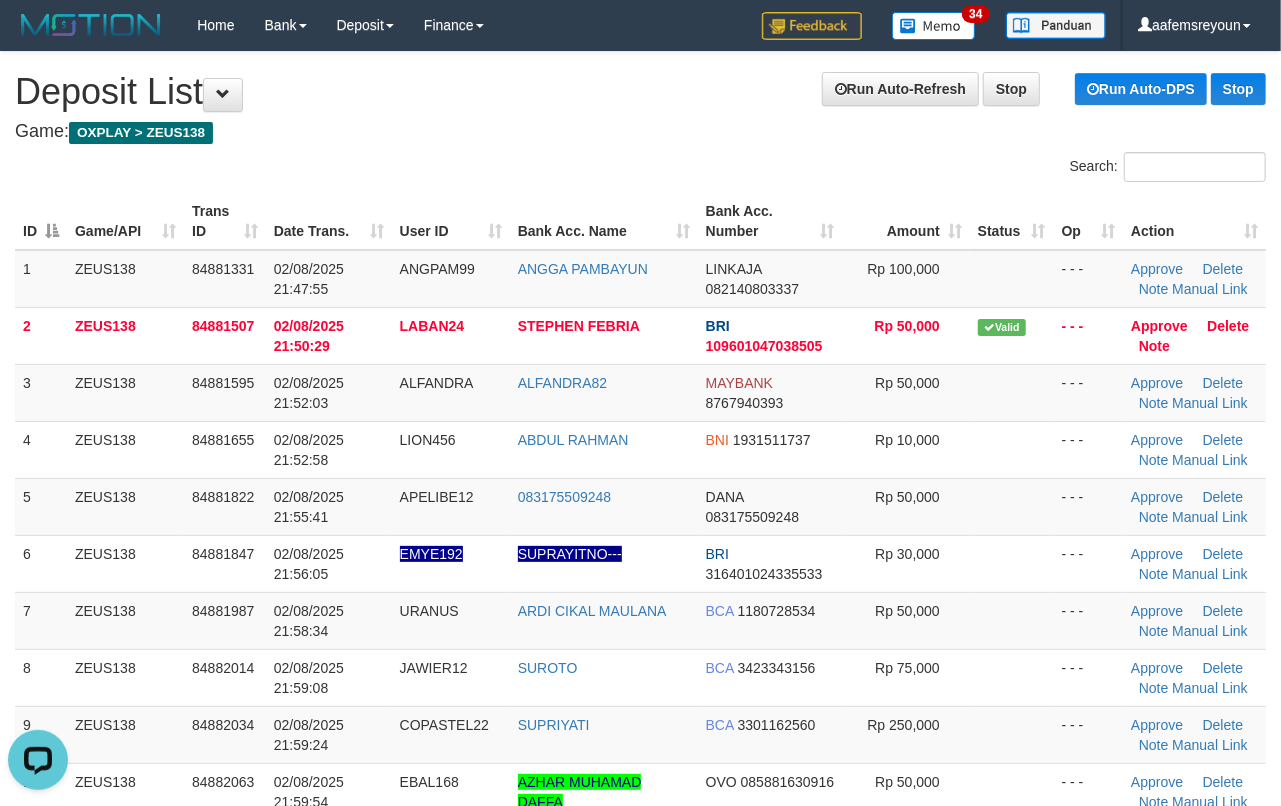 scroll, scrollTop: 0, scrollLeft: 0, axis: both 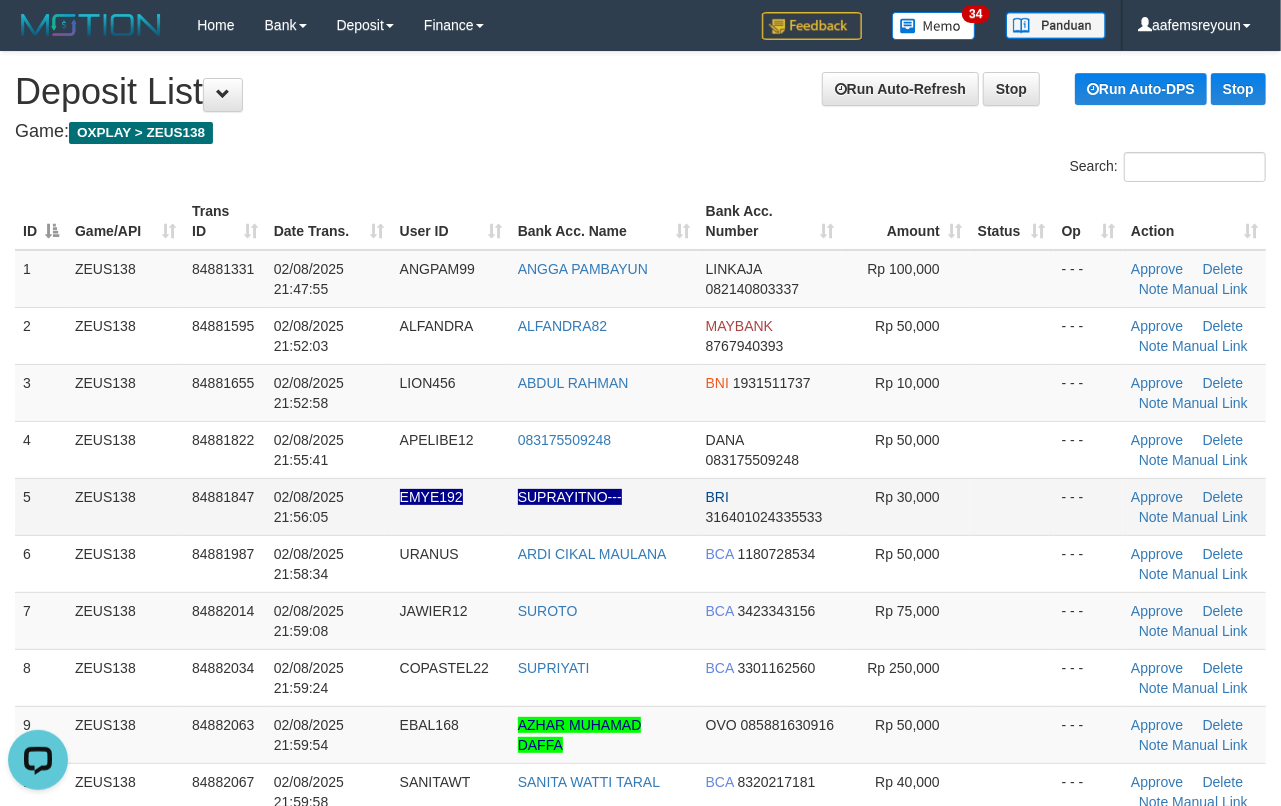drag, startPoint x: 908, startPoint y: 480, endPoint x: 1258, endPoint y: 512, distance: 351.4598 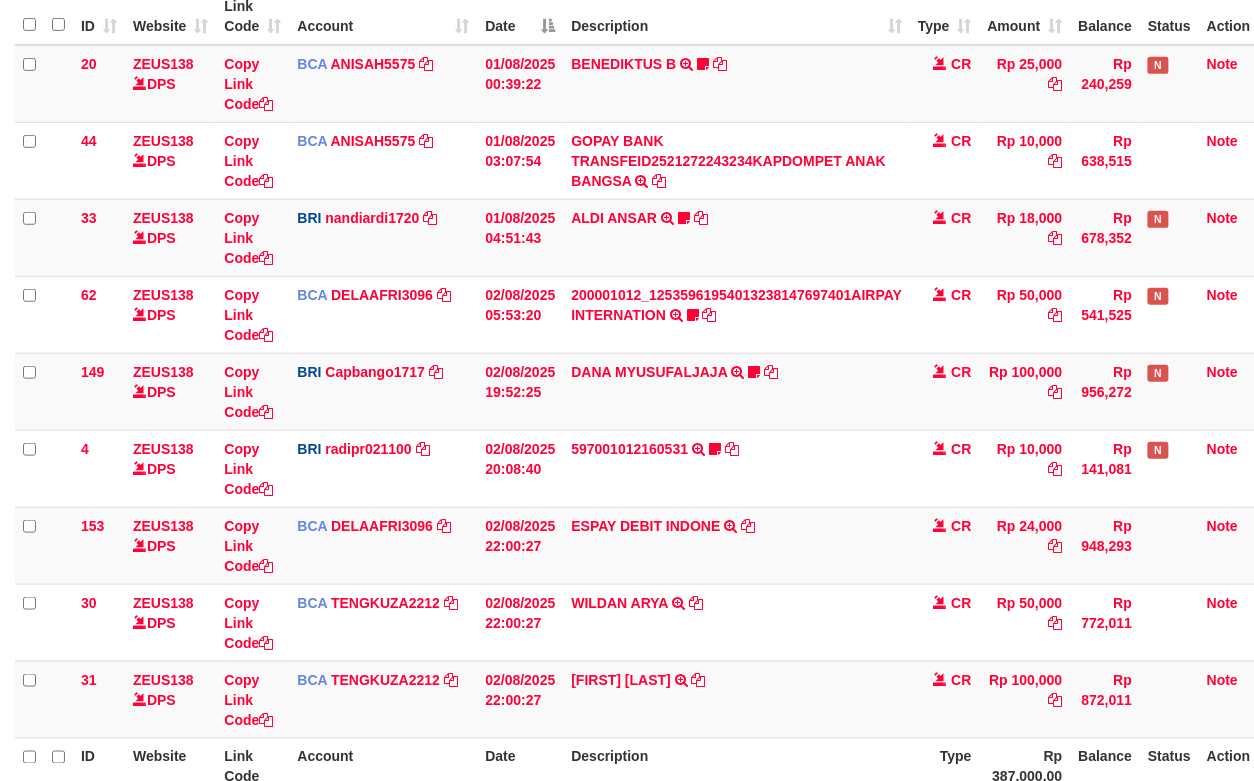 scroll, scrollTop: 246, scrollLeft: 0, axis: vertical 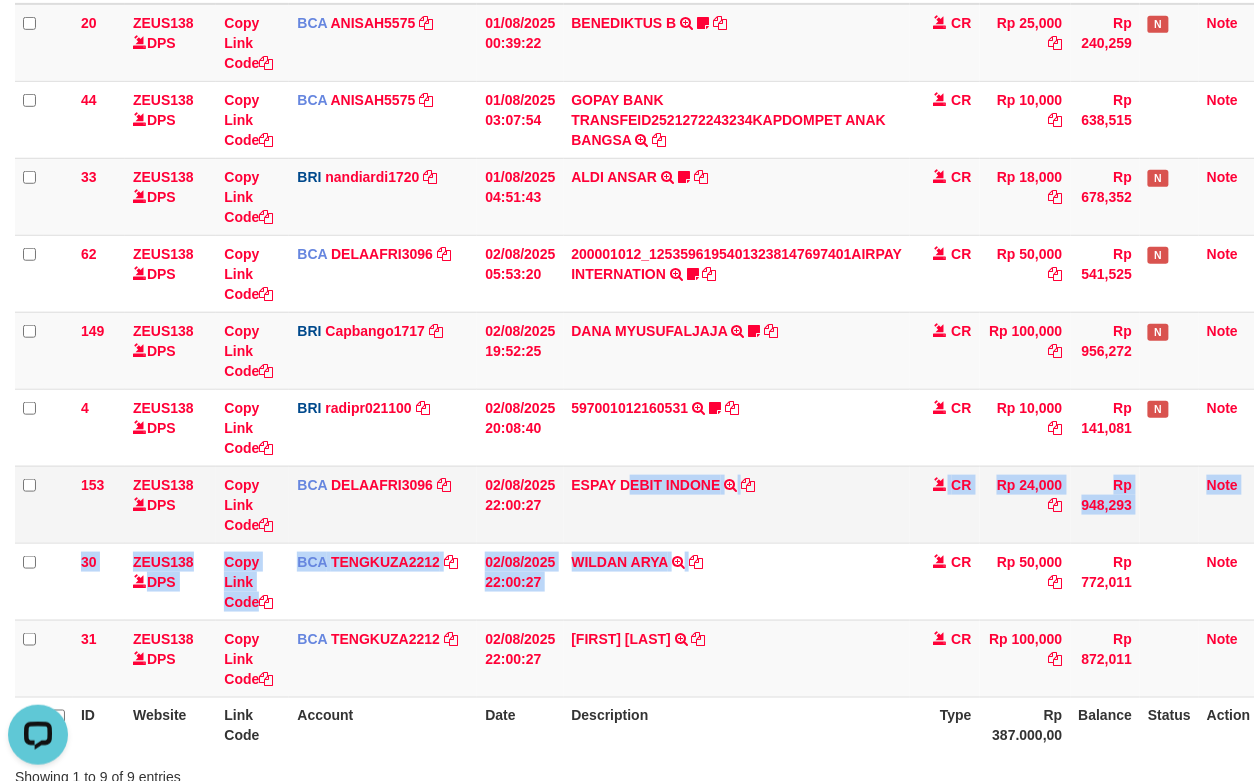 drag, startPoint x: 656, startPoint y: 542, endPoint x: 466, endPoint y: 532, distance: 190.26297 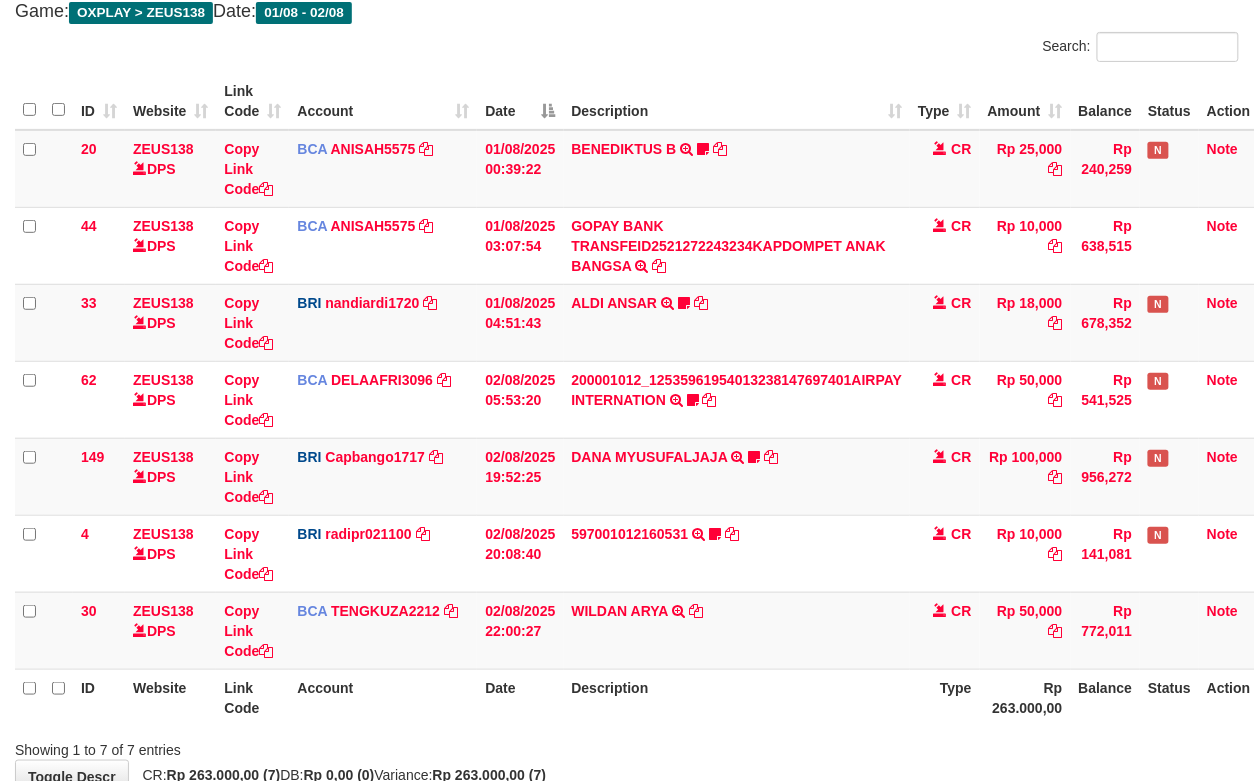 drag, startPoint x: 1030, startPoint y: 684, endPoint x: 1269, endPoint y: 617, distance: 248.21362 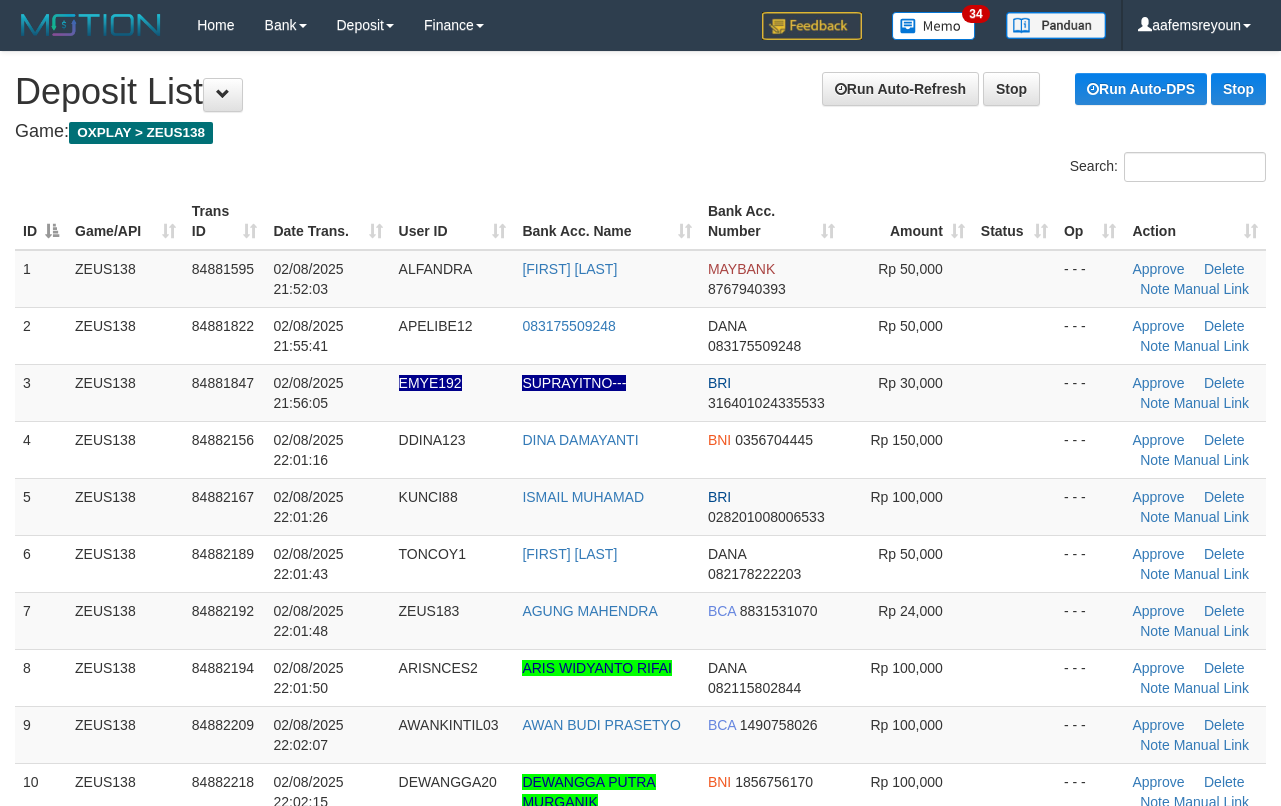 scroll, scrollTop: 0, scrollLeft: 0, axis: both 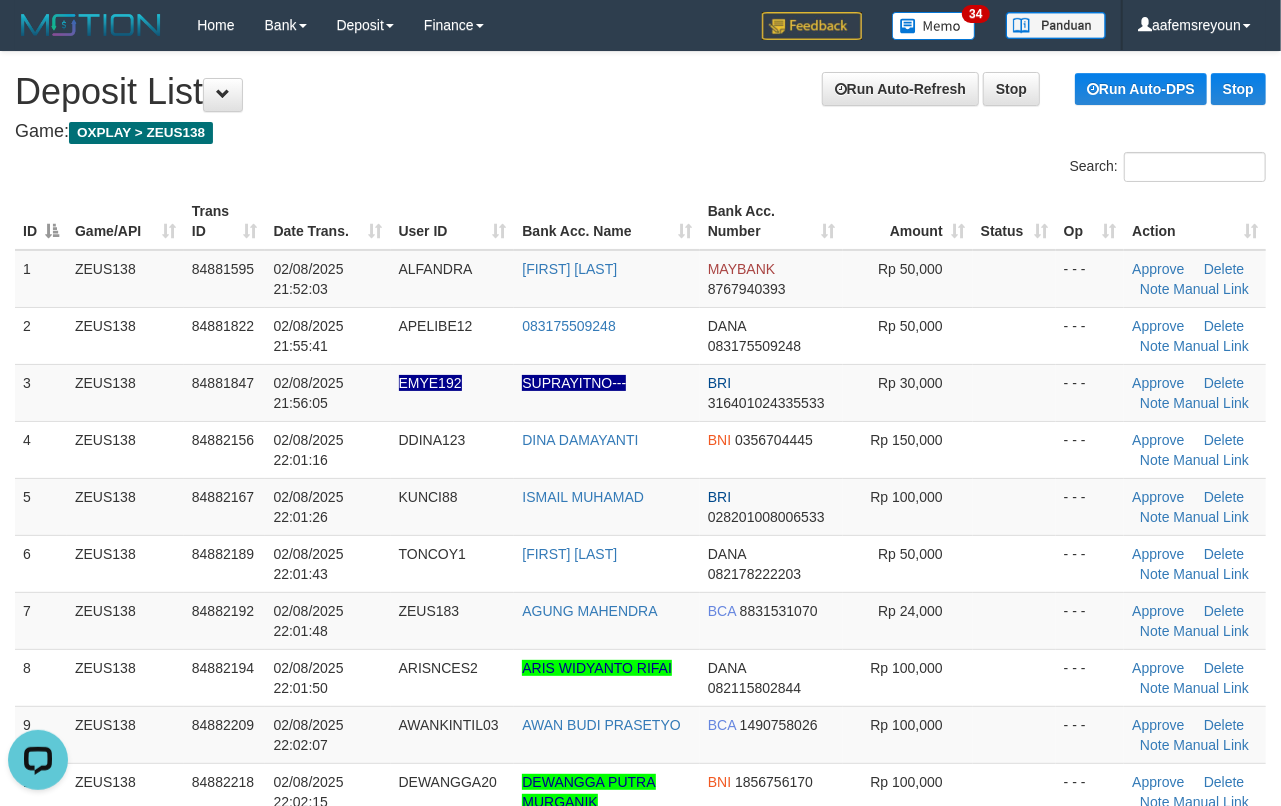drag, startPoint x: 784, startPoint y: 338, endPoint x: 1288, endPoint y: 386, distance: 506.28055 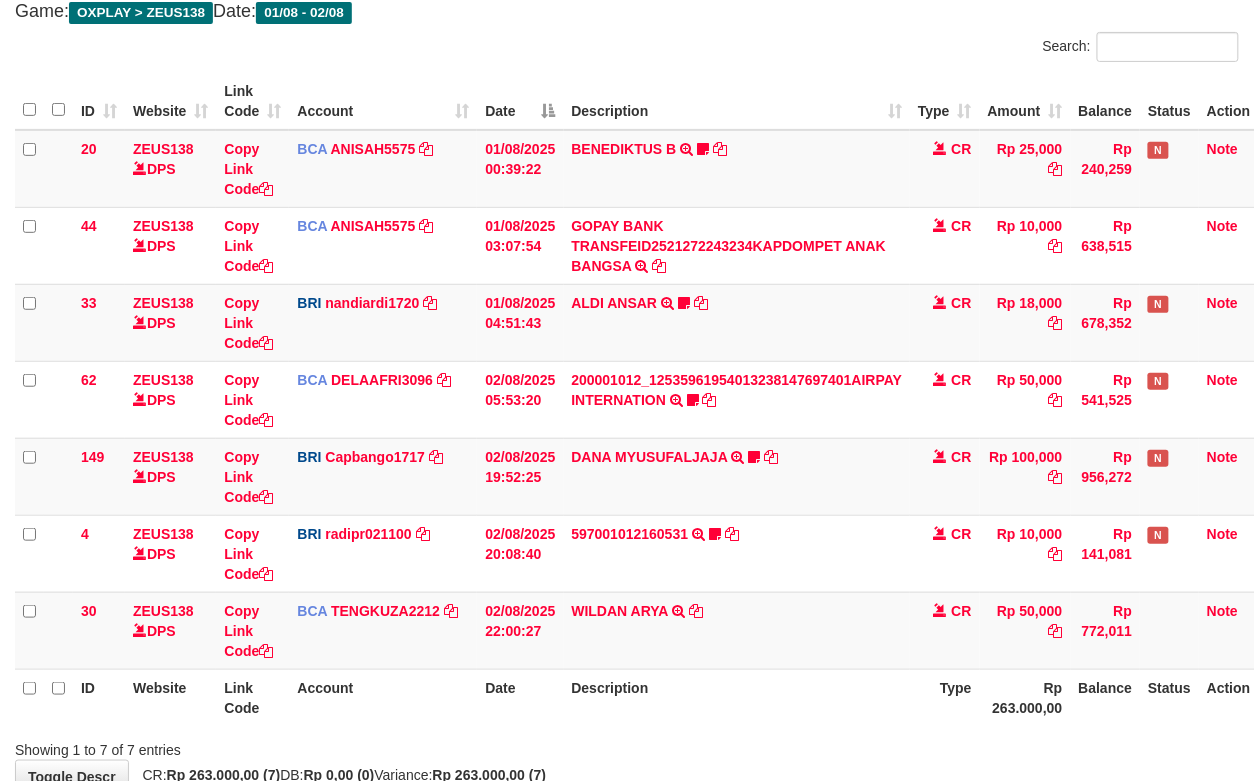 scroll, scrollTop: 246, scrollLeft: 0, axis: vertical 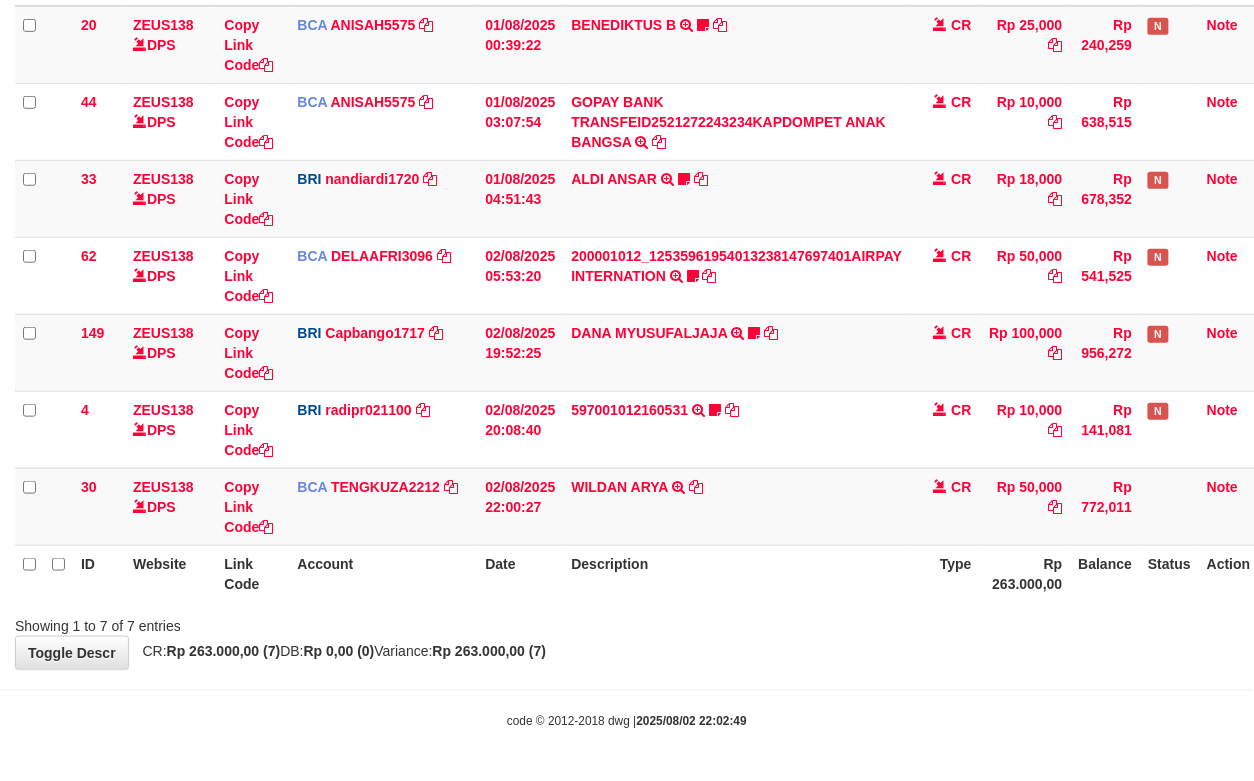 drag, startPoint x: 805, startPoint y: 442, endPoint x: 5, endPoint y: 370, distance: 803.23346 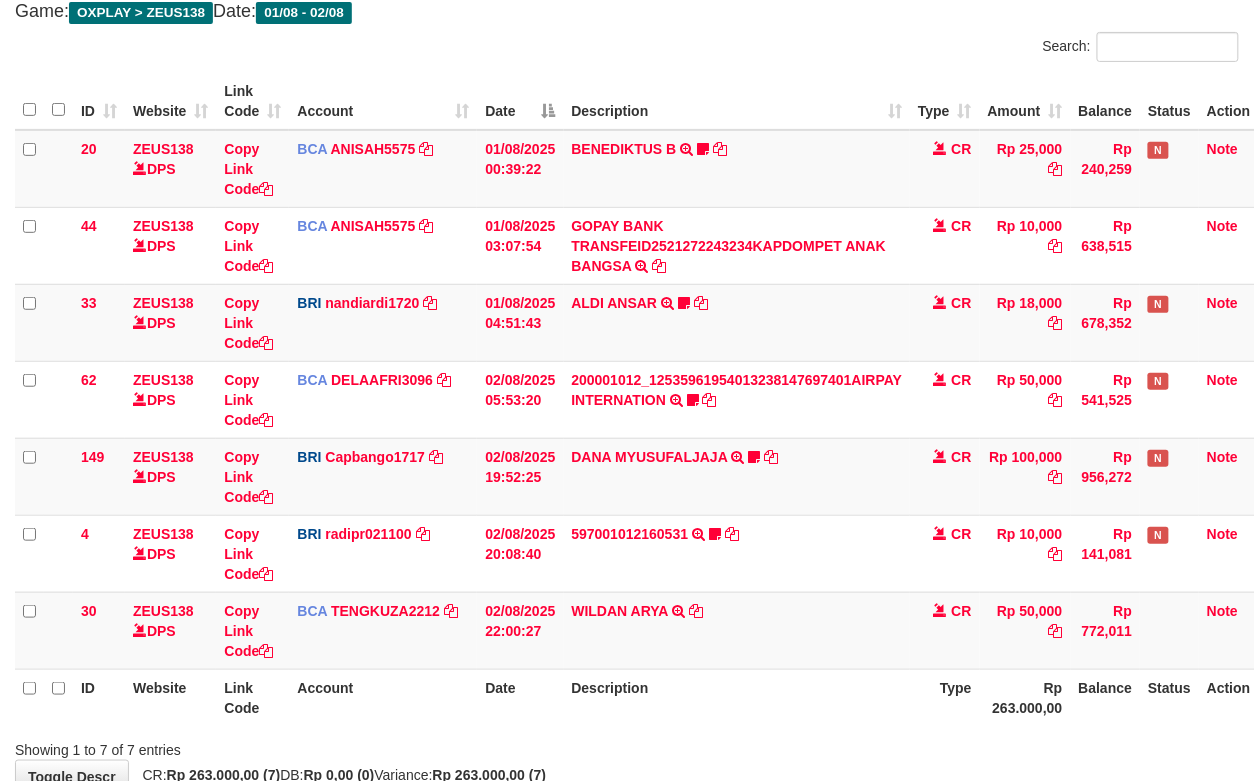 scroll, scrollTop: 246, scrollLeft: 0, axis: vertical 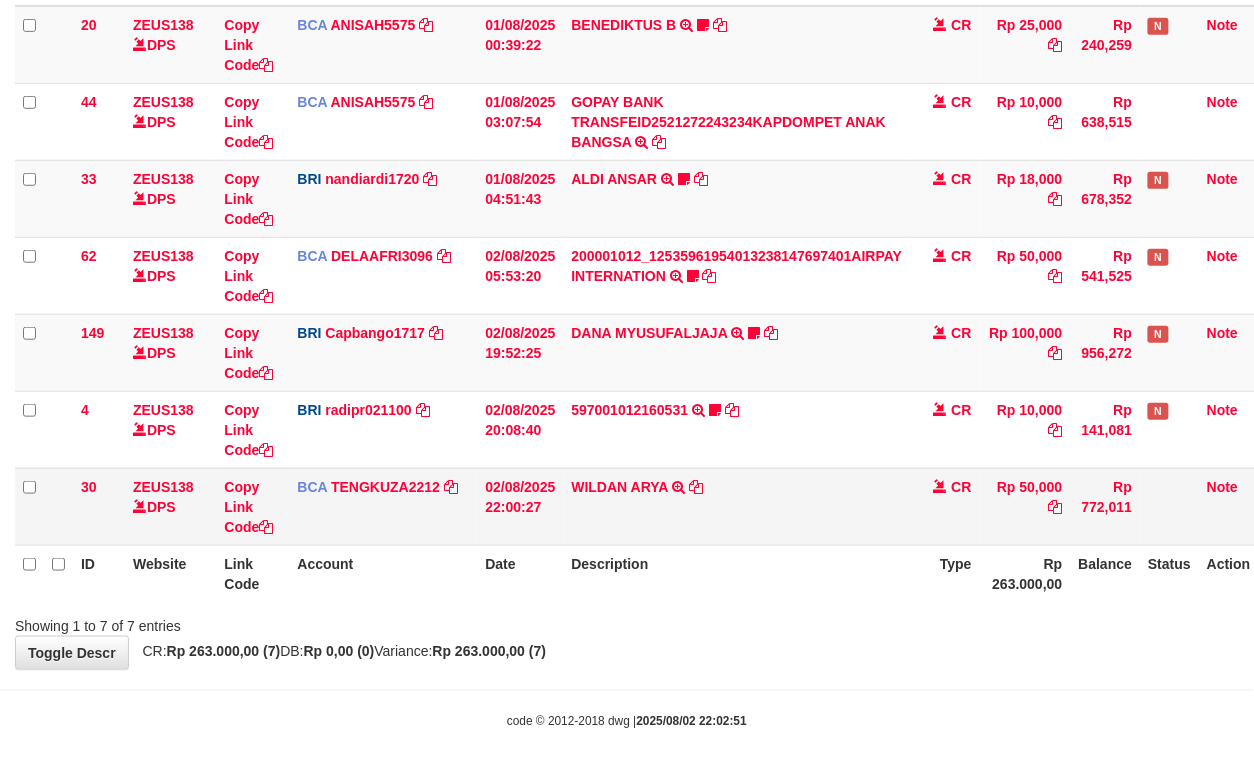 drag, startPoint x: 900, startPoint y: 488, endPoint x: 788, endPoint y: 480, distance: 112.28535 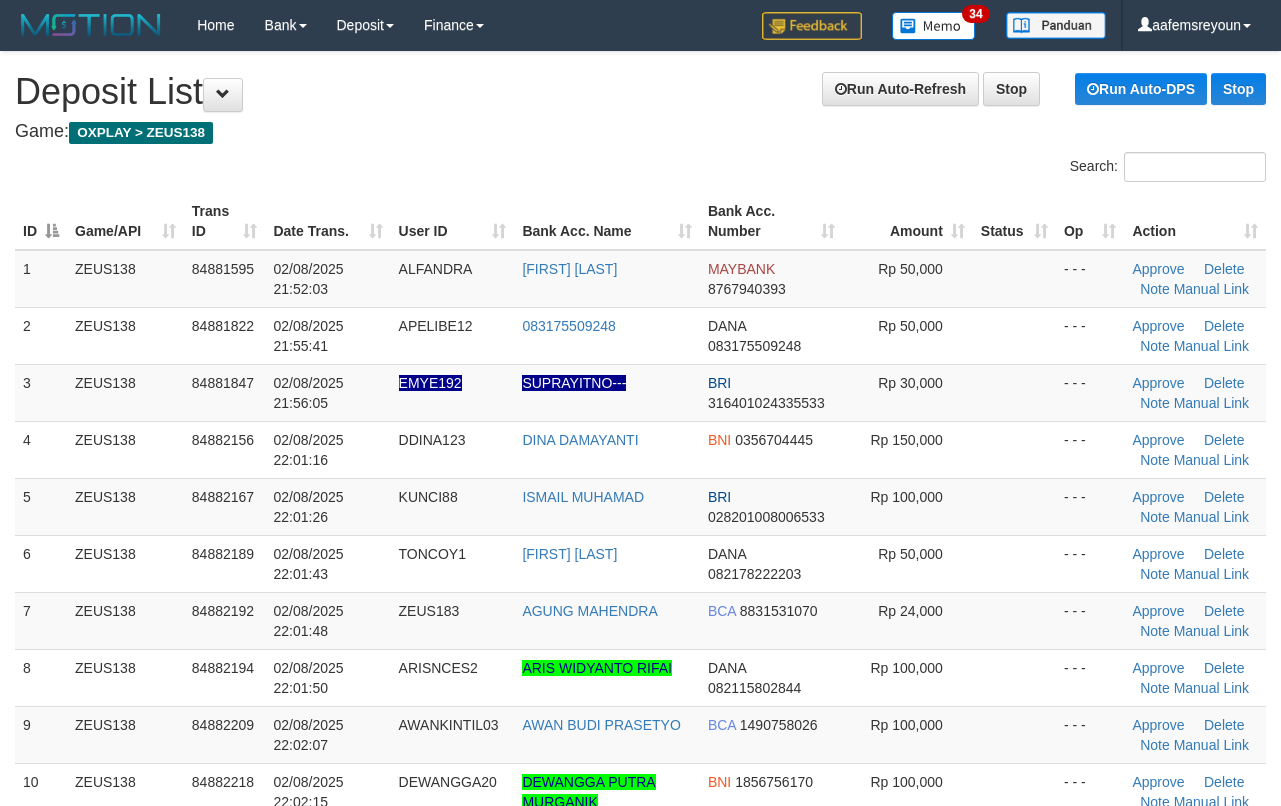 scroll, scrollTop: 0, scrollLeft: 0, axis: both 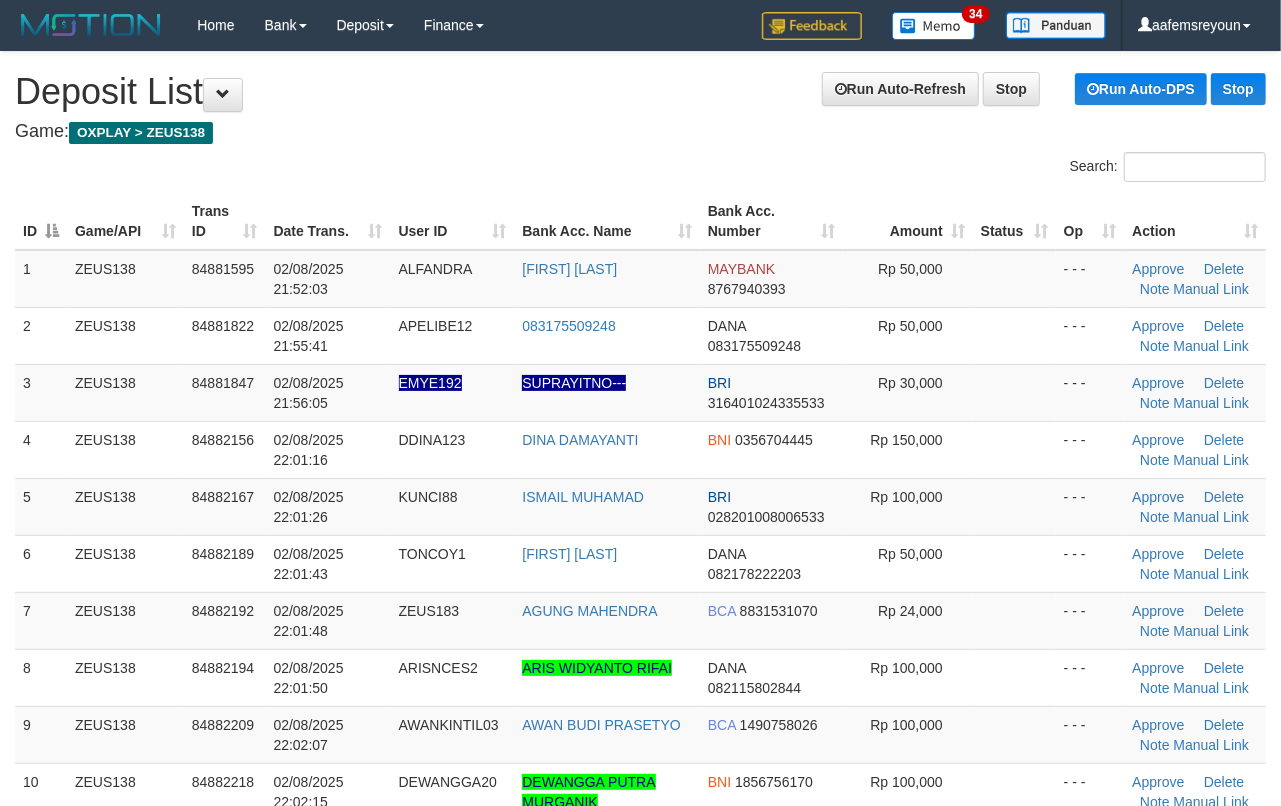 drag, startPoint x: 956, startPoint y: 389, endPoint x: 1297, endPoint y: 474, distance: 351.4342 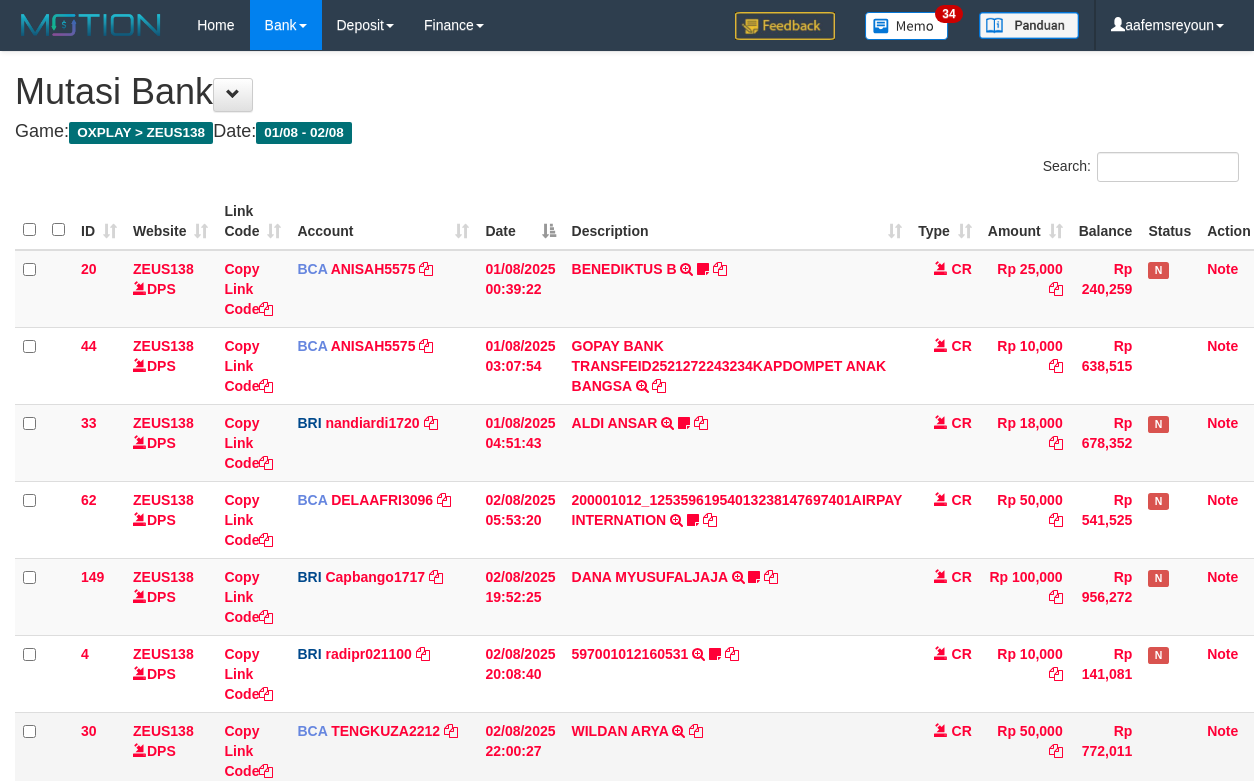 scroll, scrollTop: 120, scrollLeft: 0, axis: vertical 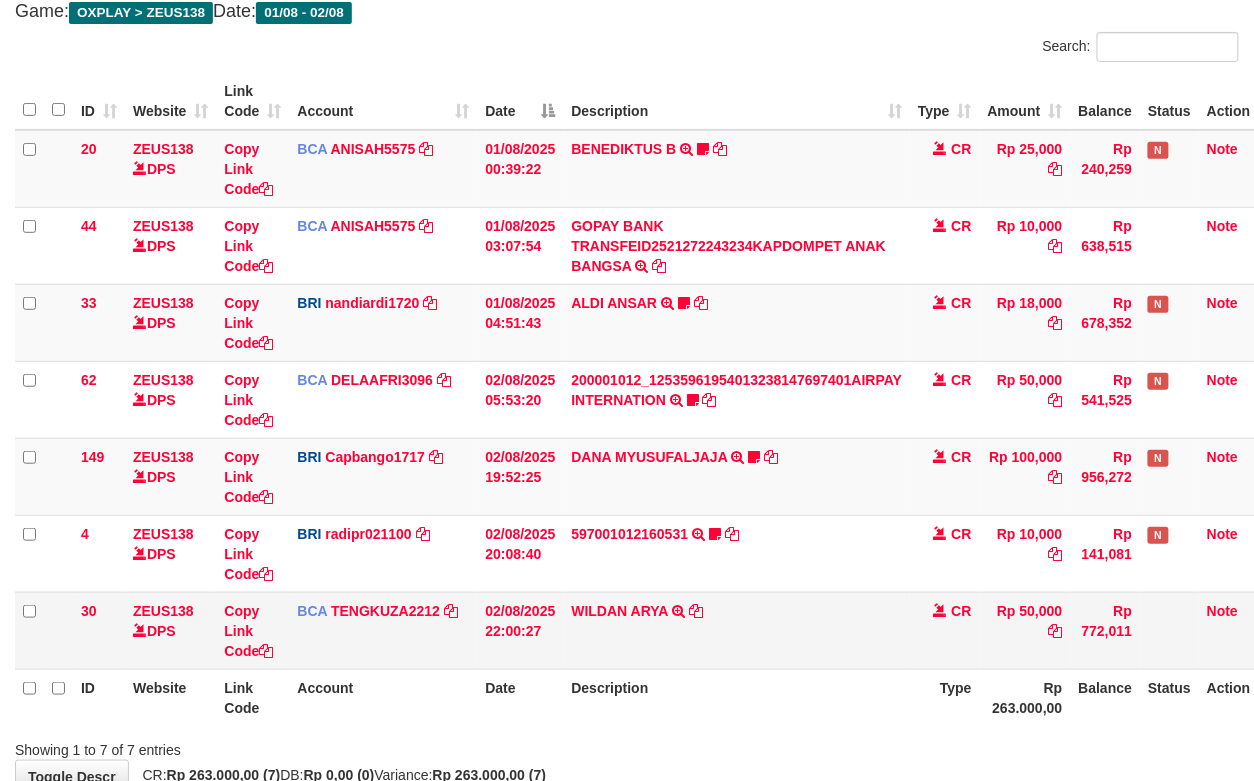 drag, startPoint x: 793, startPoint y: 646, endPoint x: 830, endPoint y: 636, distance: 38.327538 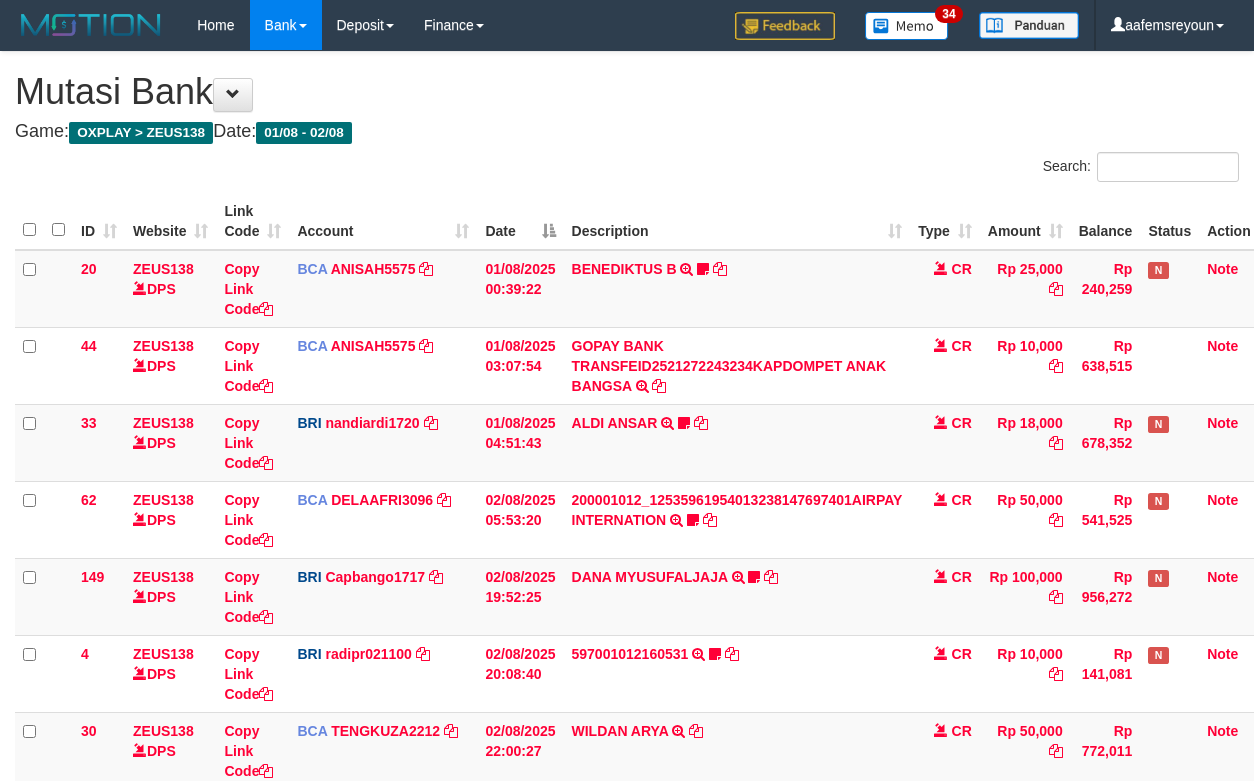 scroll, scrollTop: 120, scrollLeft: 0, axis: vertical 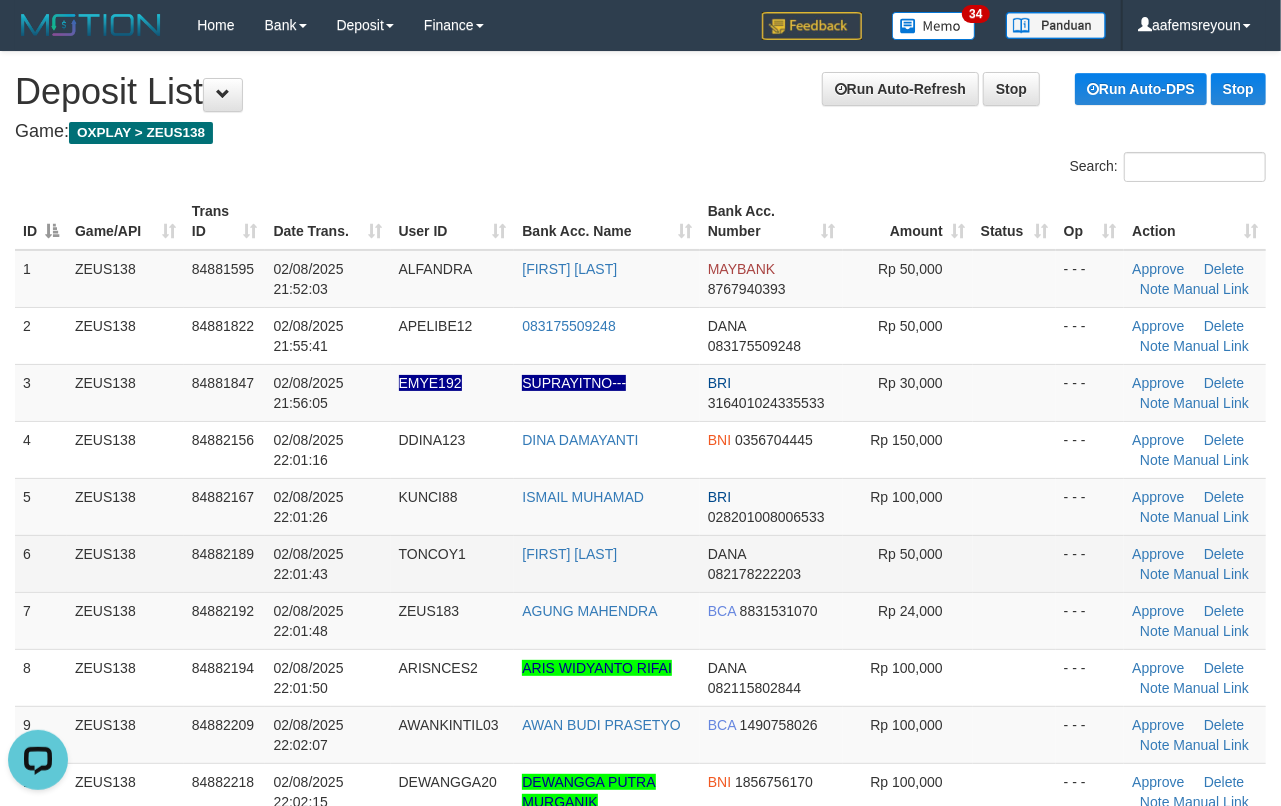 drag, startPoint x: 994, startPoint y: 570, endPoint x: 1066, endPoint y: 586, distance: 73.756355 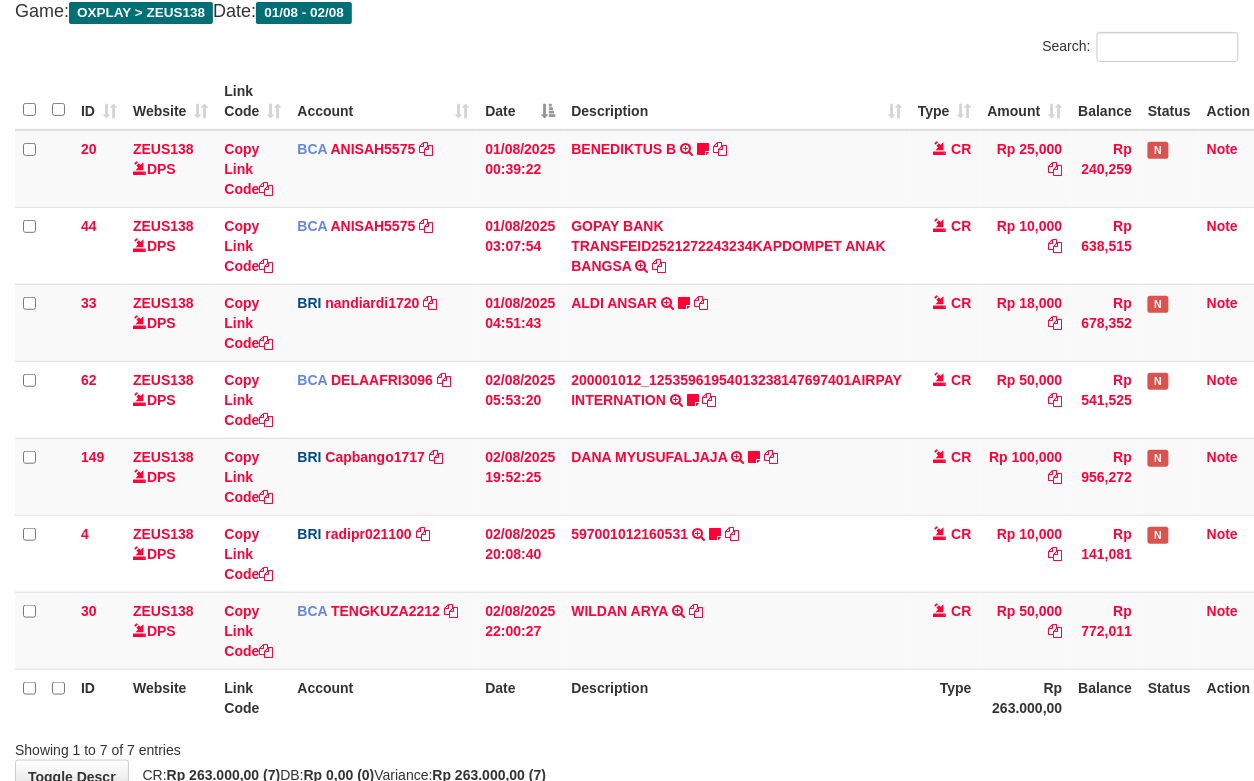 scroll, scrollTop: 246, scrollLeft: 0, axis: vertical 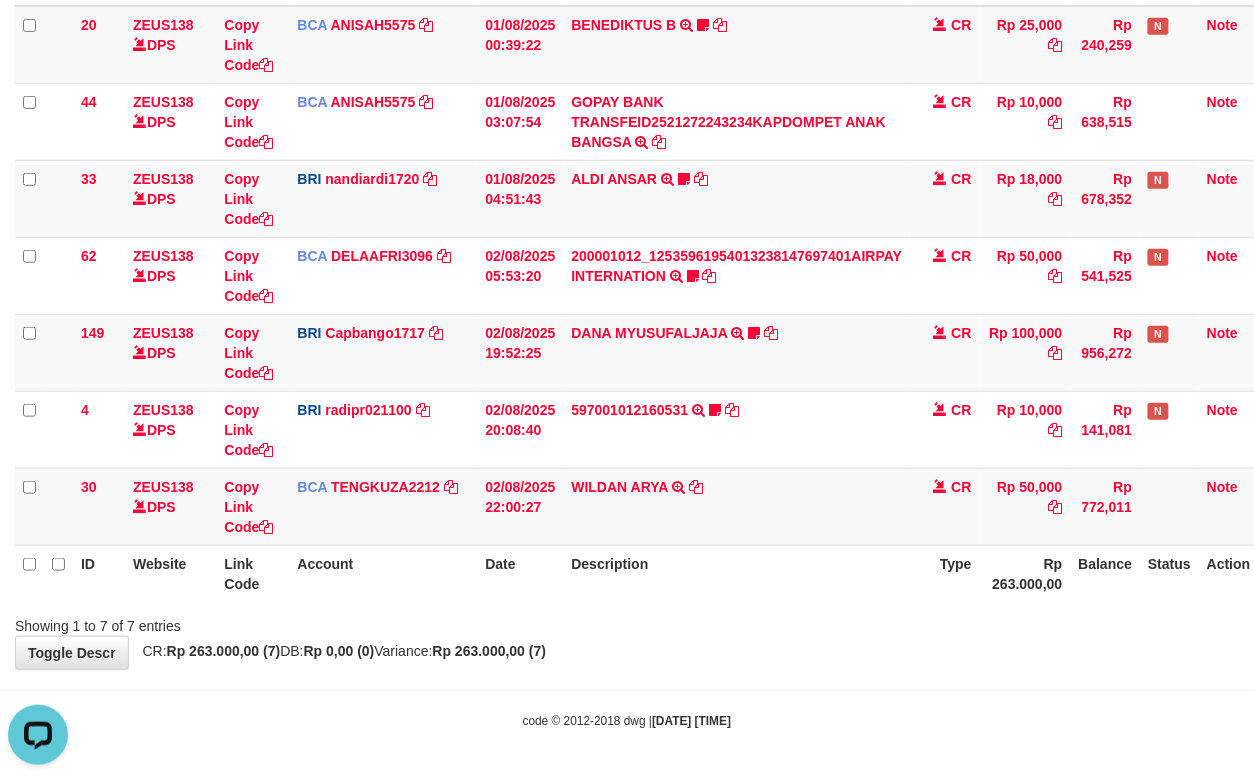 click on "**********" at bounding box center [627, 238] 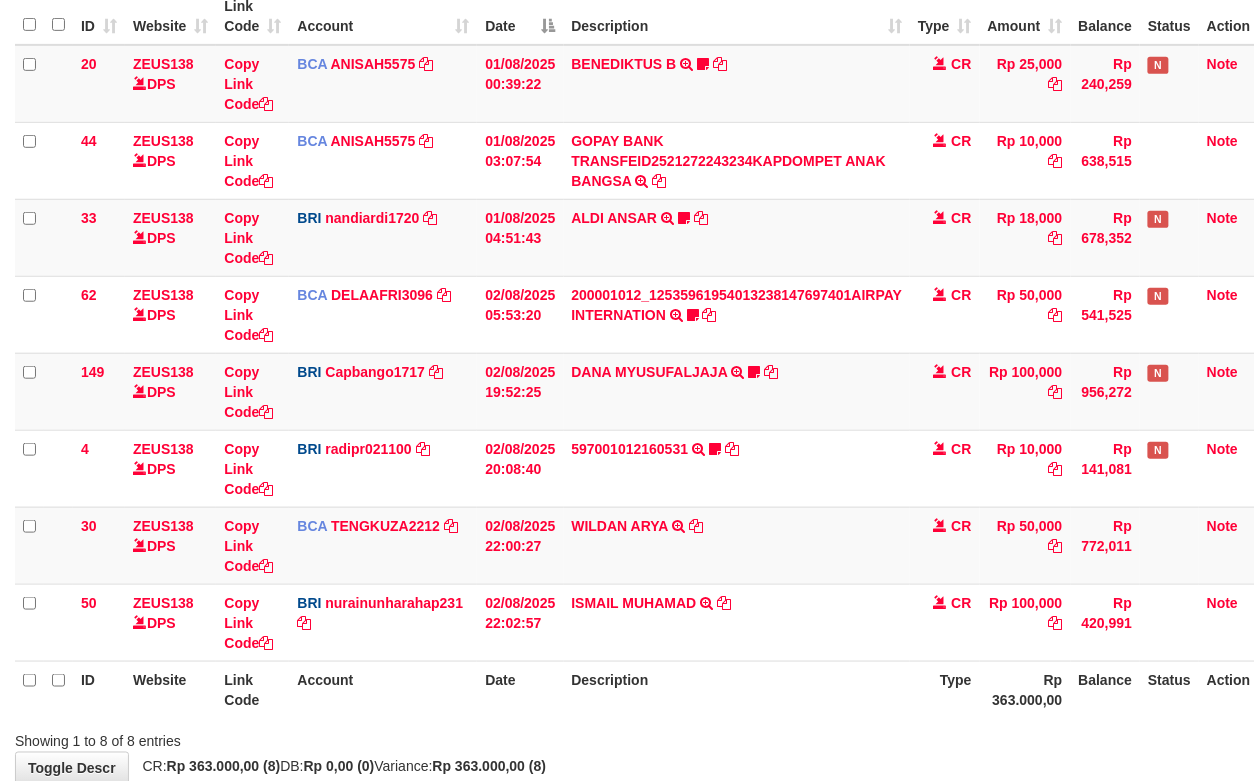 scroll, scrollTop: 246, scrollLeft: 0, axis: vertical 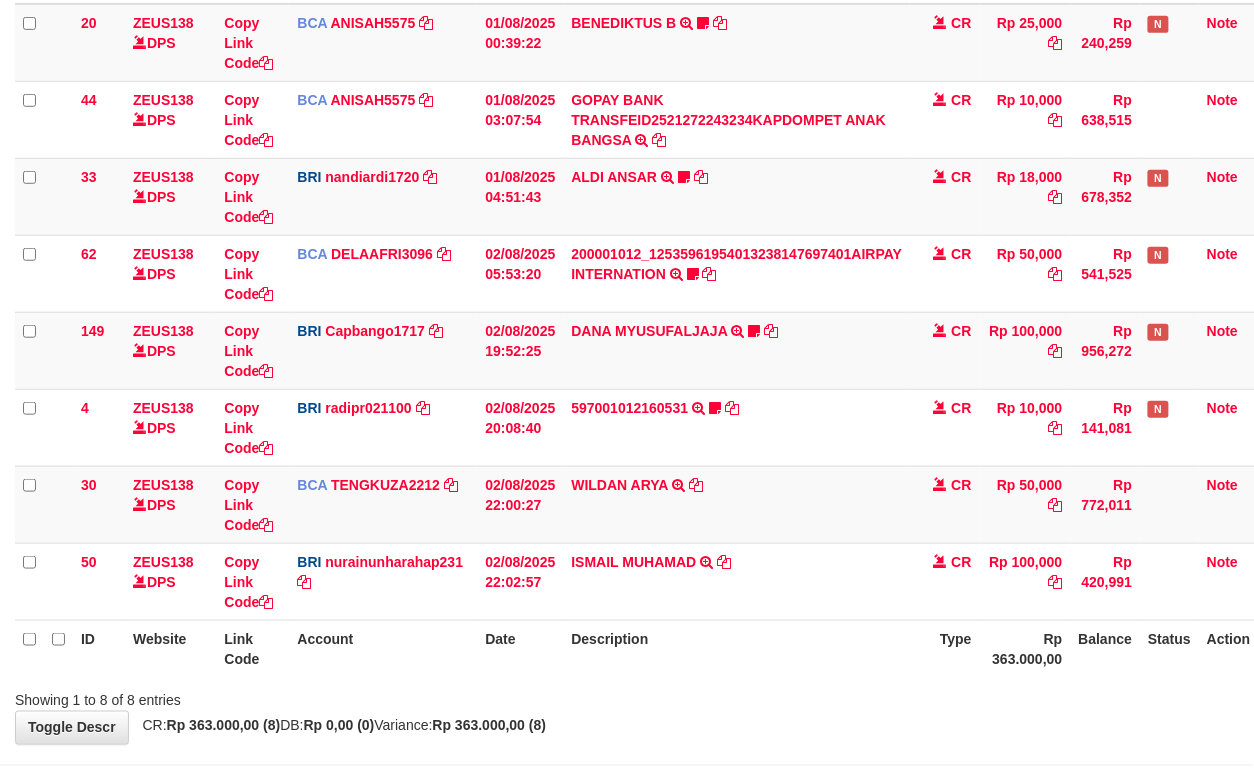 click on "ID Website Link Code Account Date Description Type Amount Balance Status Action
20
ZEUS138    DPS
Copy Link Code
BCA
[ACCOUNT]
DPS
[NAME]
mutasi_[DATE]_[NUMBER] | 20
mutasi_[DATE]_[NUMBER] | 20
[DATE] [TIME]
[NAME]            TRSF E-BANKING CR 0108/FTSCY/WS95051
25000.002025080185043947 TRFDN-[NAME]BSPAY DEBIT INDONE    Asuk86 bantu bukti tf
CR
Rp 25,000
Rp 240,259
N
Note
44
ZEUS138    DPS
Copy Link Code
BCA
[ACCOUNT]" at bounding box center (627, 312) 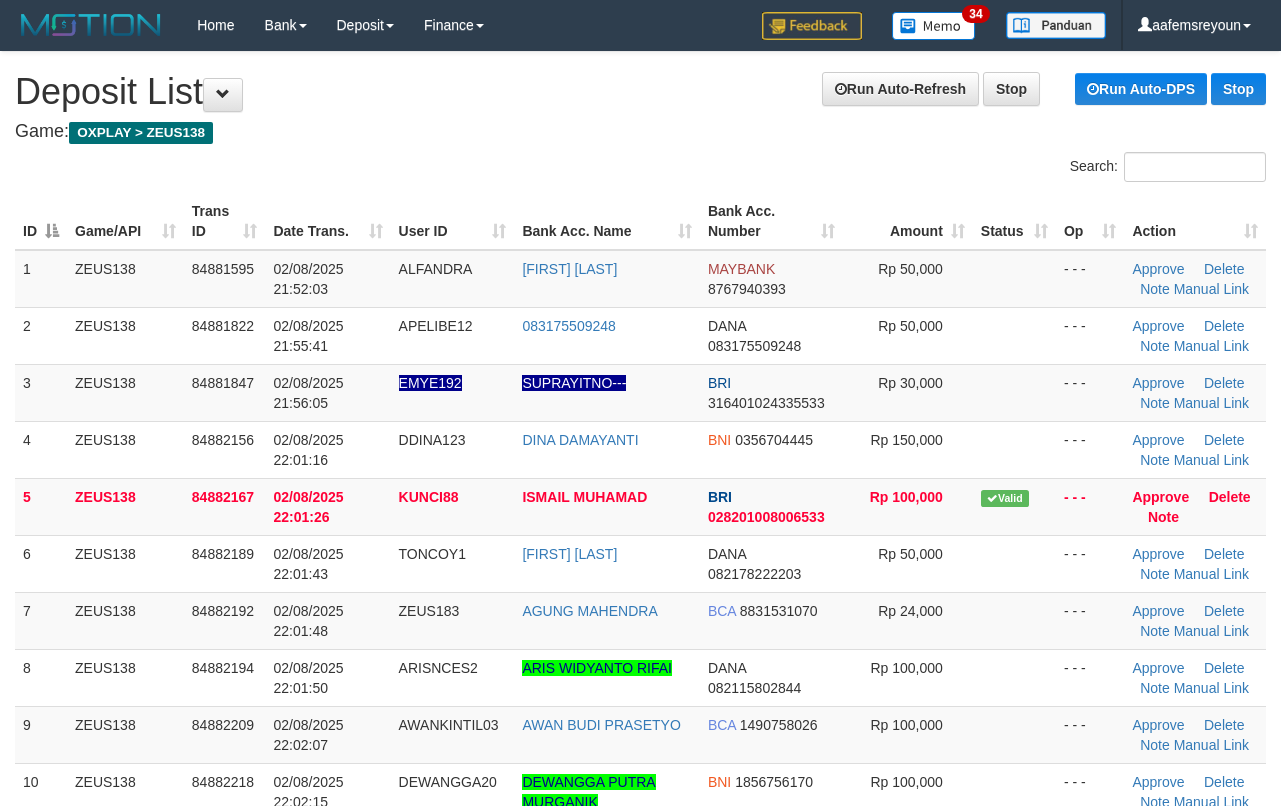 scroll, scrollTop: 0, scrollLeft: 0, axis: both 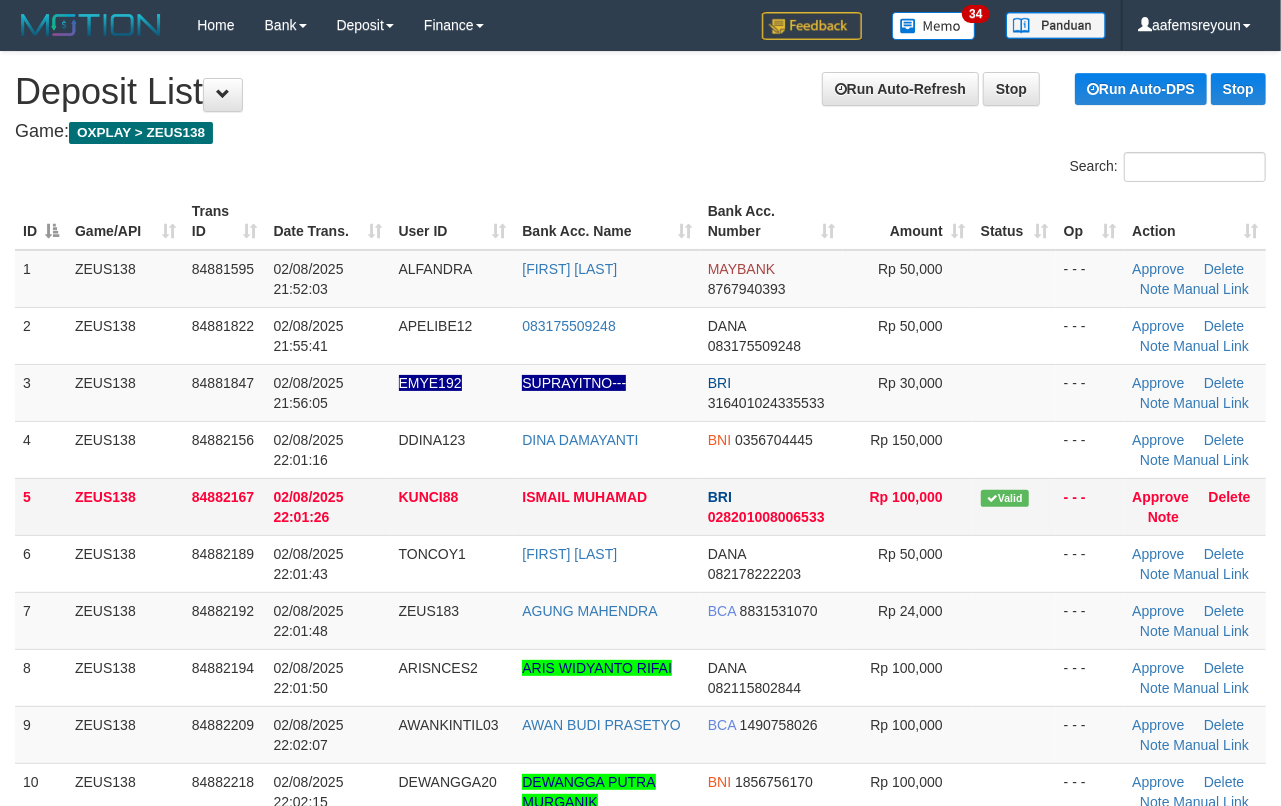 click on "BRI
028201008006533" at bounding box center (772, 506) 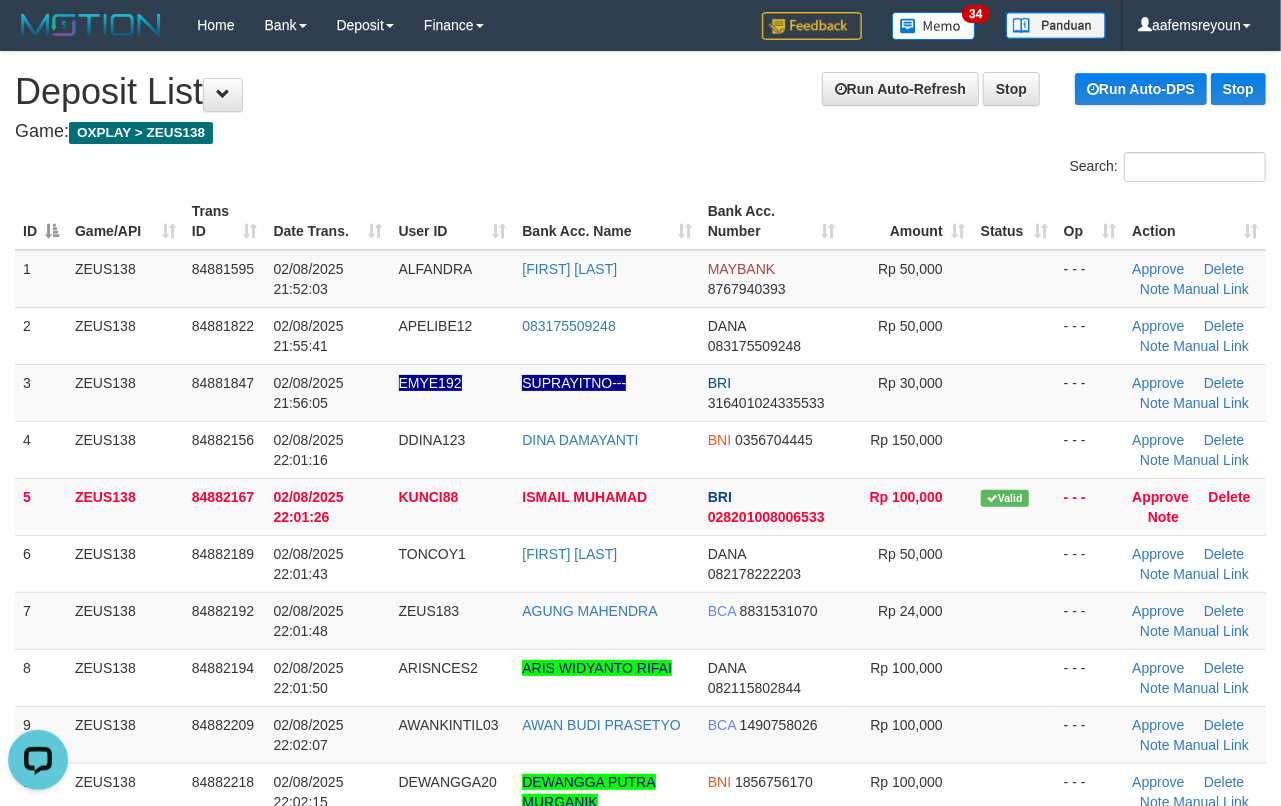 scroll, scrollTop: 0, scrollLeft: 0, axis: both 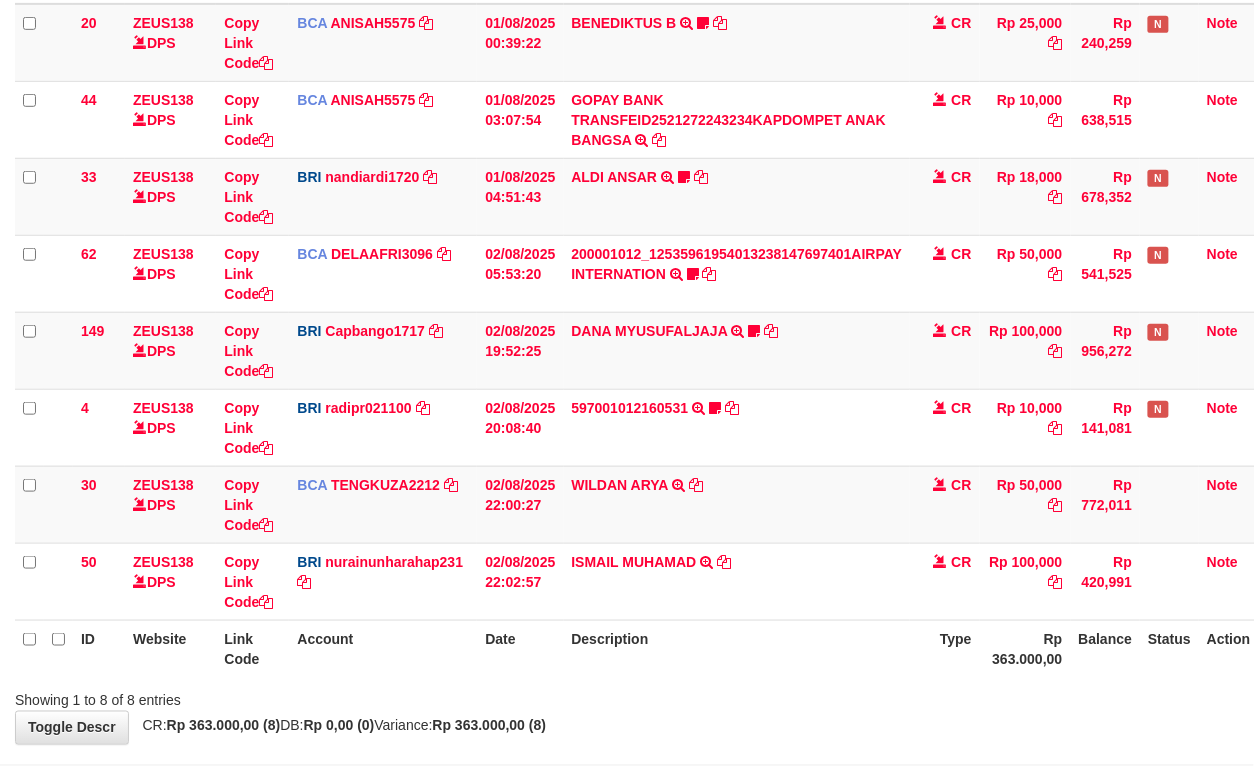 click on "Description" at bounding box center [737, 648] 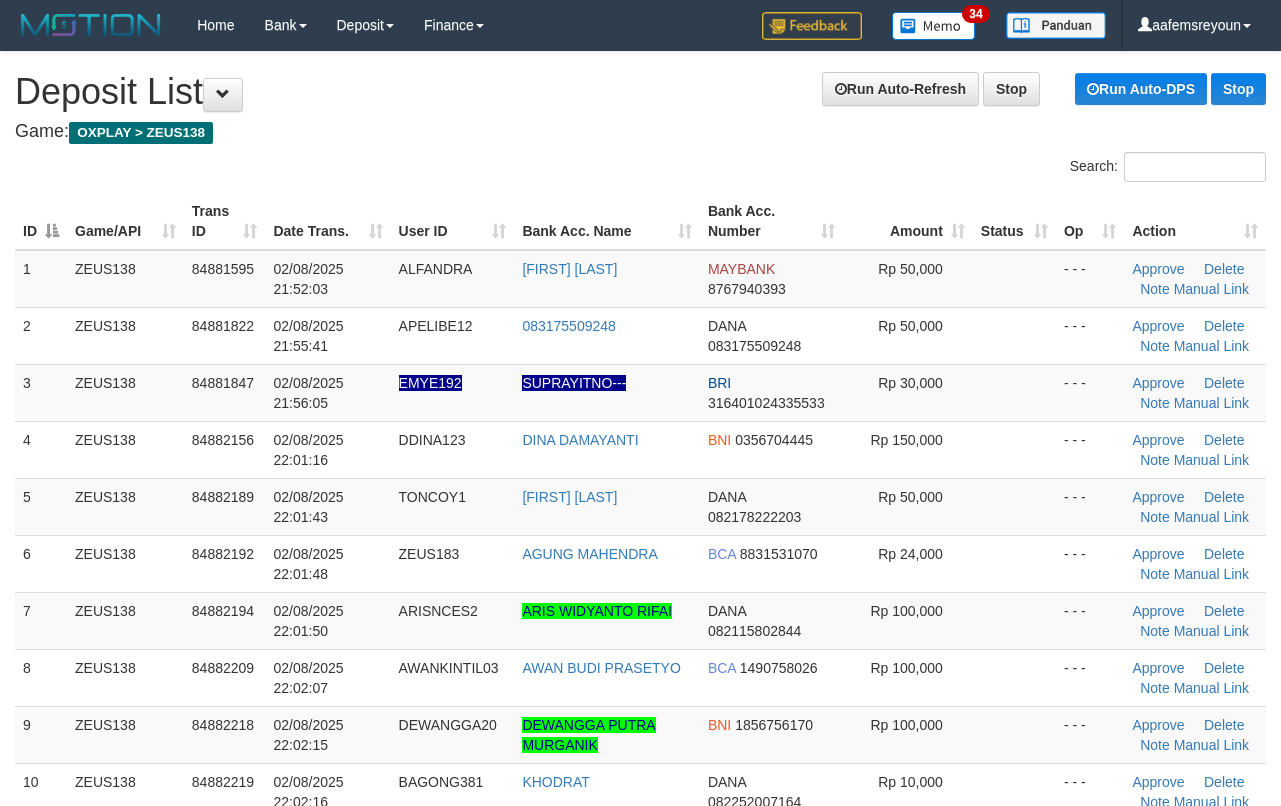 scroll, scrollTop: 0, scrollLeft: 0, axis: both 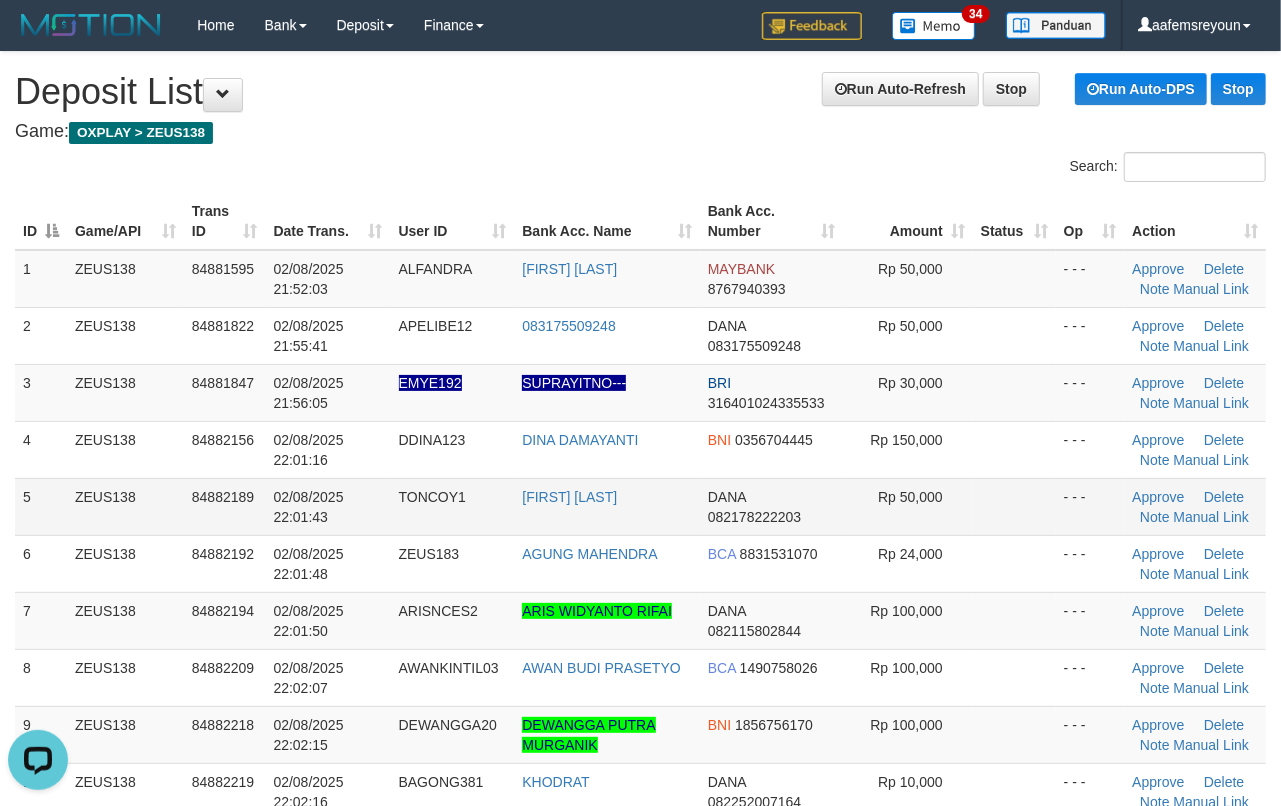 drag, startPoint x: 1042, startPoint y: 506, endPoint x: 1069, endPoint y: 510, distance: 27.294687 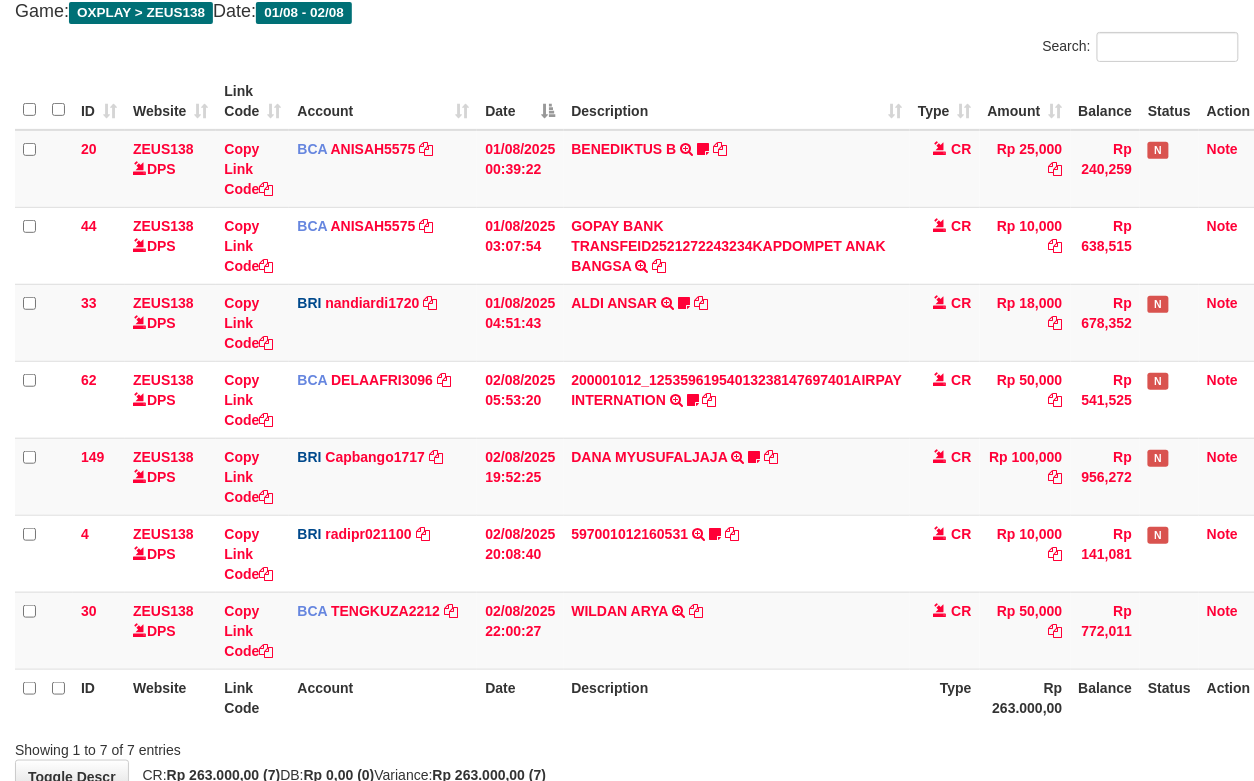scroll, scrollTop: 246, scrollLeft: 0, axis: vertical 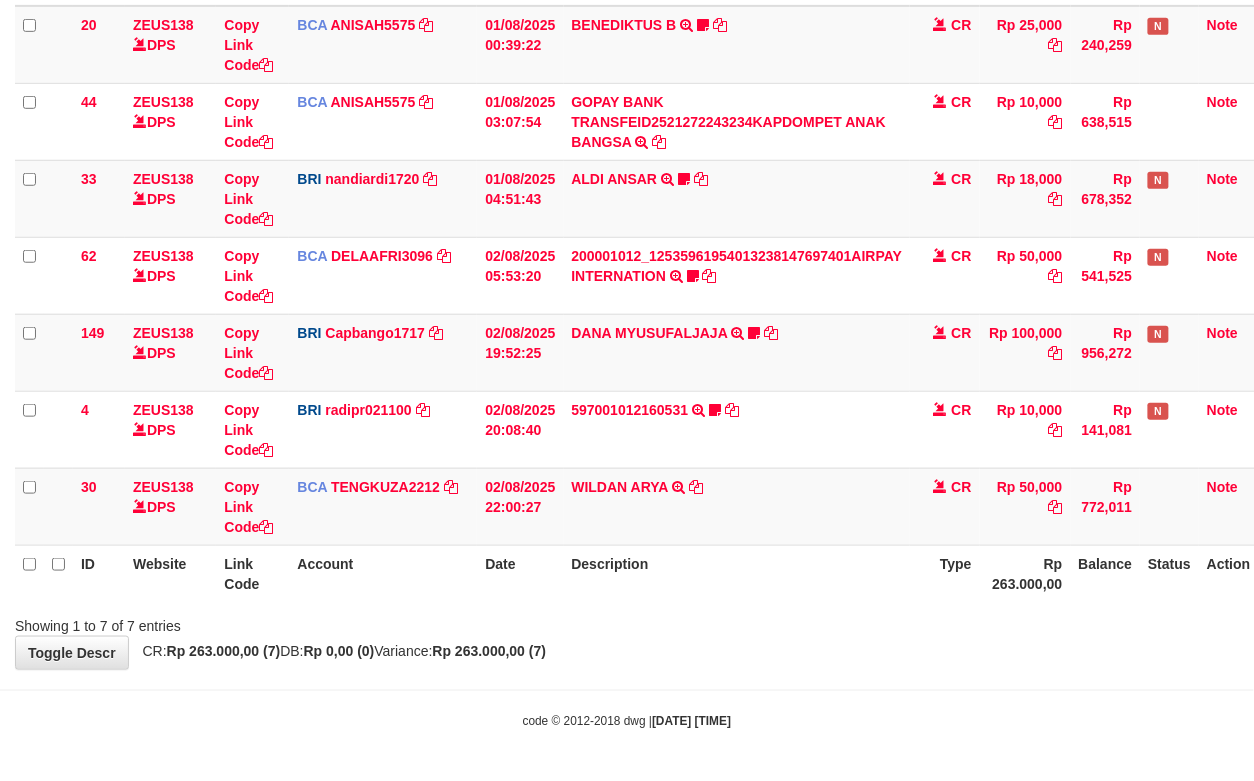 click on "**********" at bounding box center (627, 238) 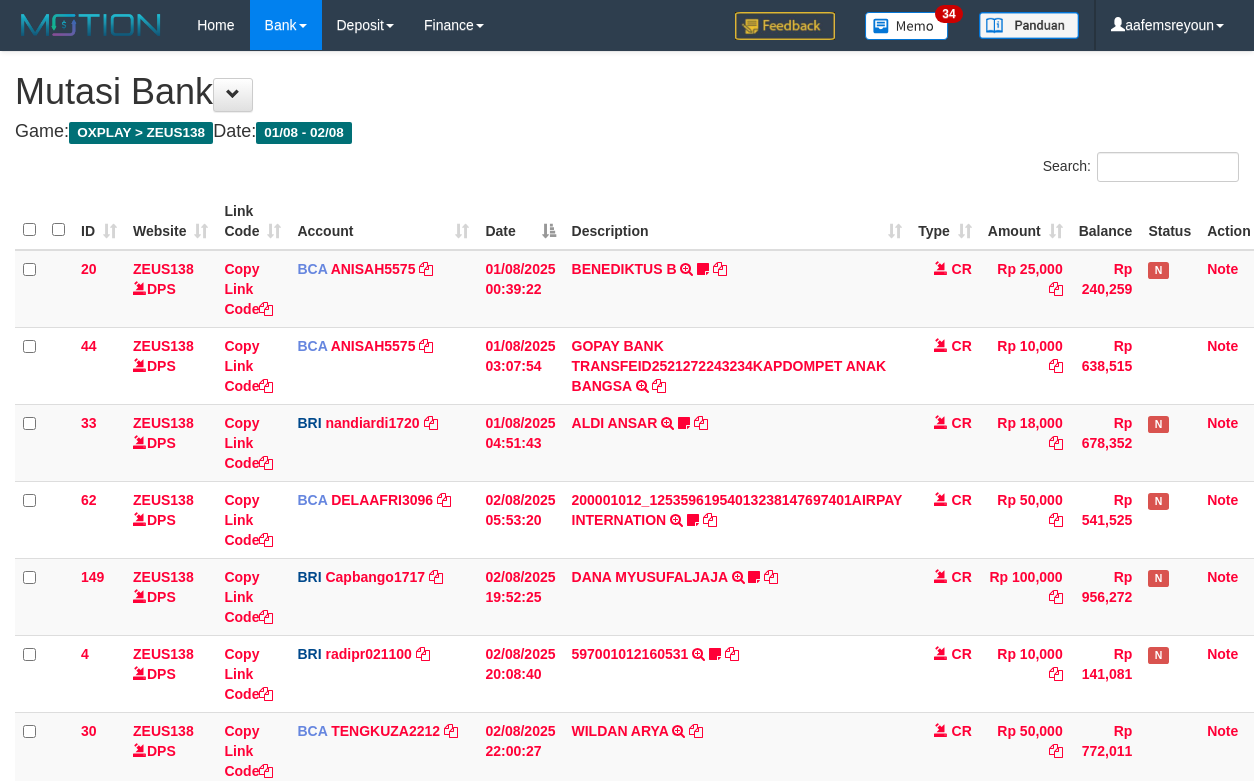 scroll, scrollTop: 120, scrollLeft: 0, axis: vertical 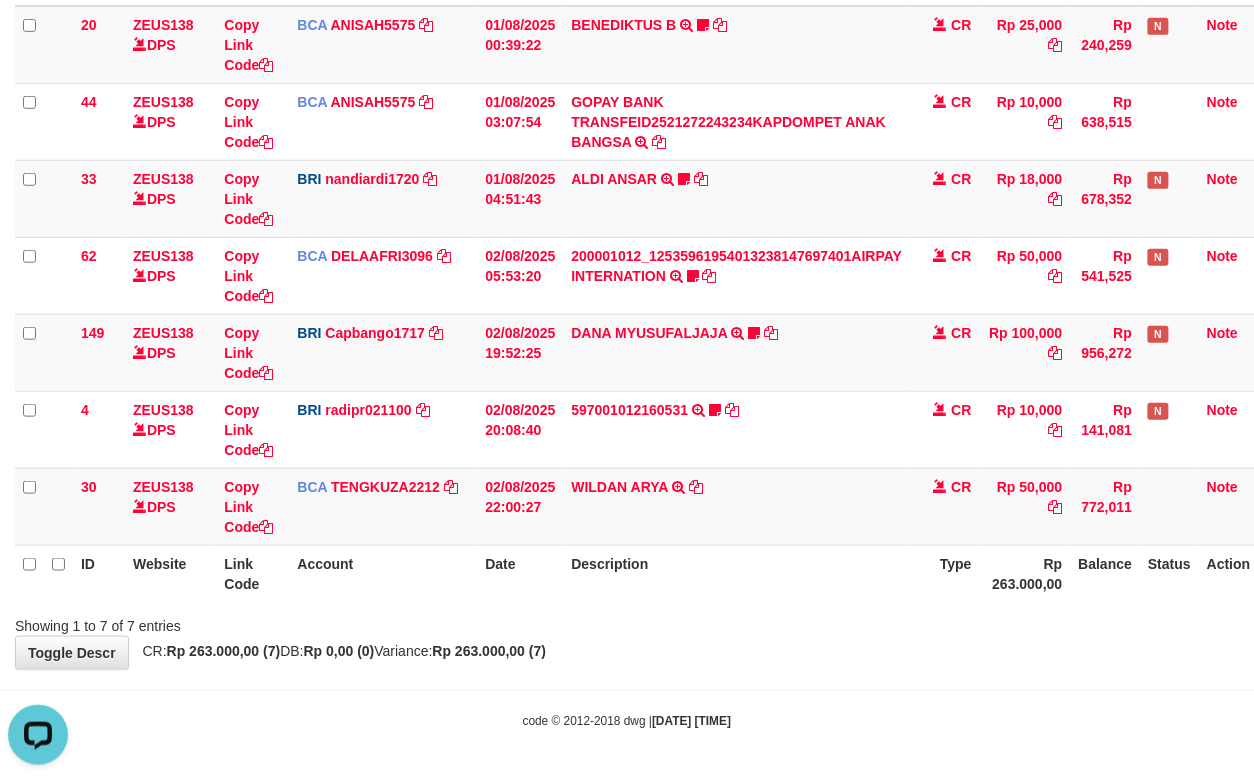 click on "Description" at bounding box center (737, 573) 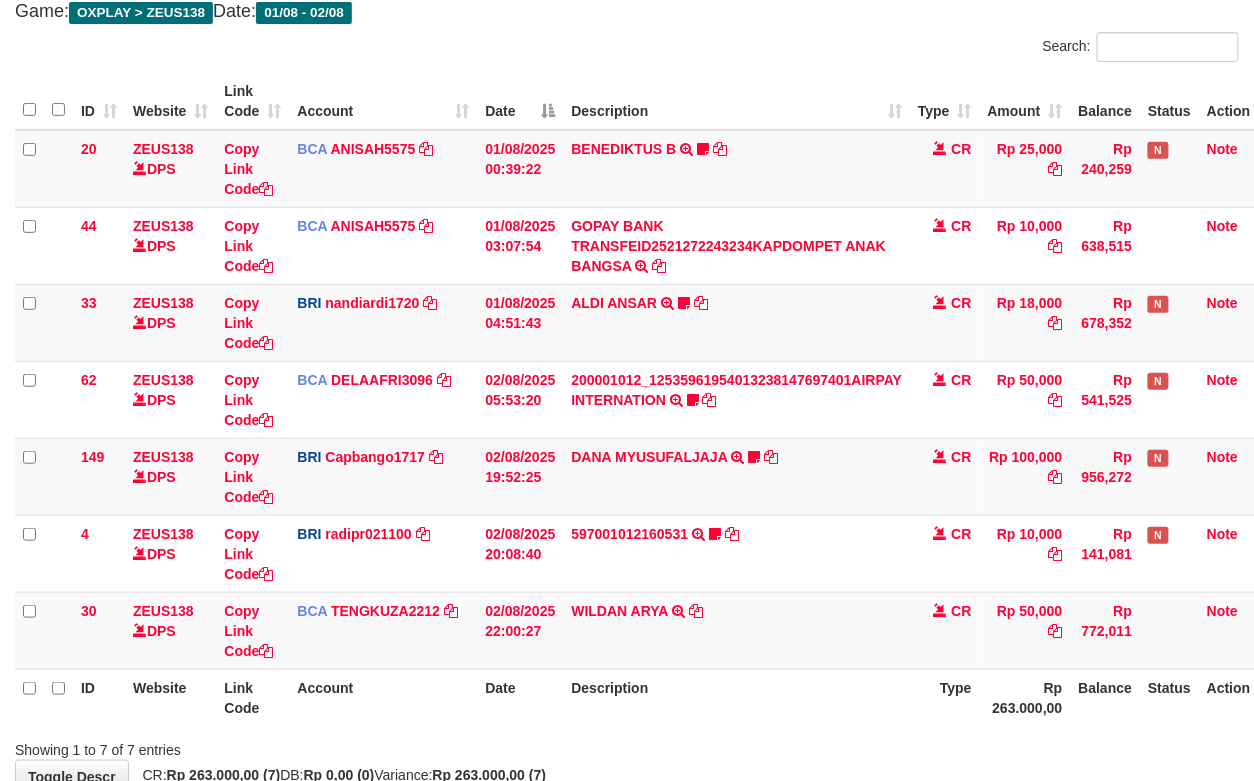 scroll, scrollTop: 246, scrollLeft: 0, axis: vertical 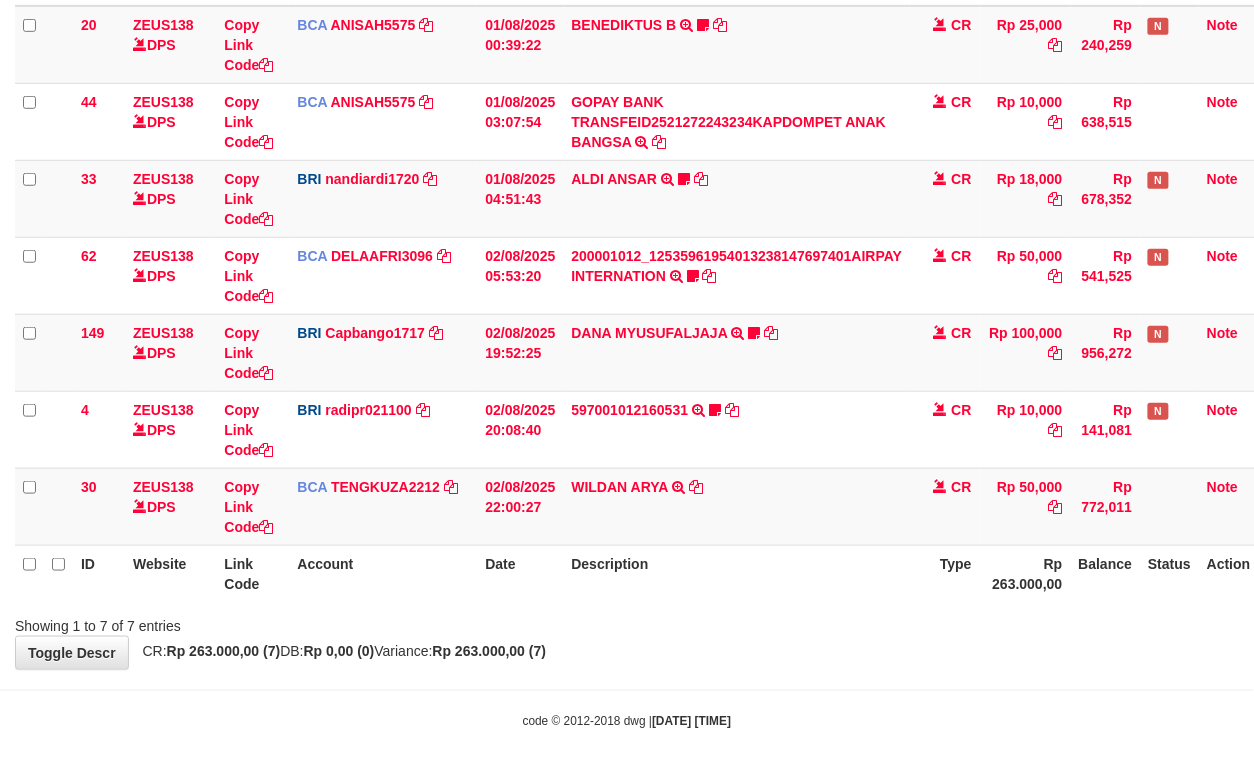 click on "Showing 1 to 7 of 7 entries" at bounding box center [261, 622] 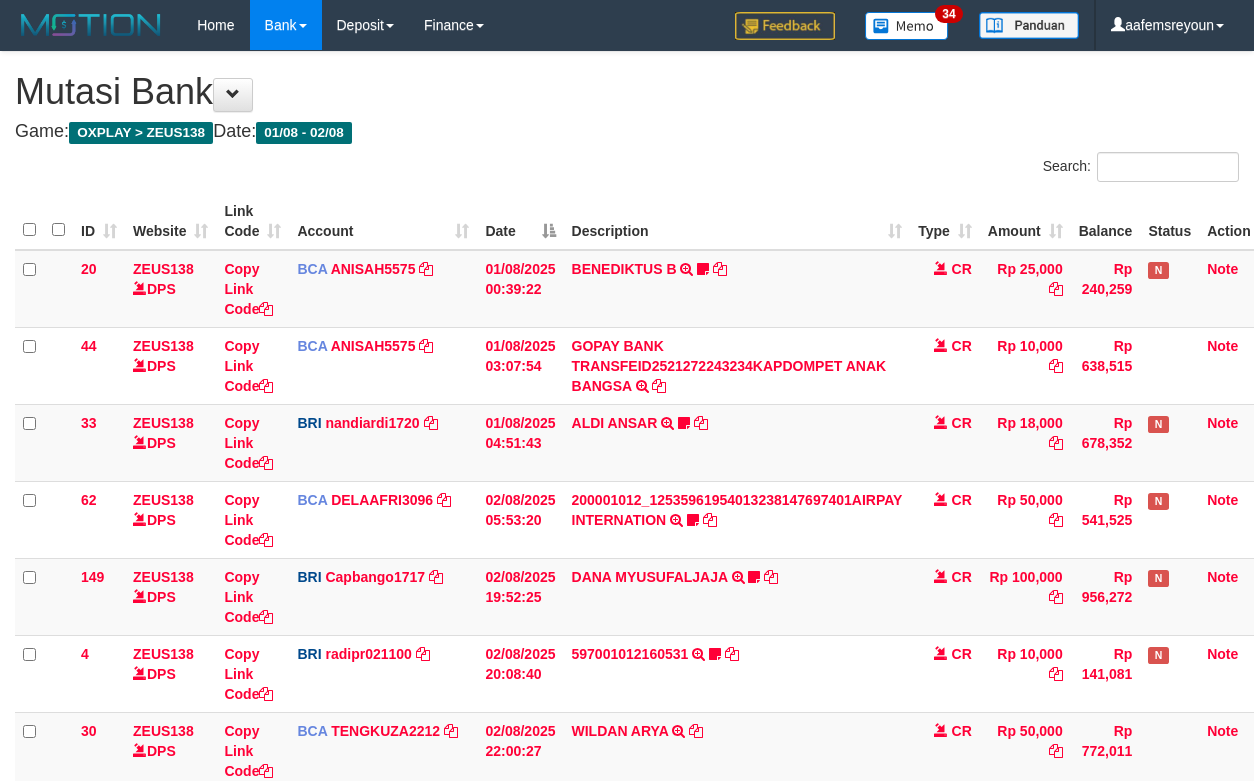 scroll, scrollTop: 120, scrollLeft: 0, axis: vertical 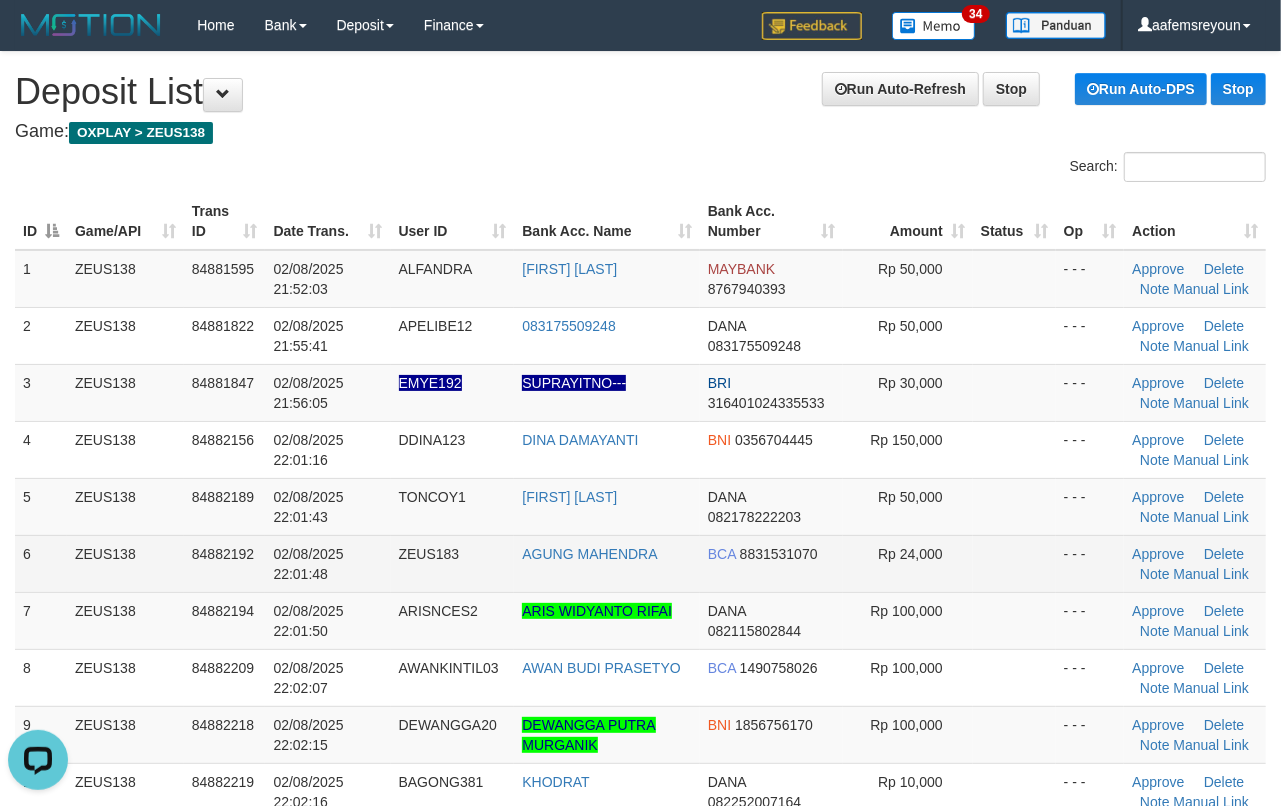 click on "BCA" at bounding box center [722, 554] 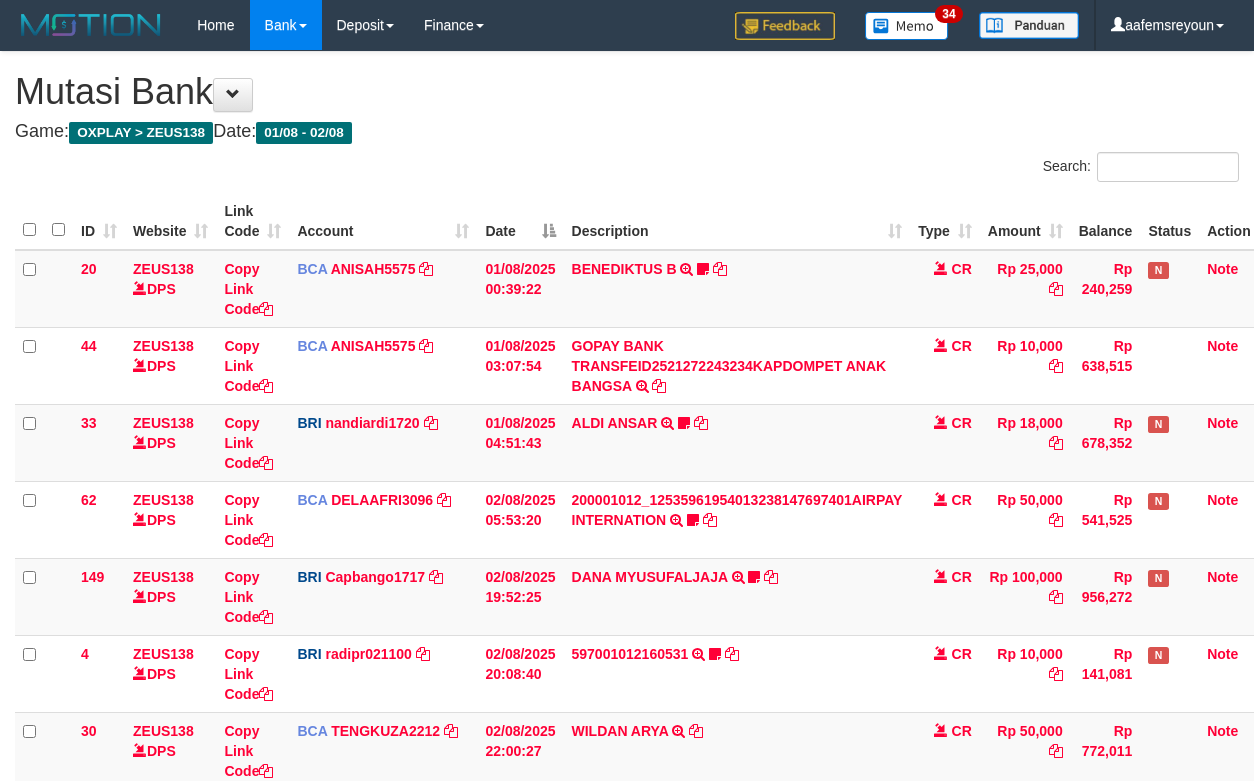 scroll, scrollTop: 120, scrollLeft: 0, axis: vertical 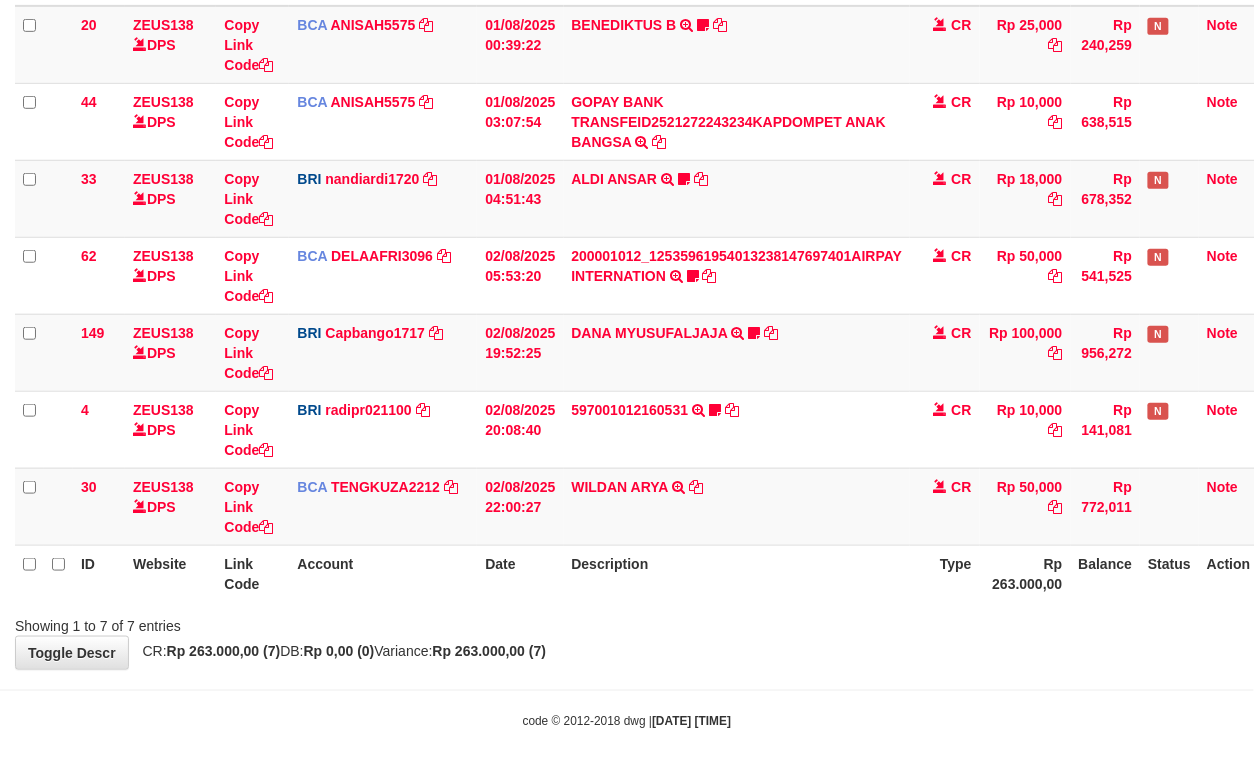 click on "Showing 1 to 7 of 7 entries" at bounding box center [627, 622] 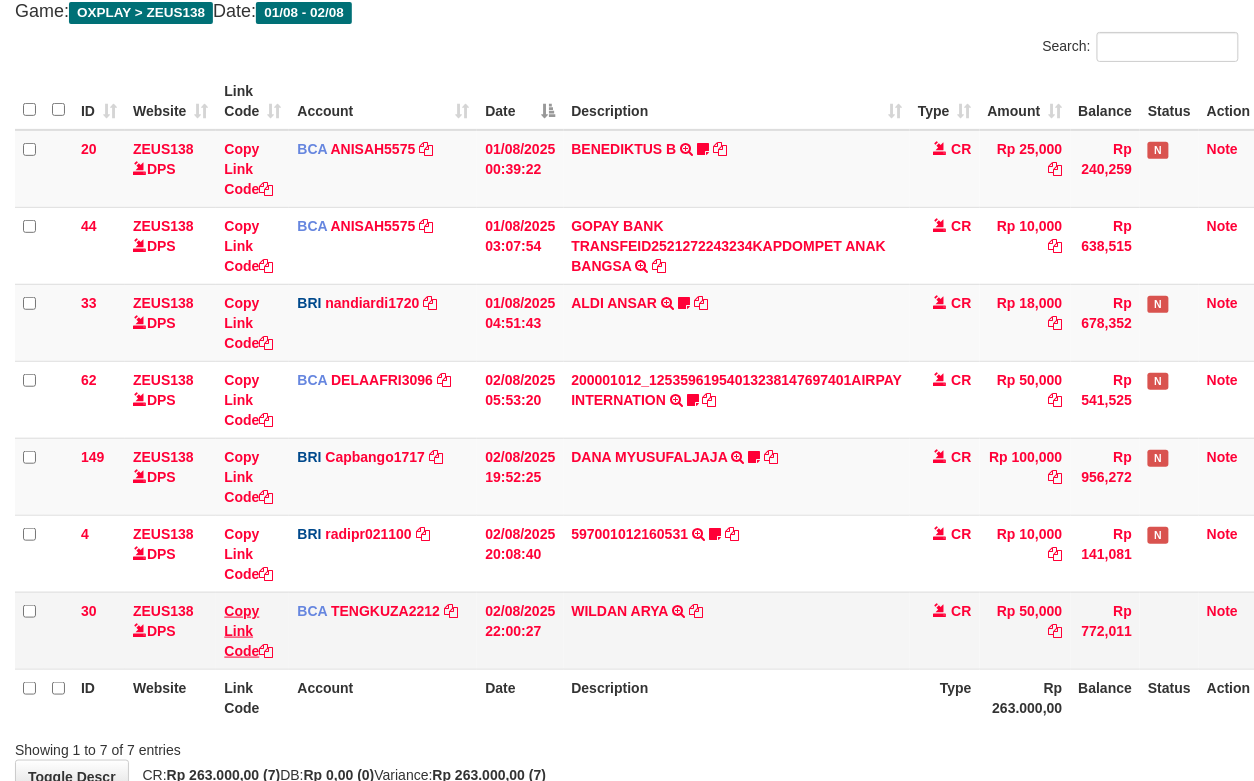 scroll, scrollTop: 246, scrollLeft: 0, axis: vertical 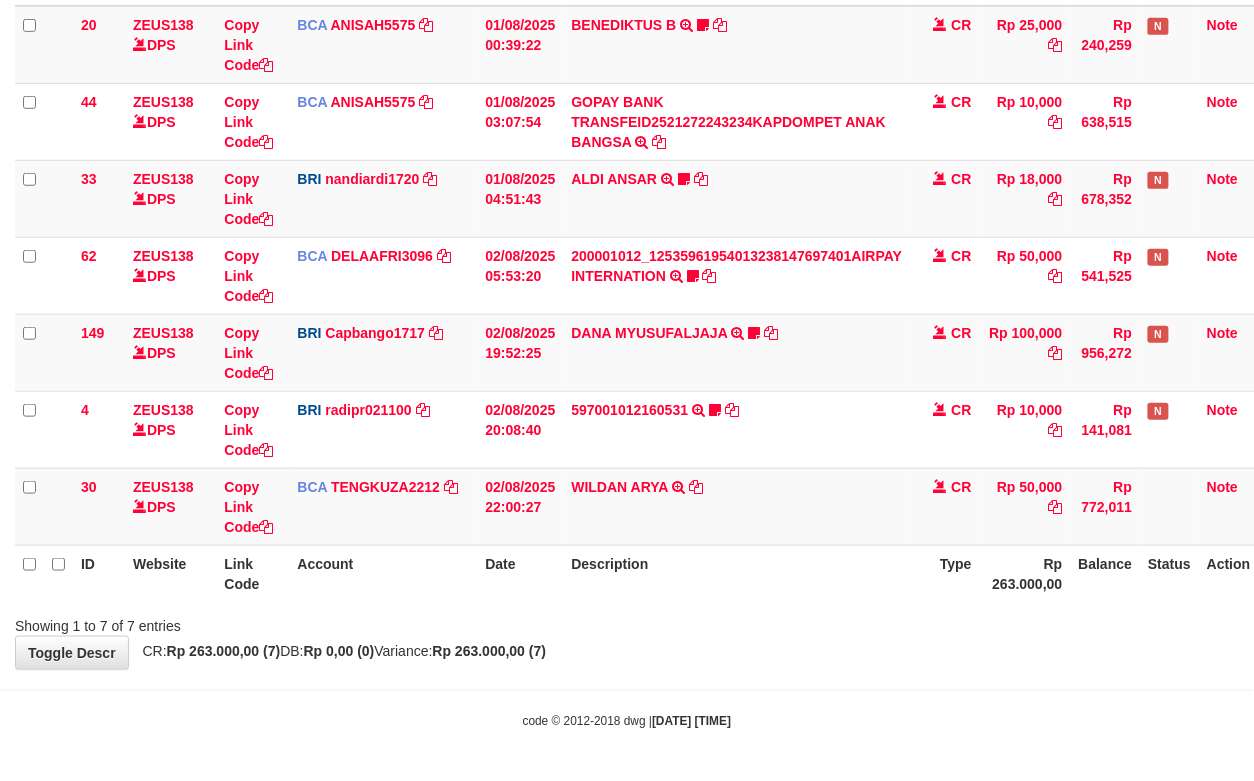 drag, startPoint x: 232, startPoint y: 616, endPoint x: 1266, endPoint y: 653, distance: 1034.6617 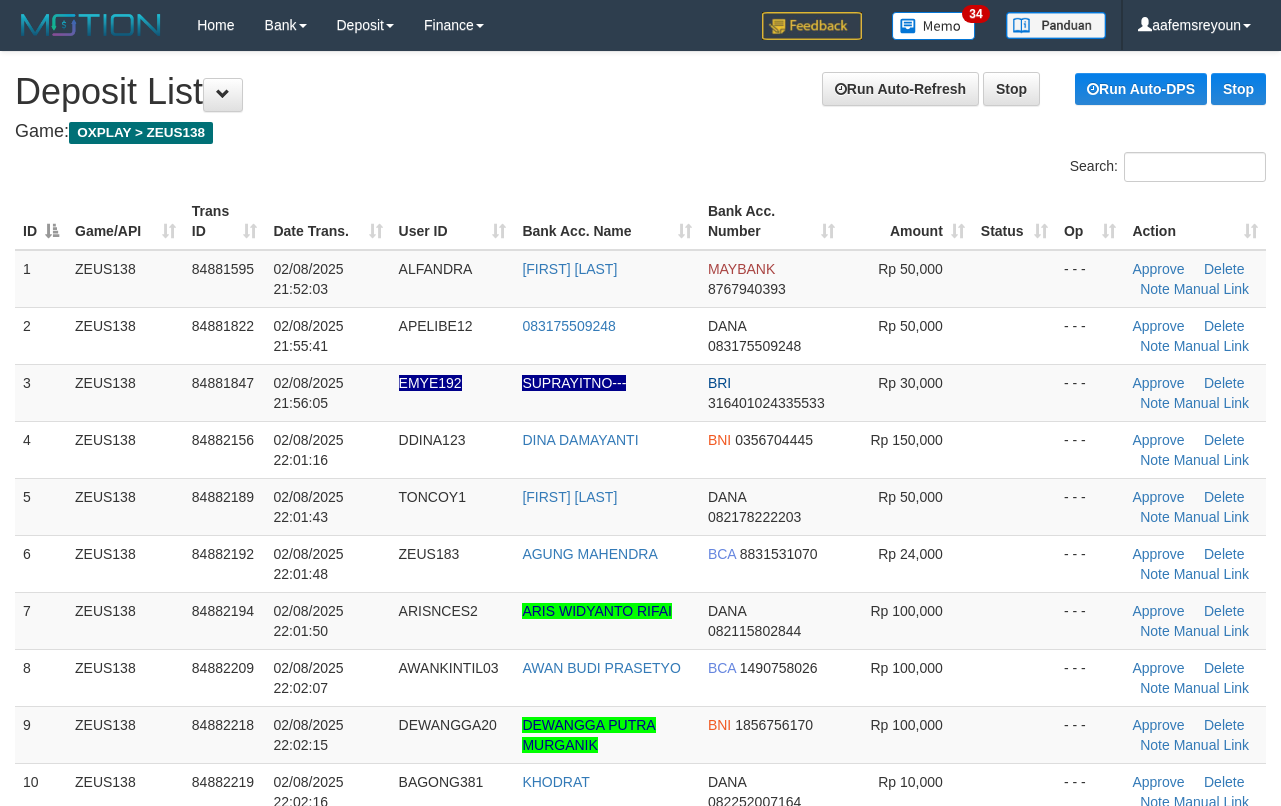 scroll, scrollTop: 0, scrollLeft: 0, axis: both 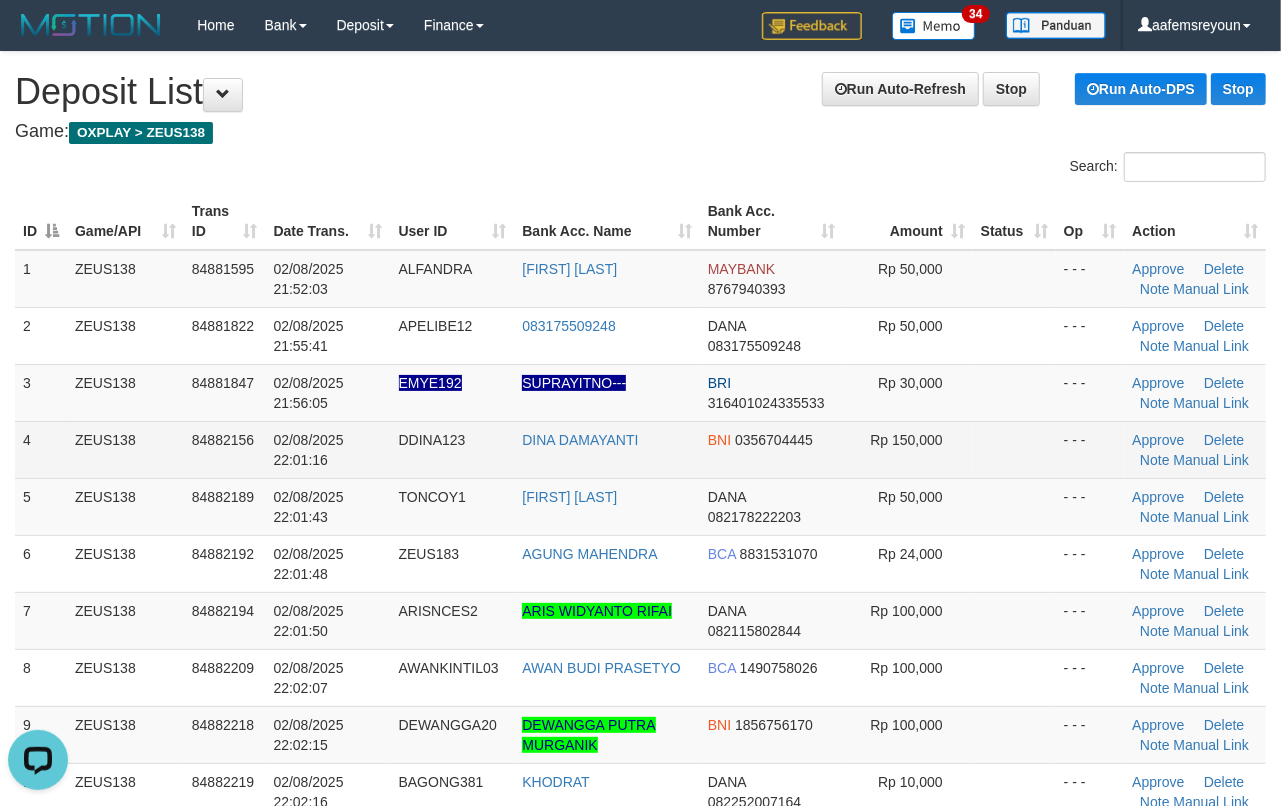 click at bounding box center (1014, 449) 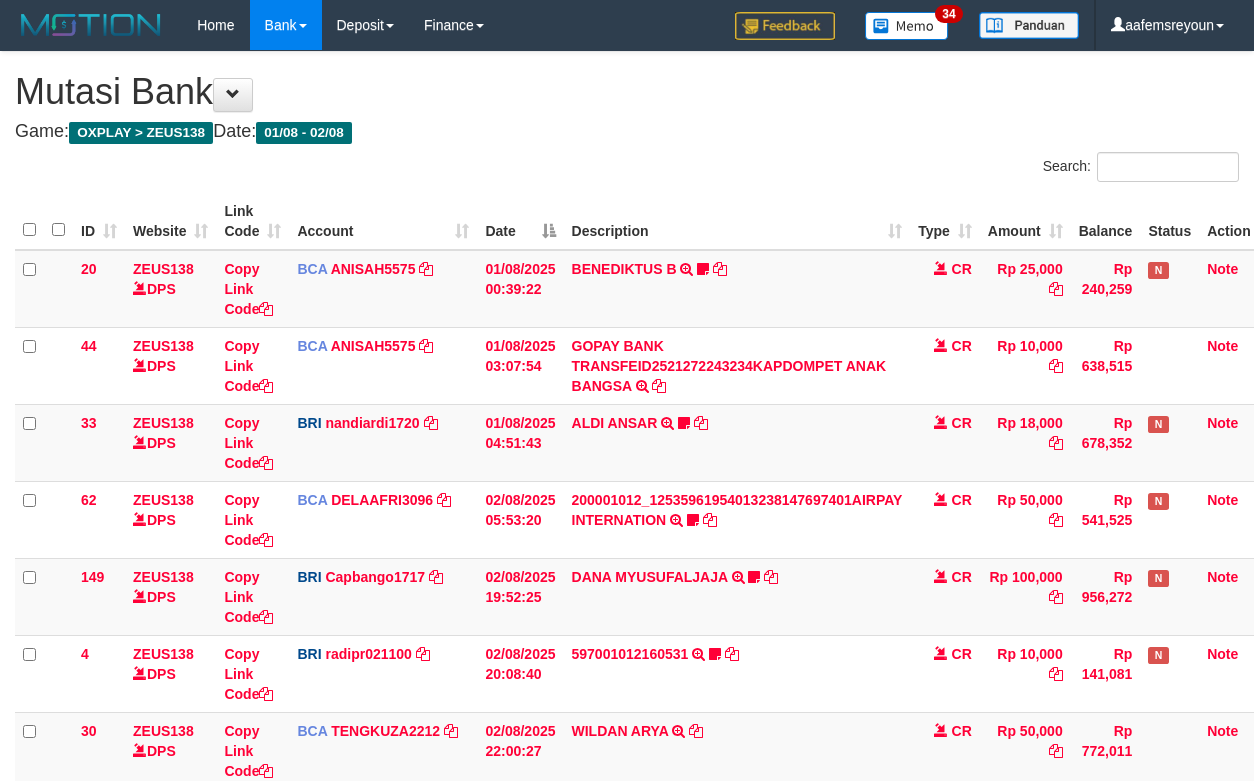 scroll, scrollTop: 120, scrollLeft: 0, axis: vertical 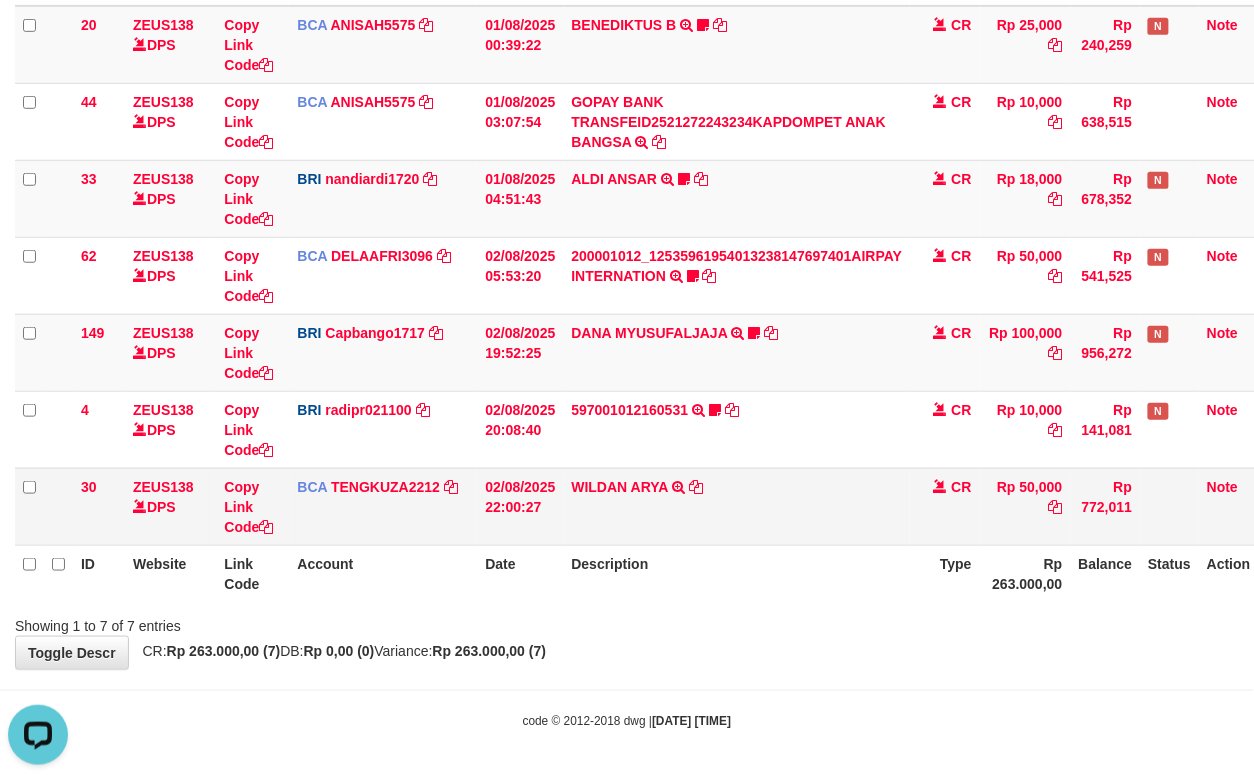 drag, startPoint x: 776, startPoint y: 490, endPoint x: 736, endPoint y: 489, distance: 40.012497 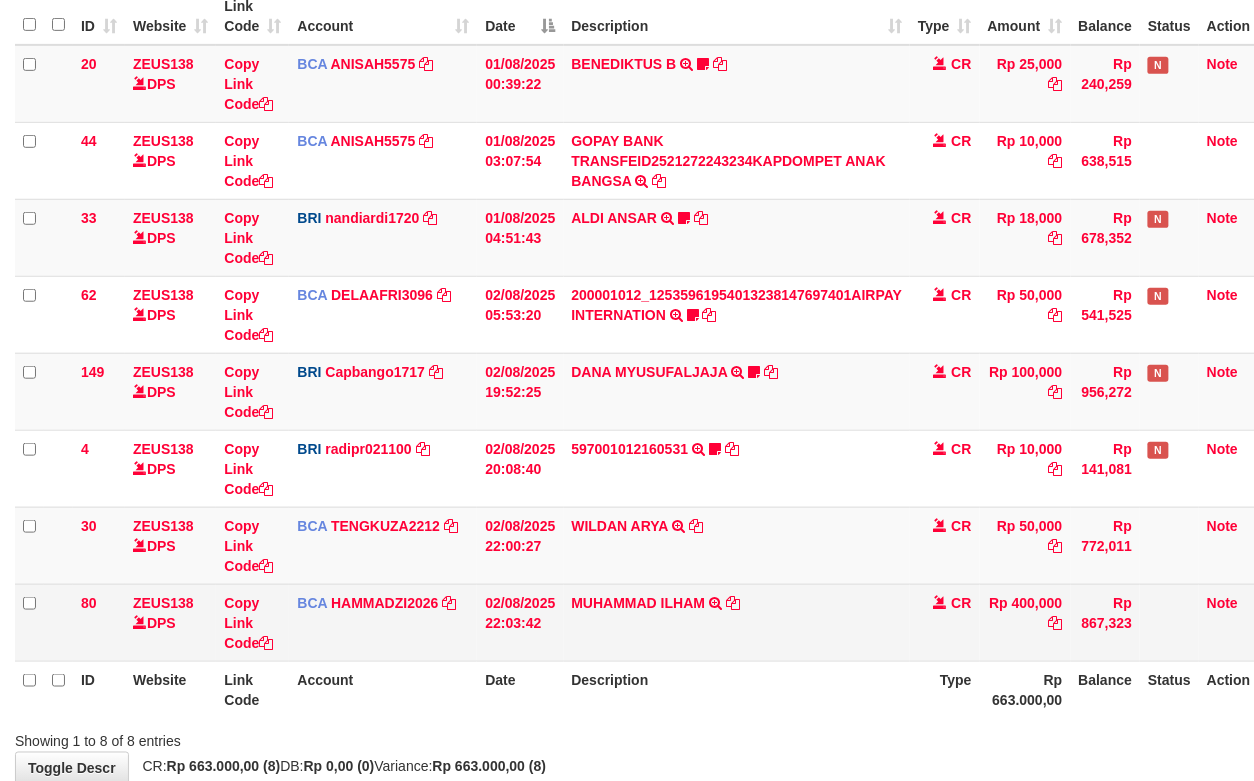 scroll, scrollTop: 246, scrollLeft: 0, axis: vertical 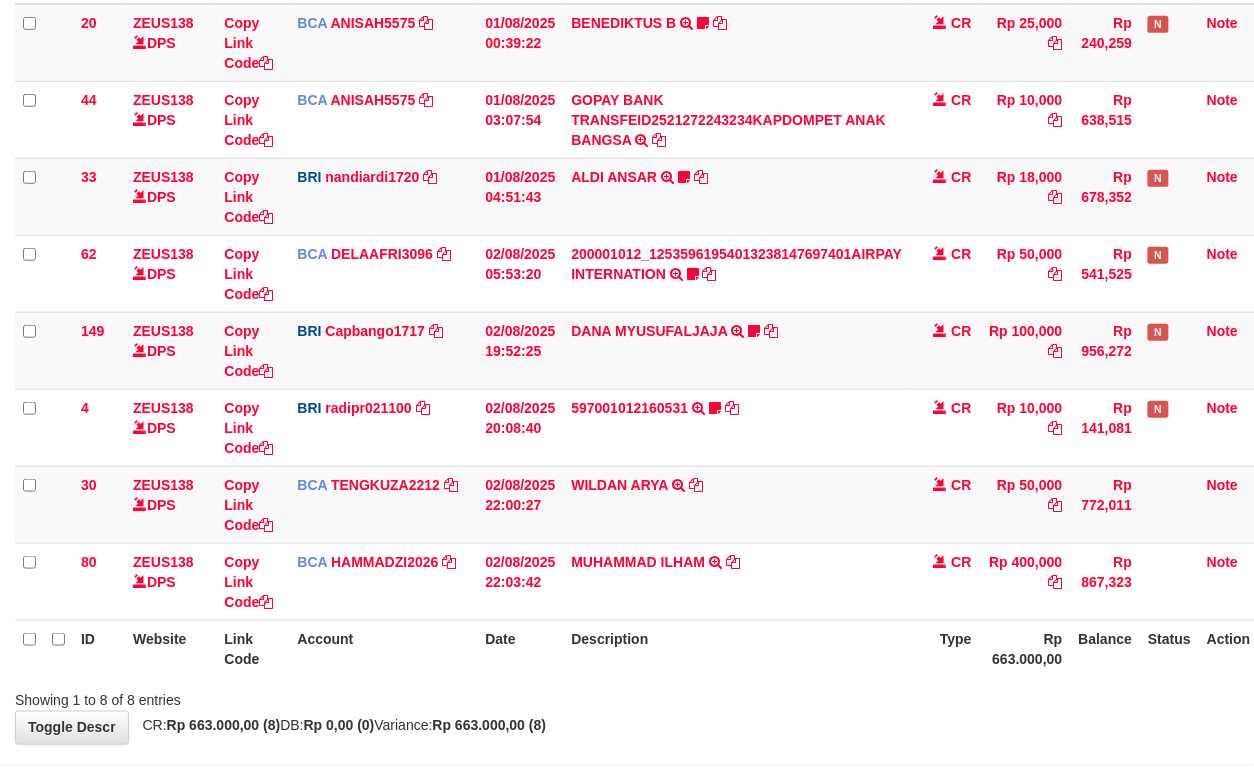 click on "Description" at bounding box center (737, 648) 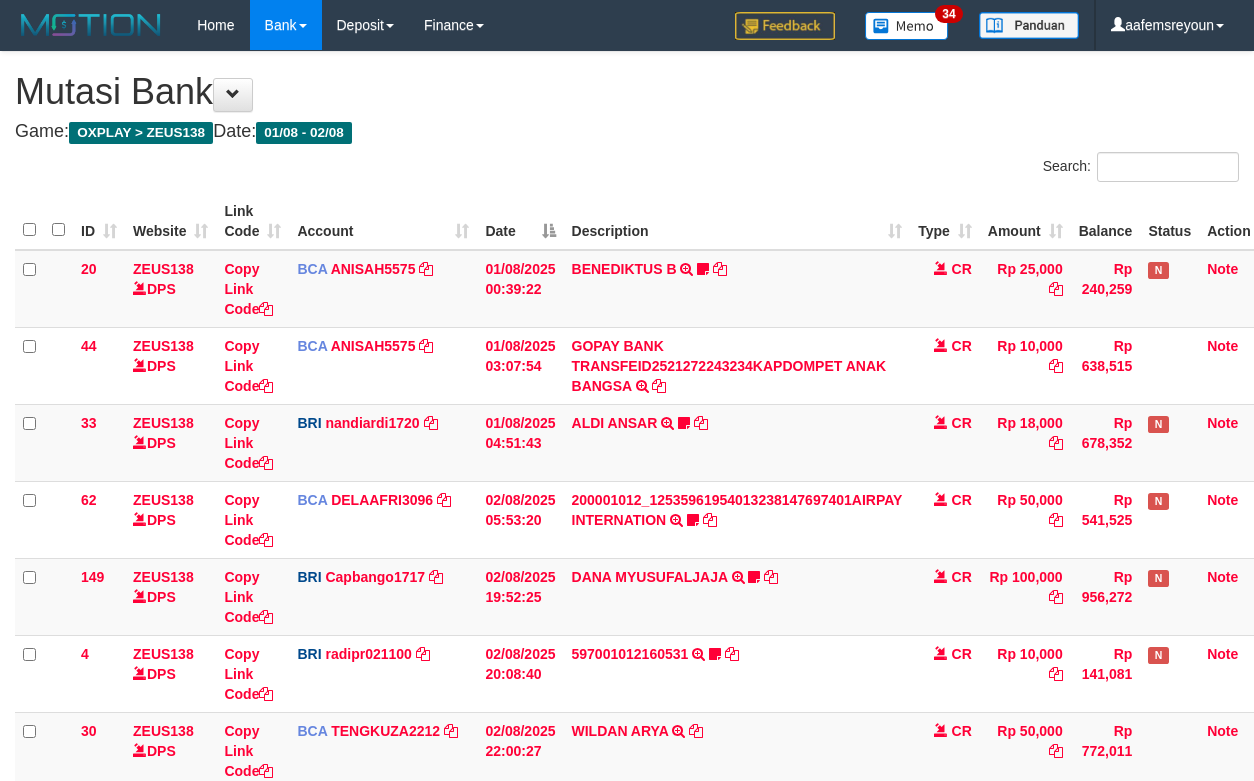 scroll, scrollTop: 205, scrollLeft: 0, axis: vertical 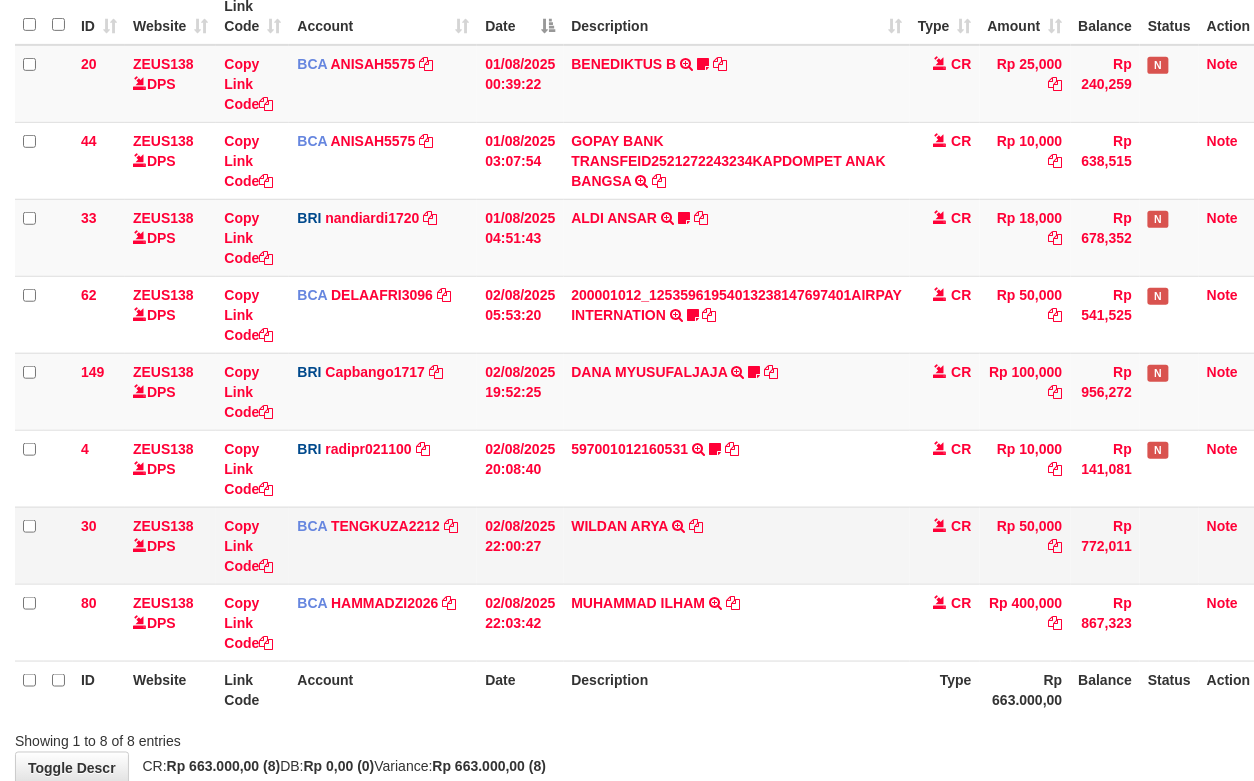 click on "MUHAMMAD ILHAM" at bounding box center [639, 603] 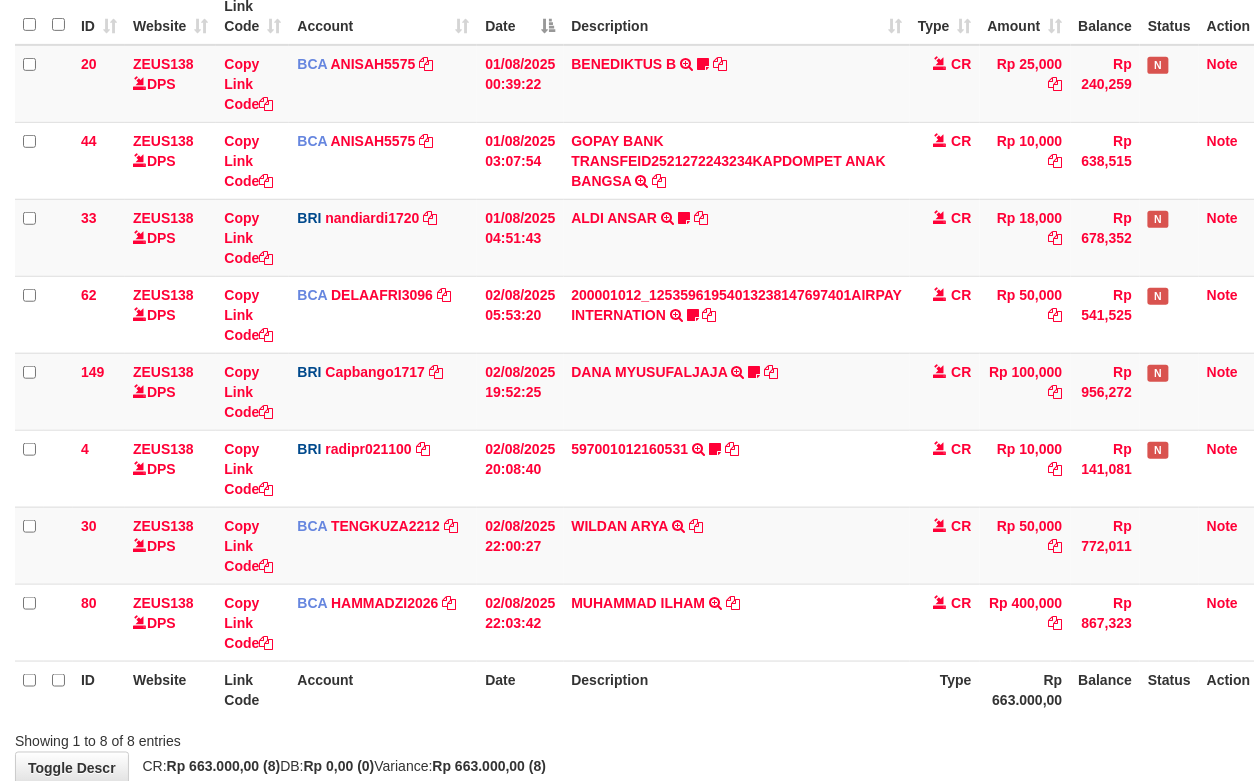 scroll, scrollTop: 246, scrollLeft: 0, axis: vertical 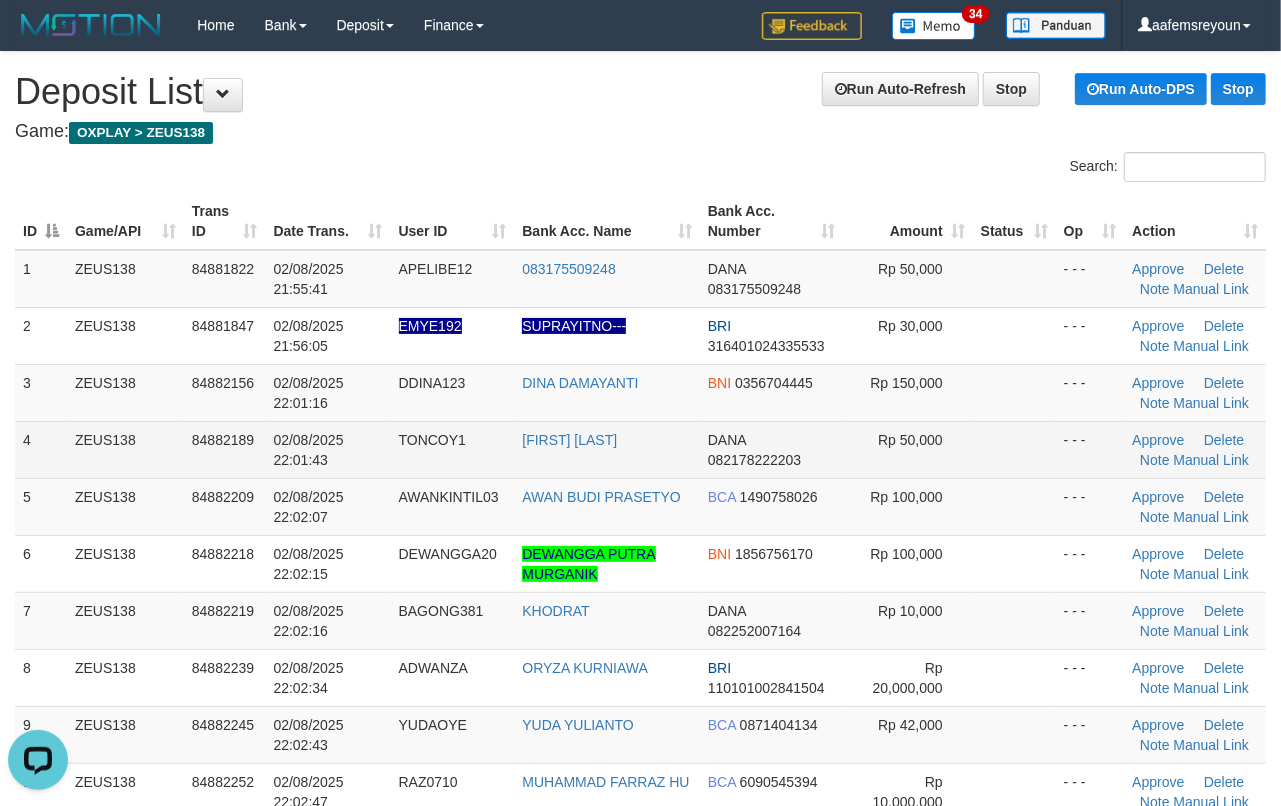click at bounding box center [1014, 449] 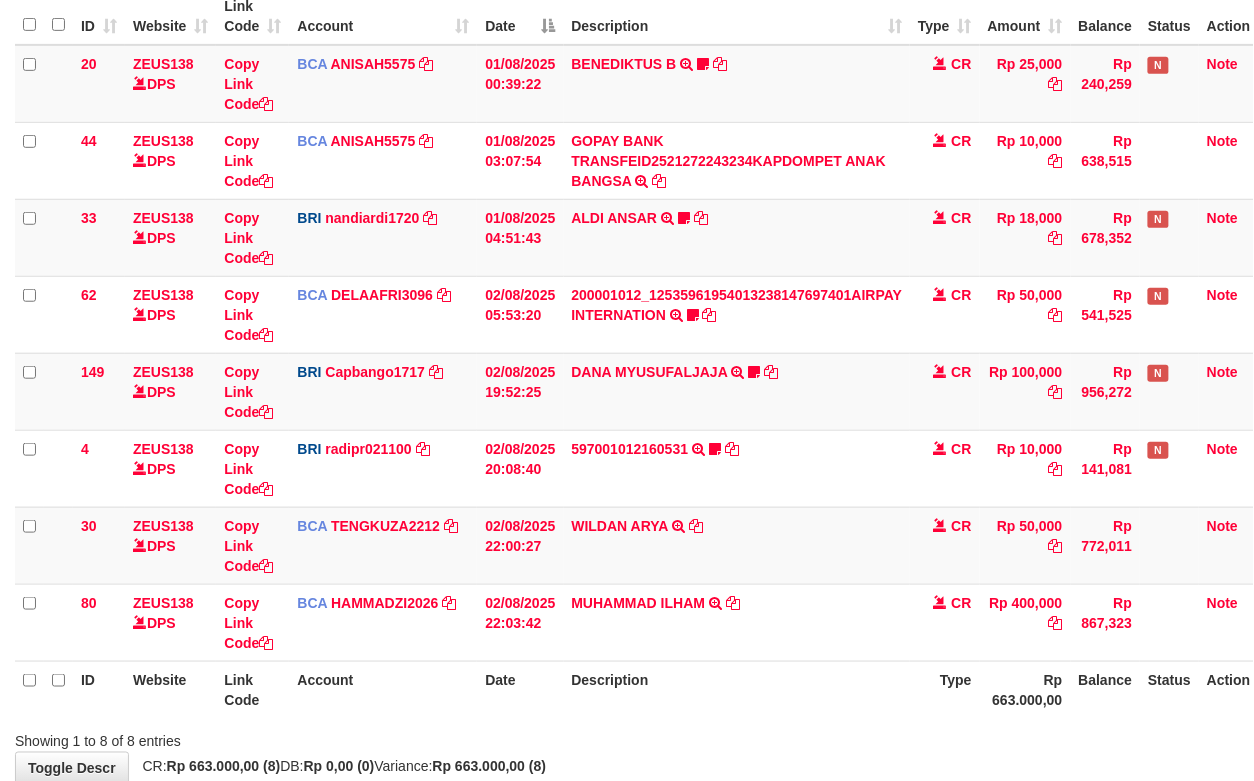 scroll, scrollTop: 246, scrollLeft: 0, axis: vertical 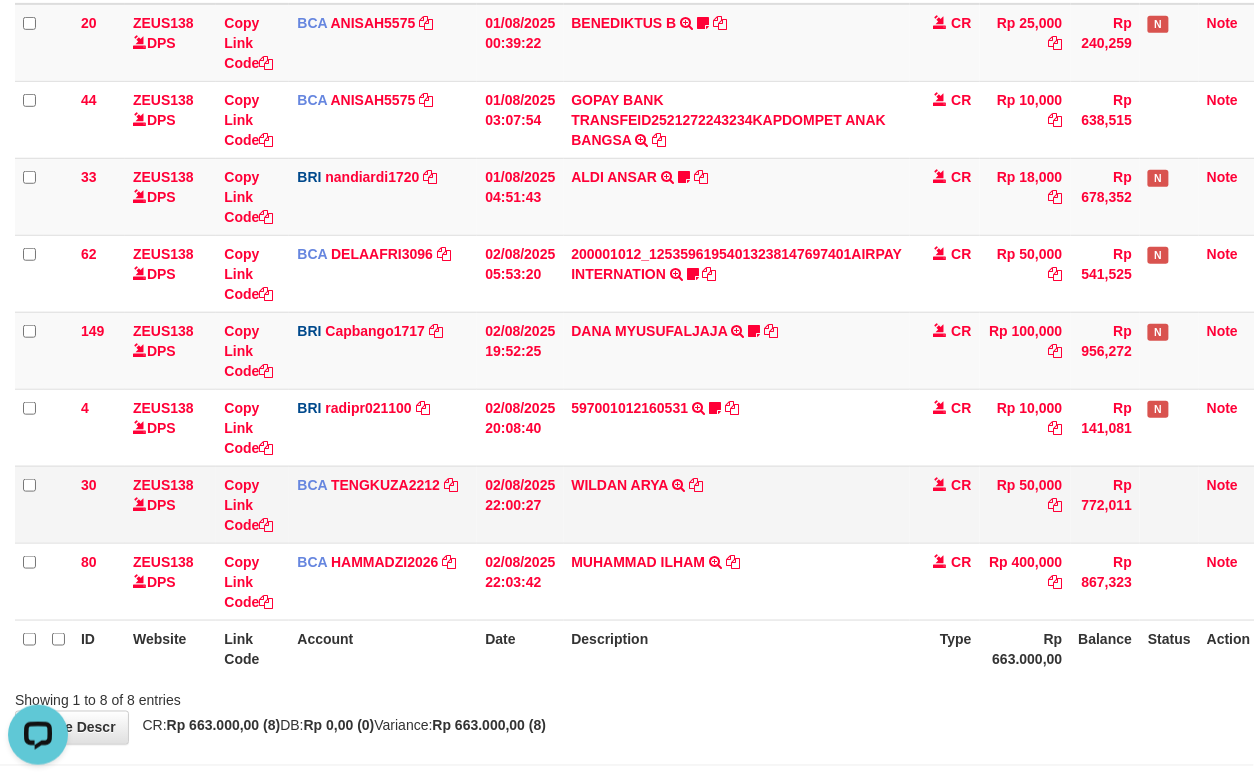click on "WILDAN ARYA         TRSF E-BANKING CR 0208/FTSCY/WS95051
50000.002025080260080976 TRFDN-WILDAN ARYA ESPAY DEBIT INDONE" at bounding box center (737, 504) 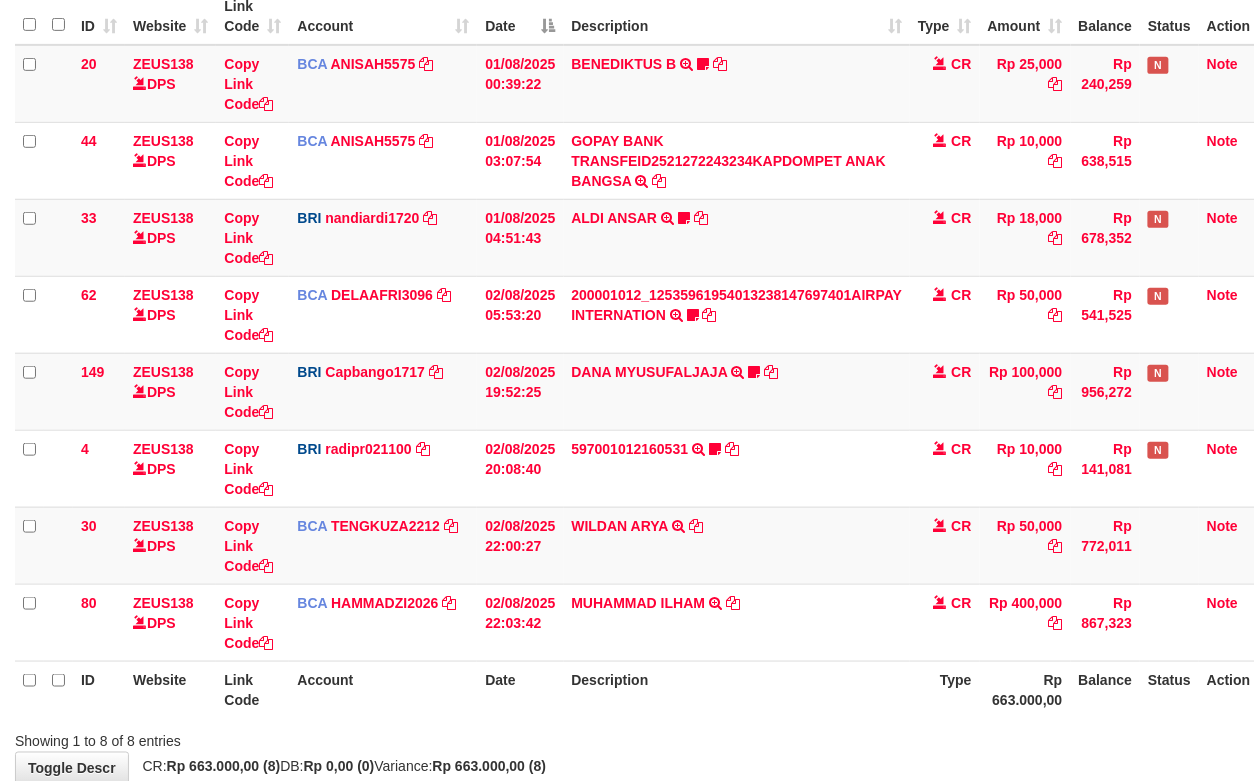 scroll, scrollTop: 246, scrollLeft: 0, axis: vertical 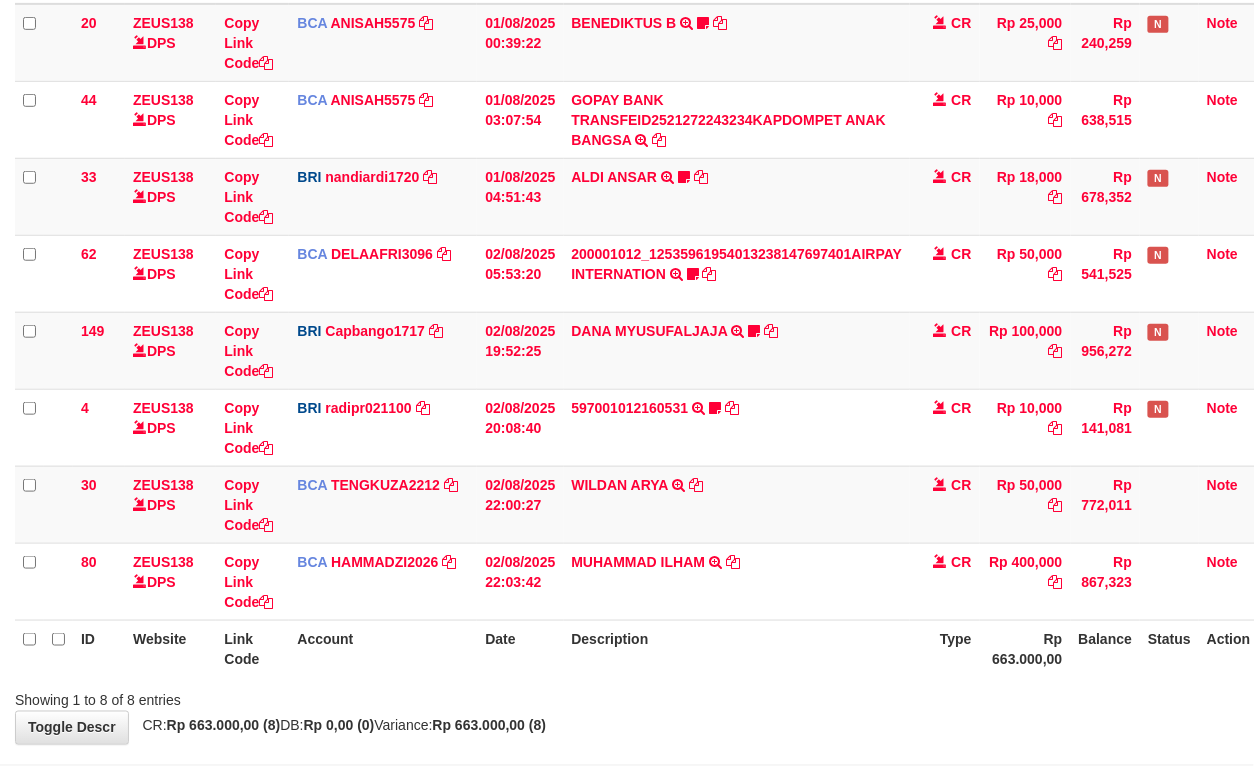 click on "Description" at bounding box center (737, 648) 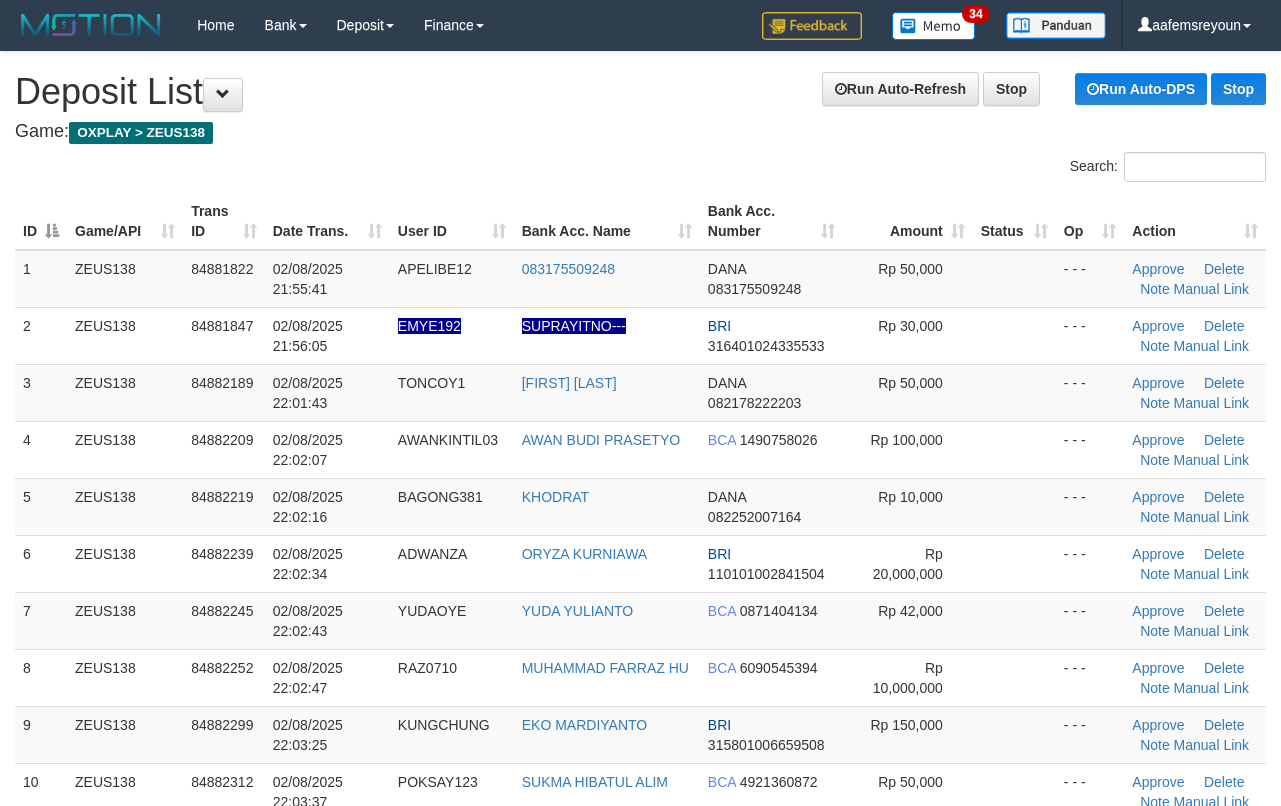 scroll, scrollTop: 0, scrollLeft: 0, axis: both 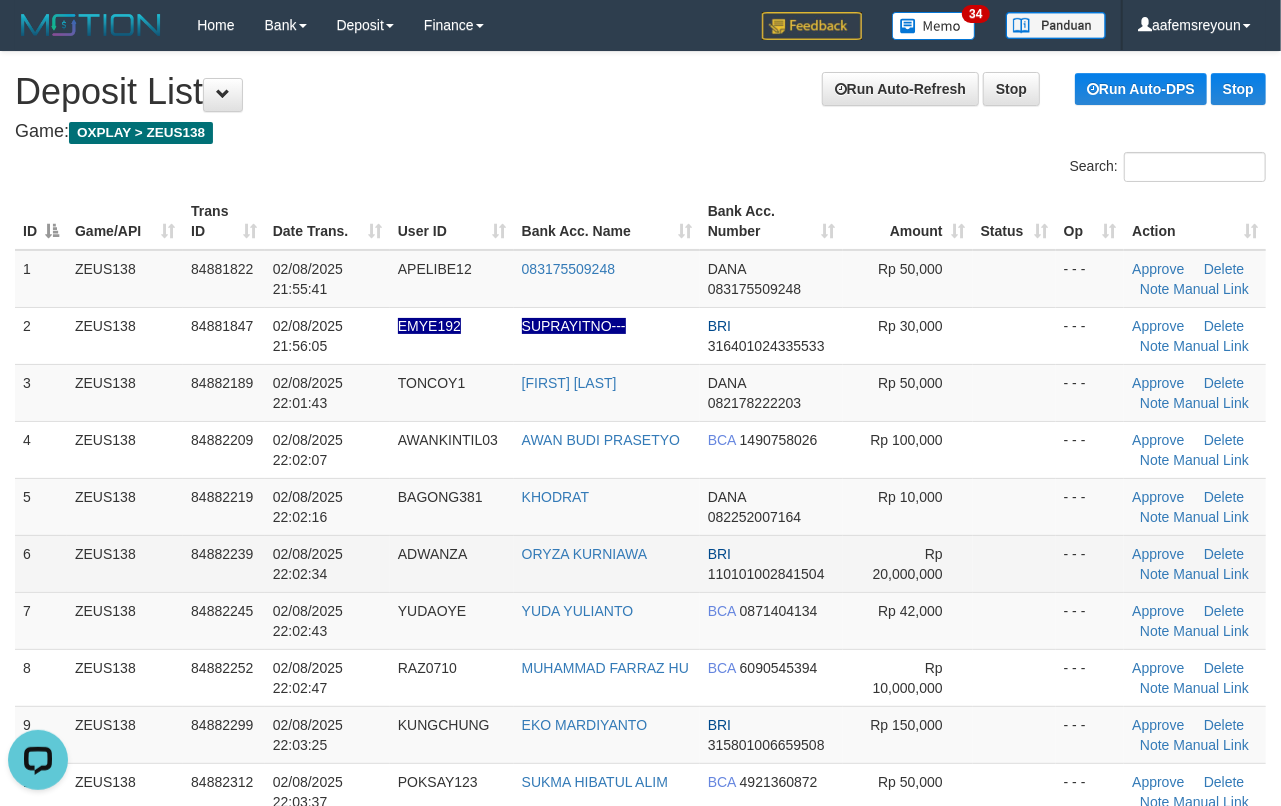click on "Rp 20,000,000" at bounding box center [907, 563] 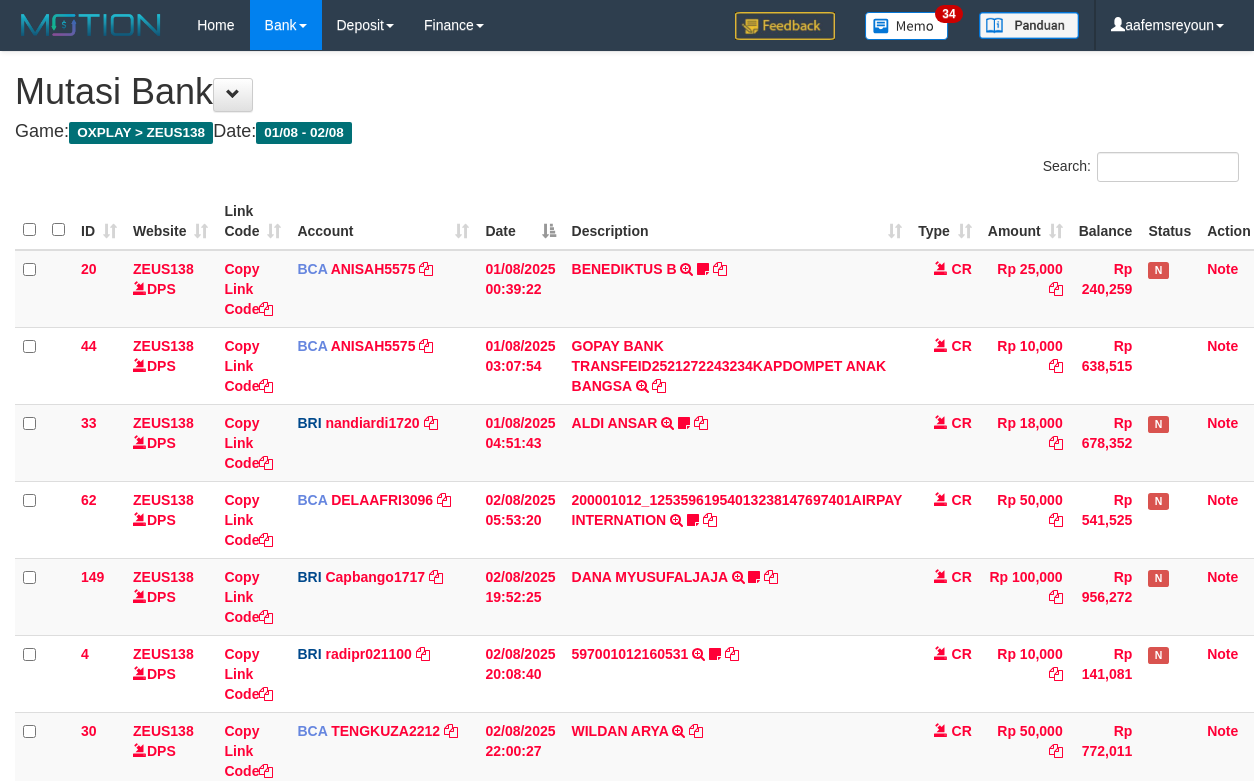 scroll, scrollTop: 205, scrollLeft: 0, axis: vertical 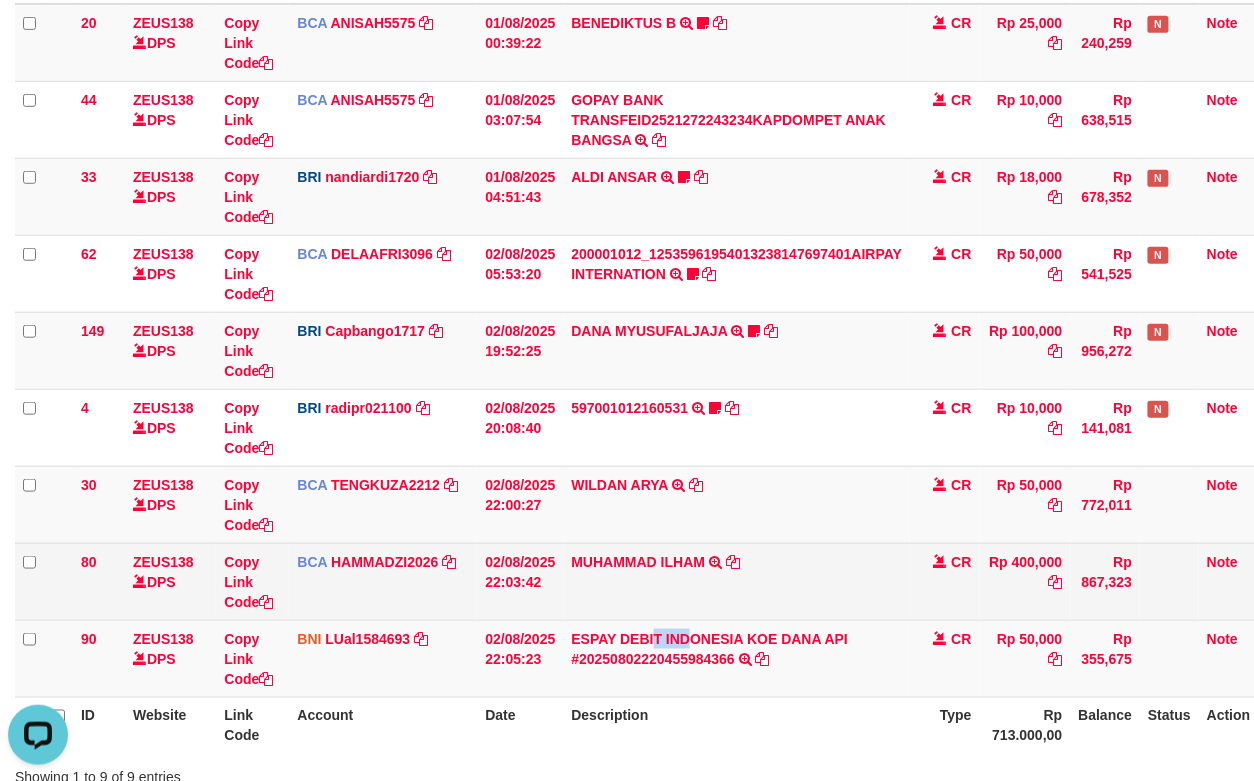 drag, startPoint x: 656, startPoint y: 628, endPoint x: 196, endPoint y: 618, distance: 460.10867 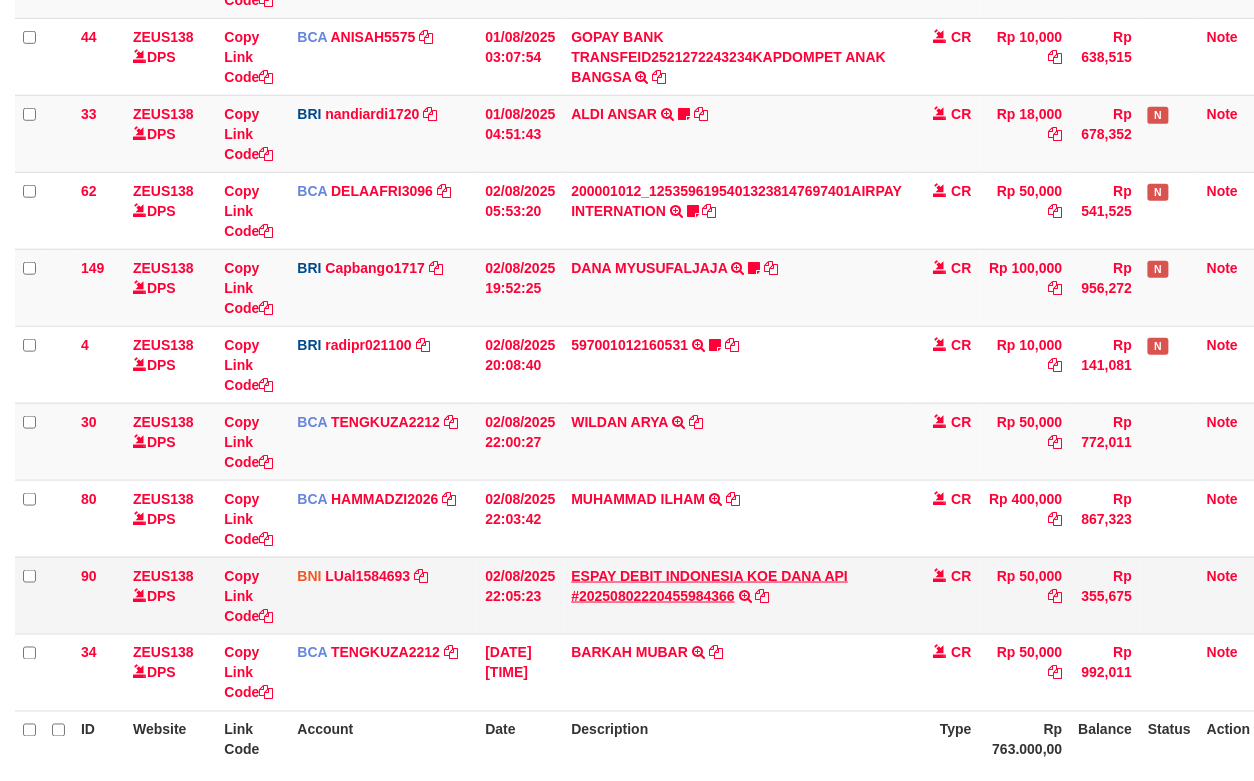 scroll, scrollTop: 478, scrollLeft: 0, axis: vertical 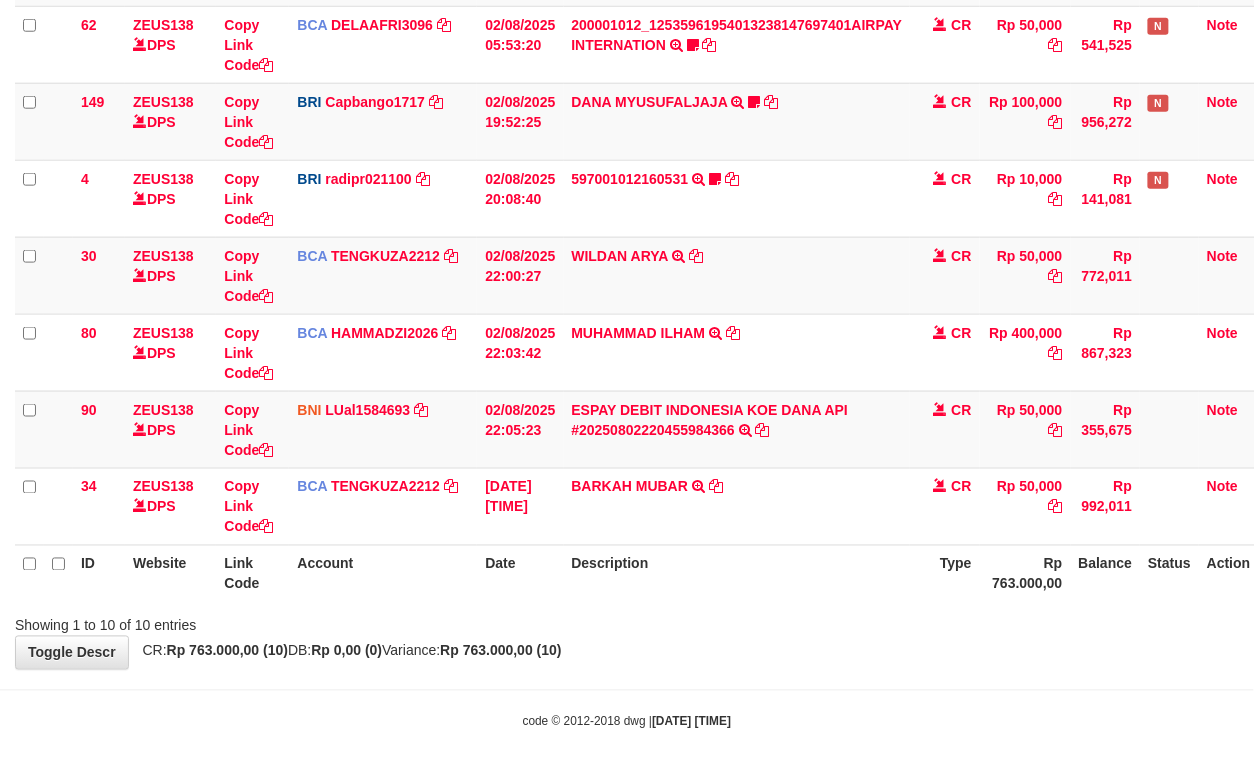 click on "Showing 1 to 10 of 10 entries" at bounding box center [627, 622] 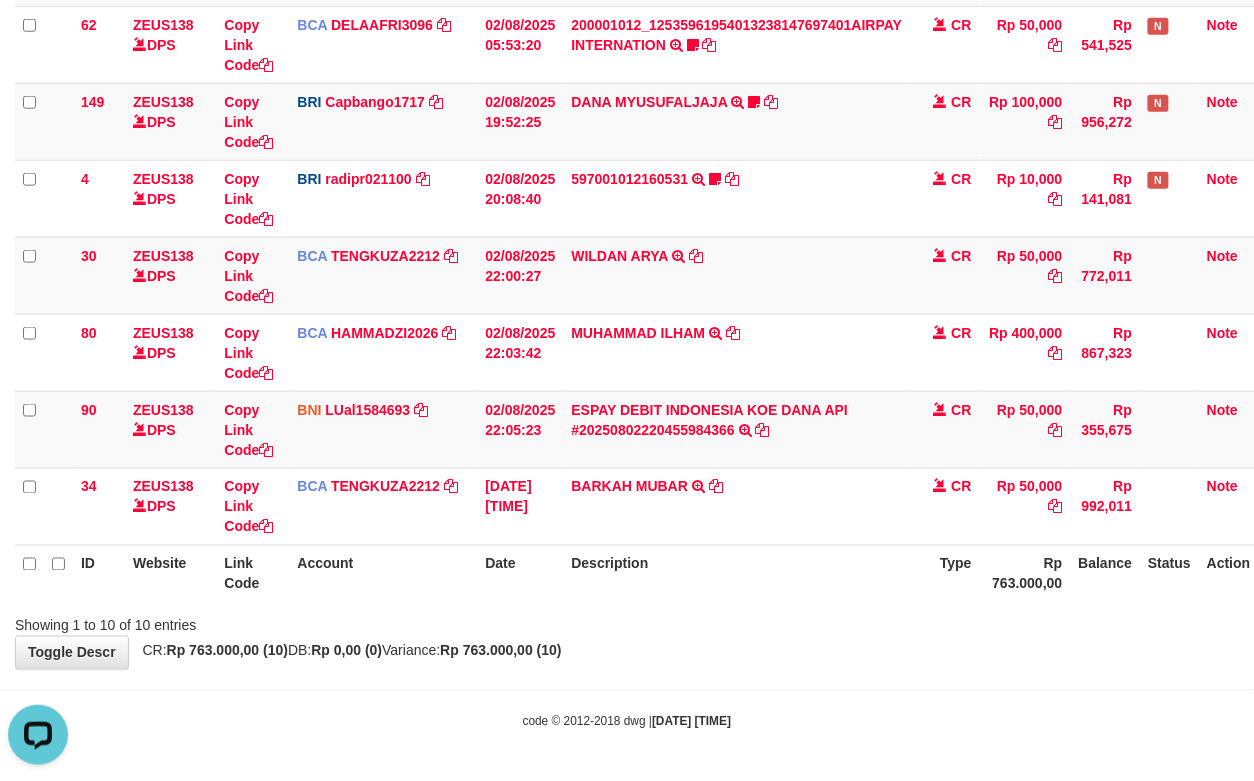 scroll, scrollTop: 0, scrollLeft: 0, axis: both 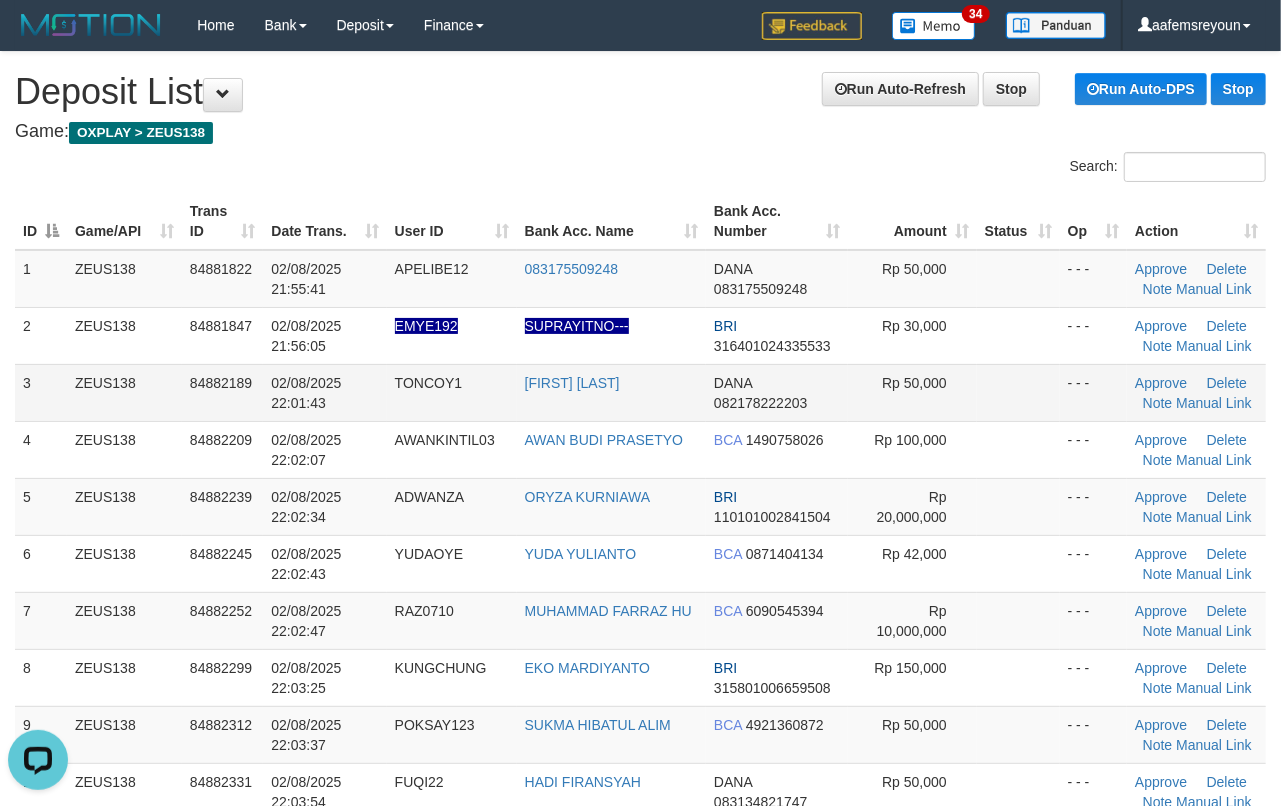 click on "- - -" at bounding box center (1093, 392) 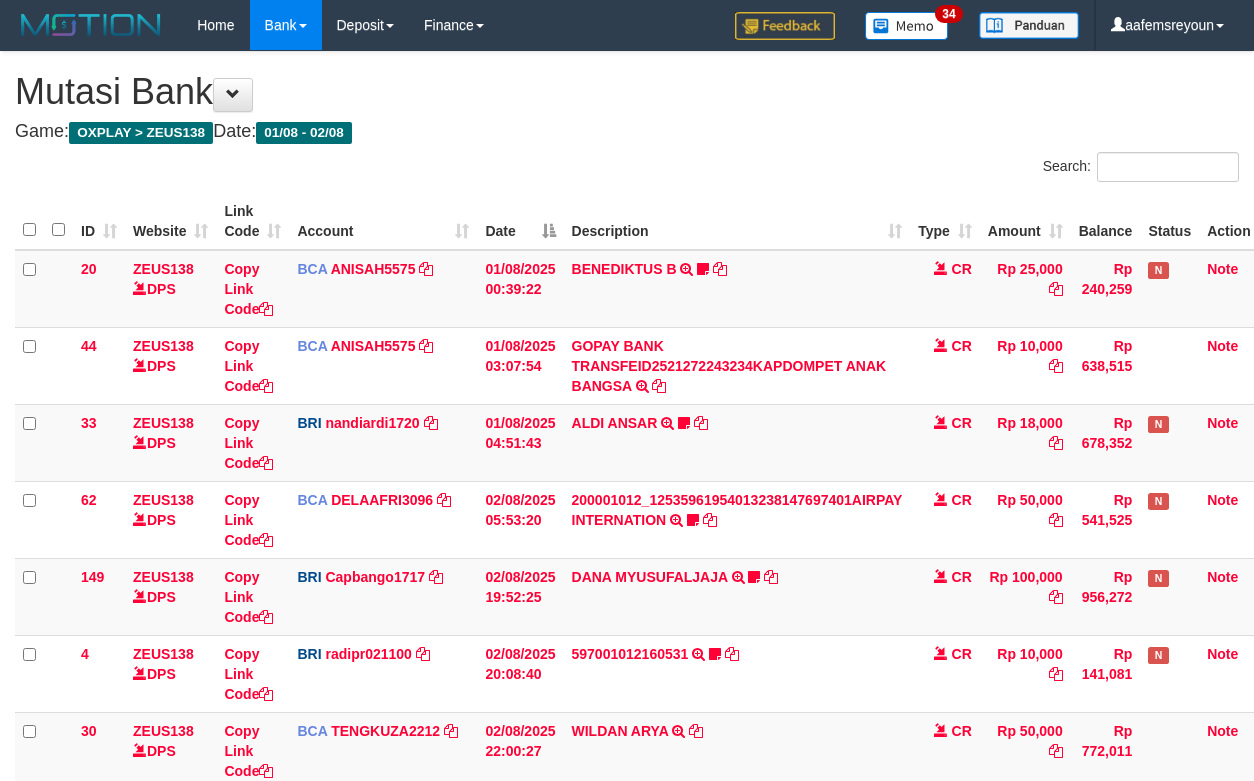 scroll, scrollTop: 333, scrollLeft: 0, axis: vertical 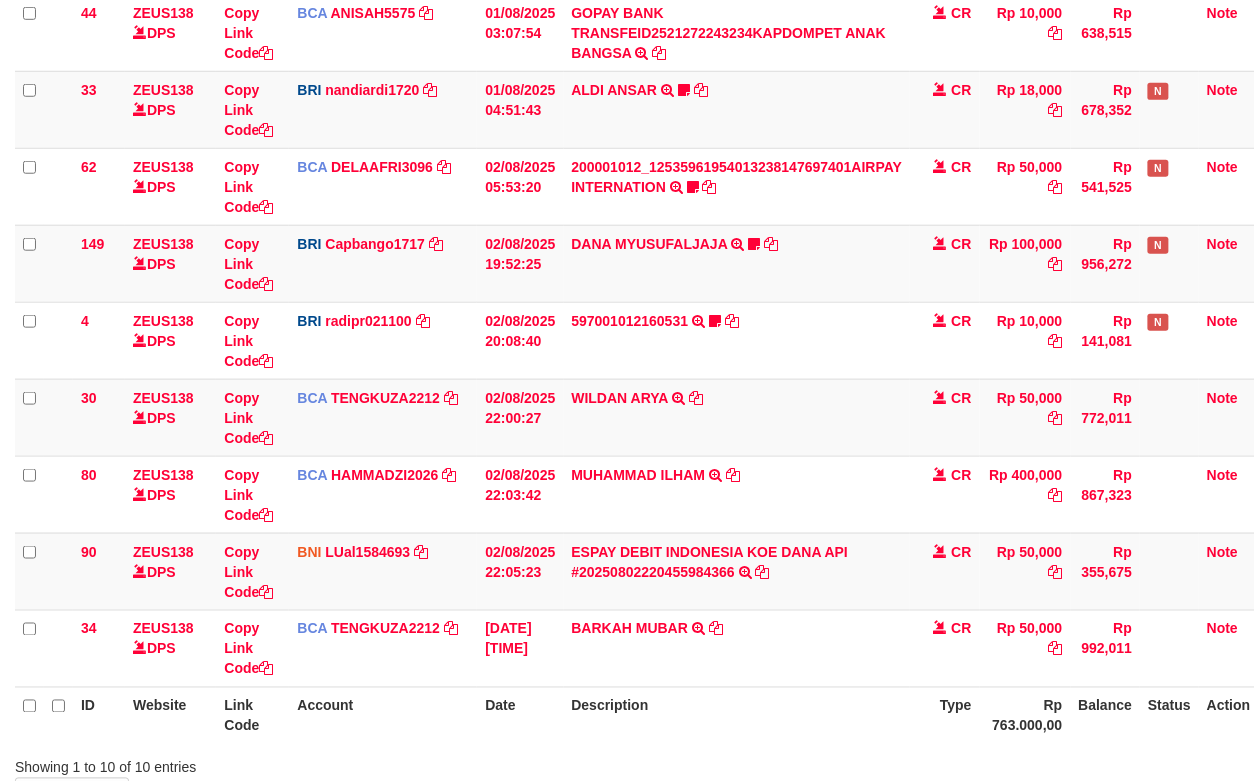 click on "[FIRST] [LAST]         TRSF E-BANKING CR 08/02 ZA6W1
[FIRST] [LAST]" at bounding box center [737, 494] 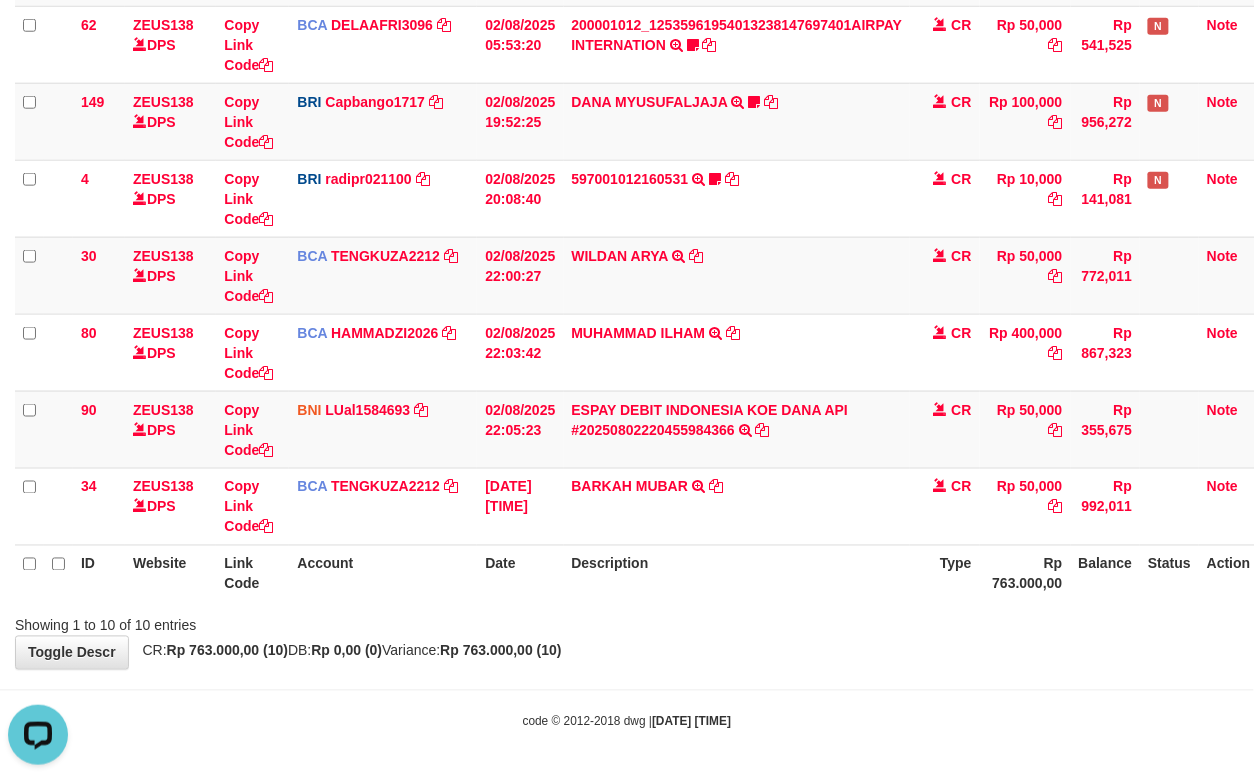 scroll, scrollTop: 0, scrollLeft: 0, axis: both 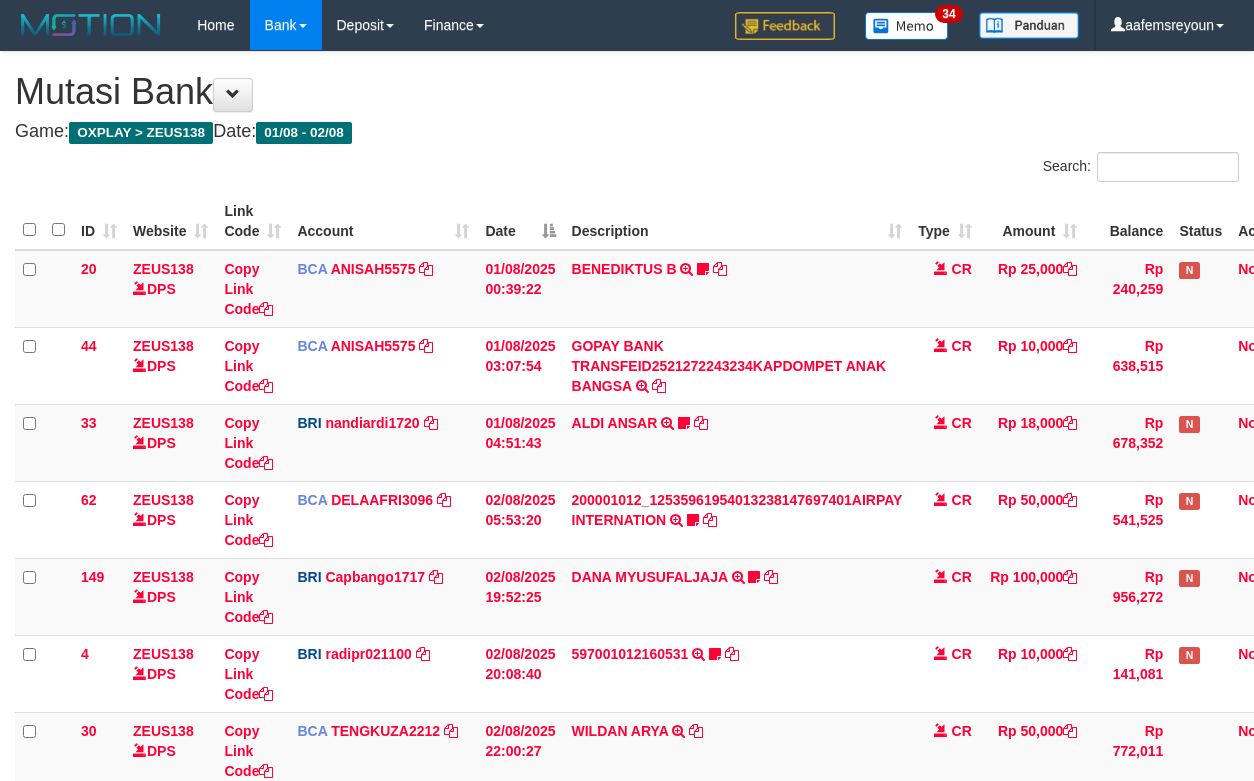 click on "[NAME]         TRSF E-BANKING CR 08/02 ZA6W1
[NAME]" at bounding box center (737, 827) 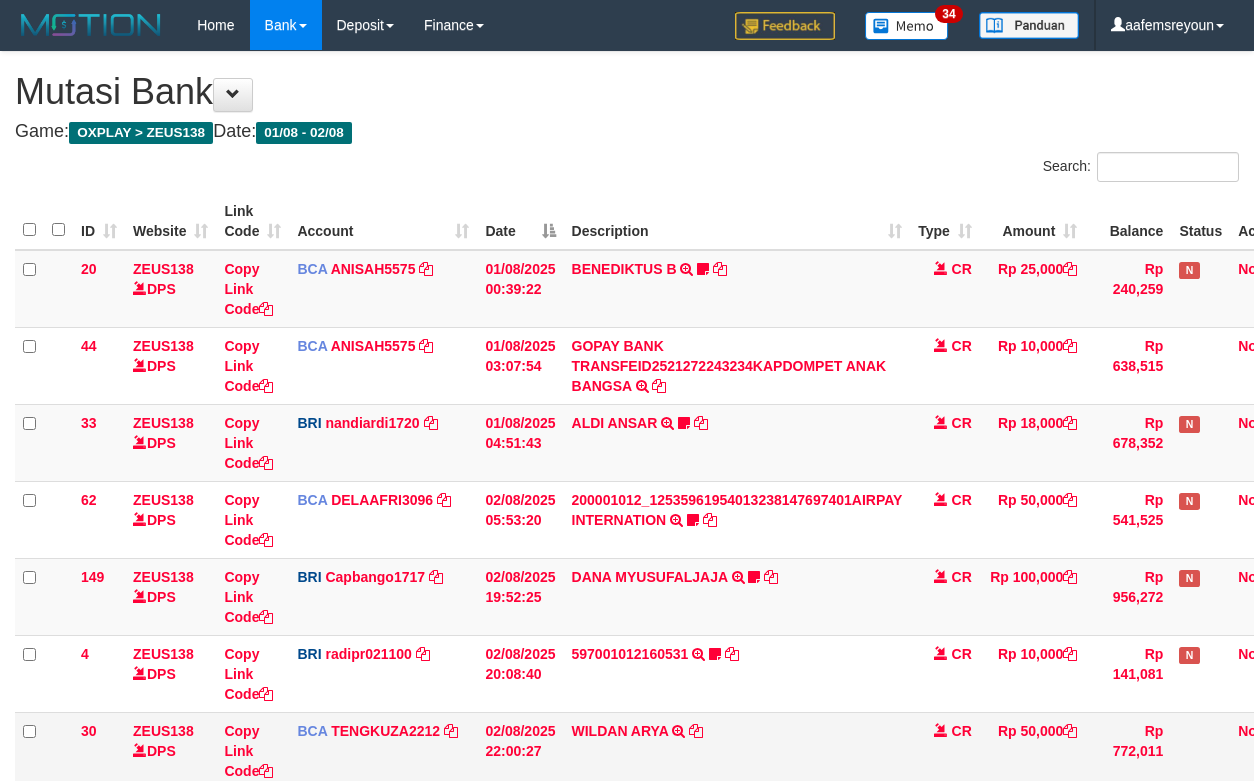 scroll, scrollTop: 333, scrollLeft: 0, axis: vertical 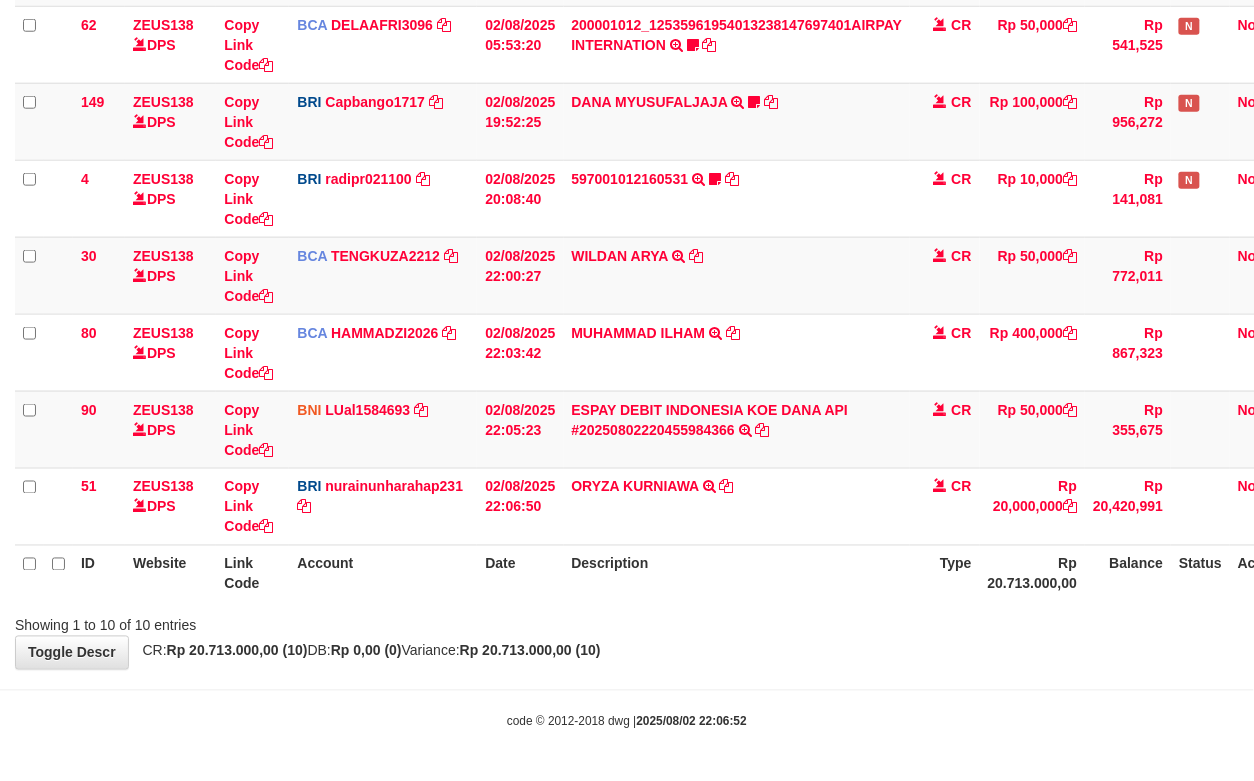 click on "Description" at bounding box center (737, 573) 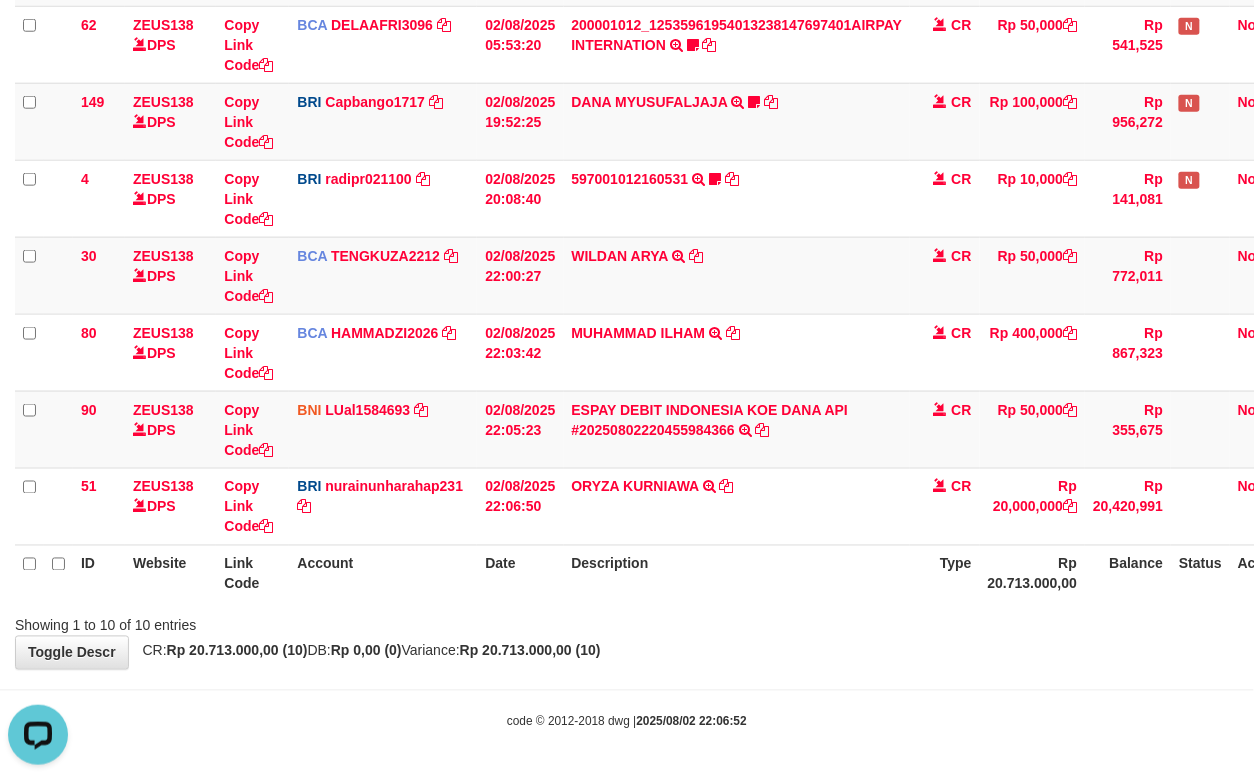 scroll, scrollTop: 0, scrollLeft: 0, axis: both 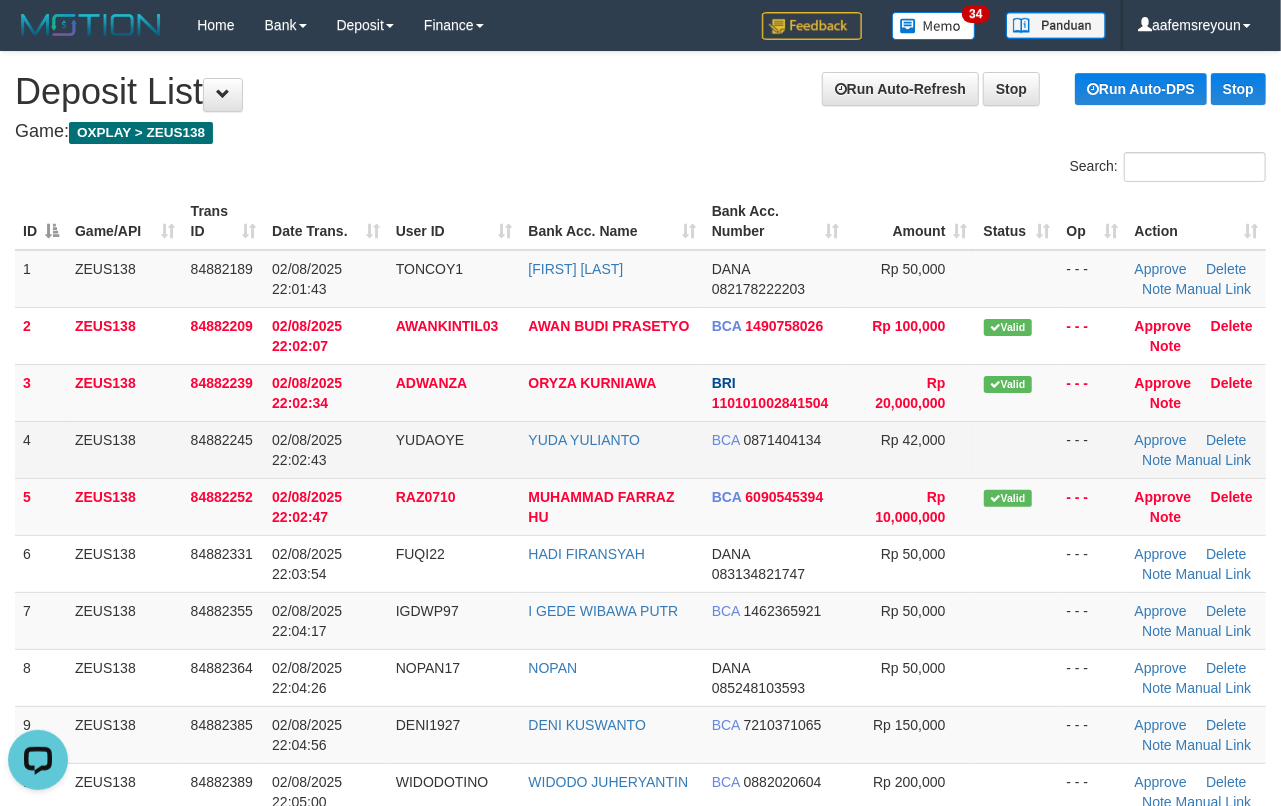 click at bounding box center [1017, 449] 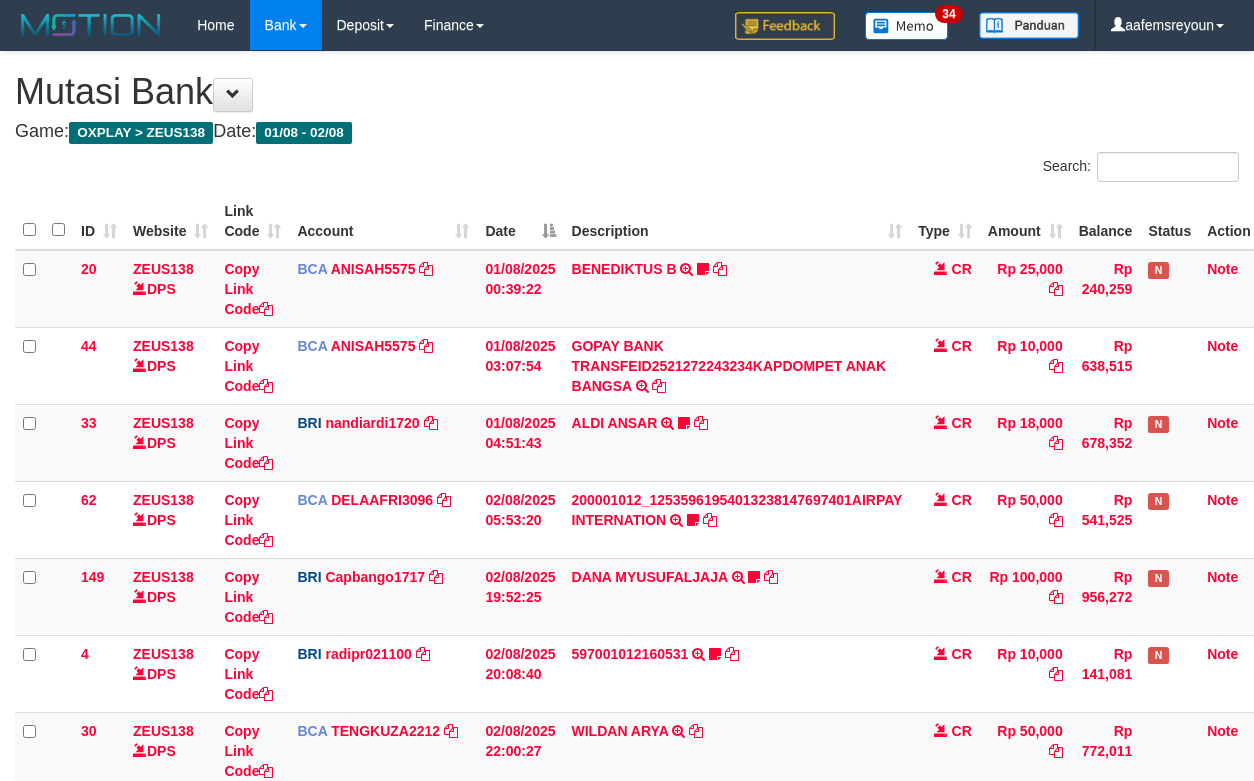 scroll, scrollTop: 353, scrollLeft: 0, axis: vertical 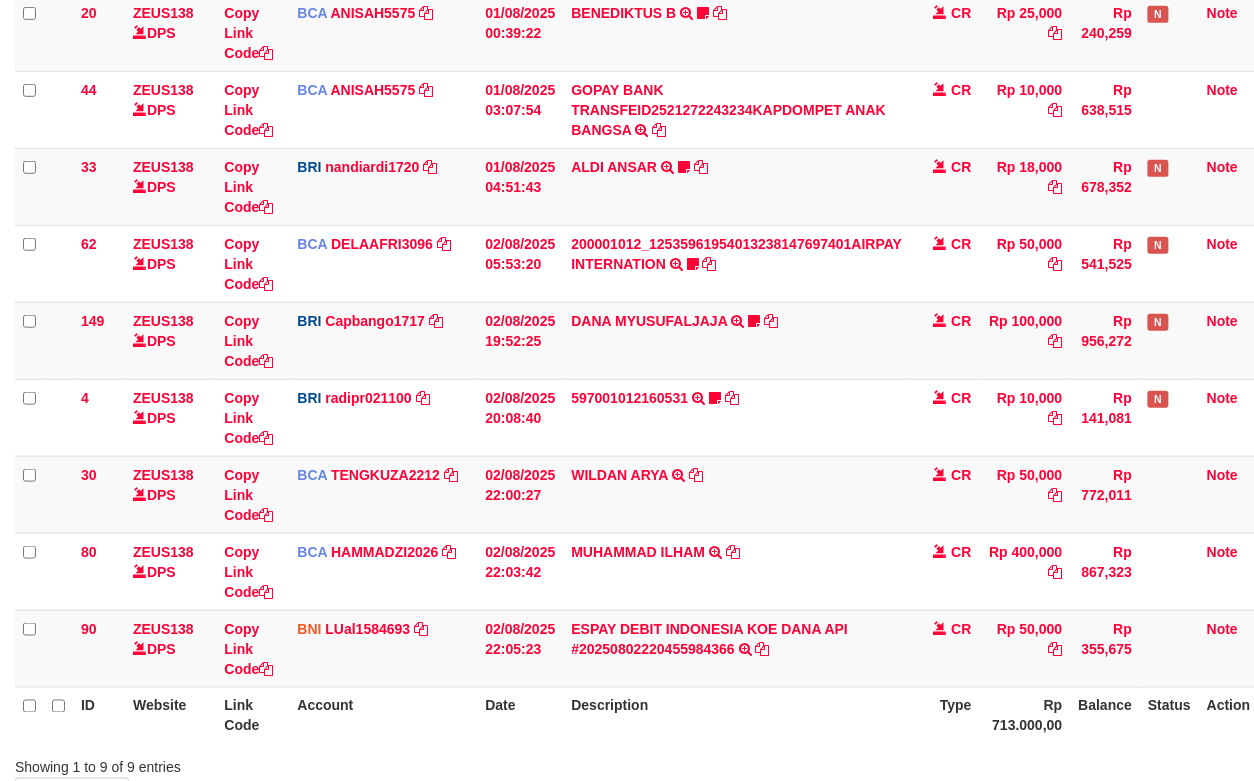 click on "[FIRST] [LAST]         TRSF E-BANKING CR 08/02 ZA6W1
[FIRST] [LAST]" at bounding box center (737, 571) 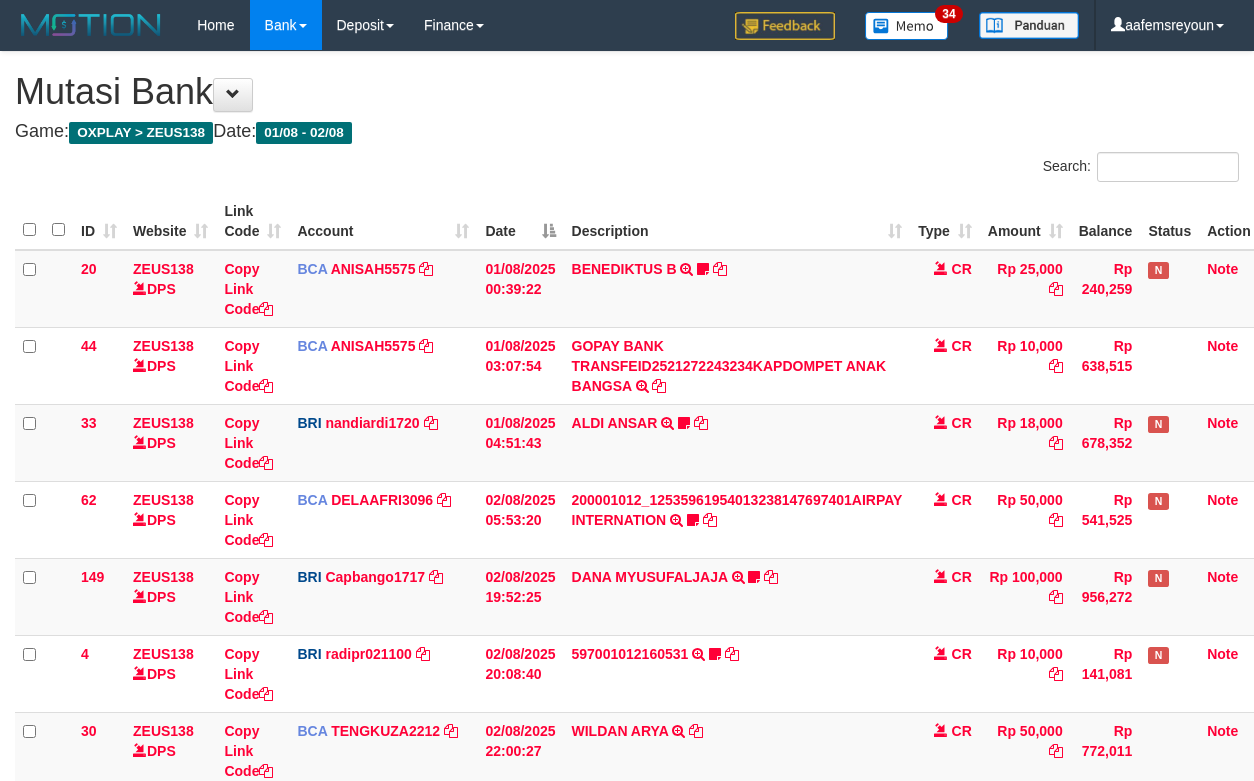 scroll, scrollTop: 256, scrollLeft: 0, axis: vertical 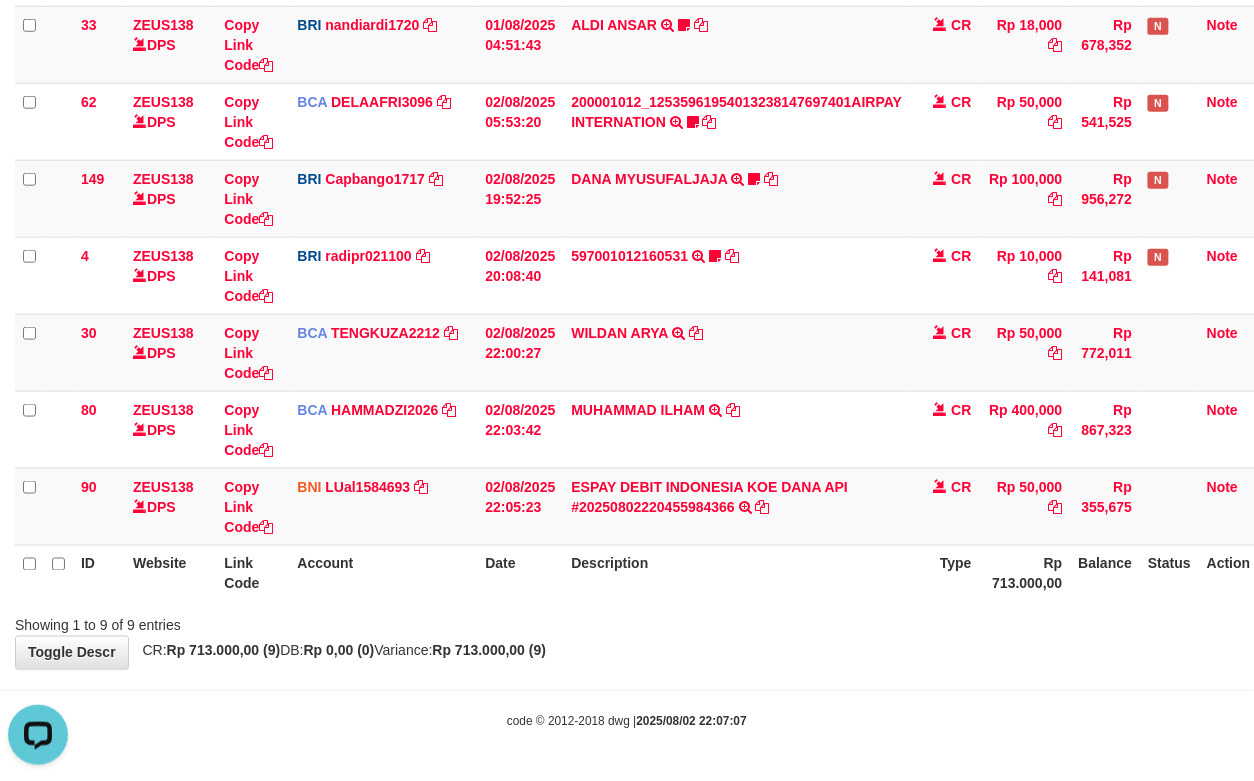 drag, startPoint x: 469, startPoint y: 556, endPoint x: 481, endPoint y: 554, distance: 12.165525 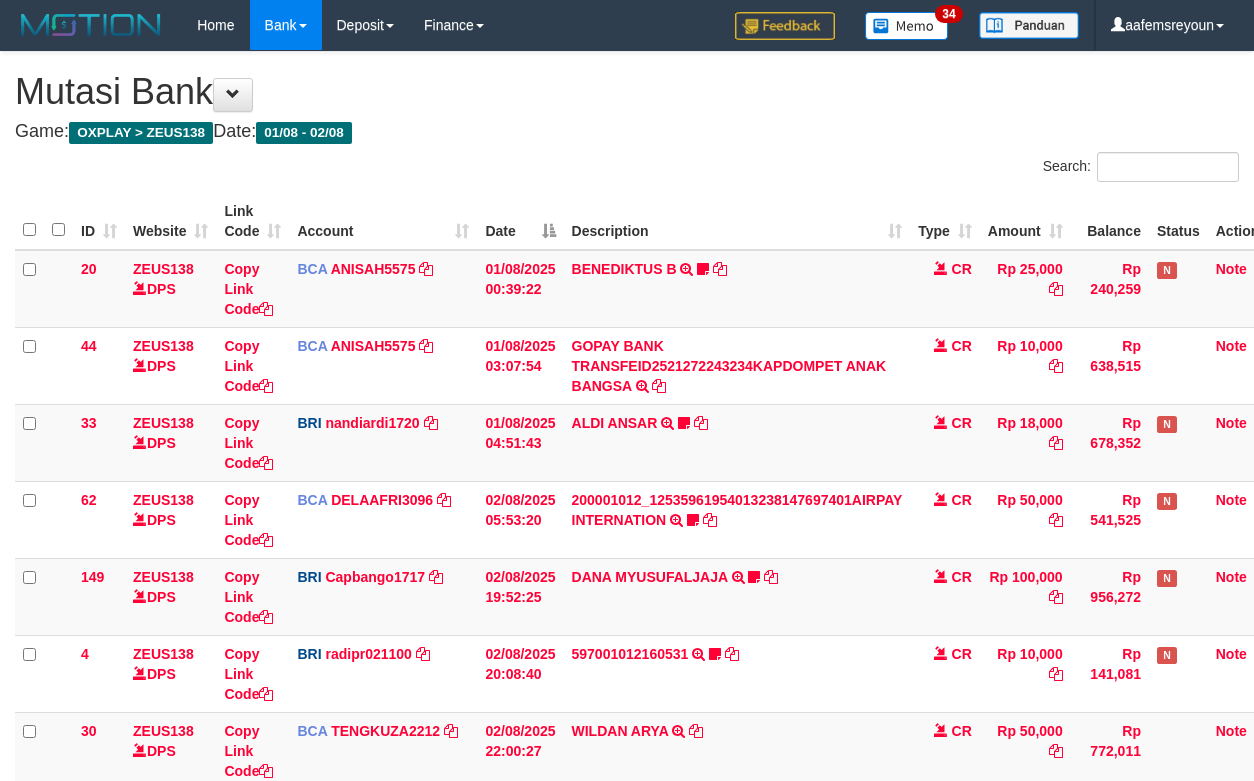 scroll, scrollTop: 381, scrollLeft: 0, axis: vertical 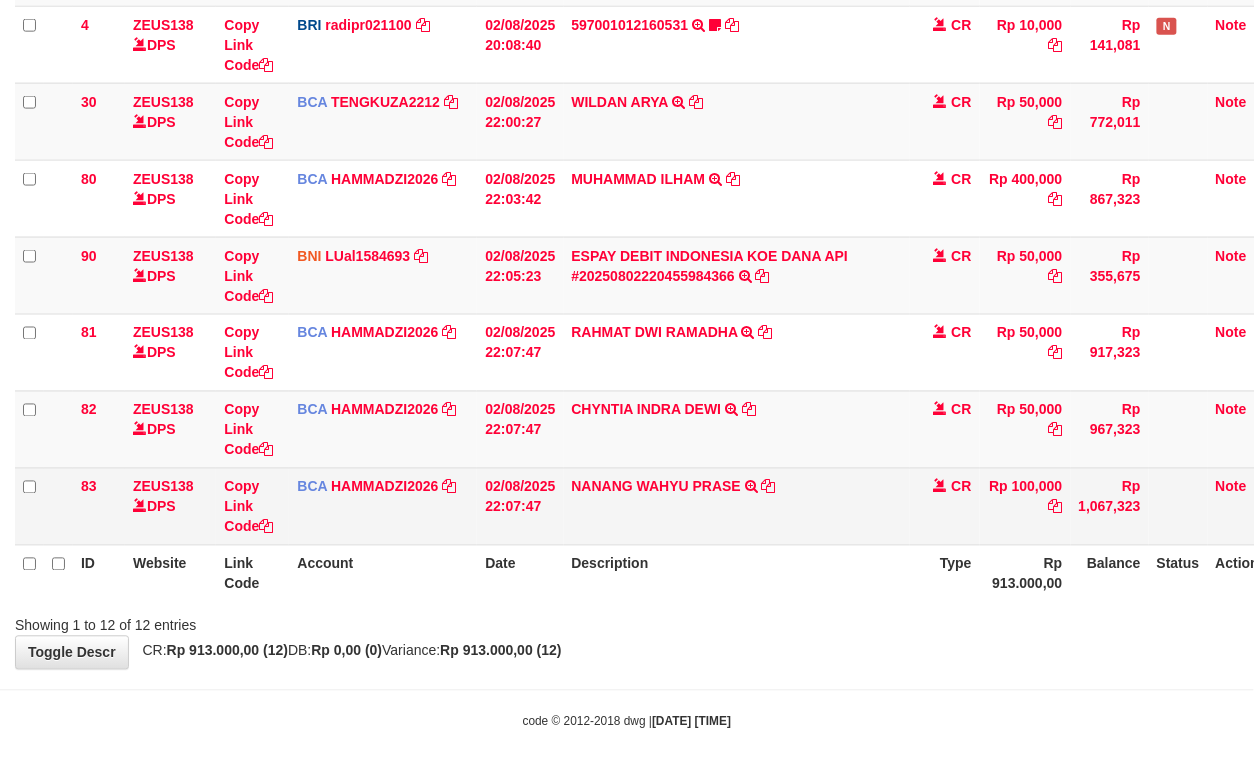 click on "02/08/2025 22:07:47" at bounding box center (520, 506) 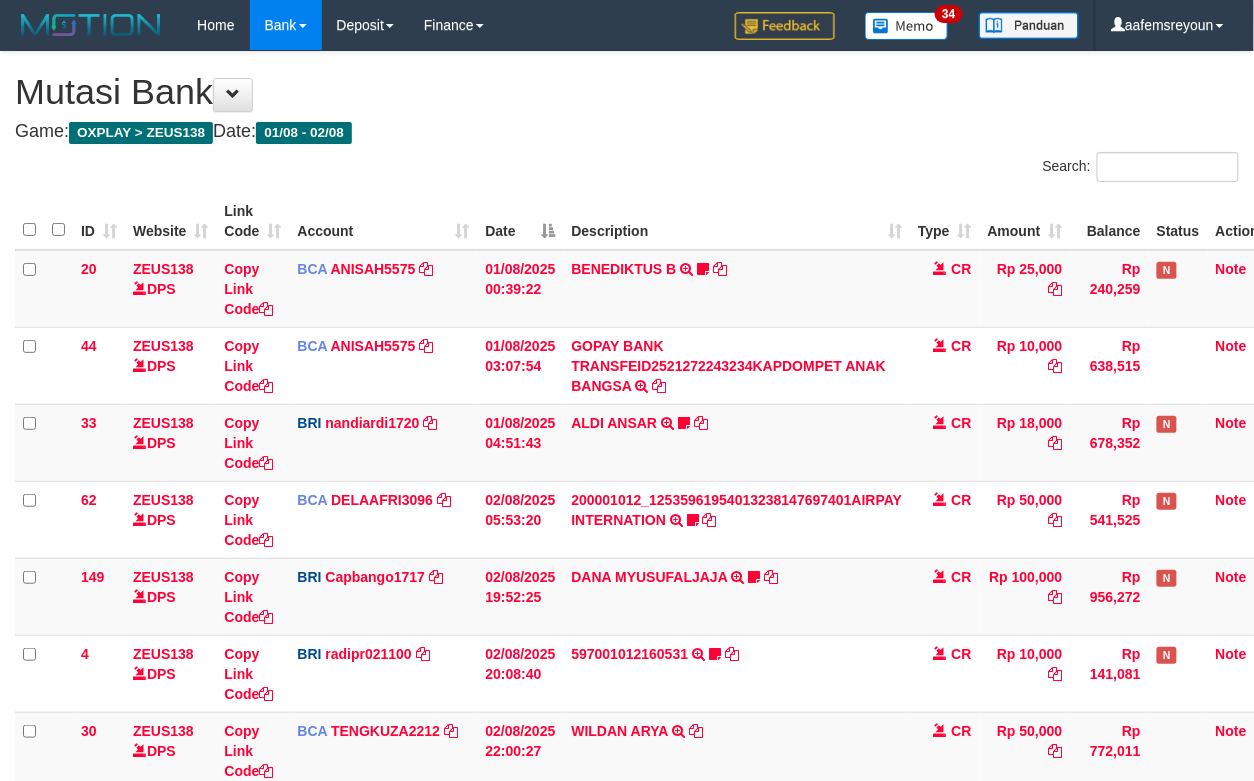 scroll, scrollTop: 478, scrollLeft: 0, axis: vertical 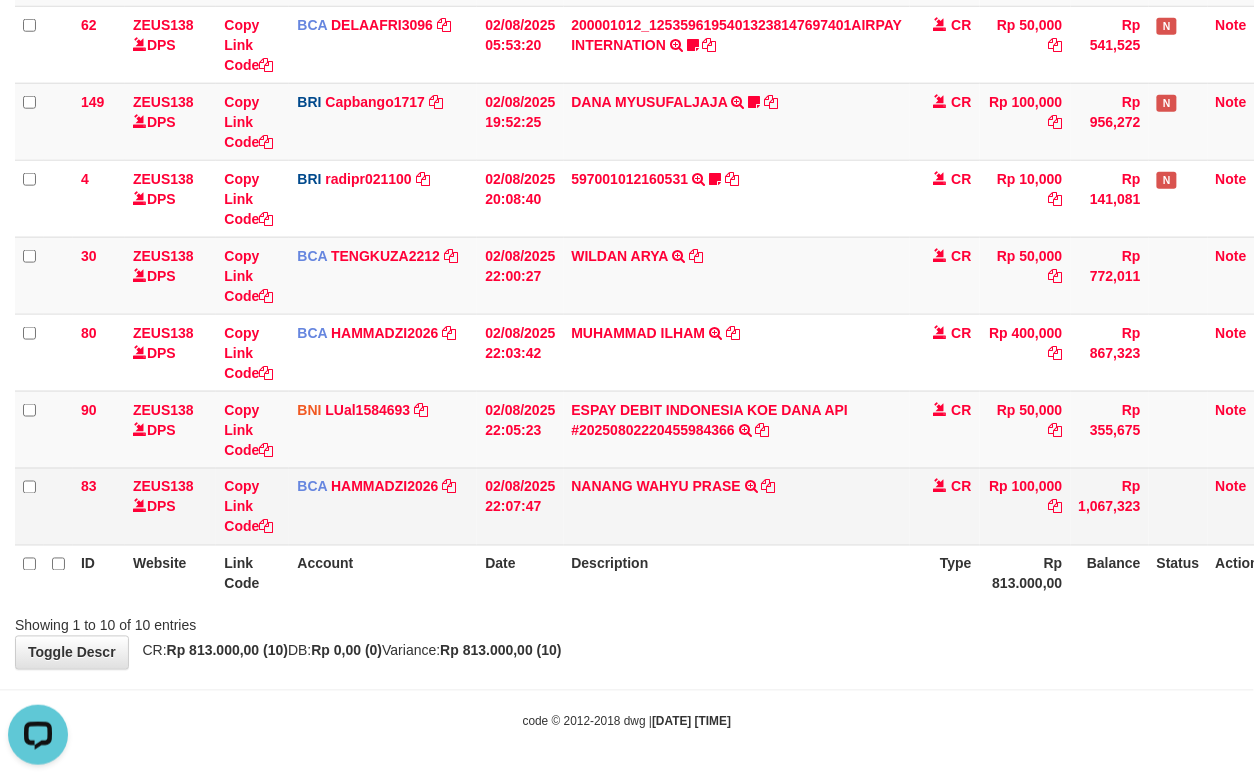 click on "02/08/2025 22:07:47" at bounding box center (520, 506) 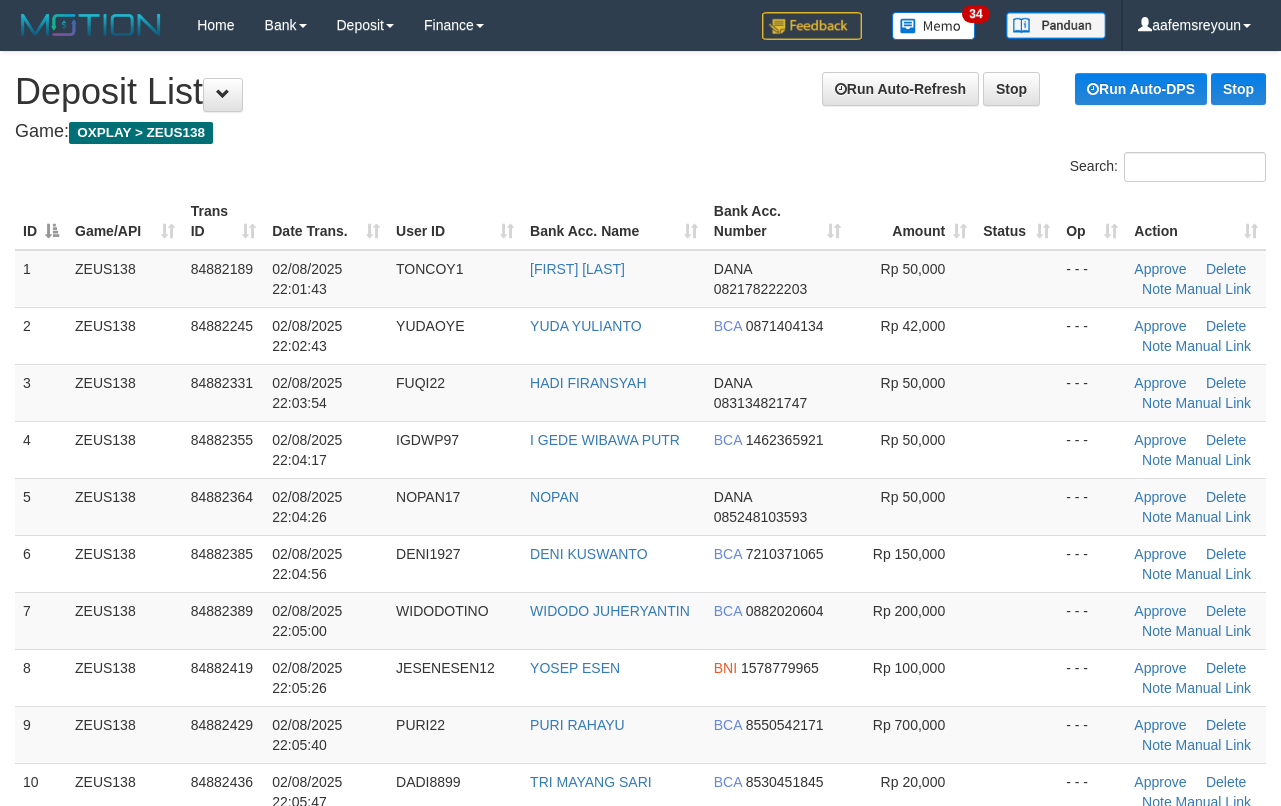 scroll, scrollTop: 0, scrollLeft: 0, axis: both 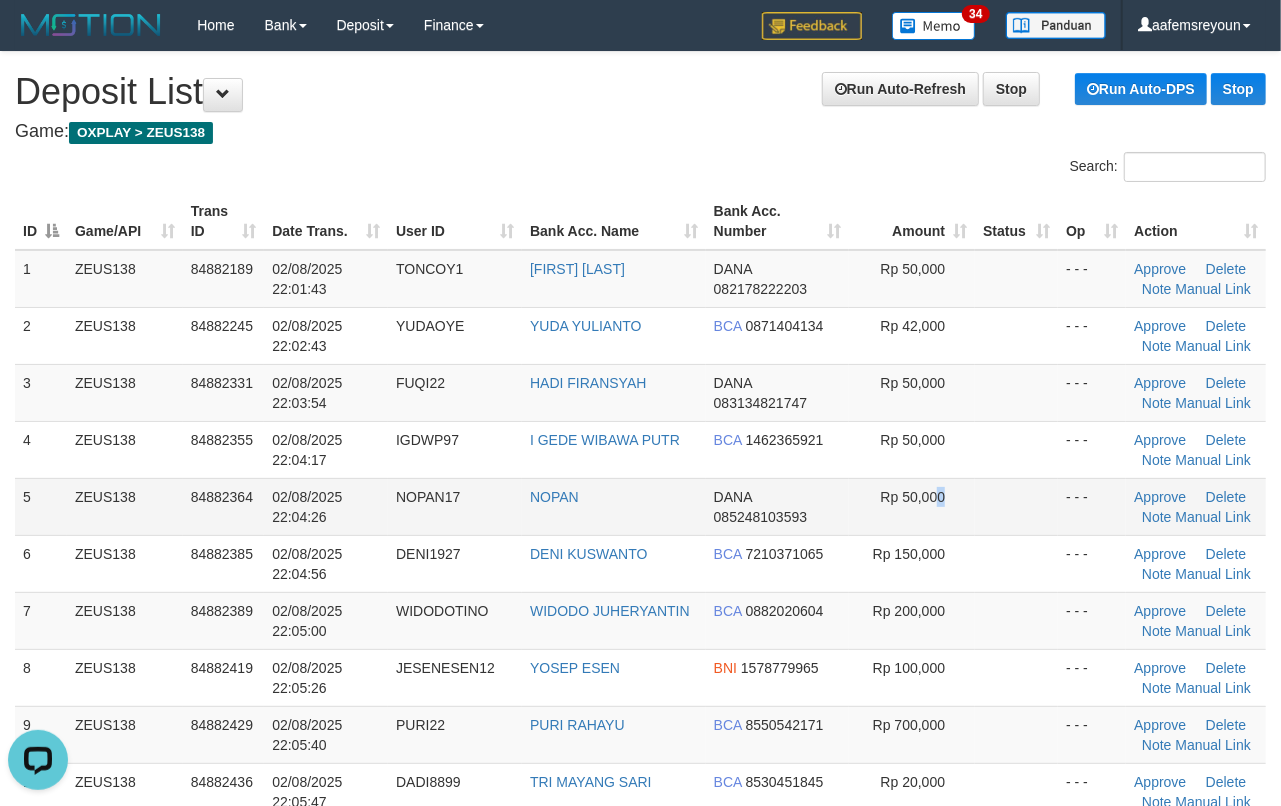 drag, startPoint x: 934, startPoint y: 505, endPoint x: 960, endPoint y: 512, distance: 26.925823 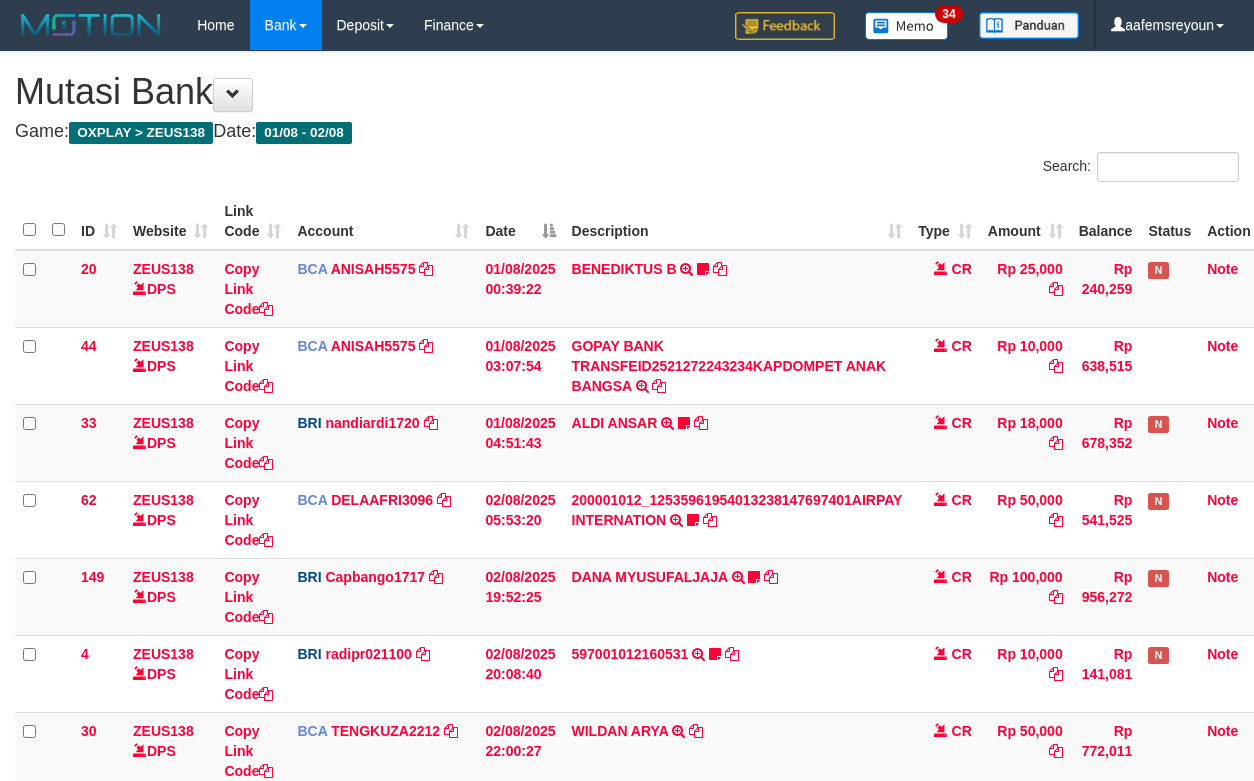 scroll, scrollTop: 381, scrollLeft: 0, axis: vertical 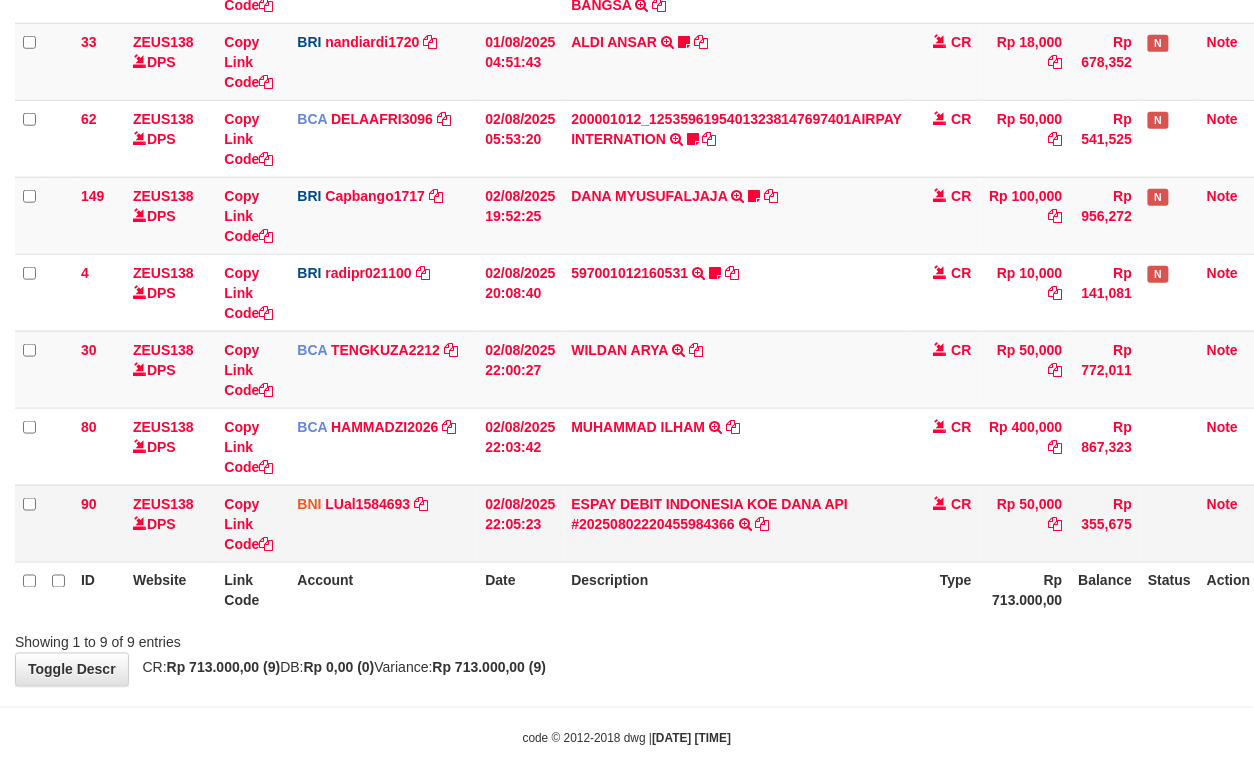 click on "ESPAY DEBIT INDONESIA KOE DANA API #20250802220455984366         TRANSFER DARI ESPAY DEBIT INDONESIA KOE DANA API #20250802220455984366" at bounding box center [737, 523] 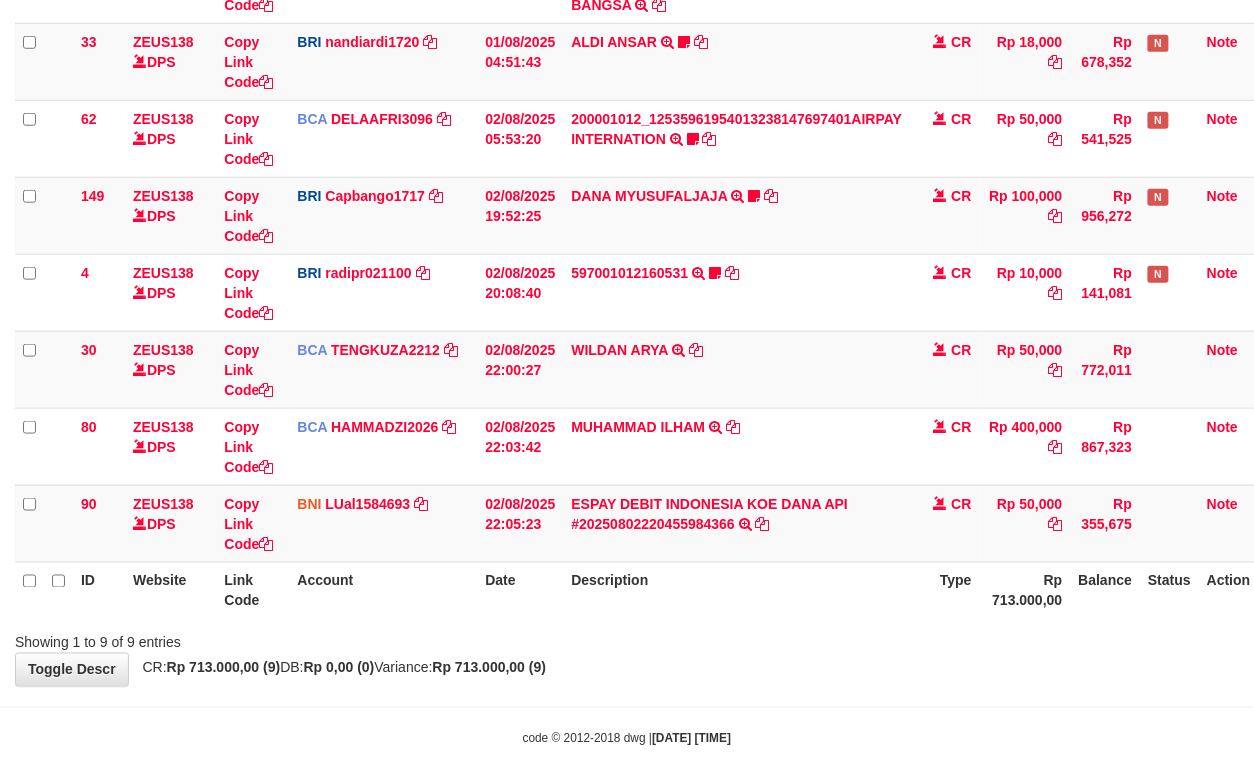 scroll, scrollTop: 401, scrollLeft: 0, axis: vertical 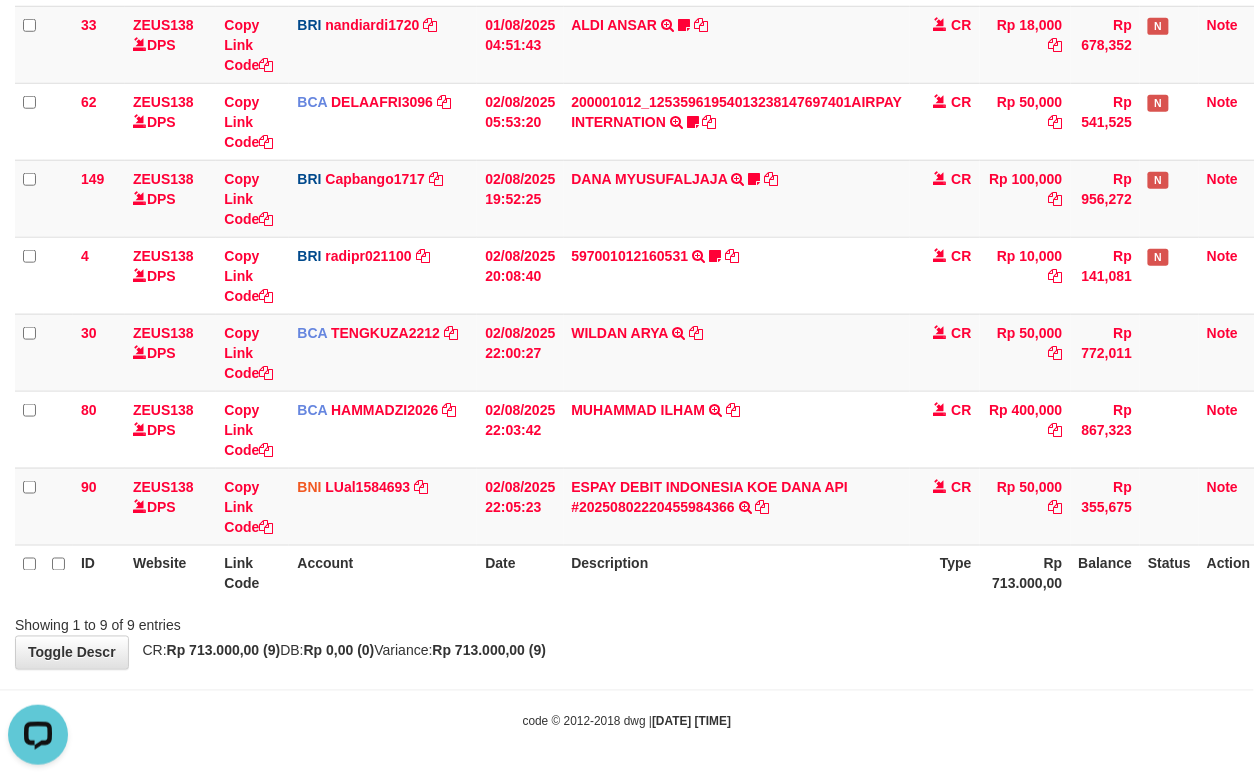 click on "Showing 1 to 9 of 9 entries" at bounding box center [627, 622] 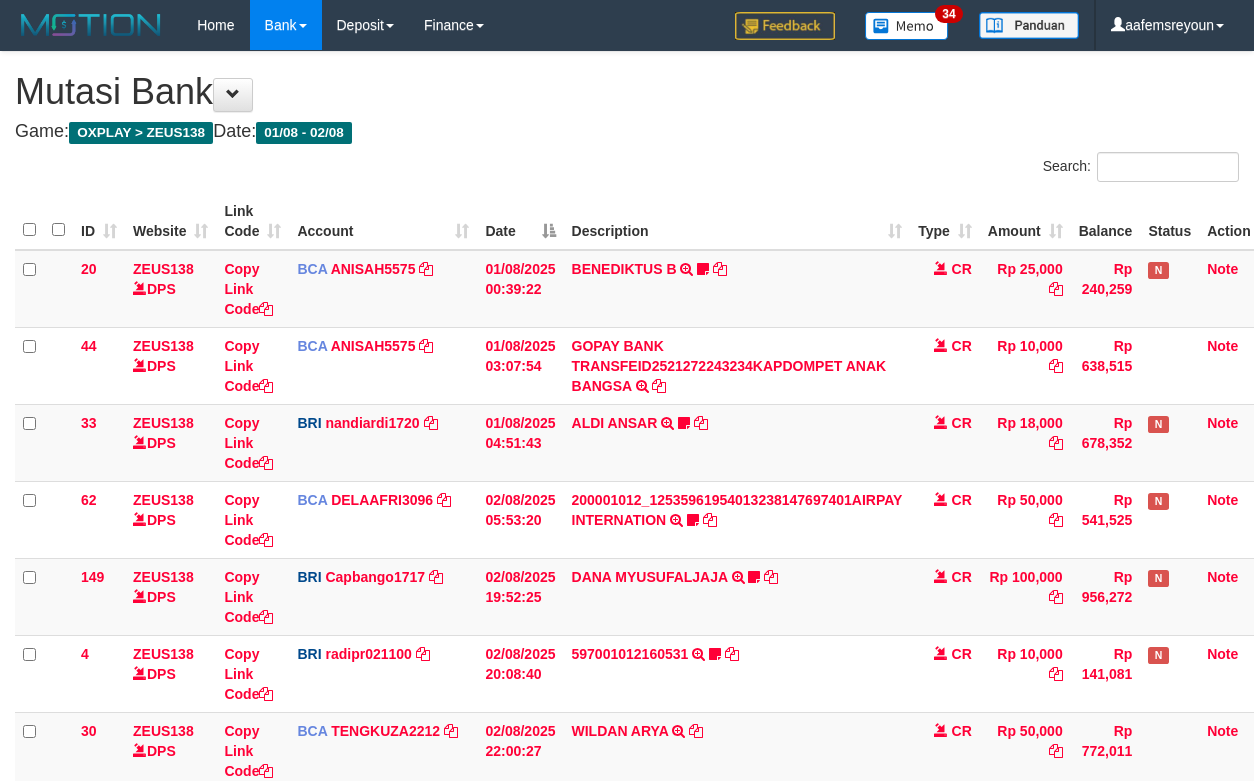 scroll, scrollTop: 256, scrollLeft: 0, axis: vertical 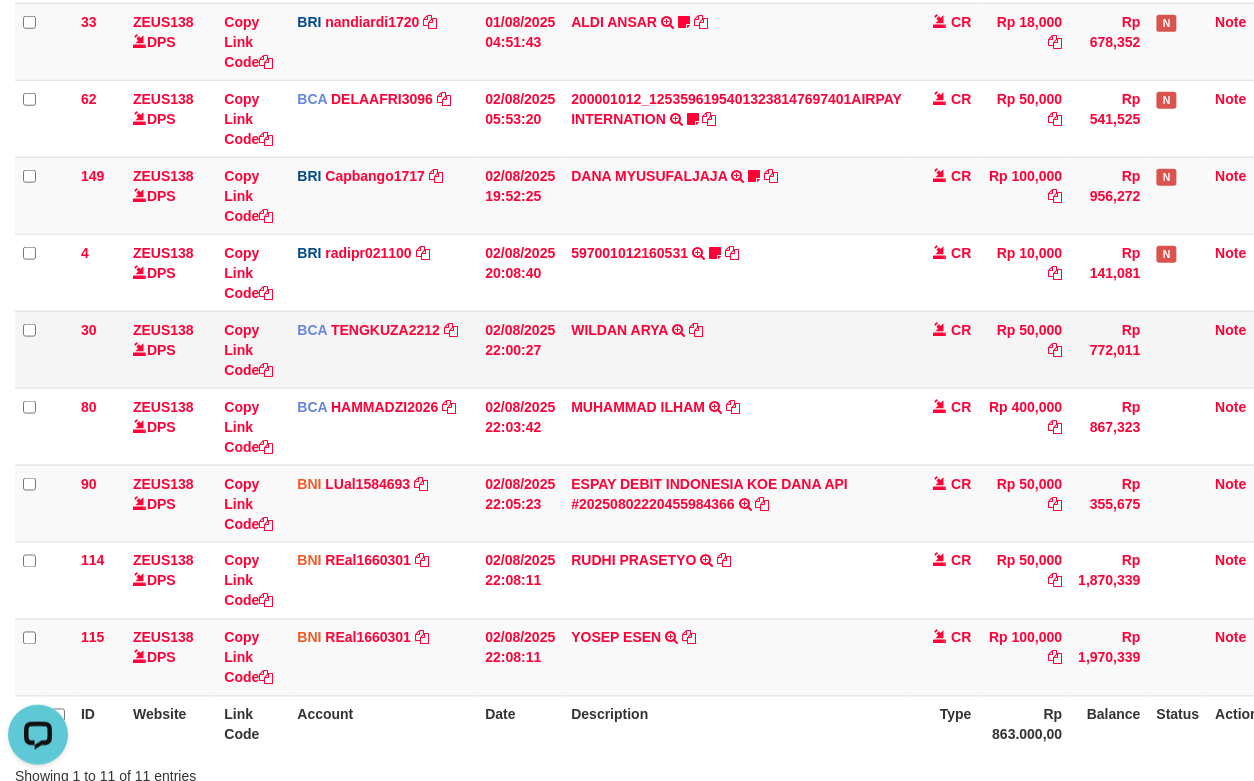 drag, startPoint x: 373, startPoint y: 432, endPoint x: 436, endPoint y: 388, distance: 76.843994 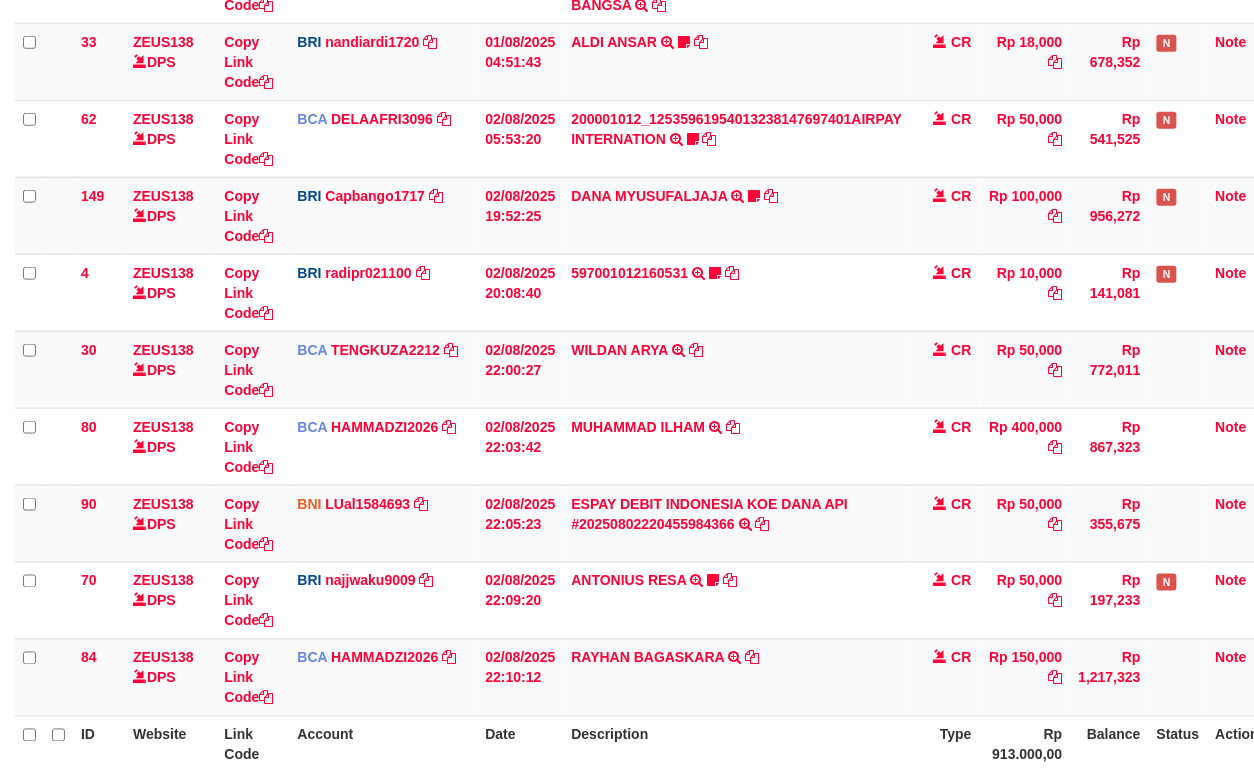 scroll, scrollTop: 401, scrollLeft: 0, axis: vertical 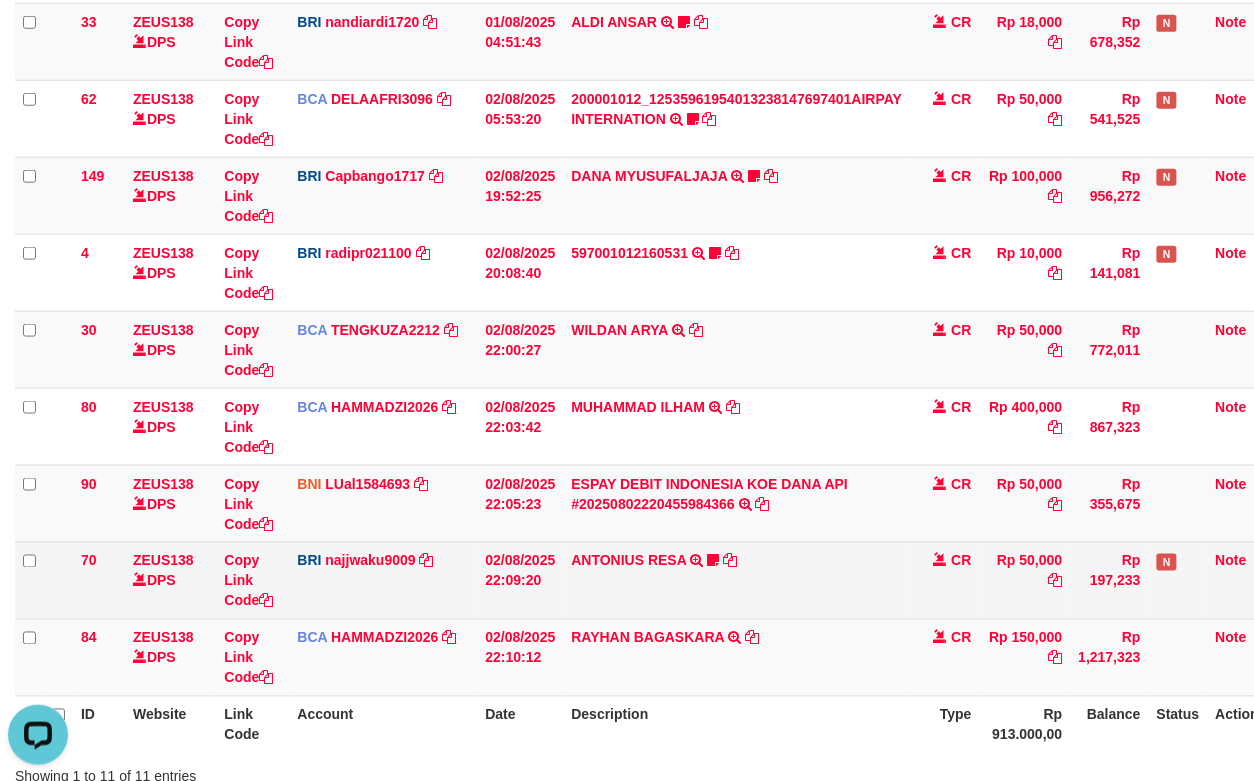 drag, startPoint x: 868, startPoint y: 569, endPoint x: 880, endPoint y: 573, distance: 12.649111 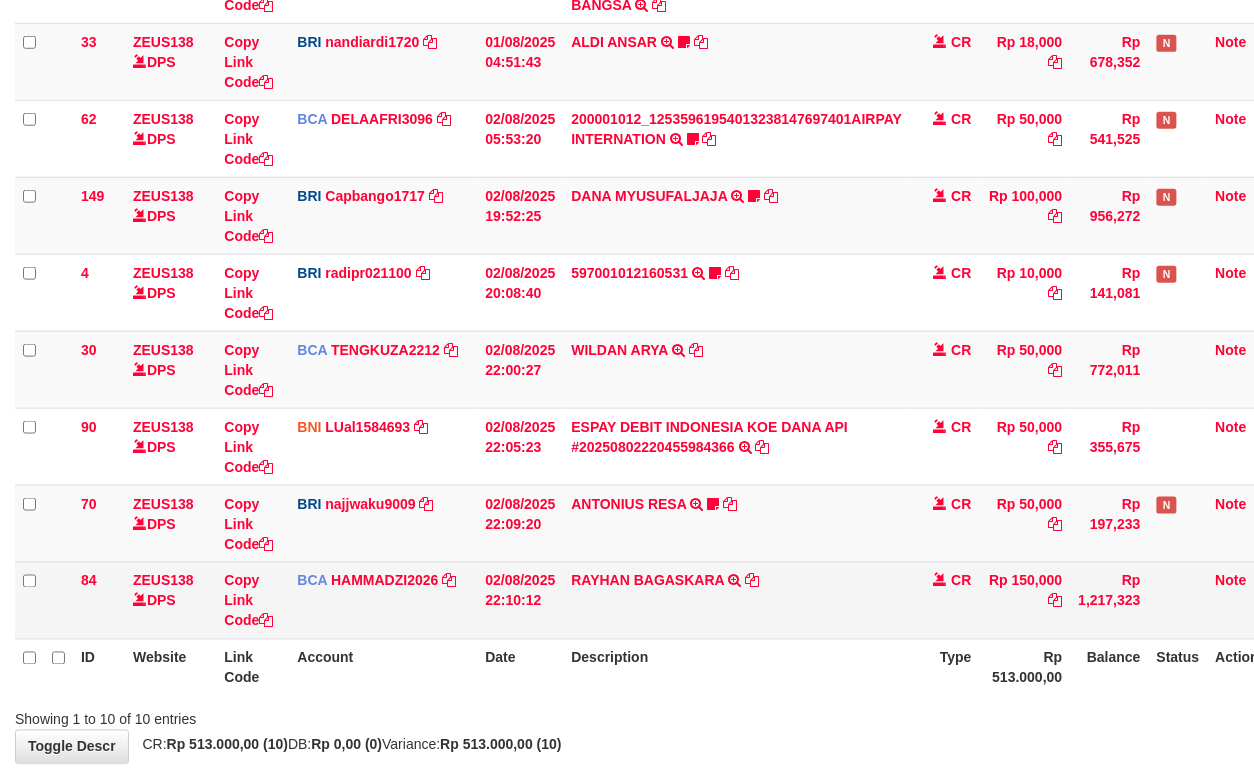 scroll, scrollTop: 401, scrollLeft: 0, axis: vertical 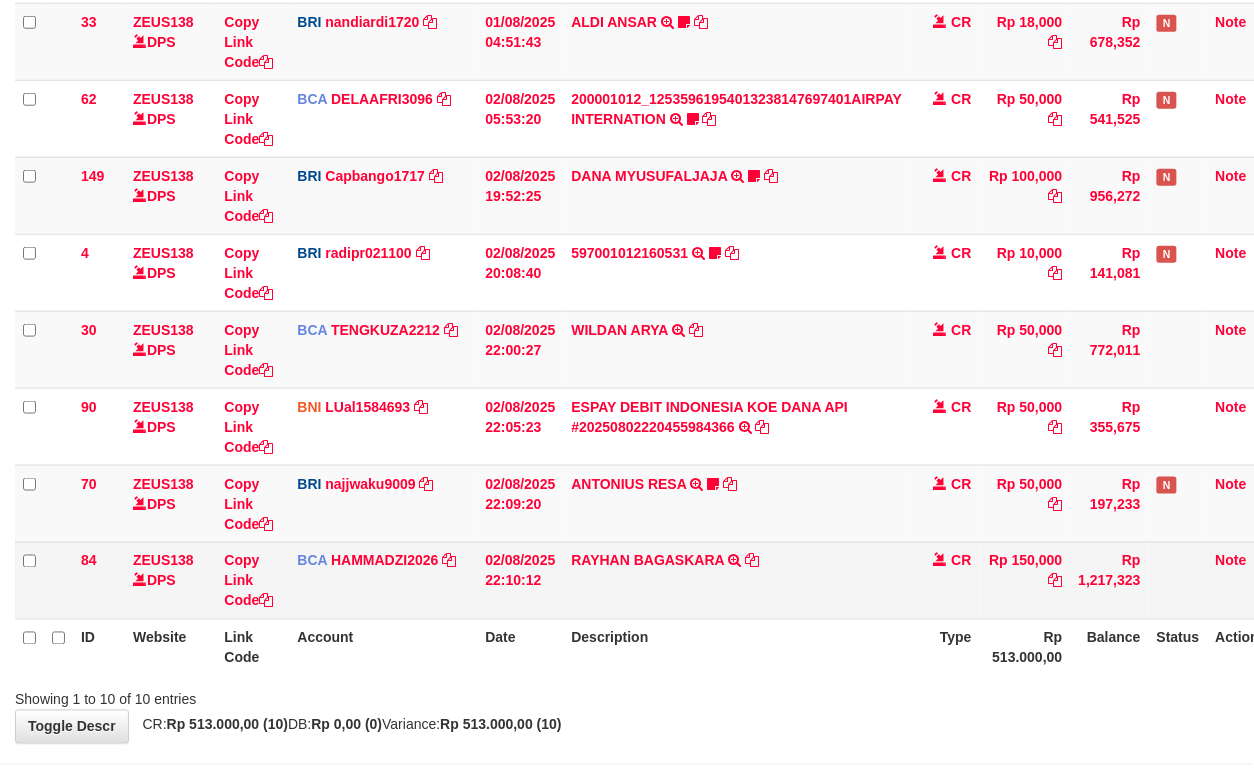click on "[FIRST] [LAST]         TRSF E-BANKING CR 0208/FTSCY/WS95031
150000.00[FIRST] [LAST]" at bounding box center (737, 580) 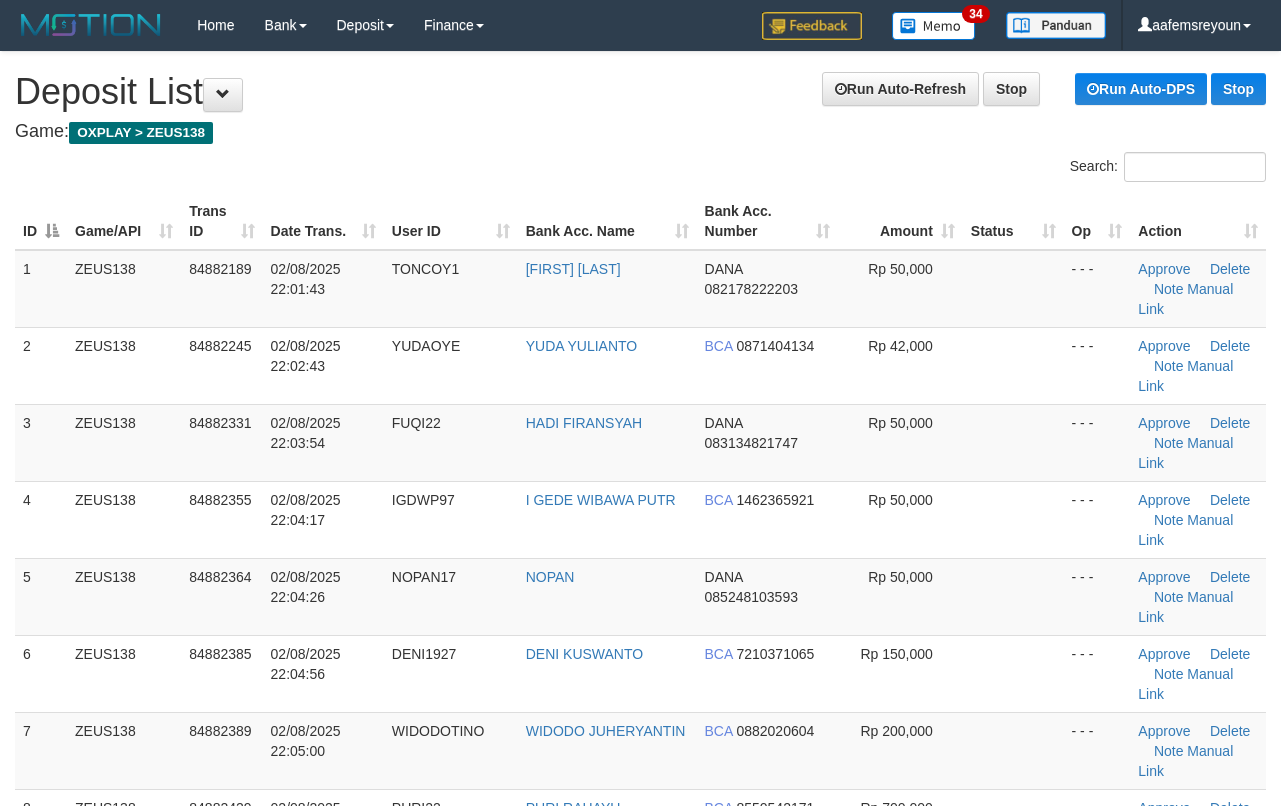 scroll, scrollTop: 0, scrollLeft: 0, axis: both 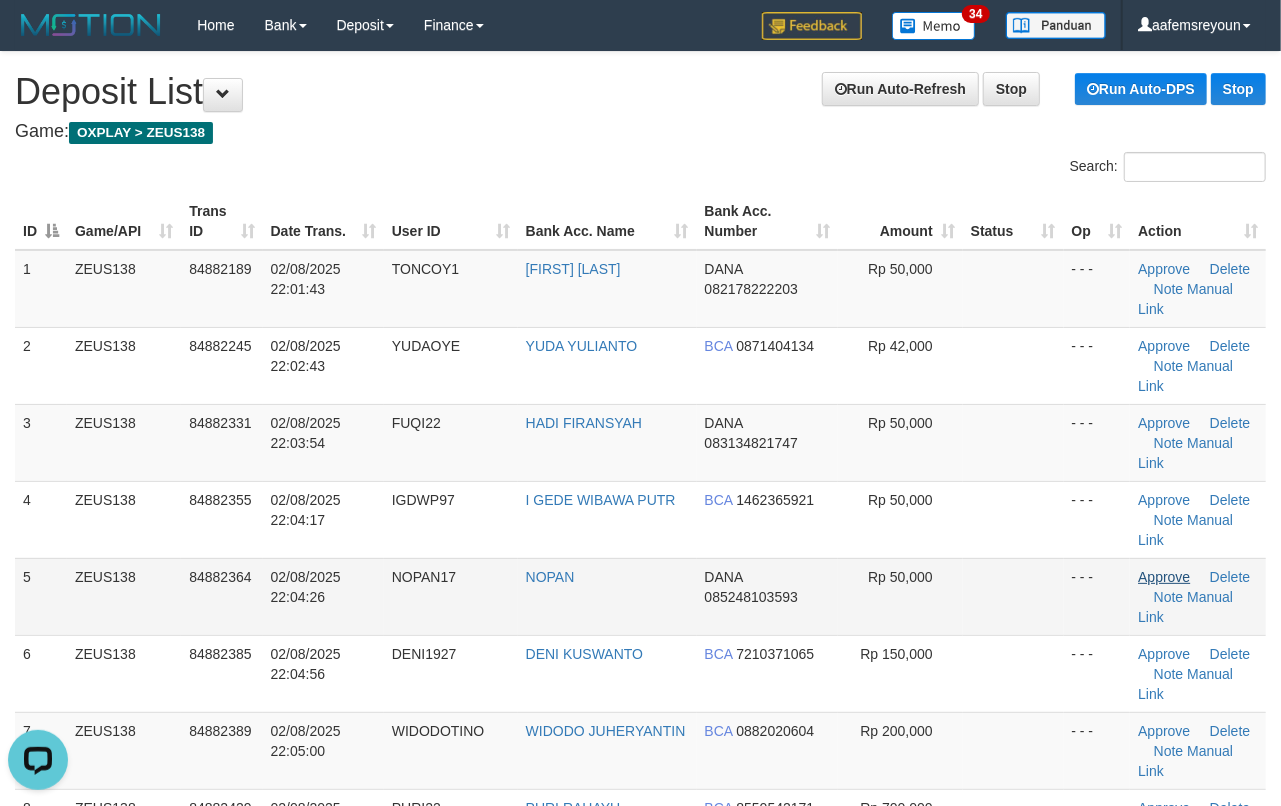 drag, startPoint x: 1024, startPoint y: 582, endPoint x: 1168, endPoint y: 569, distance: 144.58562 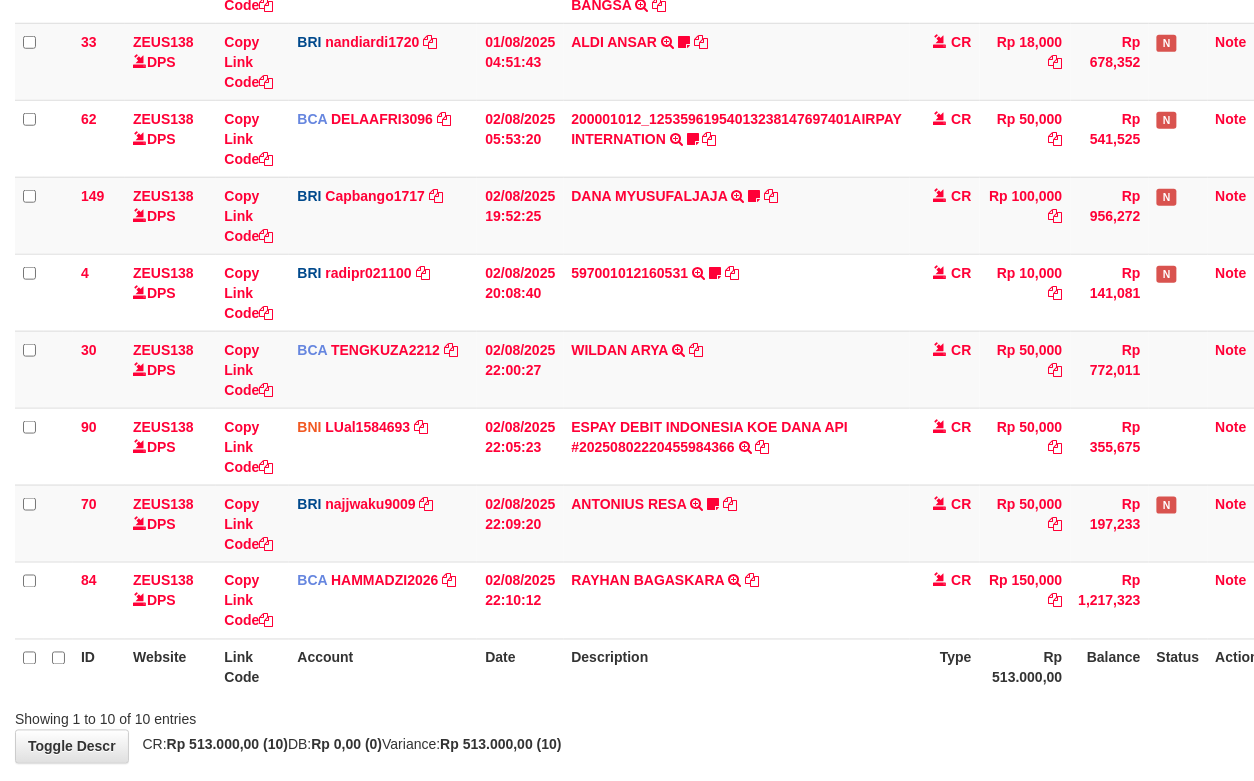 scroll, scrollTop: 401, scrollLeft: 0, axis: vertical 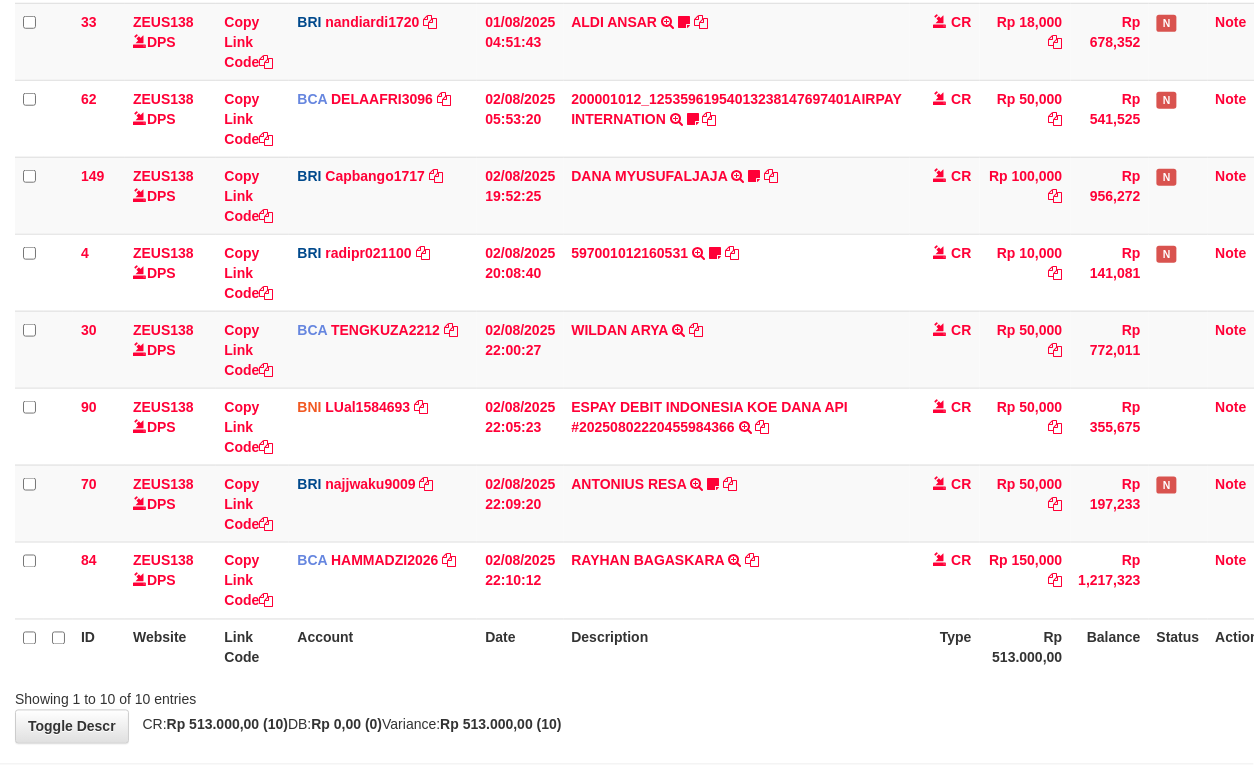 click on "Account" at bounding box center (383, 647) 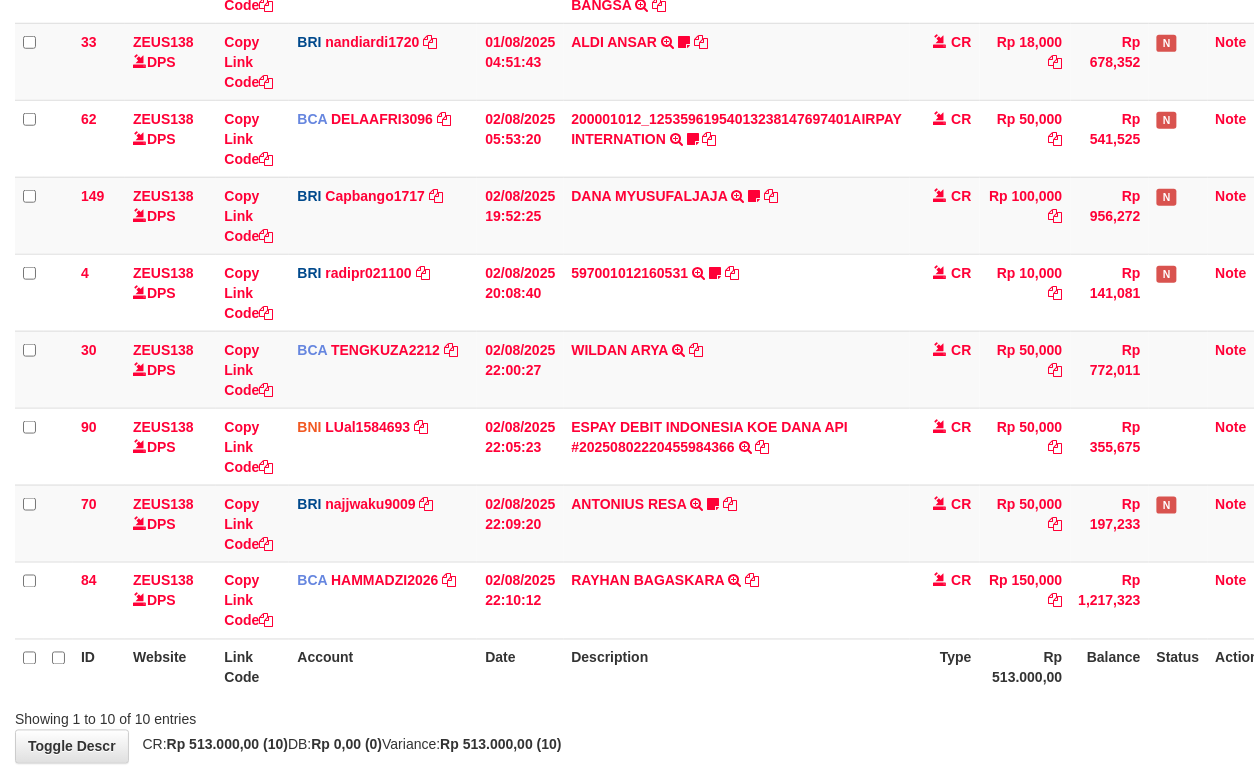 click on "Description" at bounding box center (737, 667) 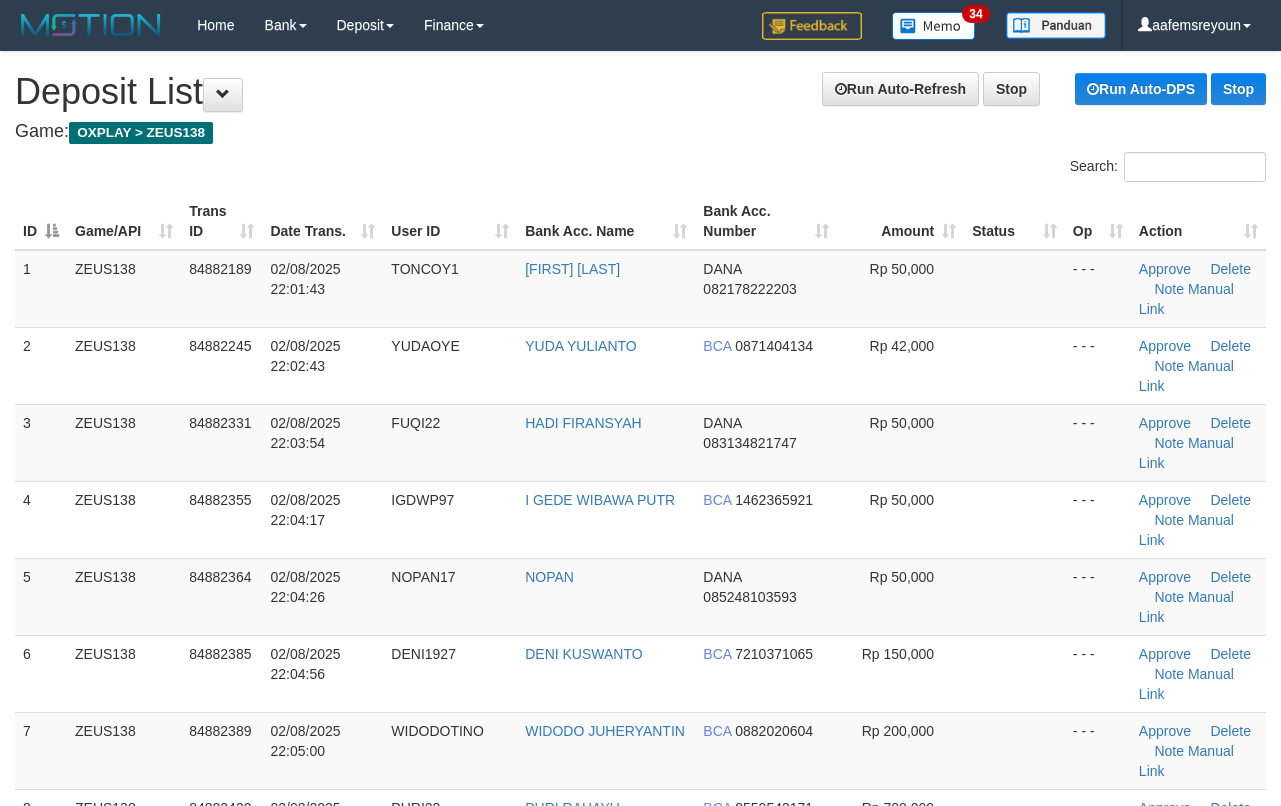 scroll, scrollTop: 0, scrollLeft: 0, axis: both 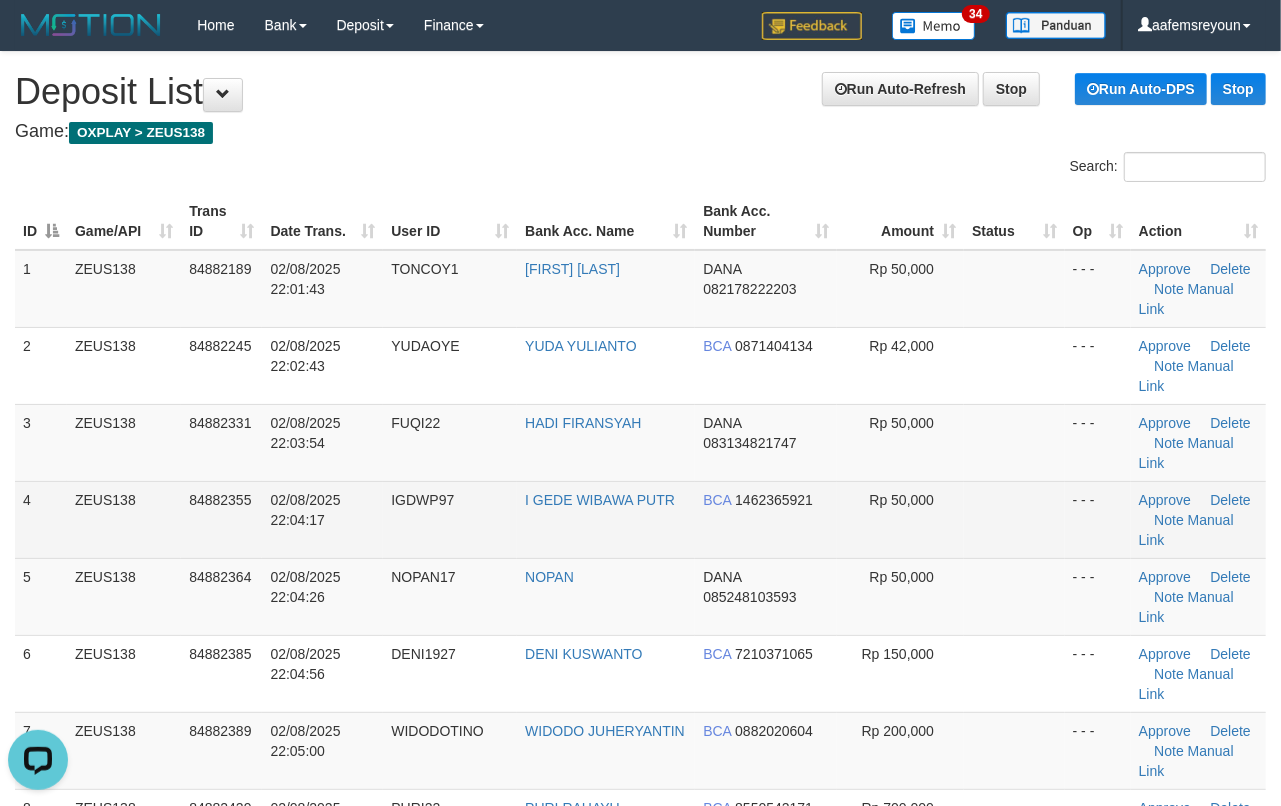 click at bounding box center (1014, 519) 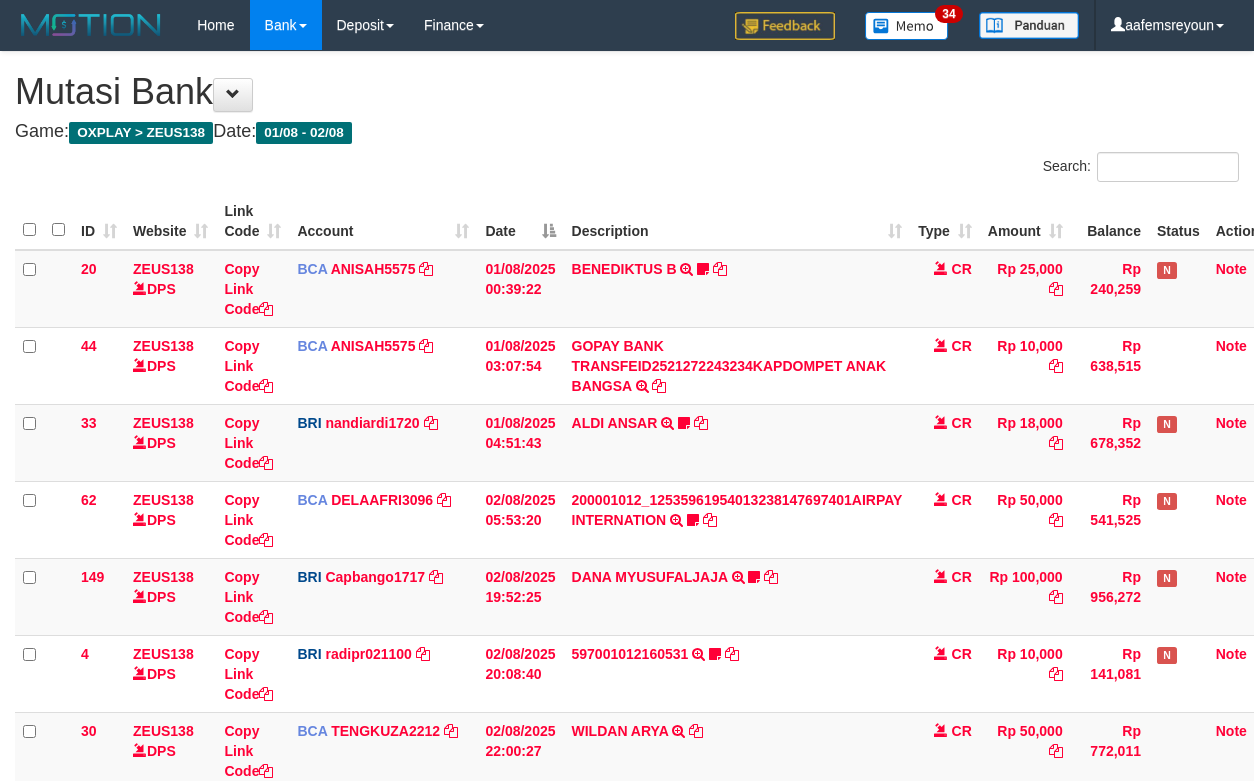 click on "Description" at bounding box center [737, 1048] 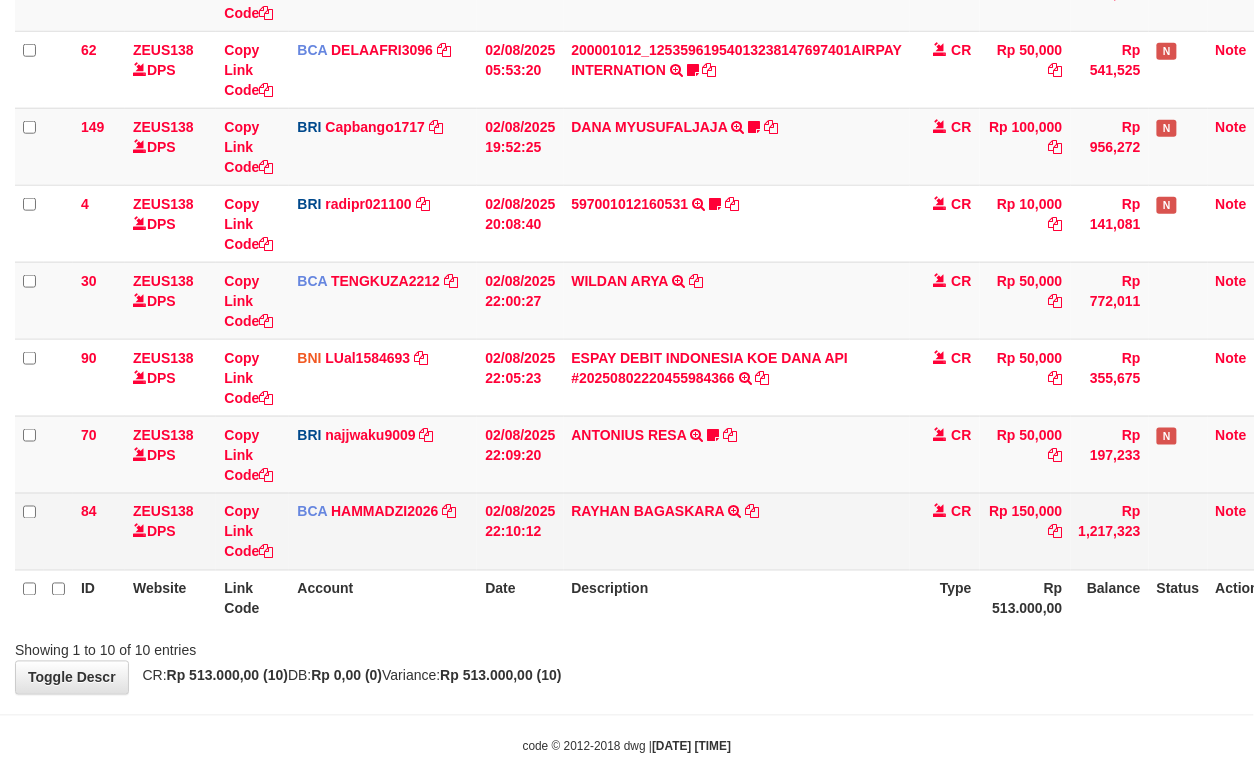 scroll, scrollTop: 478, scrollLeft: 0, axis: vertical 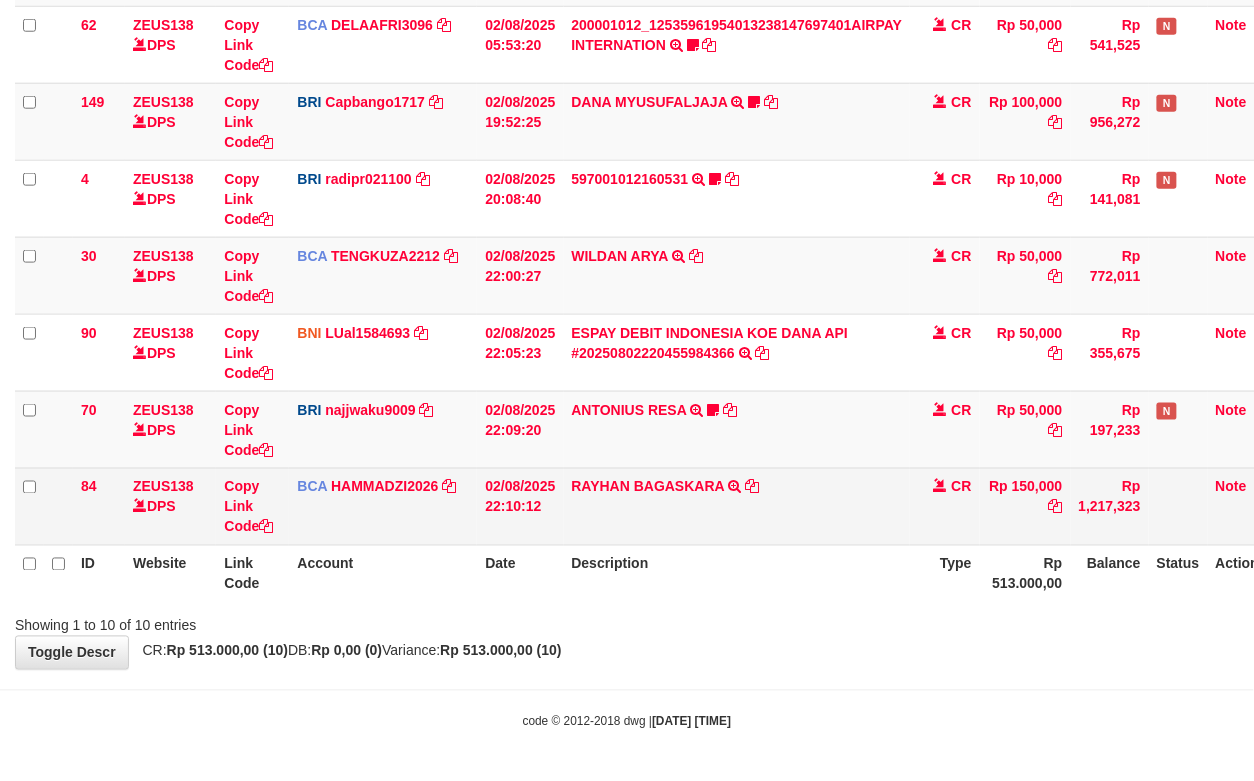 click on "Showing 1 to 10 of 10 entries" at bounding box center [627, 622] 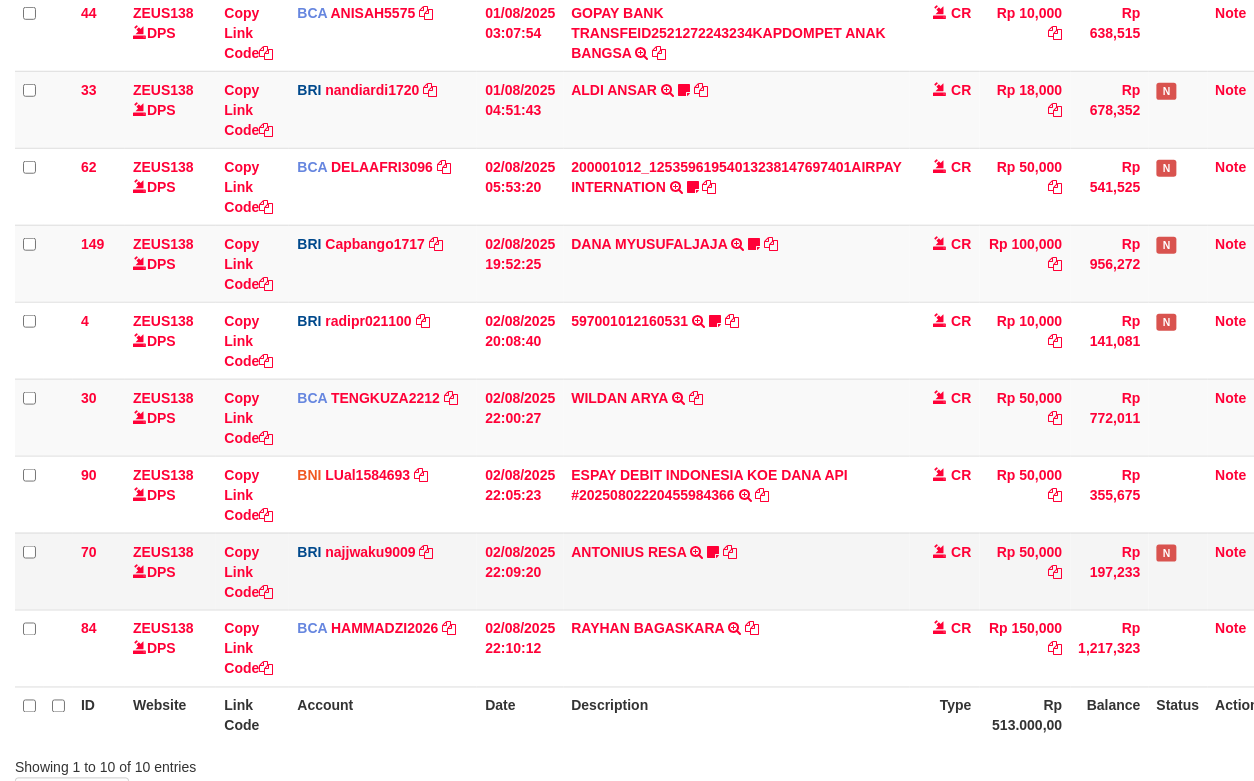 scroll, scrollTop: 478, scrollLeft: 0, axis: vertical 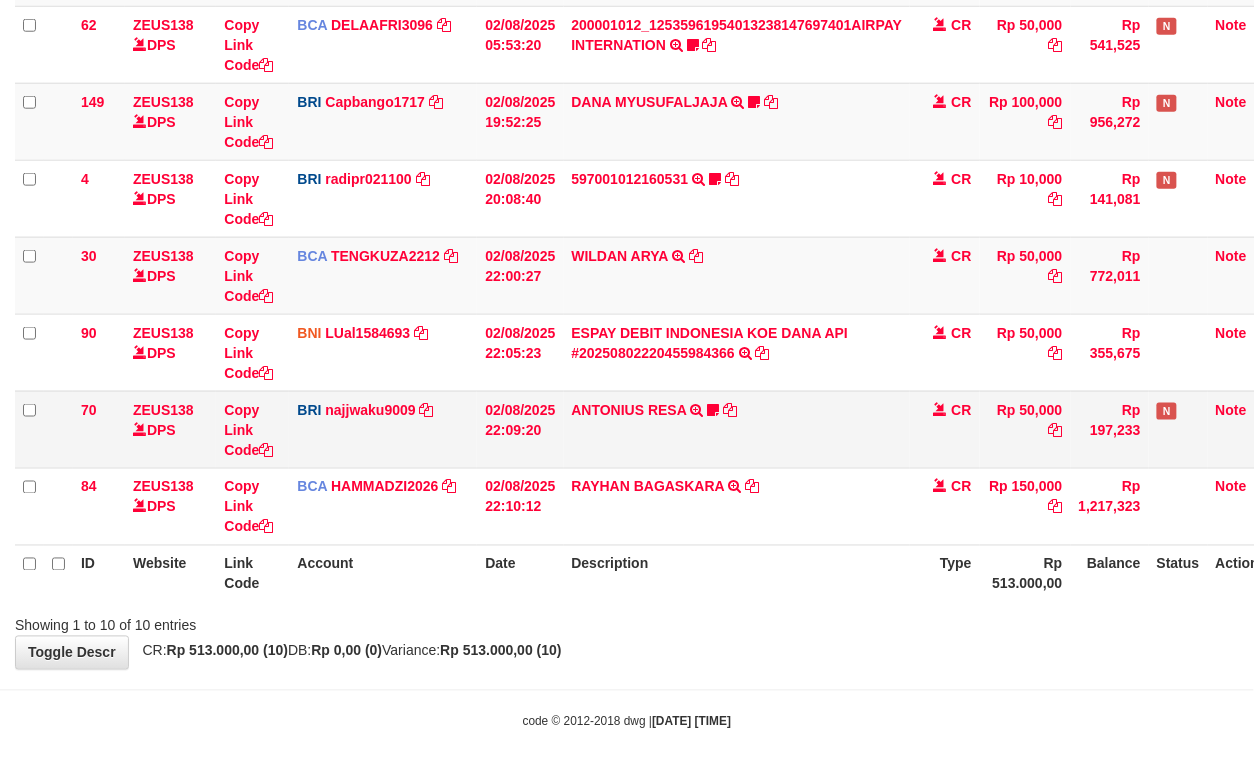 click on "Search:
ID Website Link Code Account Date Description Type Amount Balance Status Action
20
ZEUS138    DPS
Copy Link Code
BCA
ANISAH5575
DPS
ANISAH
mutasi_20250801_3827 | 20
mutasi_20250801_3827 | 20
01/08/2025 00:39:22
BENEDIKTUS B            TRSF E-BANKING CR 0108/FTSCY/WS95051
25000.002025080185043947 TRFDN-BENEDIKTUS BESPAY DEBIT INDONE    Asuk86 bantu bukti tf
CR
Rp 25,000
Rp 240,259
N
Note
44
ZEUS138    DPS
Copy Link Code
BCA" at bounding box center [627, 156] 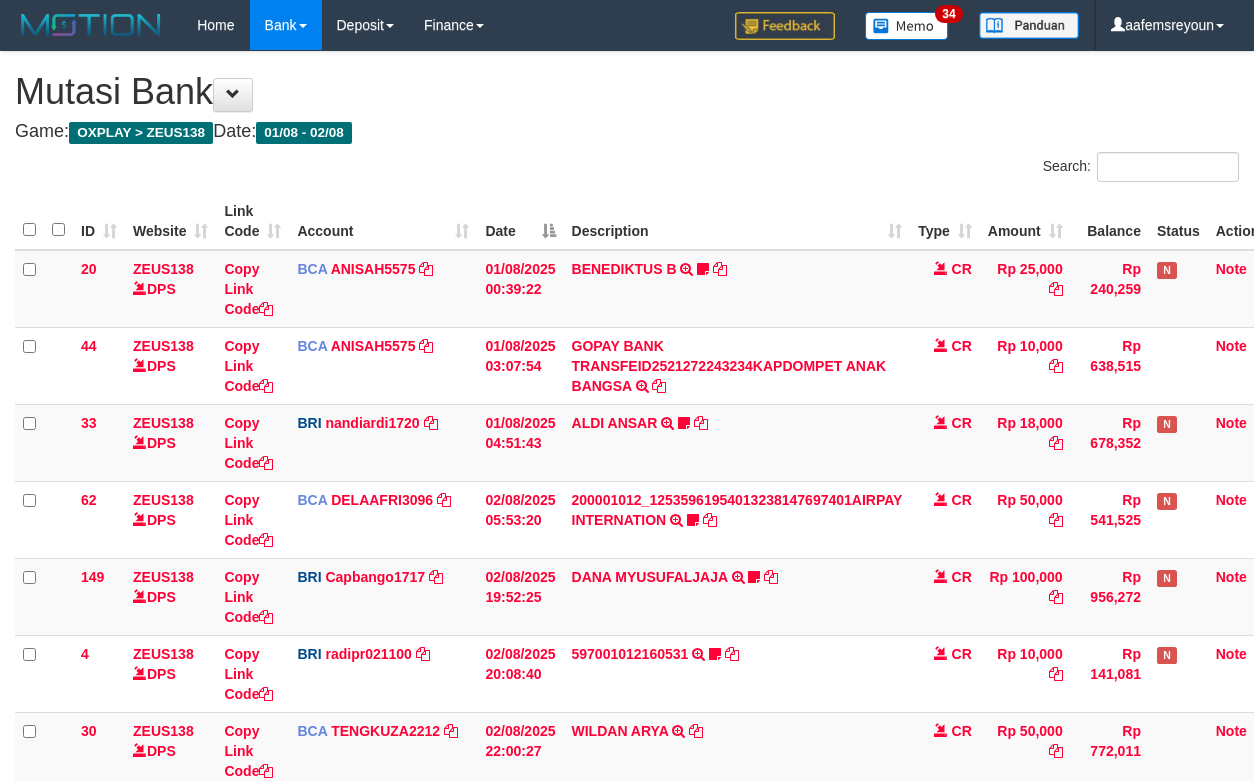 scroll, scrollTop: 333, scrollLeft: 0, axis: vertical 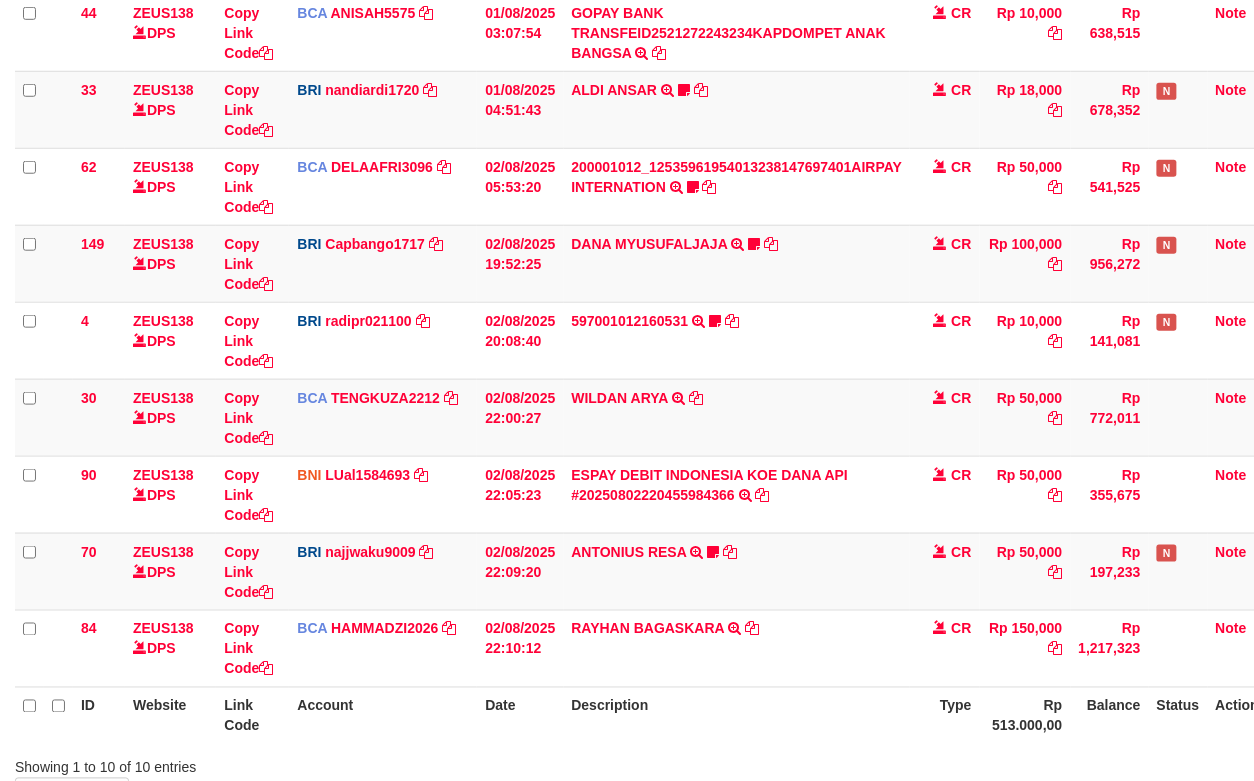 click on "ANTONIUS RESA            TRANSFER NBMB ANTONIUS RESA TO SITI KURNIA NINGSIH    ANTONIUSRESA" at bounding box center [737, 571] 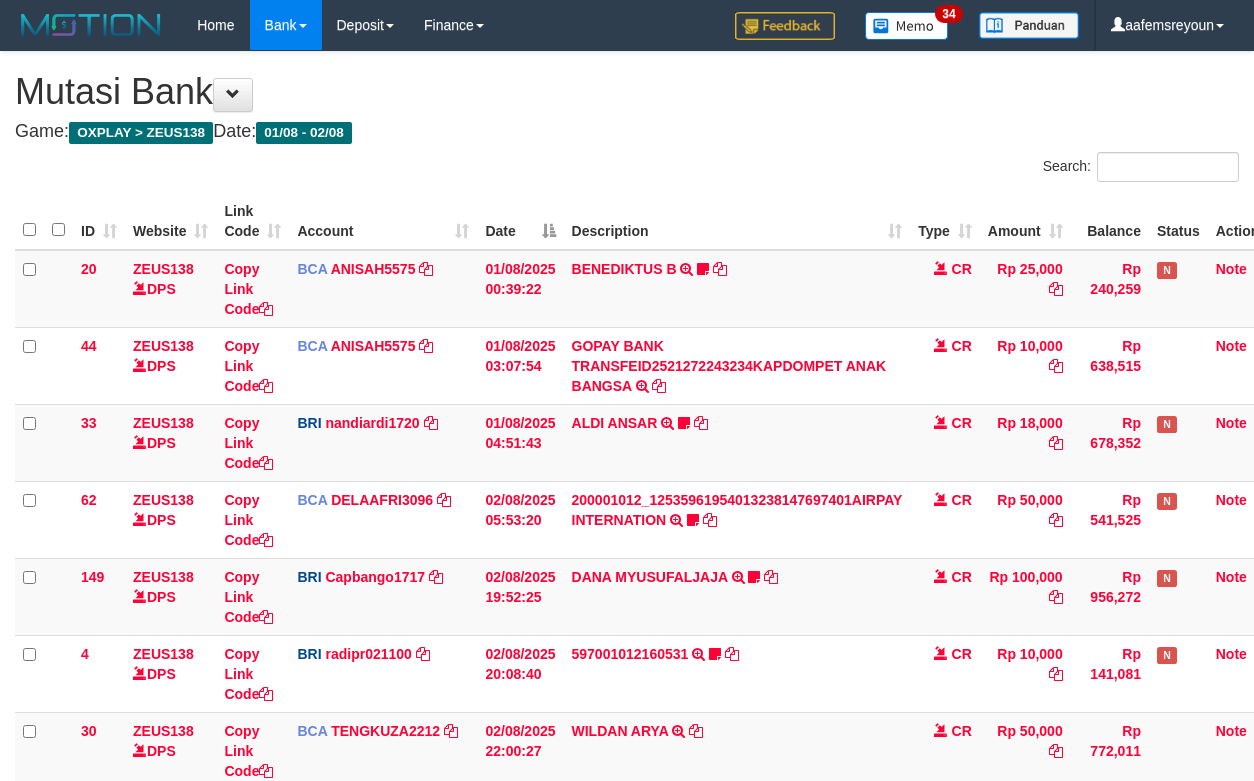 scroll, scrollTop: 333, scrollLeft: 0, axis: vertical 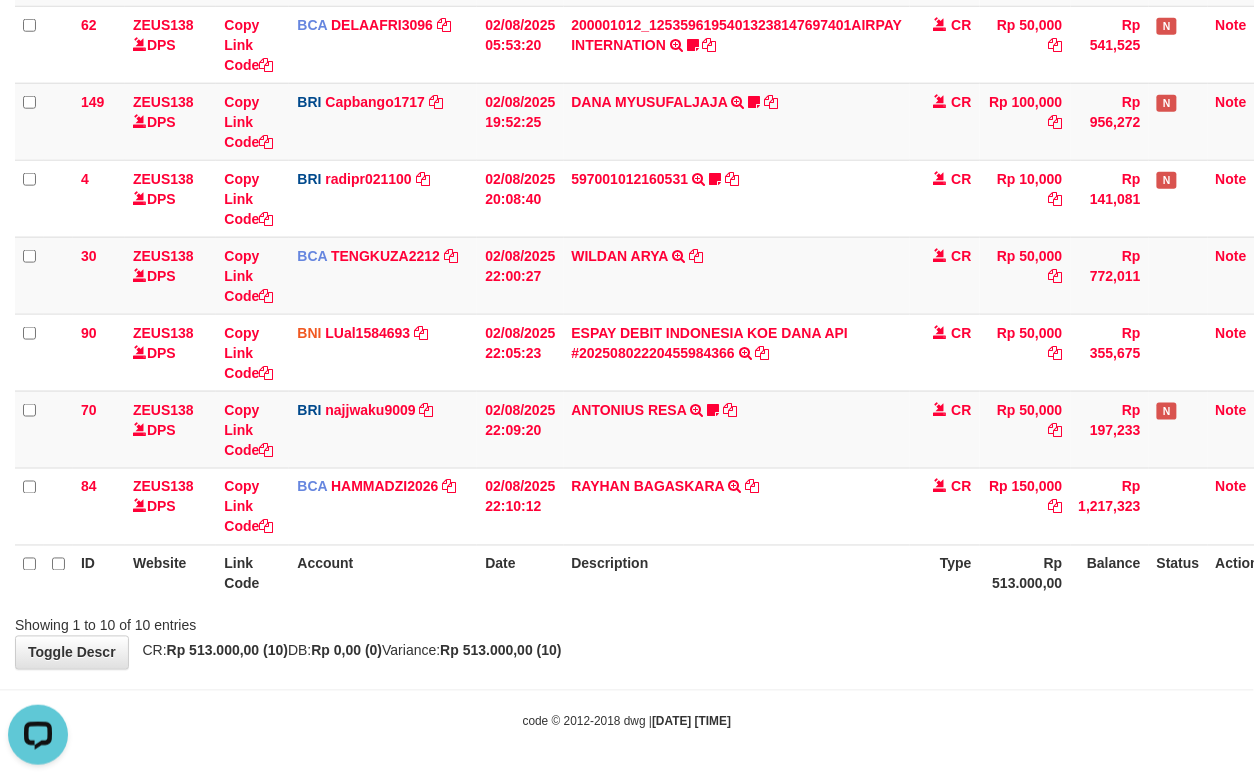 click on "**********" at bounding box center (627, 123) 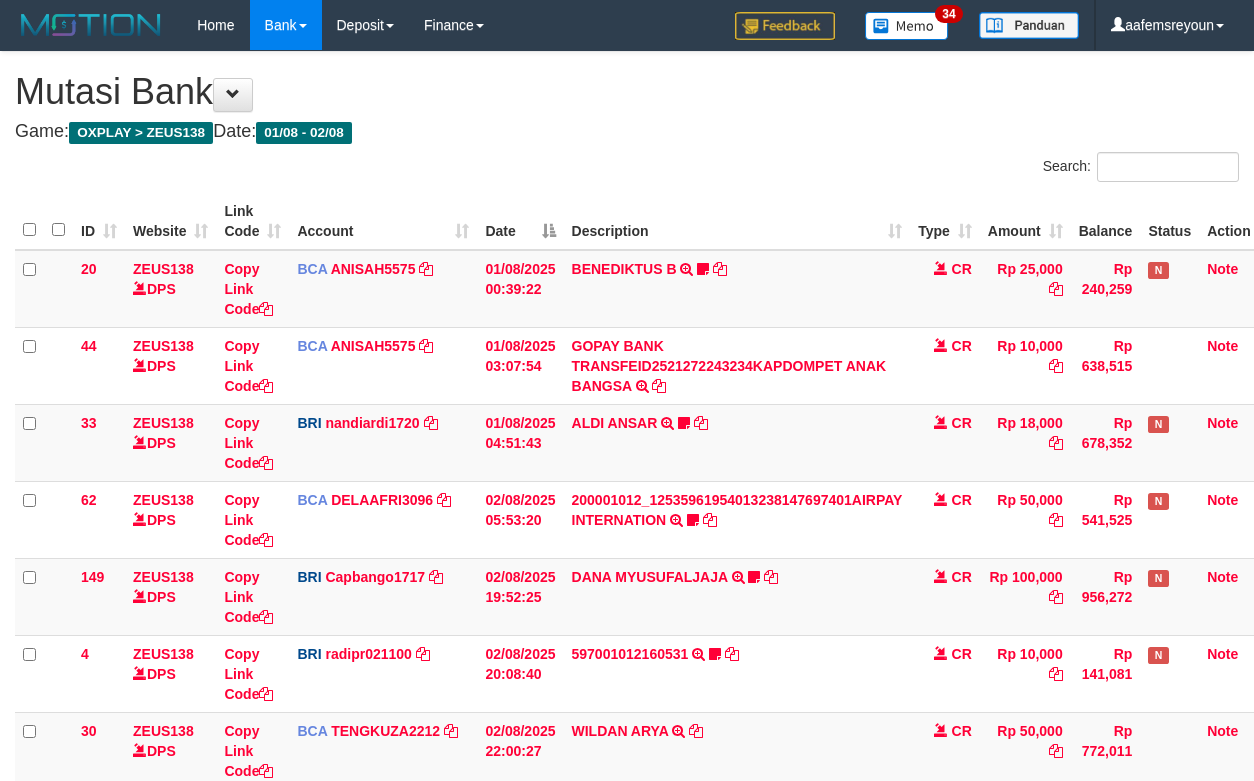 scroll, scrollTop: 478, scrollLeft: 0, axis: vertical 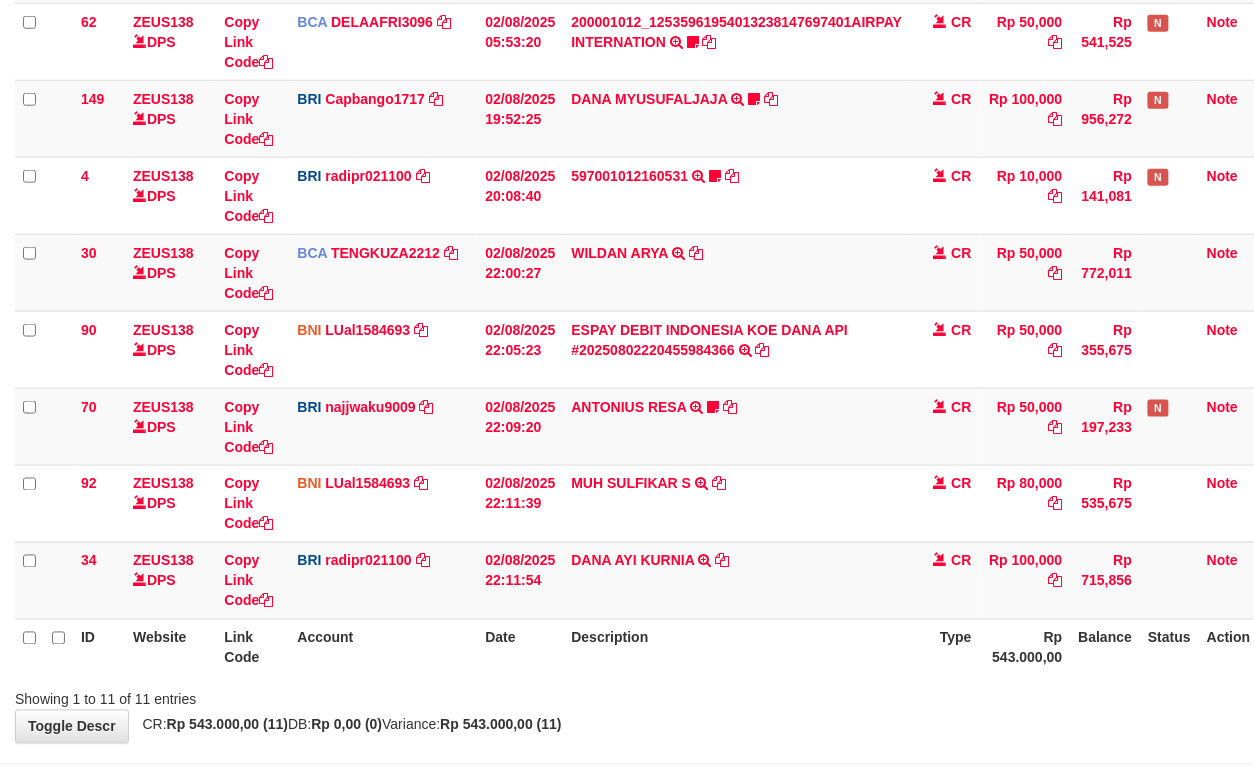 click on "Type" at bounding box center (945, 647) 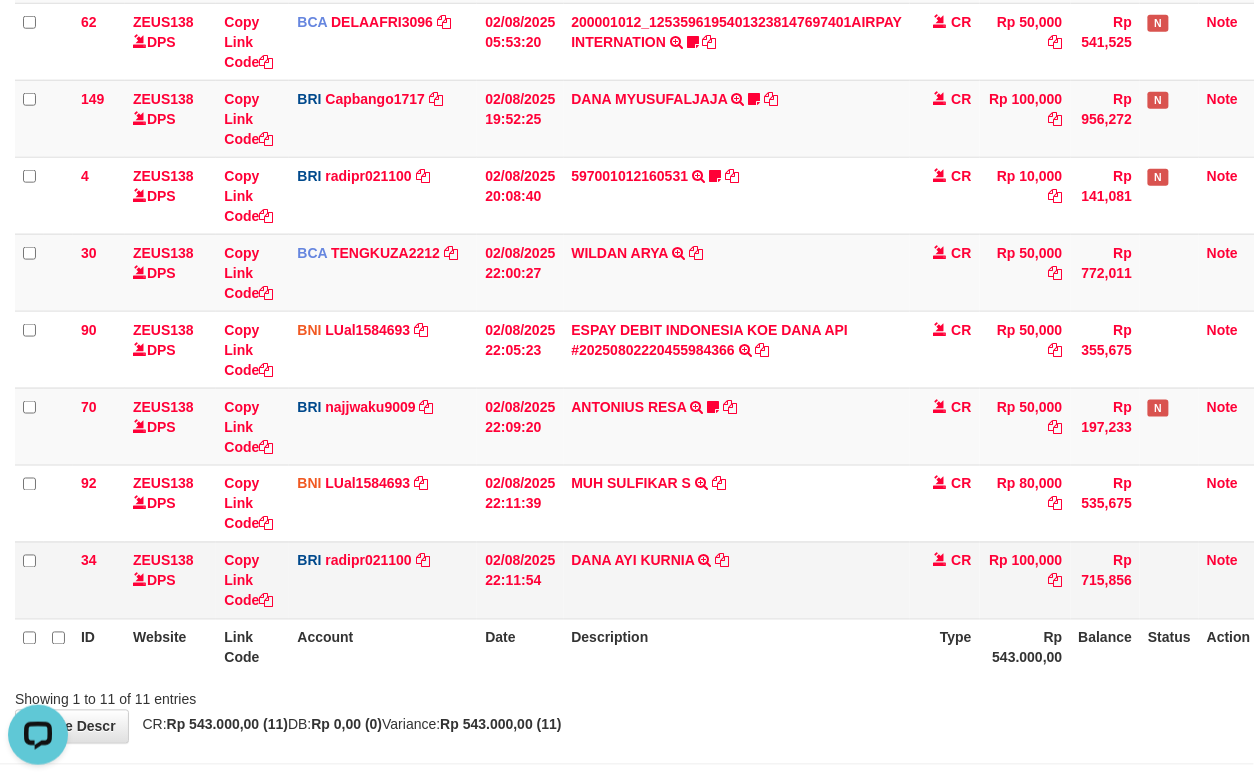 scroll, scrollTop: 0, scrollLeft: 0, axis: both 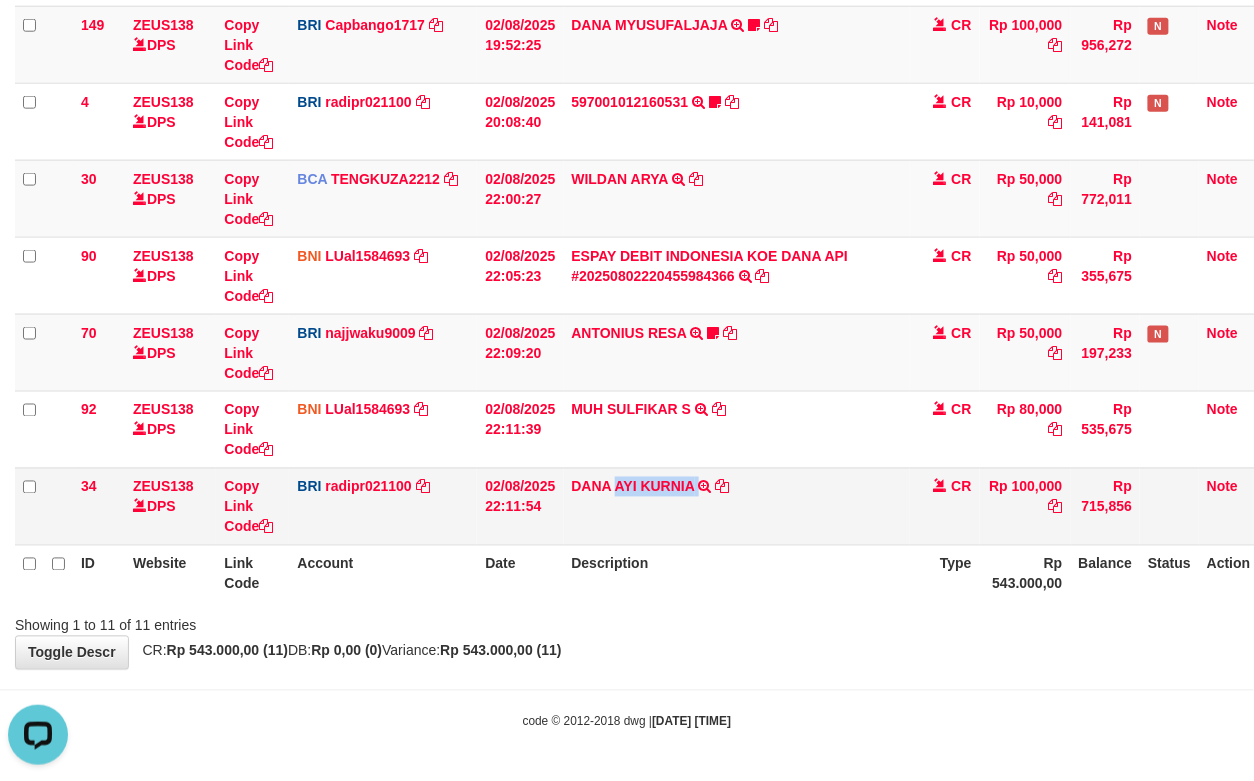 drag, startPoint x: 613, startPoint y: 508, endPoint x: 709, endPoint y: 505, distance: 96.04687 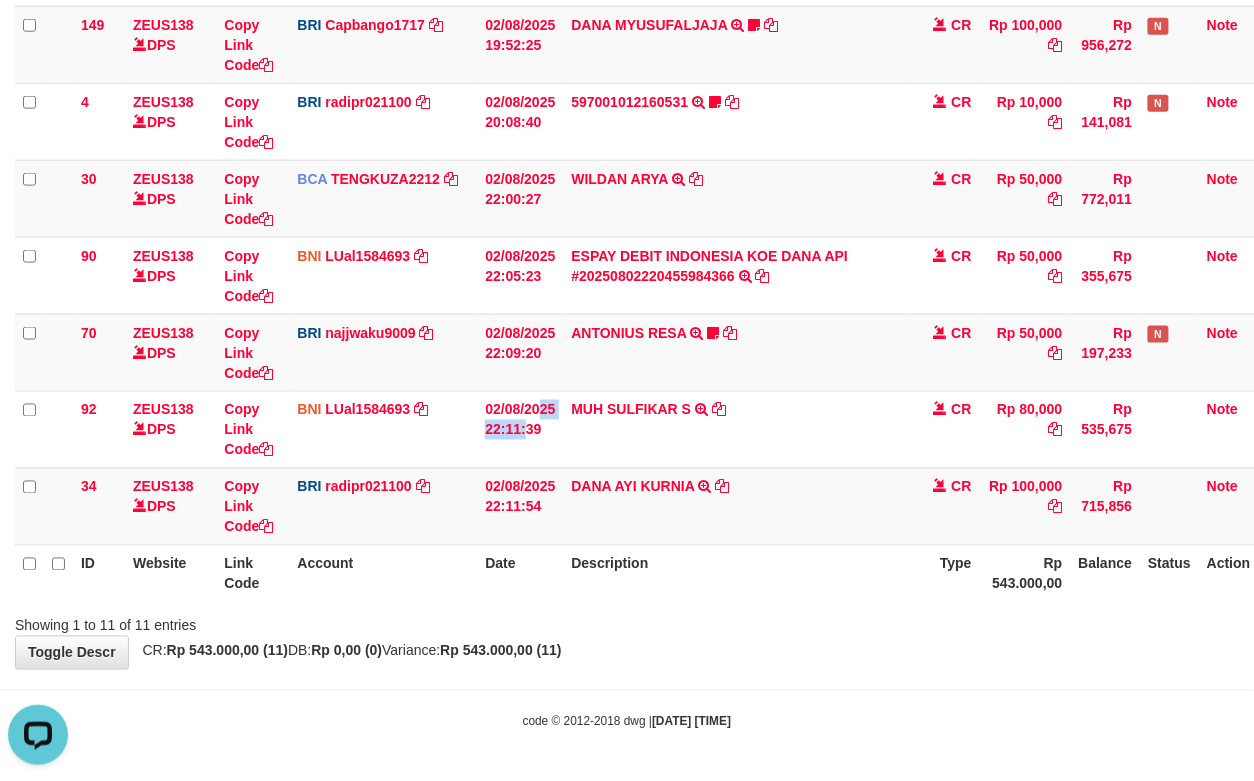 drag, startPoint x: 482, startPoint y: 418, endPoint x: 1257, endPoint y: 296, distance: 784.5438 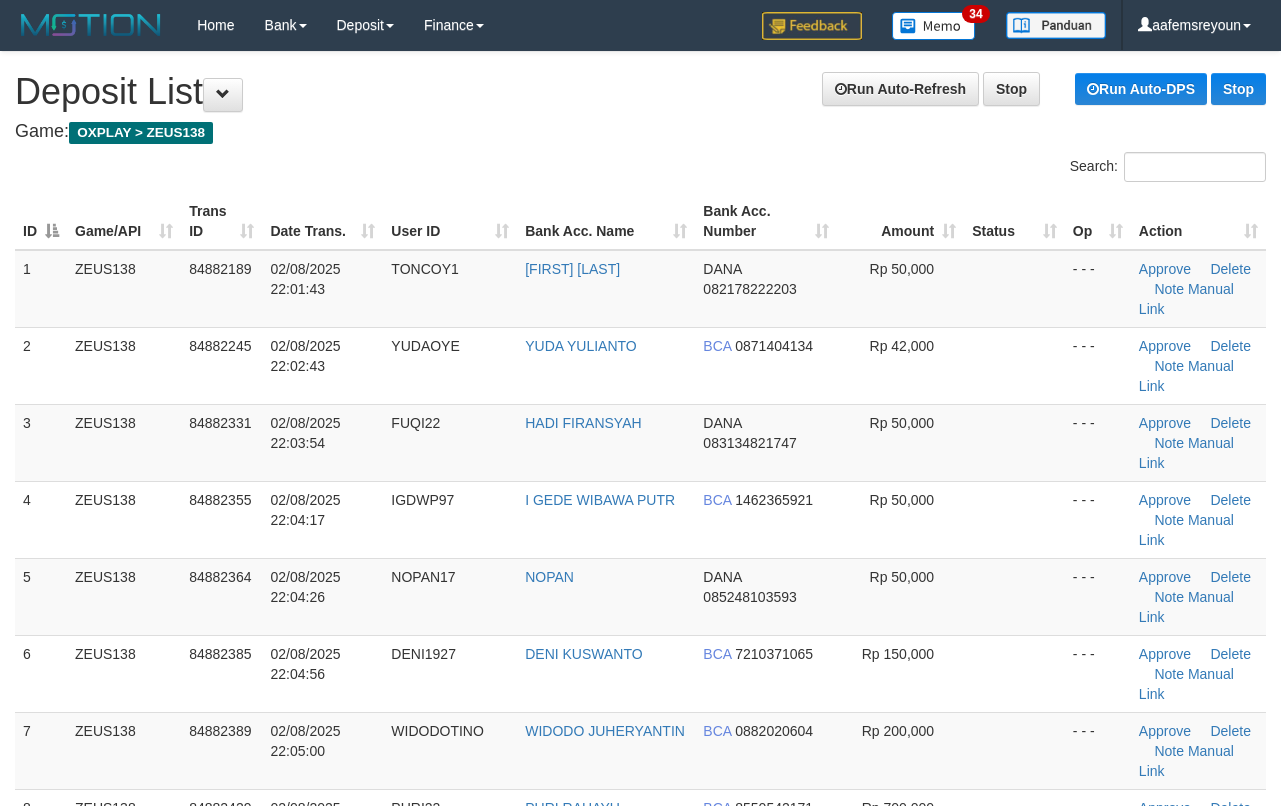 scroll, scrollTop: 0, scrollLeft: 0, axis: both 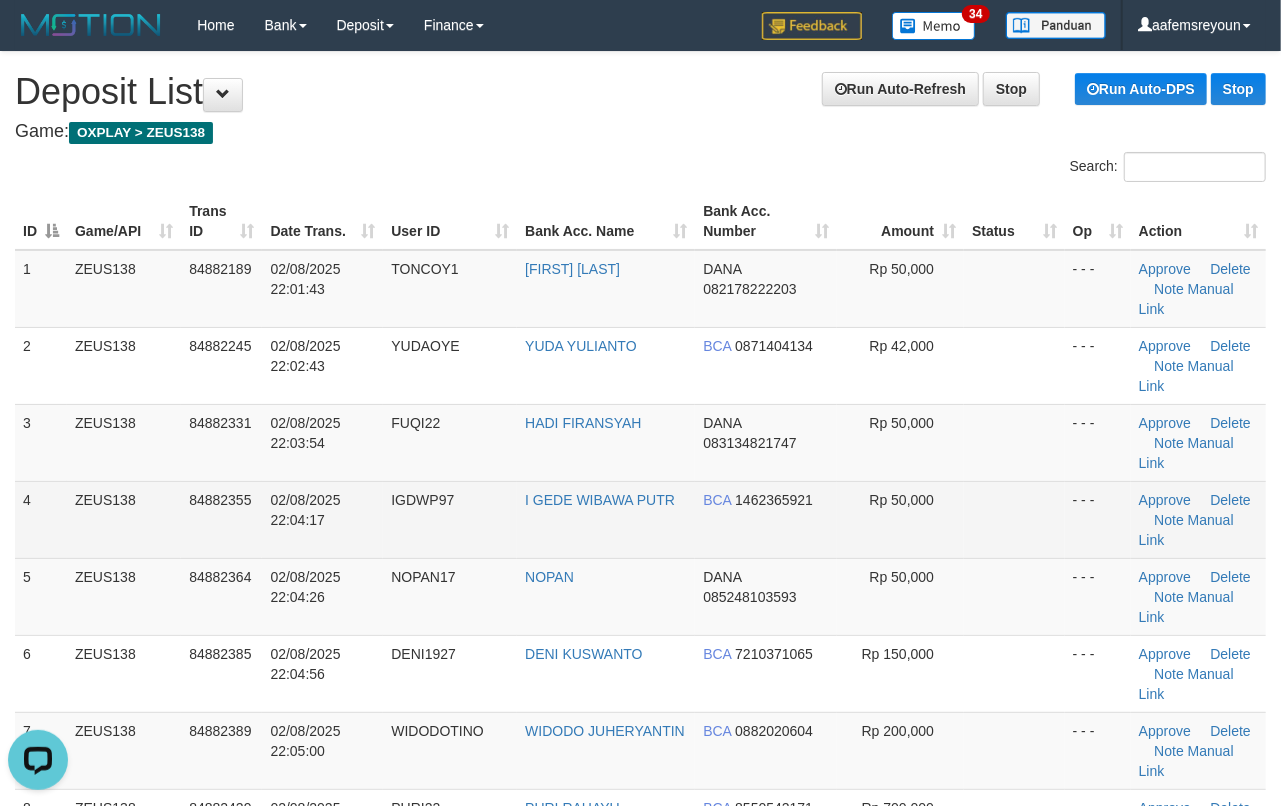 click at bounding box center [1014, 519] 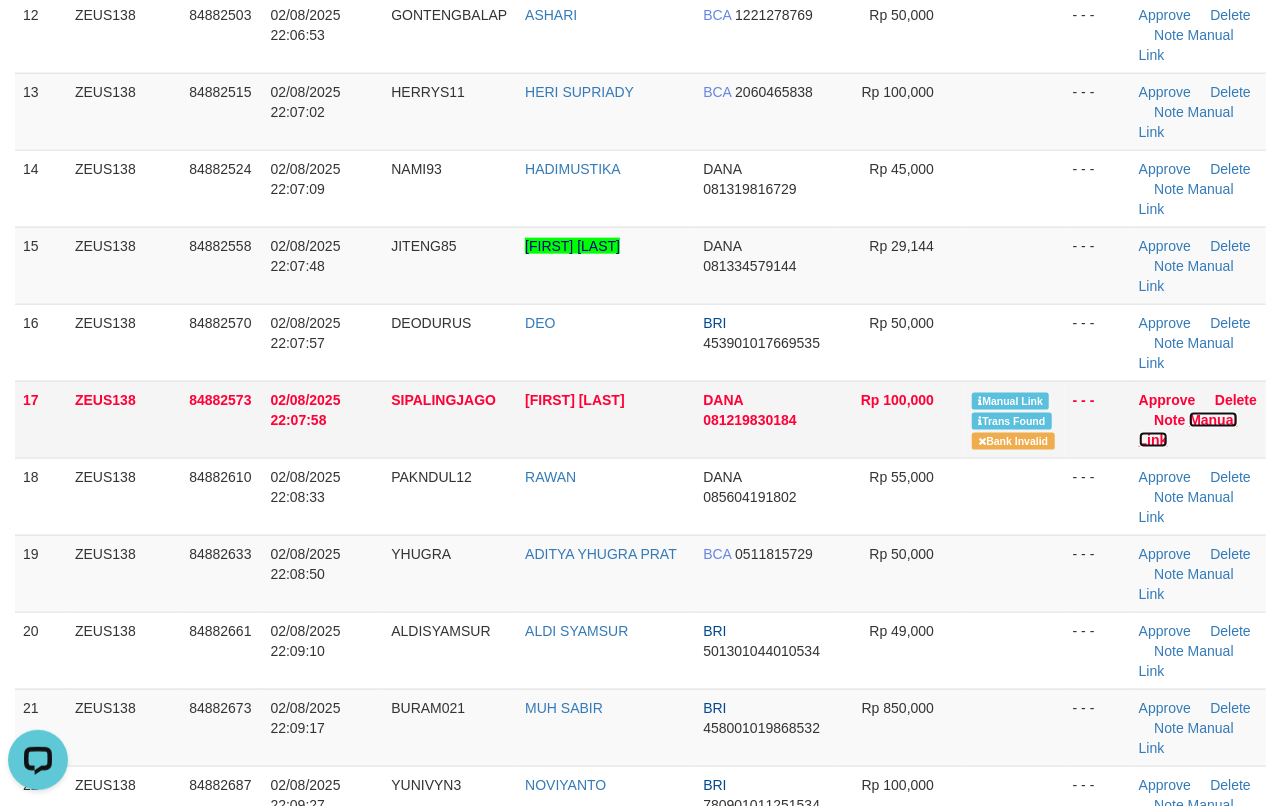 click on "Manual Link" at bounding box center (1188, 430) 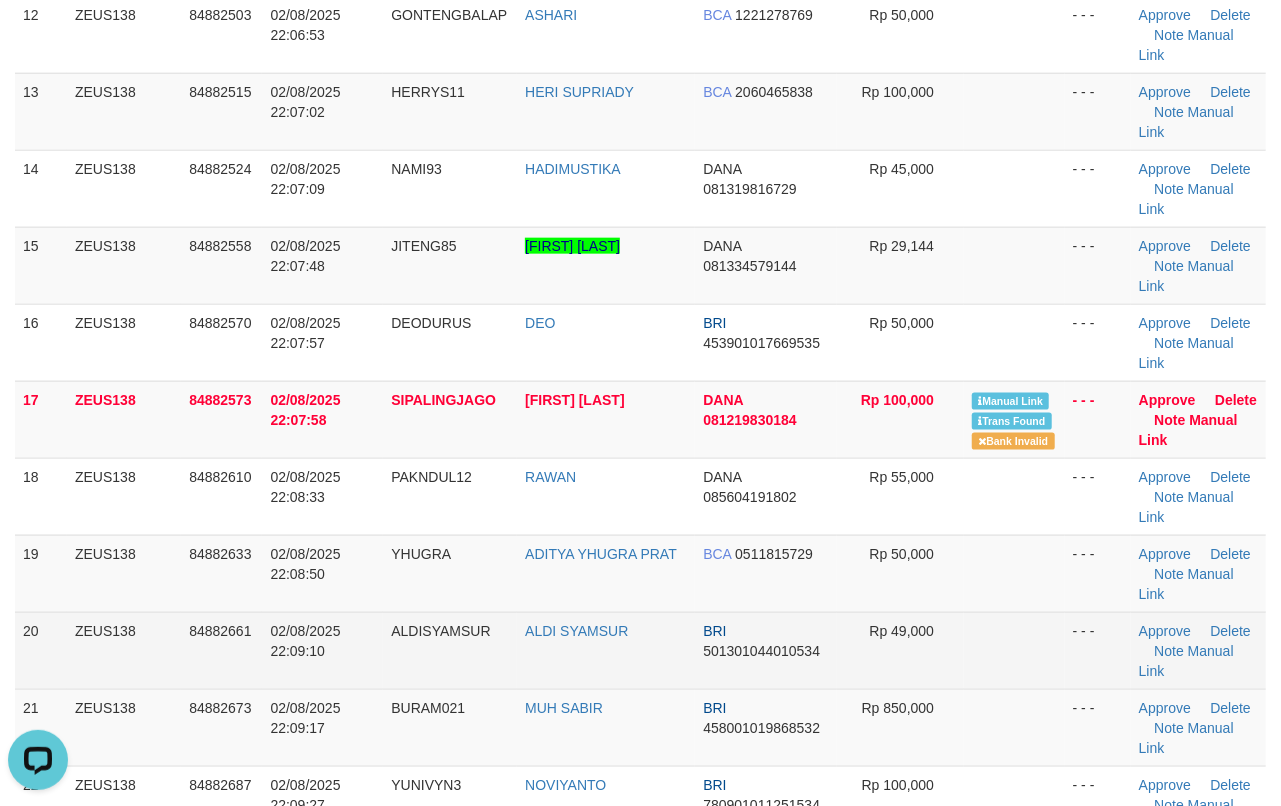 click at bounding box center [1014, 650] 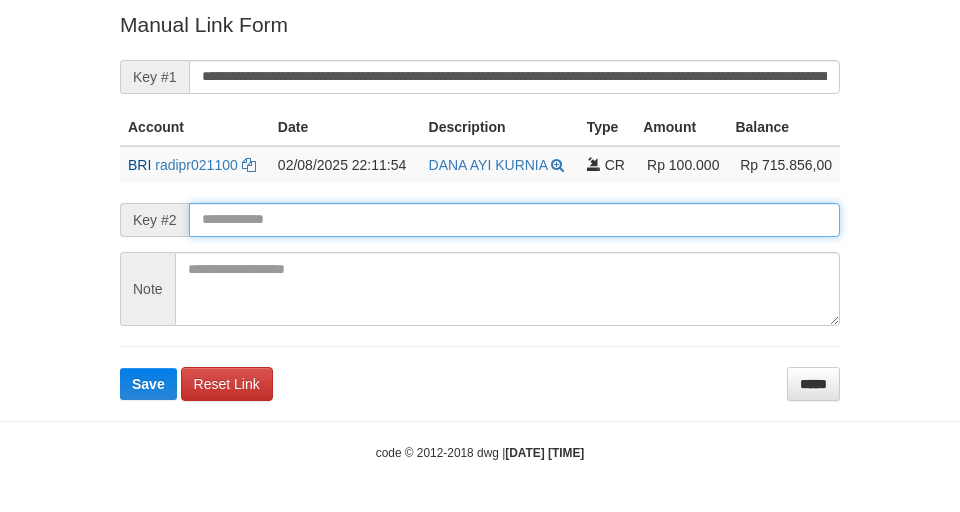 click on "Save" at bounding box center (148, 384) 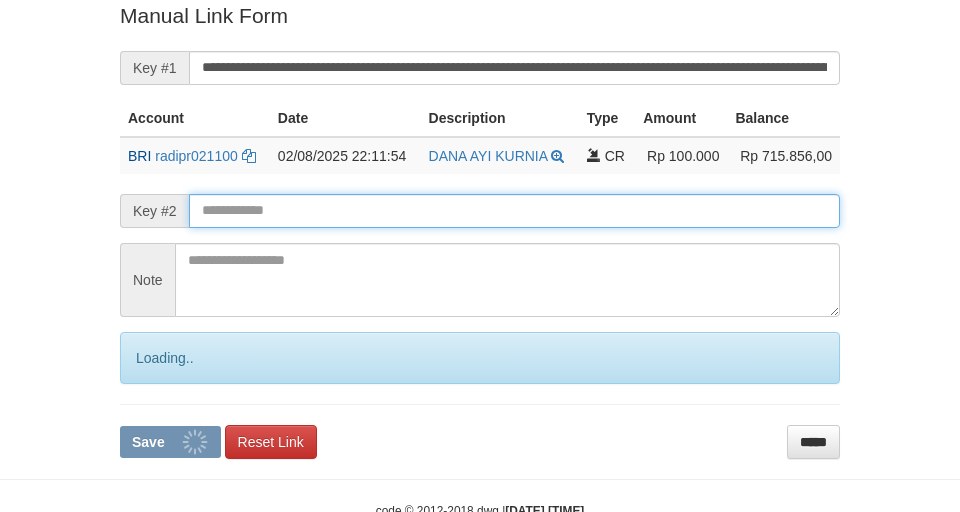 click on "**********" at bounding box center [480, 229] 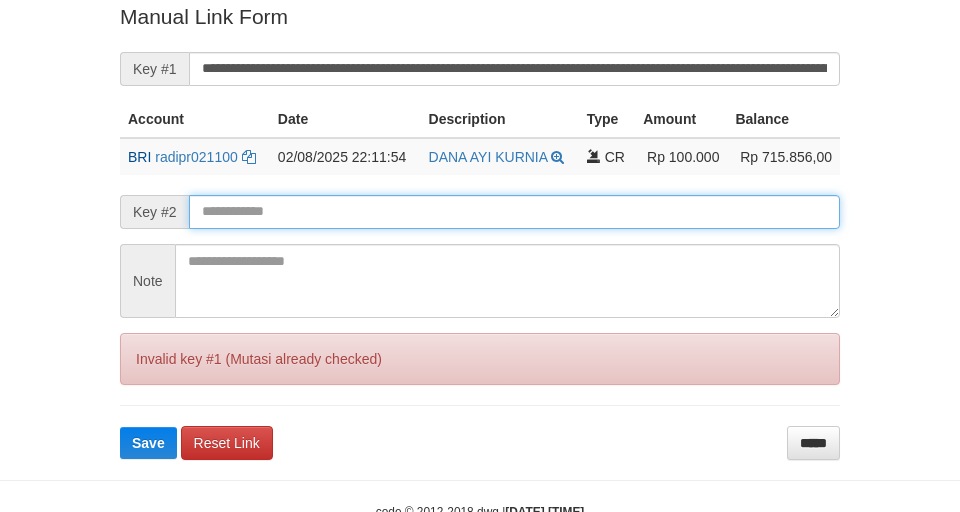 click on "Save" at bounding box center (148, 443) 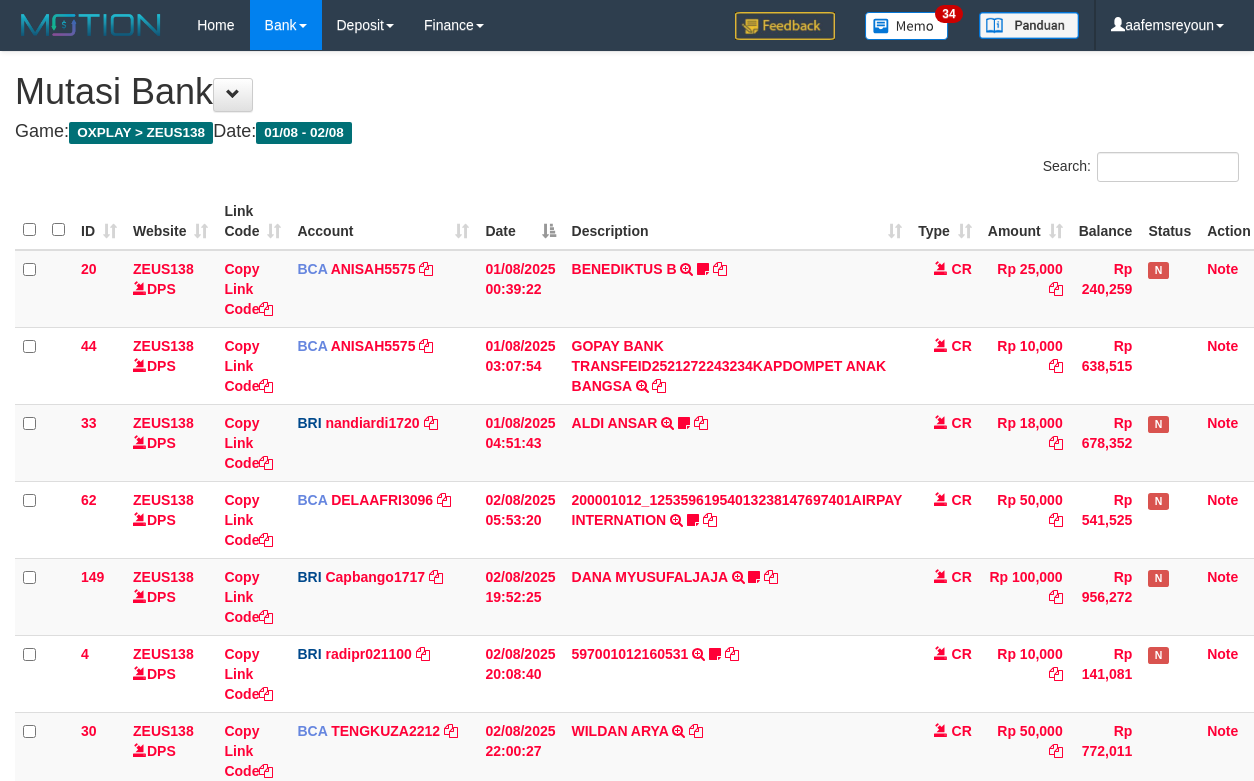 scroll, scrollTop: 430, scrollLeft: 0, axis: vertical 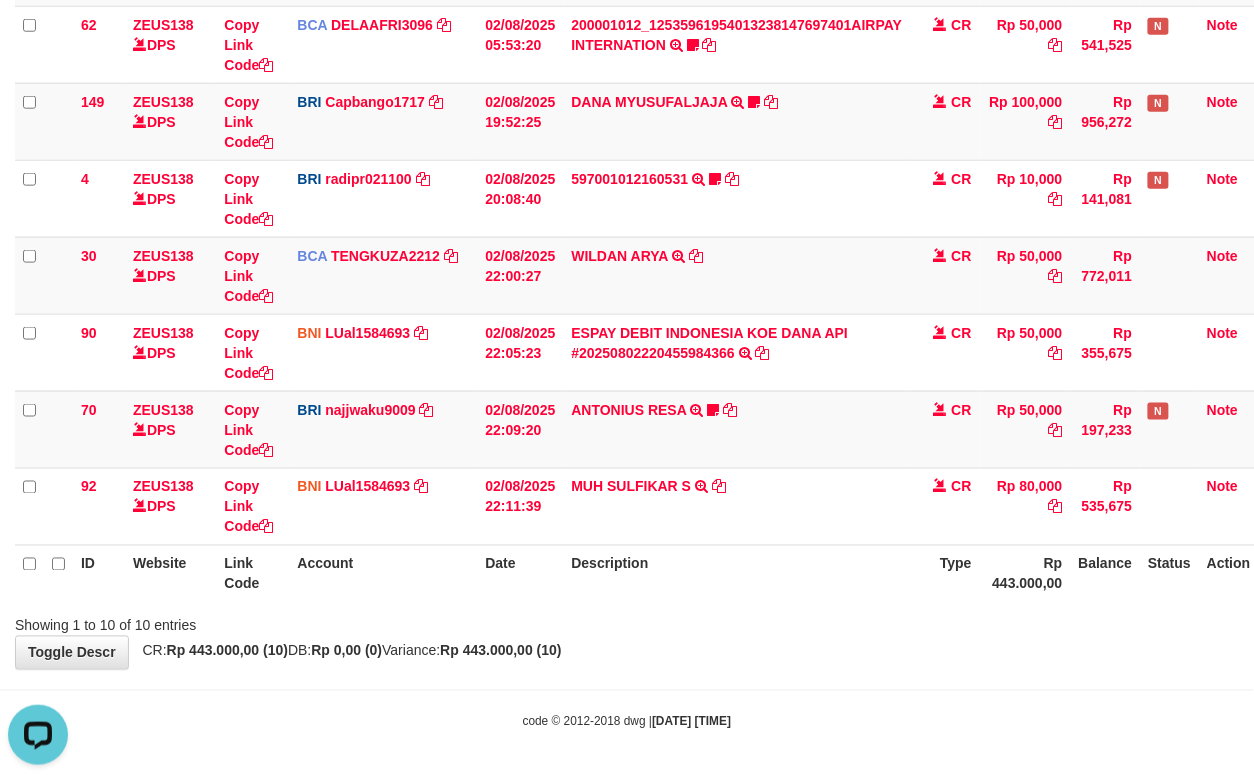 click on "**********" at bounding box center (627, 123) 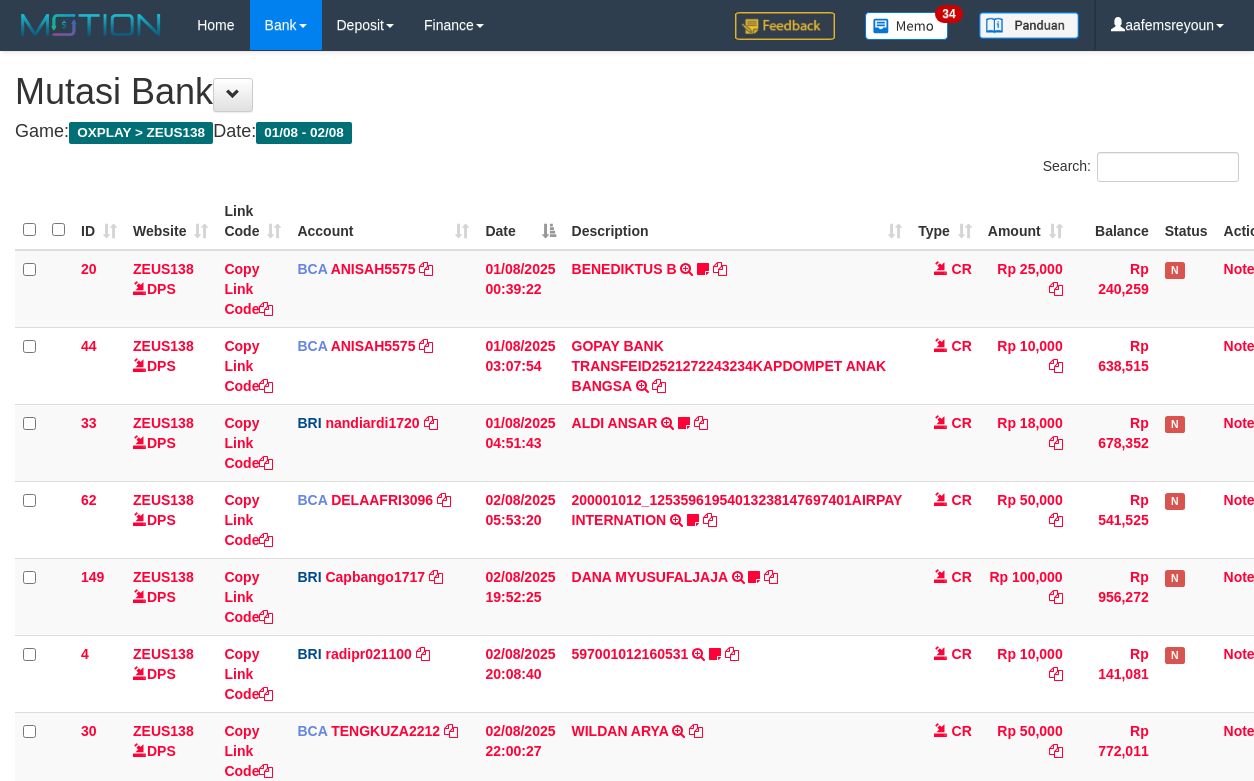 scroll, scrollTop: 478, scrollLeft: 0, axis: vertical 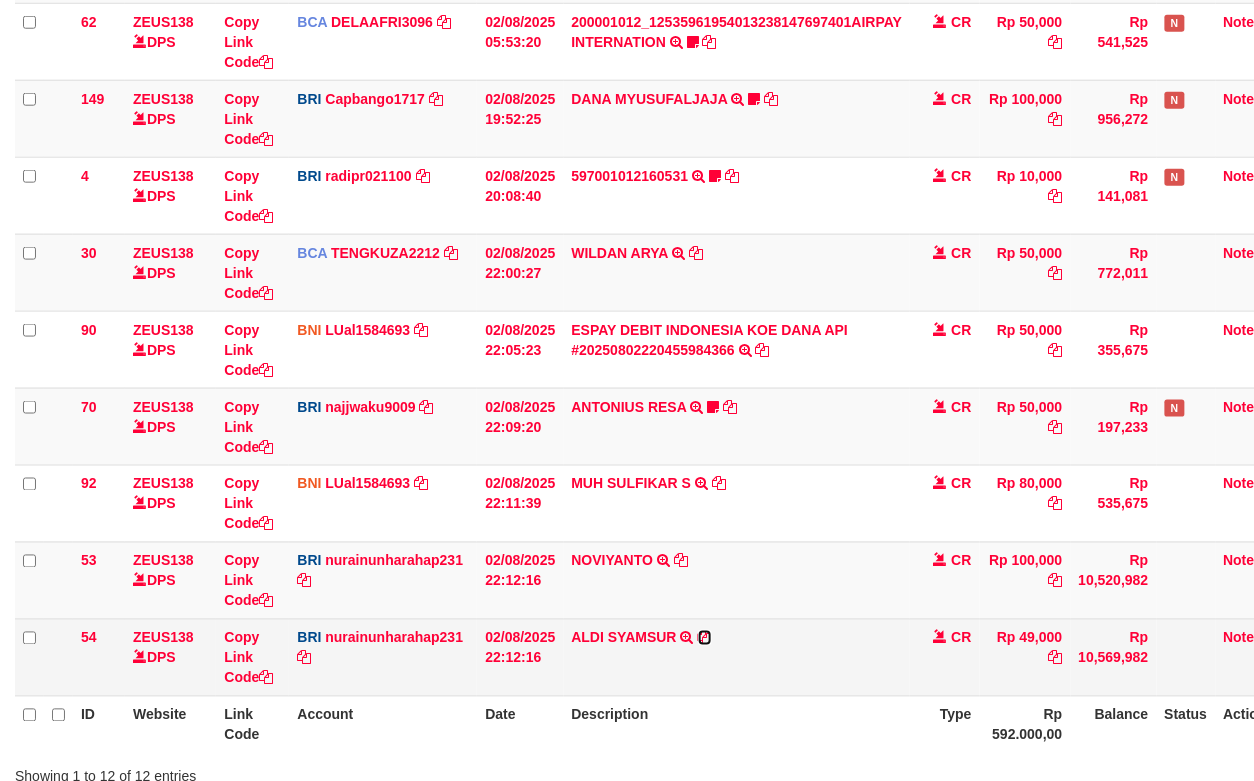 click at bounding box center (705, 638) 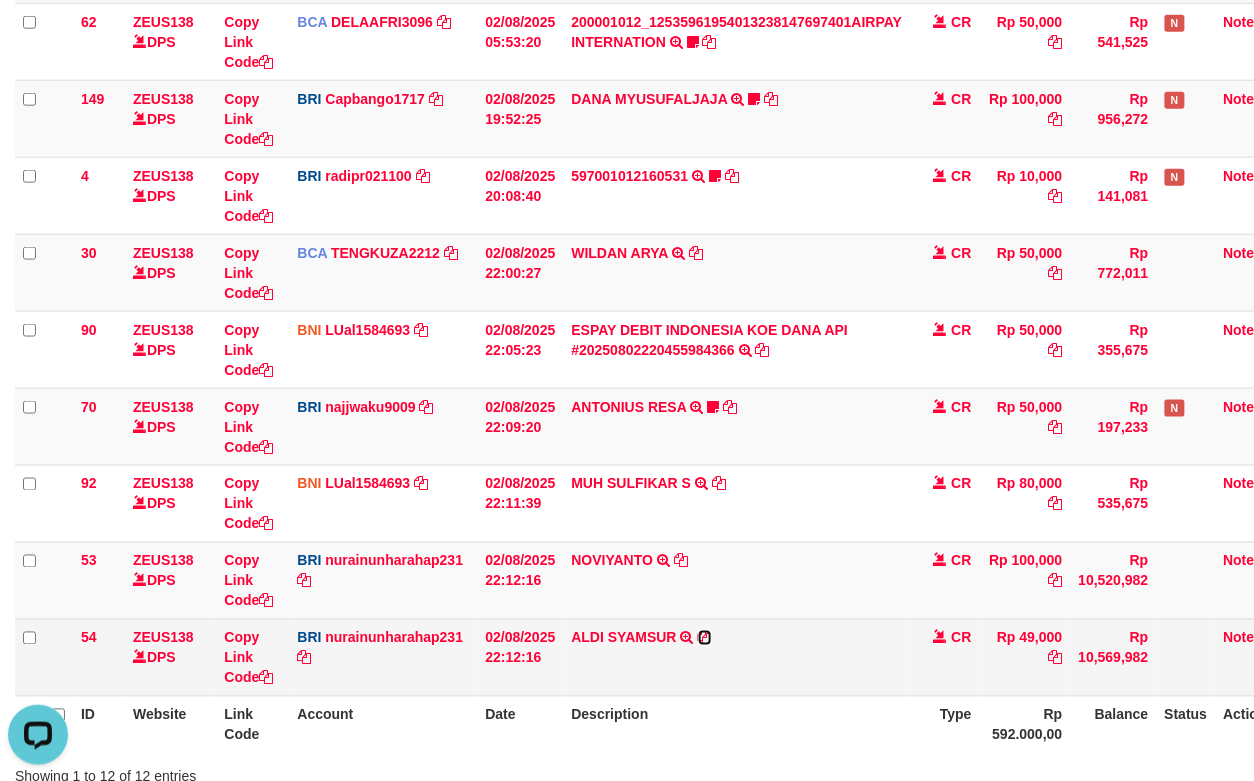 scroll, scrollTop: 0, scrollLeft: 0, axis: both 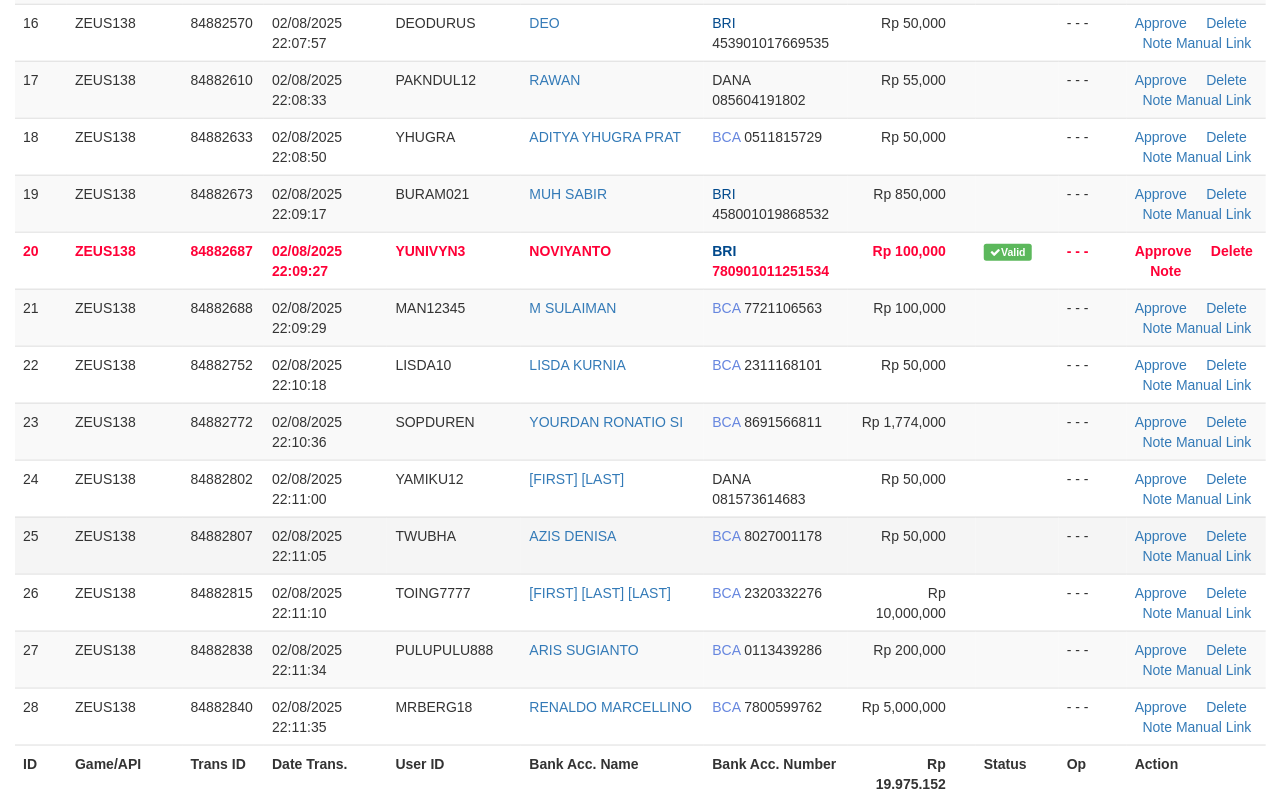 click on "Rp 50,000" at bounding box center (912, 545) 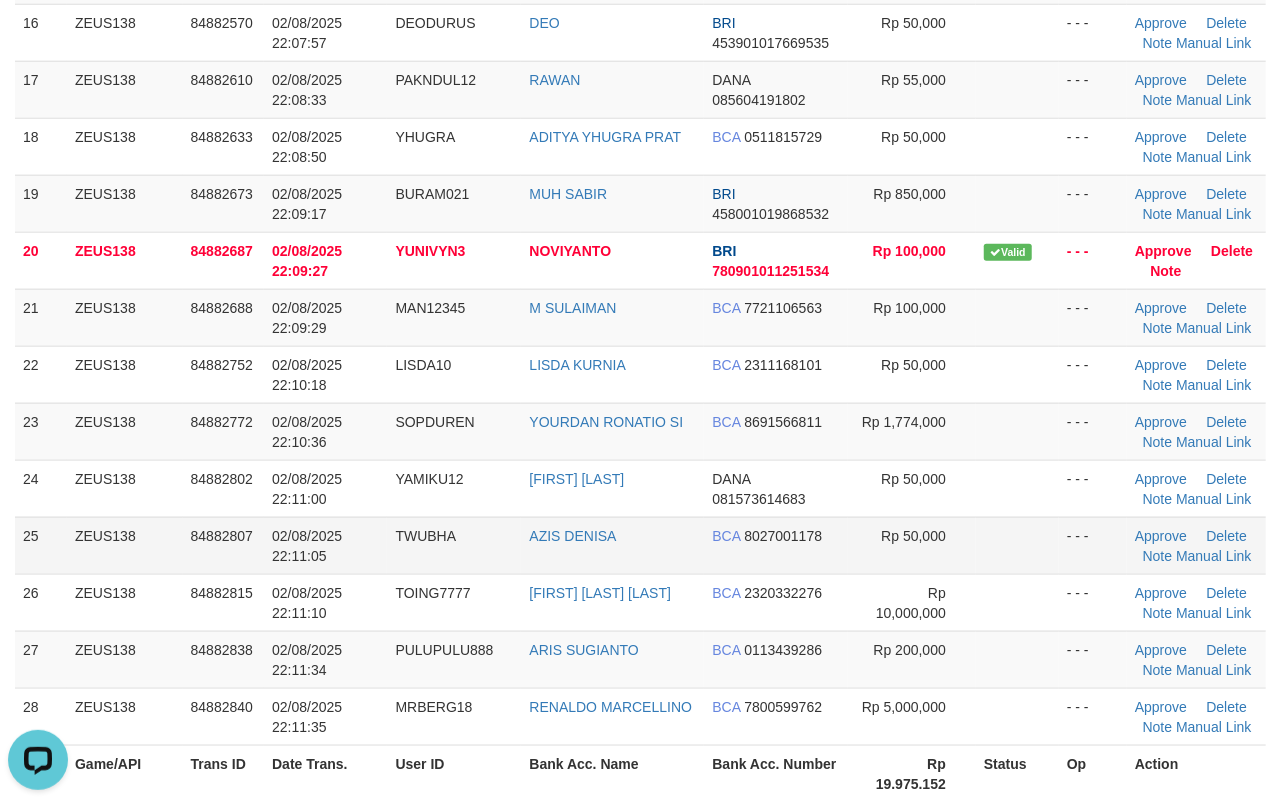 scroll, scrollTop: 0, scrollLeft: 0, axis: both 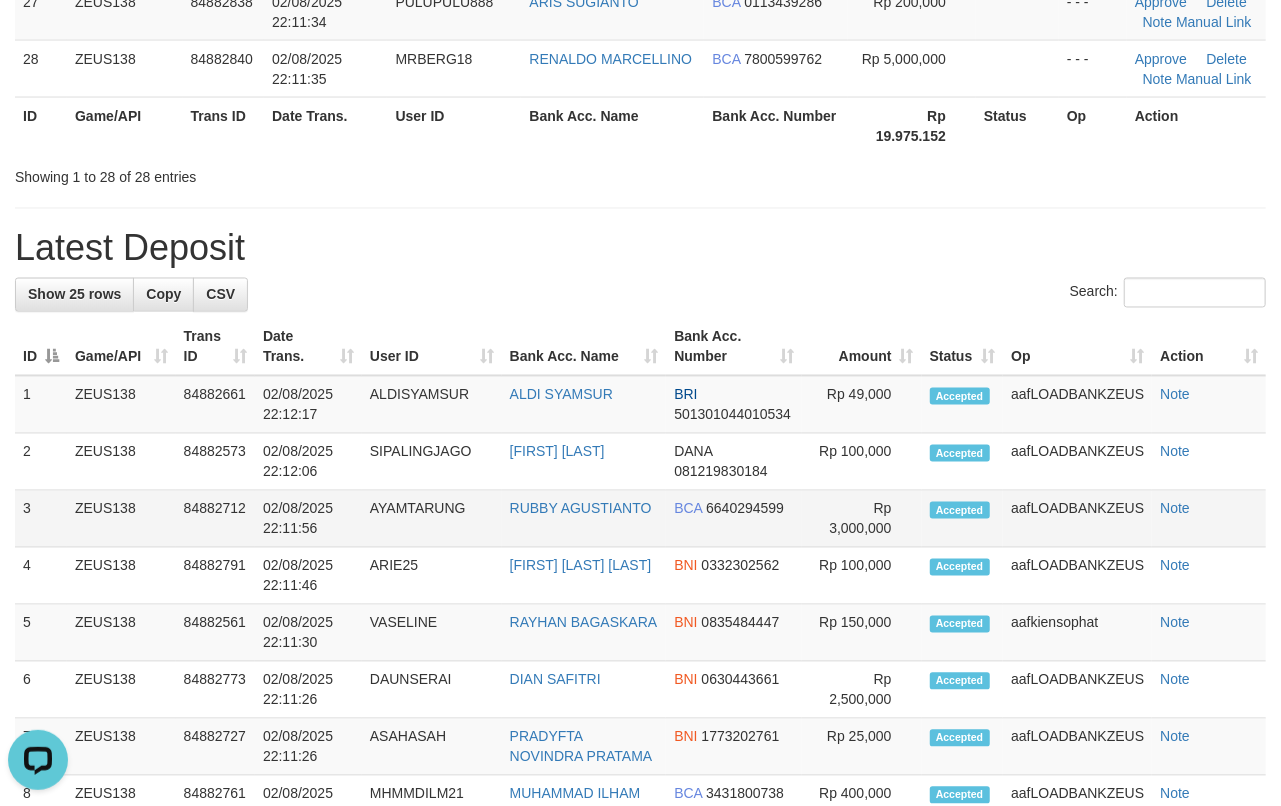 click on "Accepted" at bounding box center [963, 519] 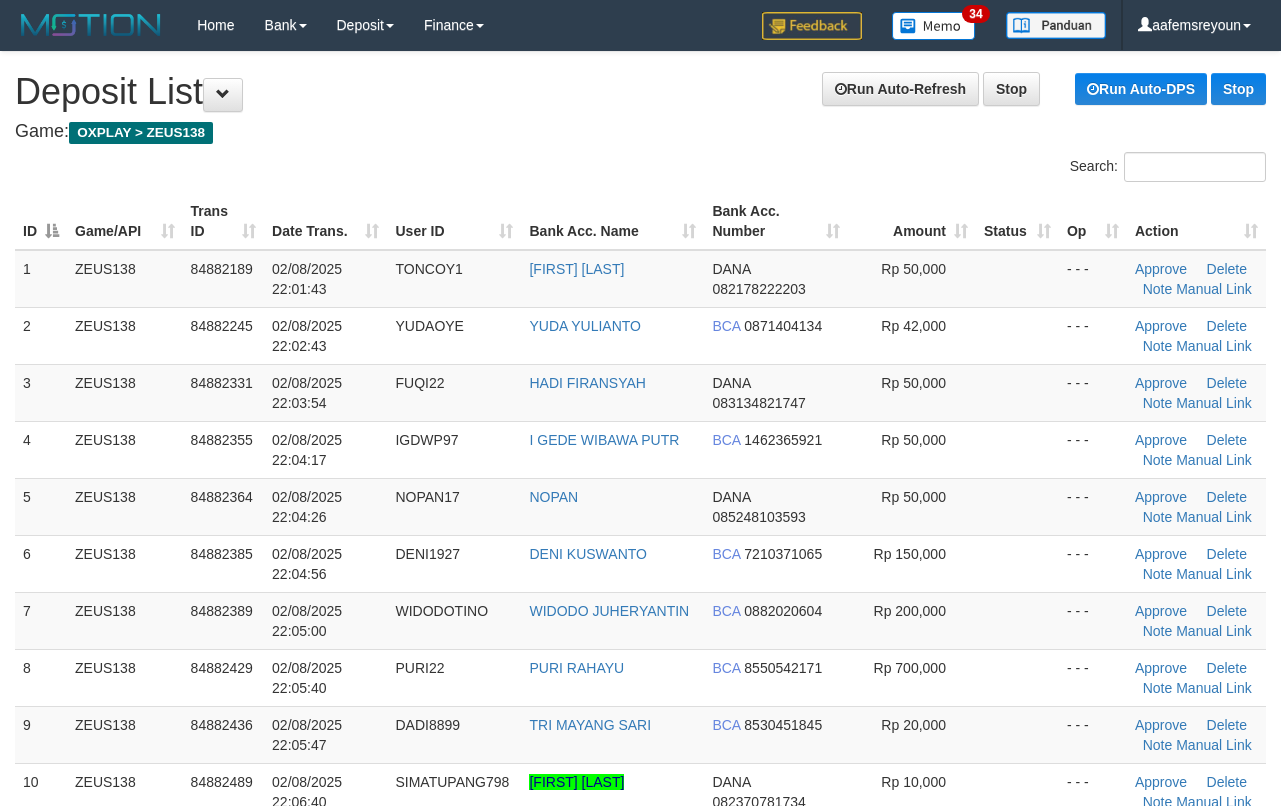 scroll, scrollTop: 1045, scrollLeft: 0, axis: vertical 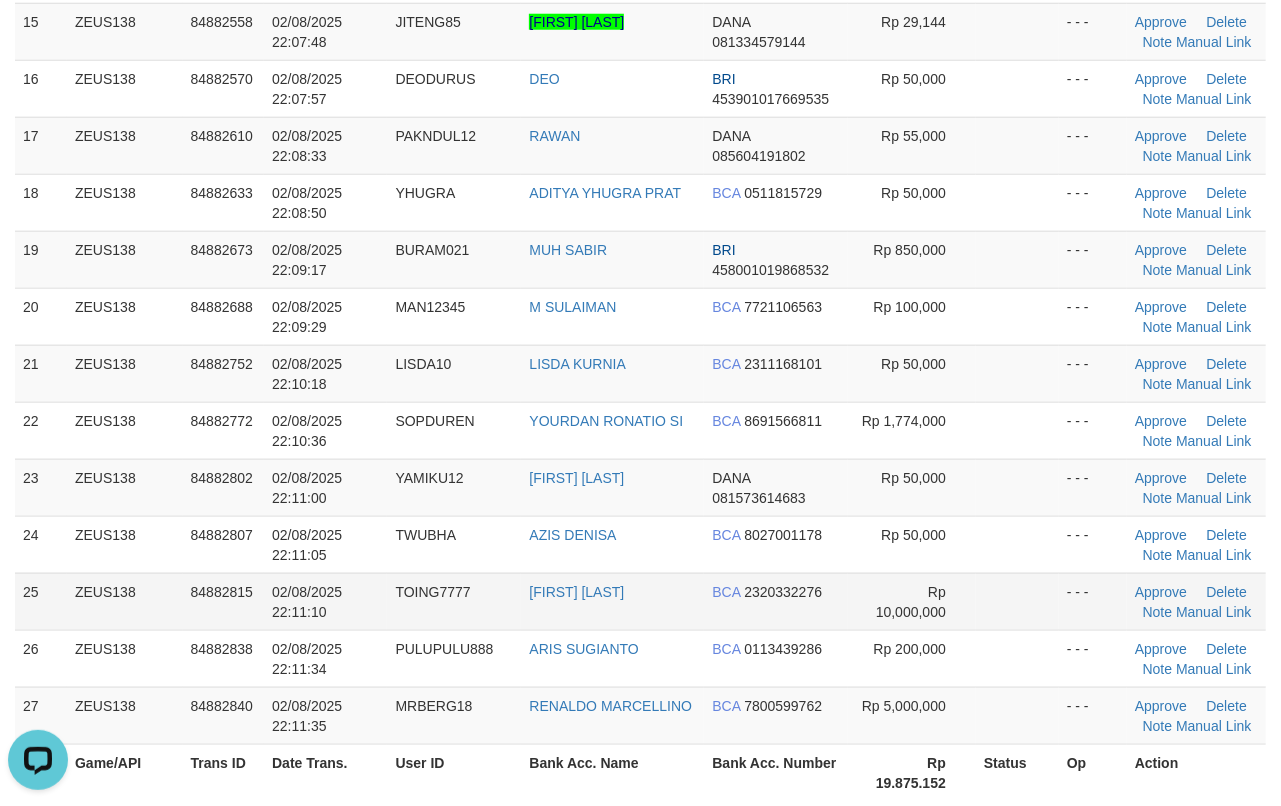 click at bounding box center [1017, 601] 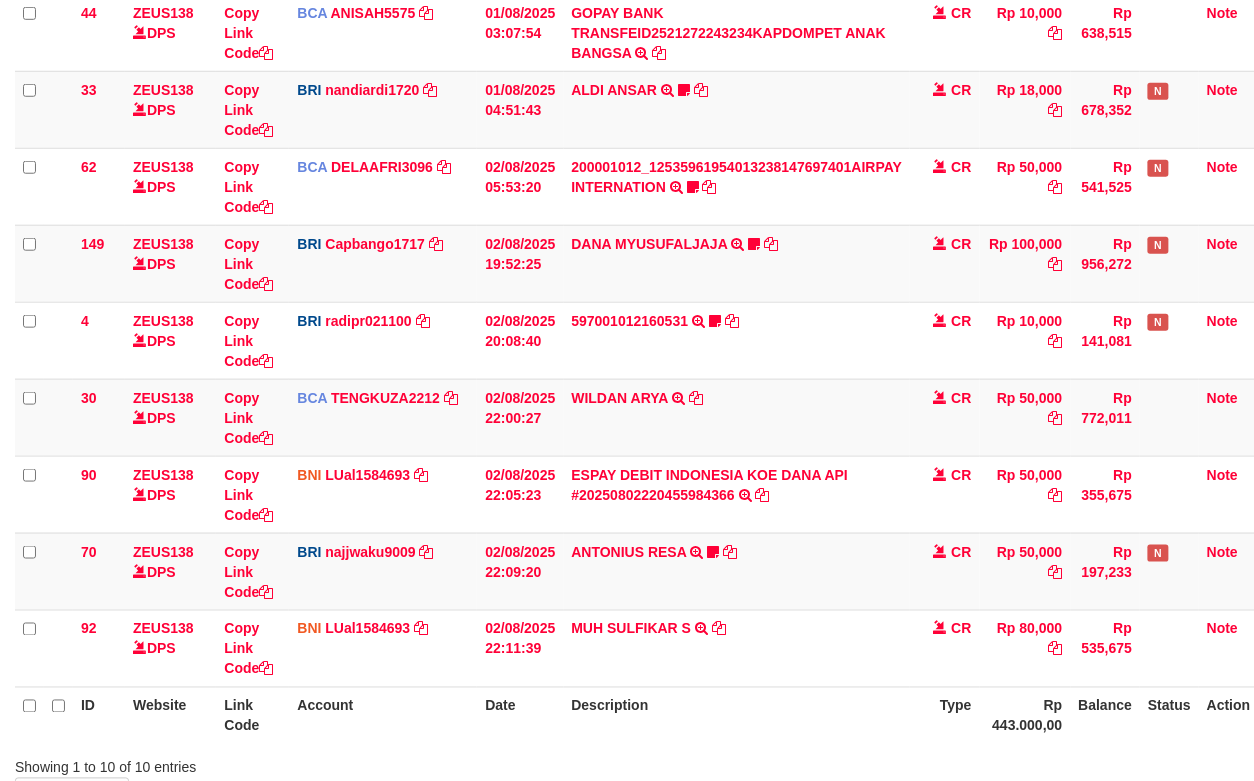 scroll, scrollTop: 478, scrollLeft: 0, axis: vertical 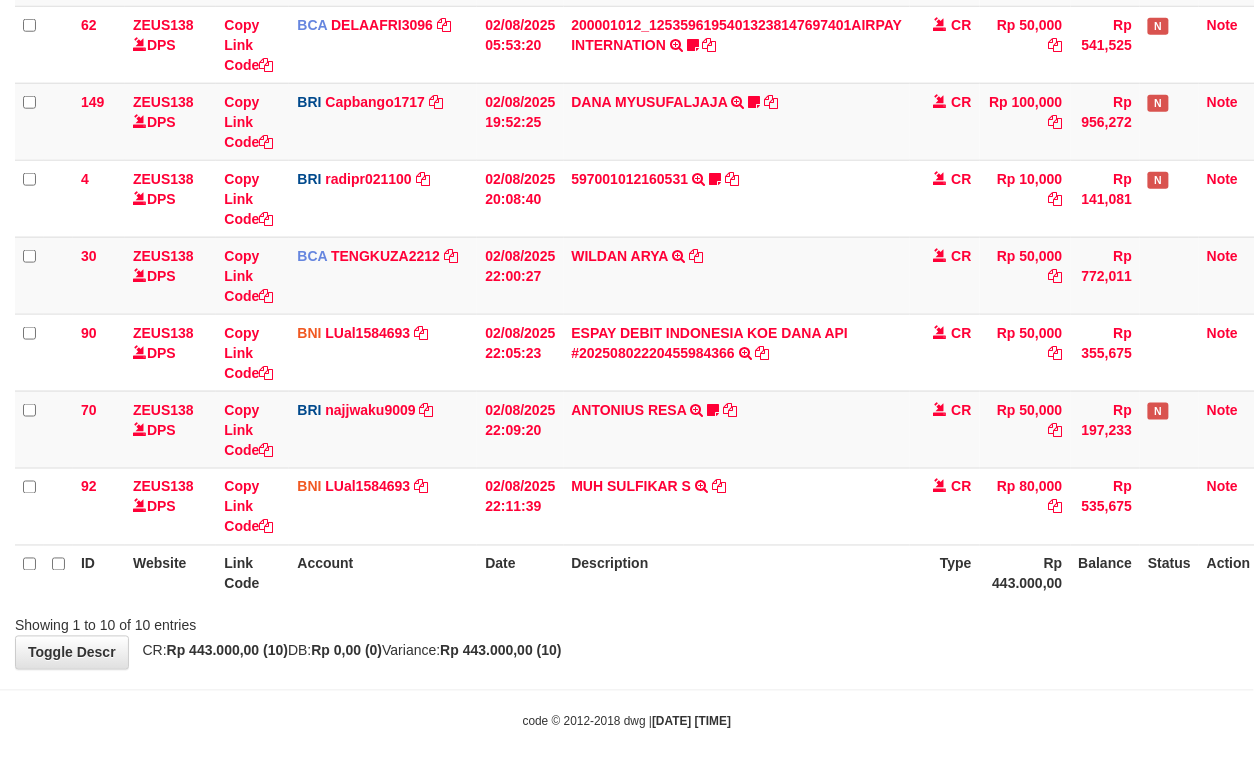 drag, startPoint x: 722, startPoint y: 657, endPoint x: 746, endPoint y: 644, distance: 27.294687 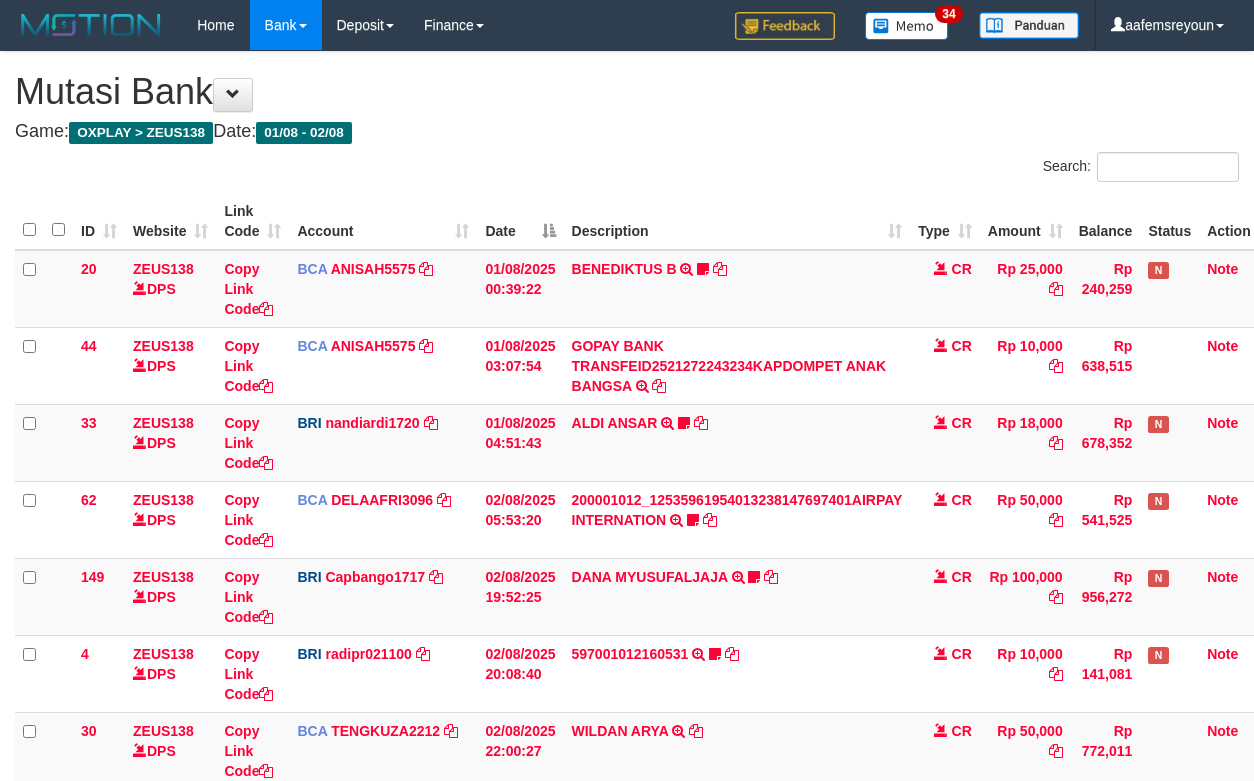 scroll, scrollTop: 333, scrollLeft: 0, axis: vertical 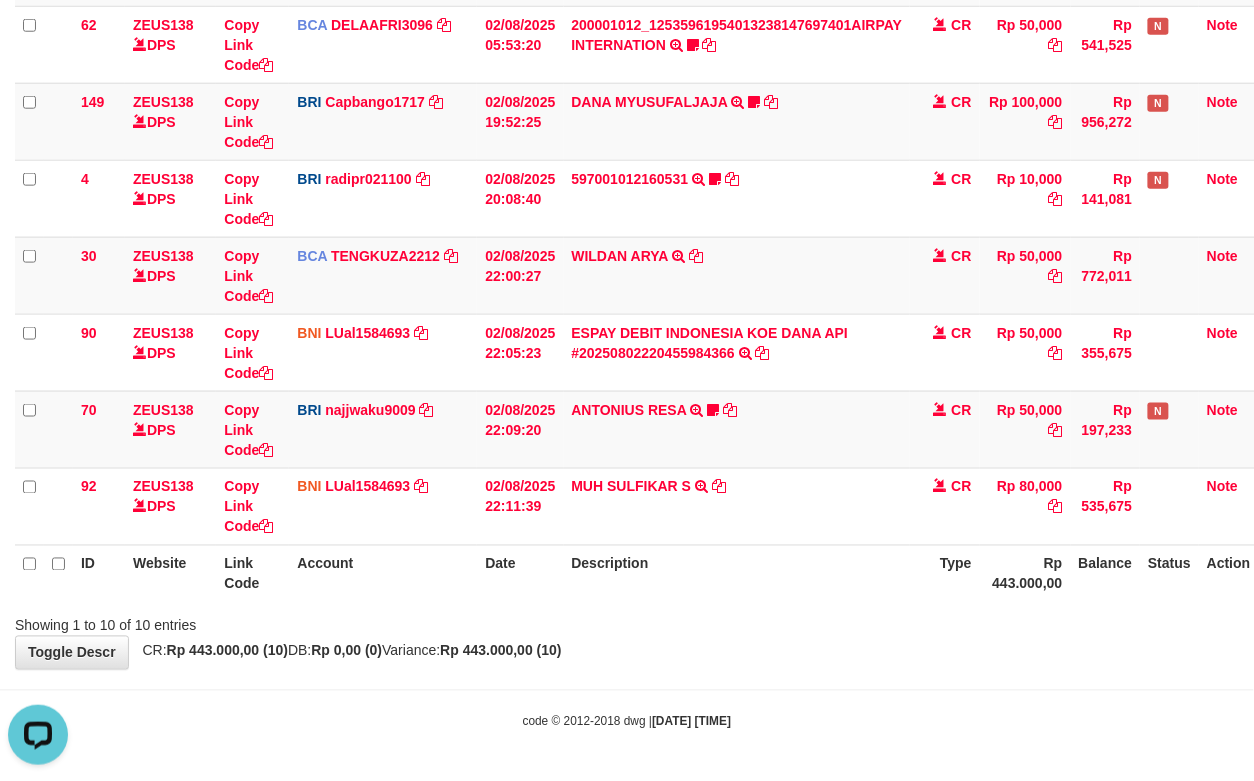 drag, startPoint x: 774, startPoint y: 657, endPoint x: 141, endPoint y: 664, distance: 633.0387 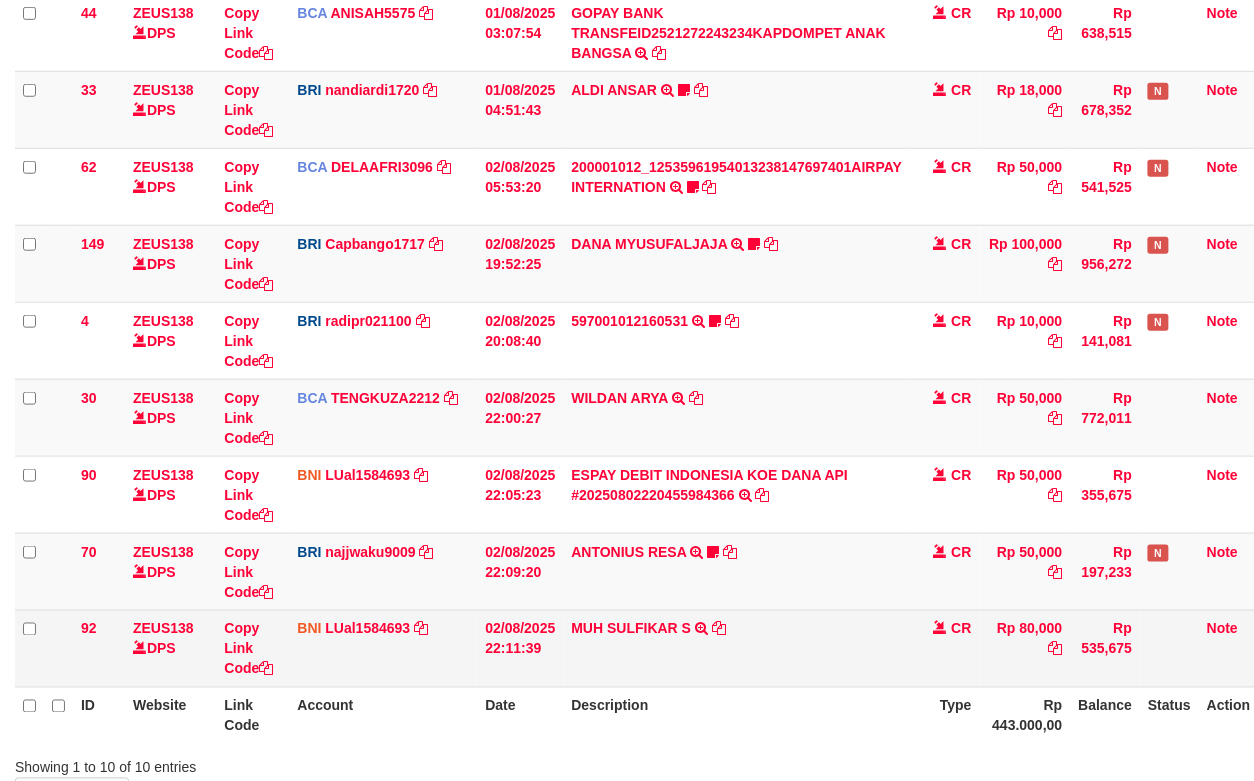 drag, startPoint x: 622, startPoint y: 654, endPoint x: 1200, endPoint y: 660, distance: 578.0311 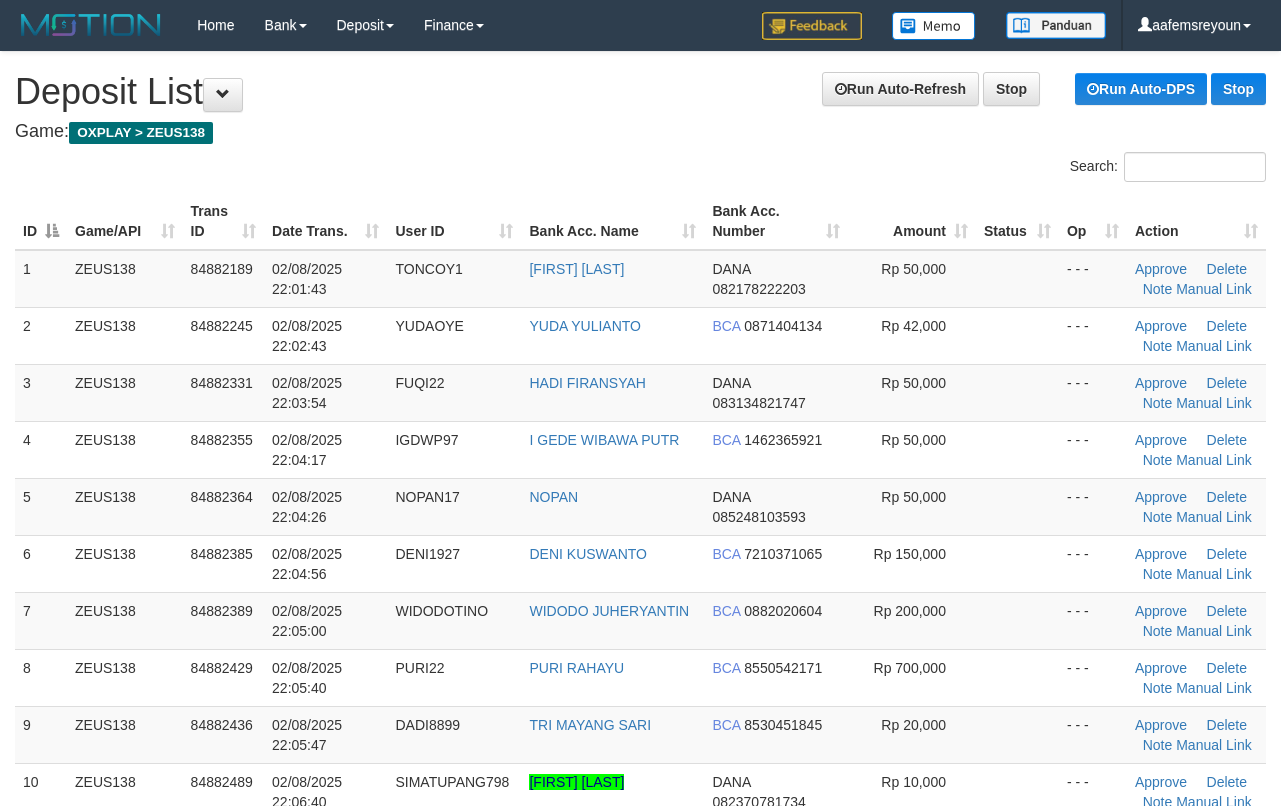scroll, scrollTop: 1045, scrollLeft: 0, axis: vertical 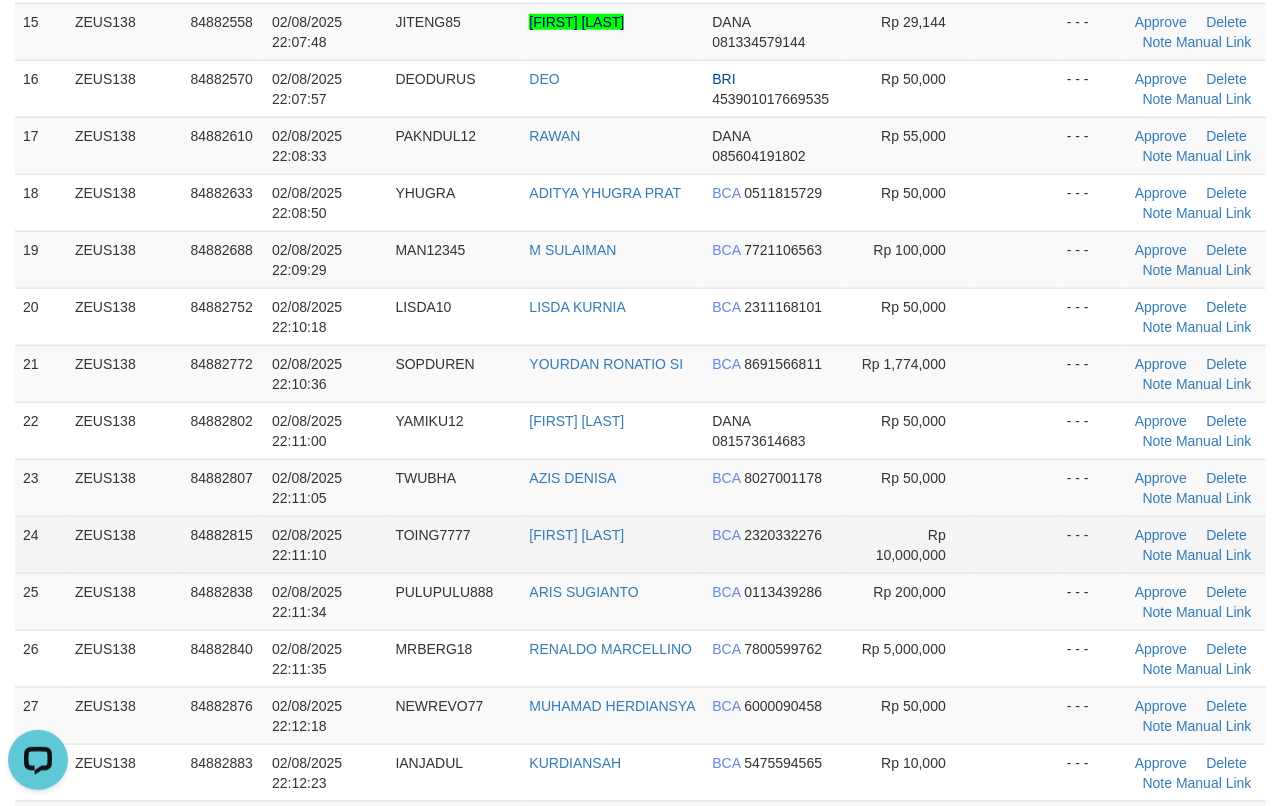 click at bounding box center [1017, 544] 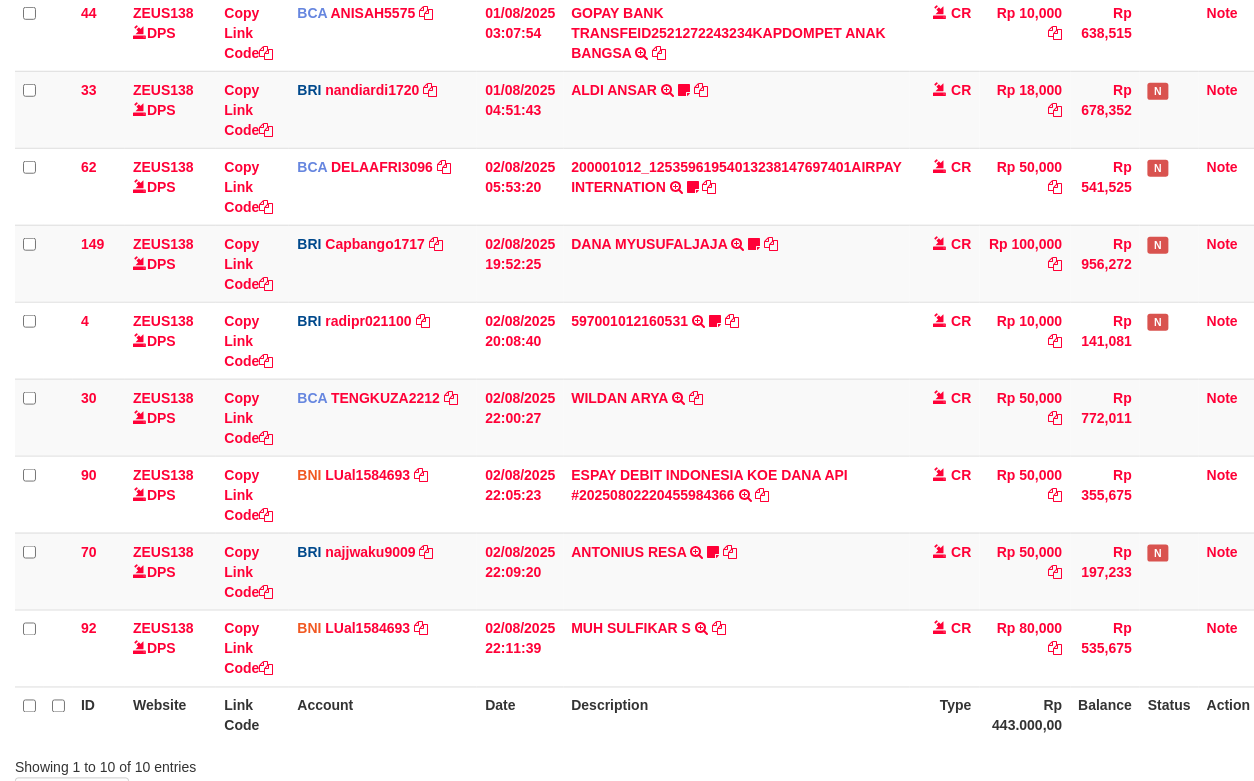 scroll, scrollTop: 478, scrollLeft: 0, axis: vertical 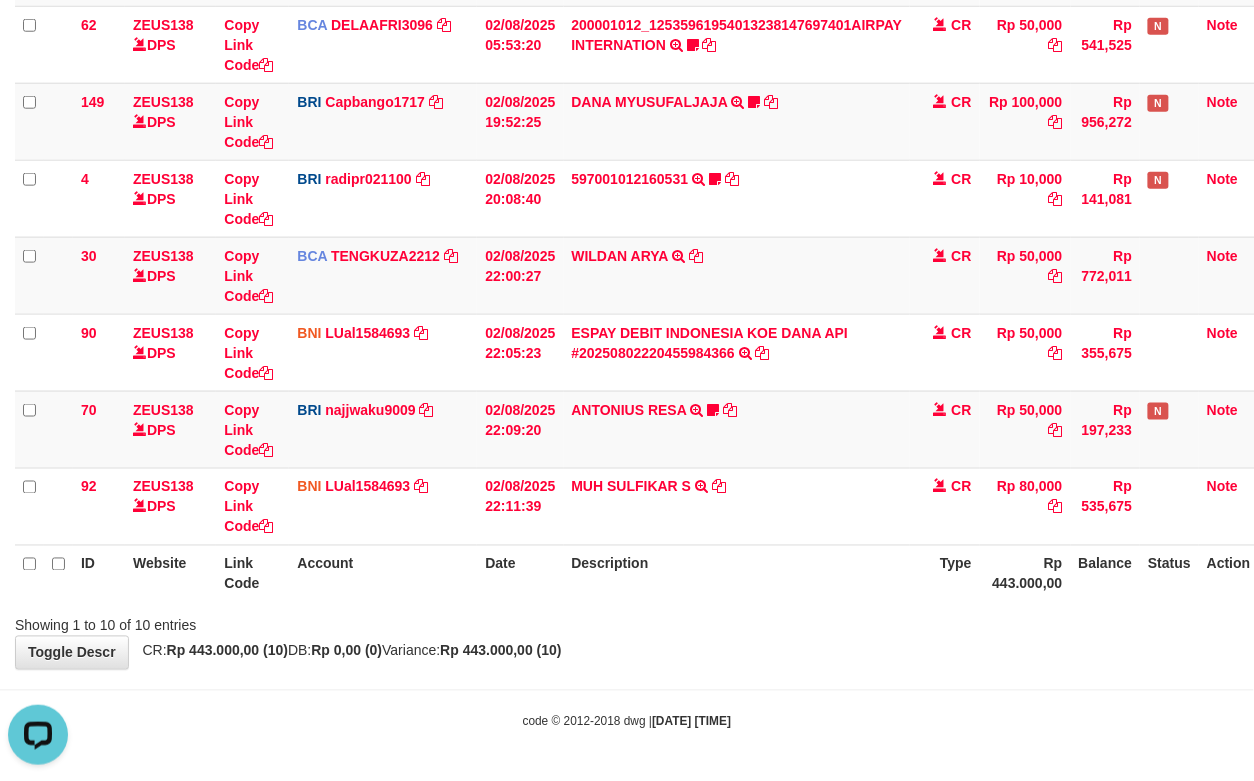 click on "Toggle navigation
Home
Bank
Account List
Mutasi Bank
Search
Sync
Note Mutasi
Deposit
DPS Fetch
DPS List
History
Note DPS
Finance
Financial Data
aafemsreyoun
My Profile
Log Out" at bounding box center (627, 153) 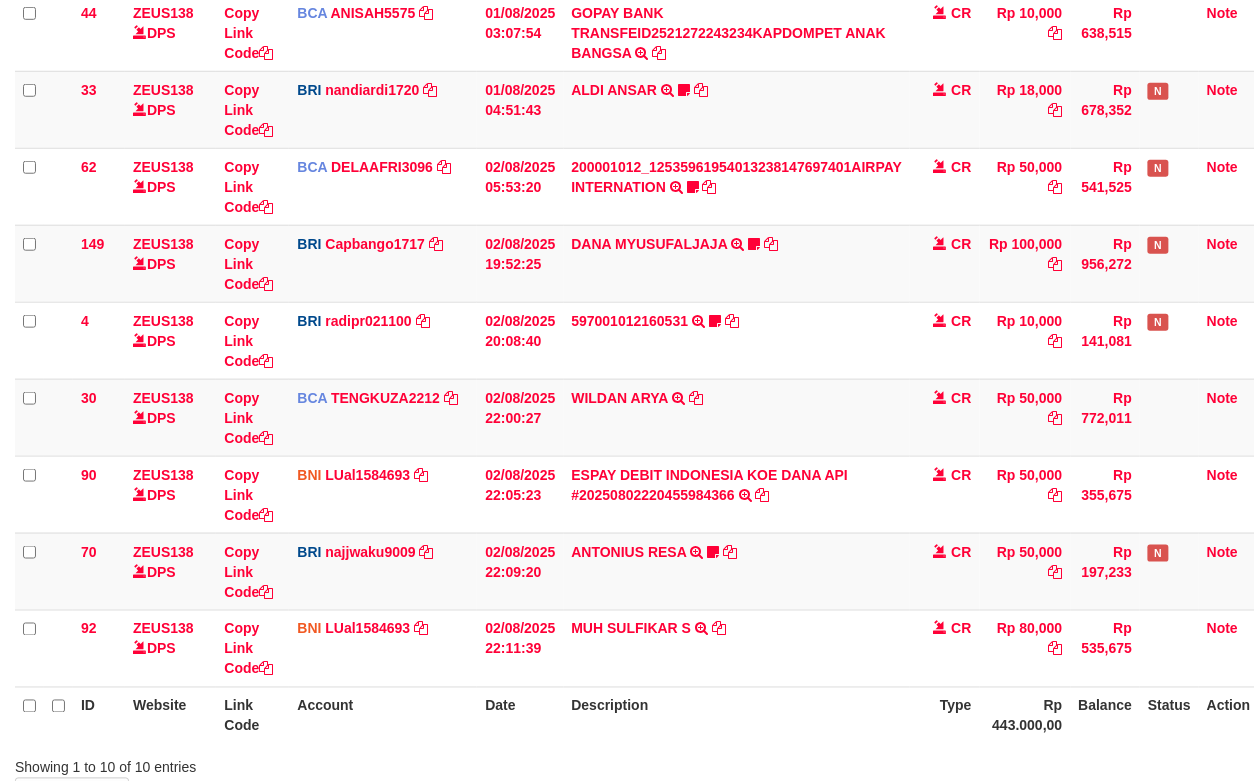 scroll, scrollTop: 478, scrollLeft: 0, axis: vertical 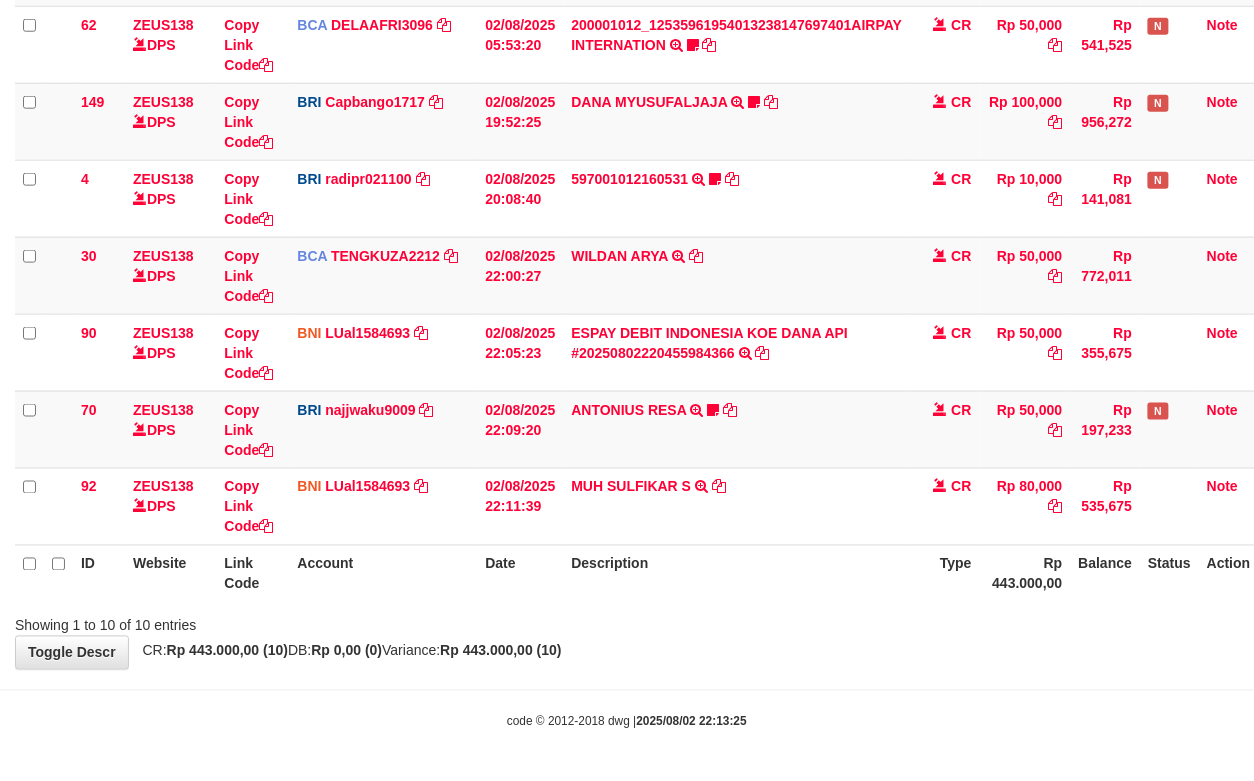 click on "code © 2012-2018 dwg |  [DATE] [TIME]" at bounding box center (627, 721) 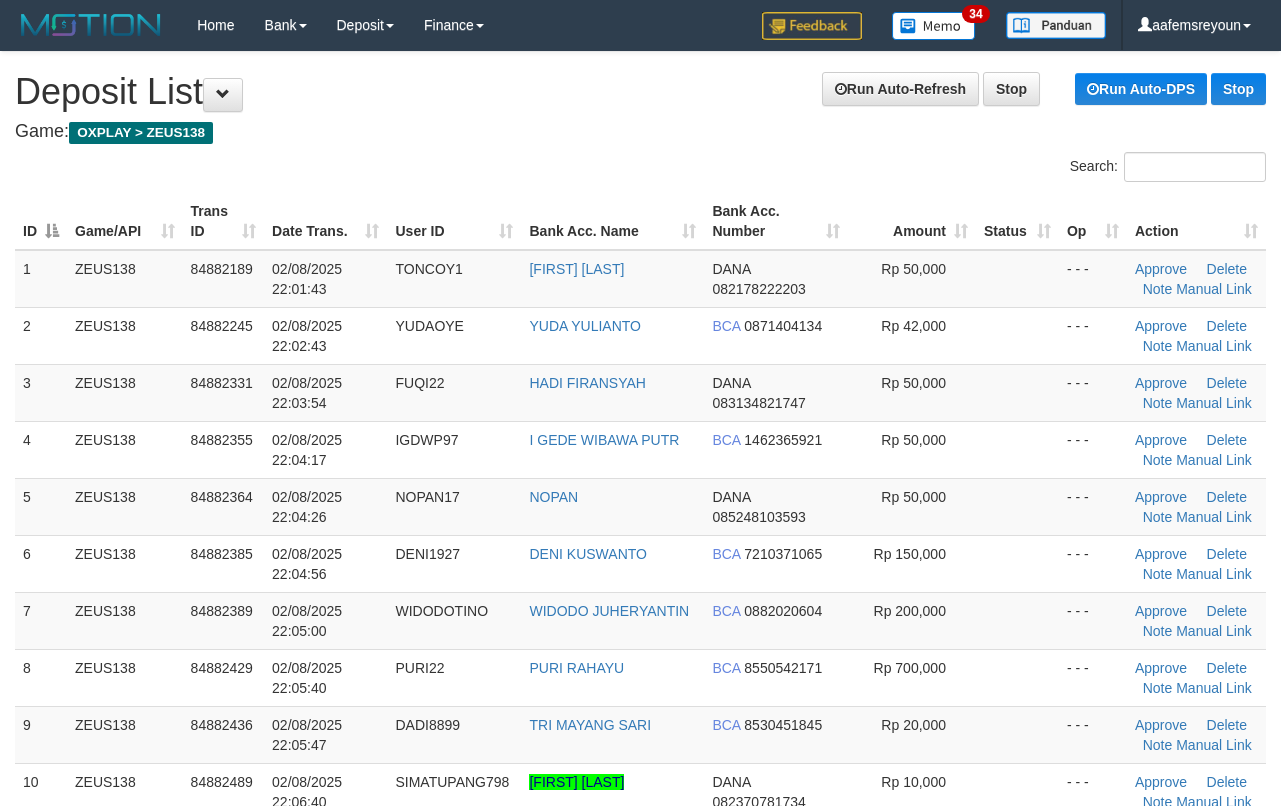 scroll, scrollTop: 1045, scrollLeft: 0, axis: vertical 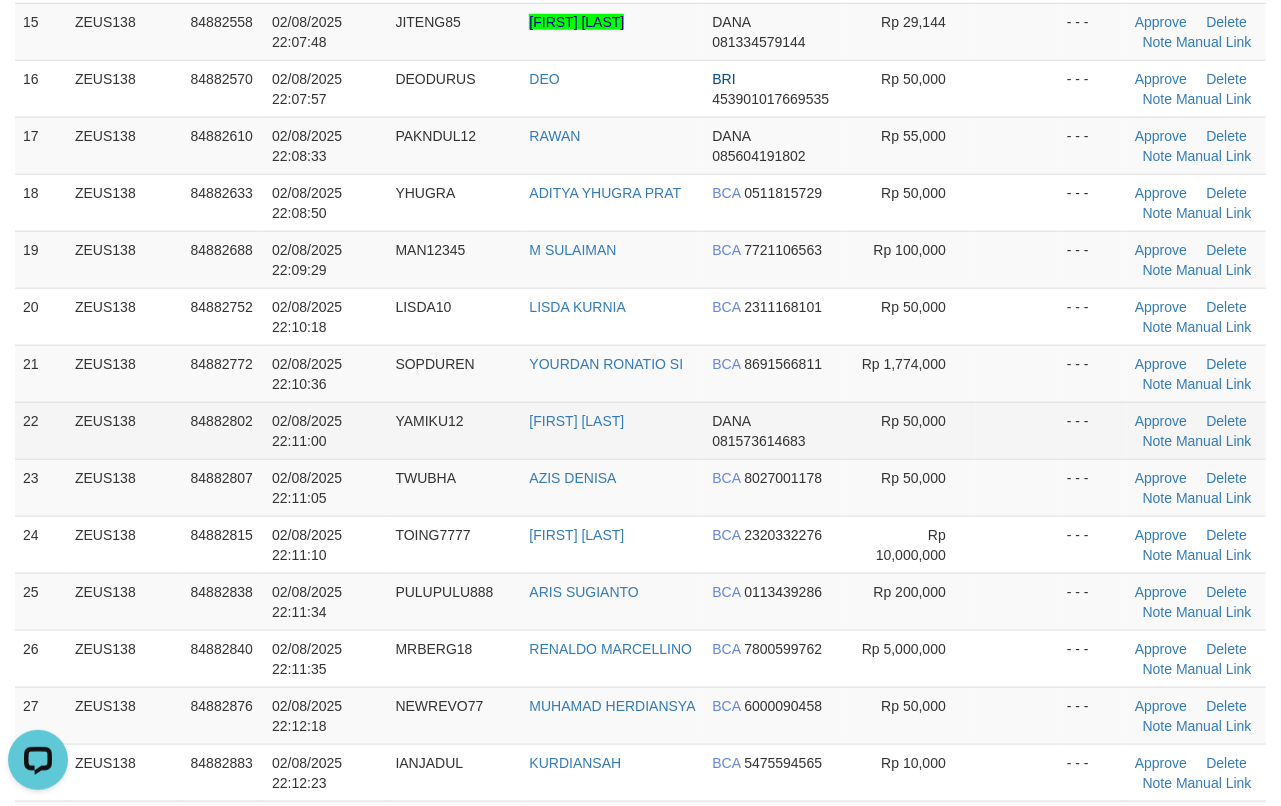 click at bounding box center (1017, 430) 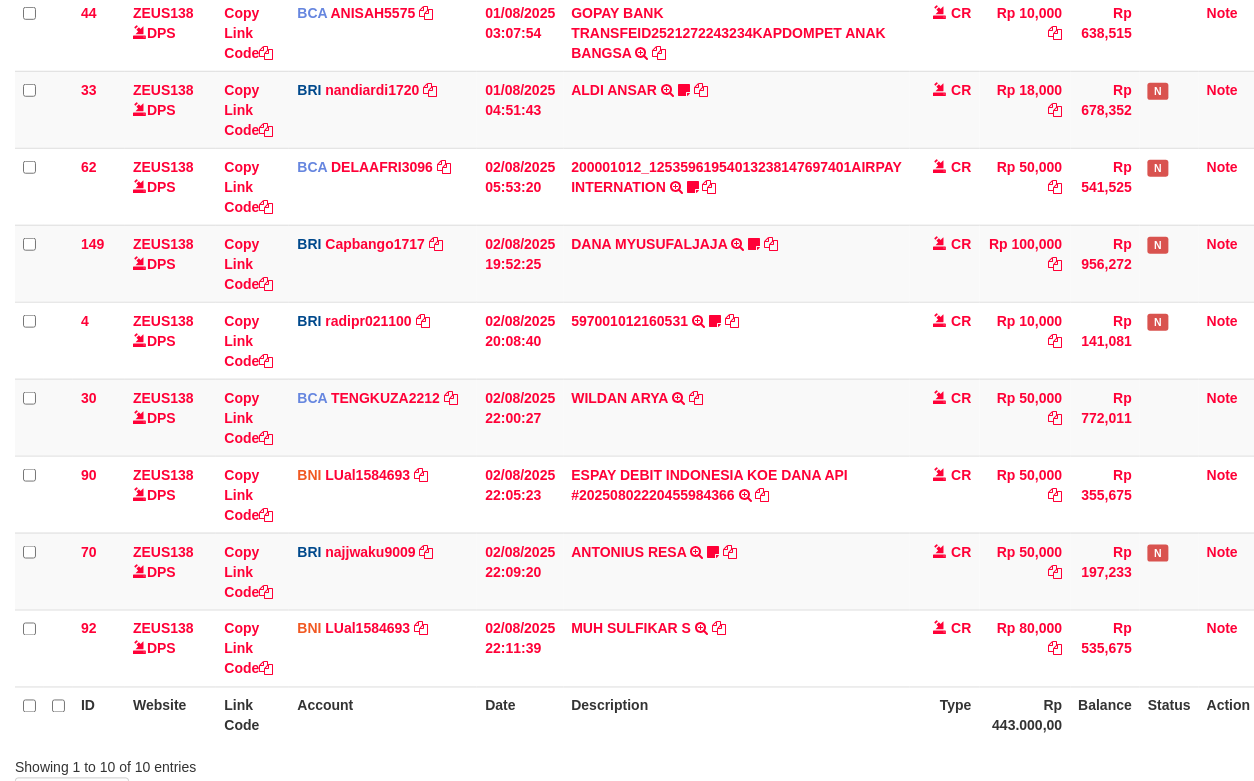 scroll, scrollTop: 478, scrollLeft: 0, axis: vertical 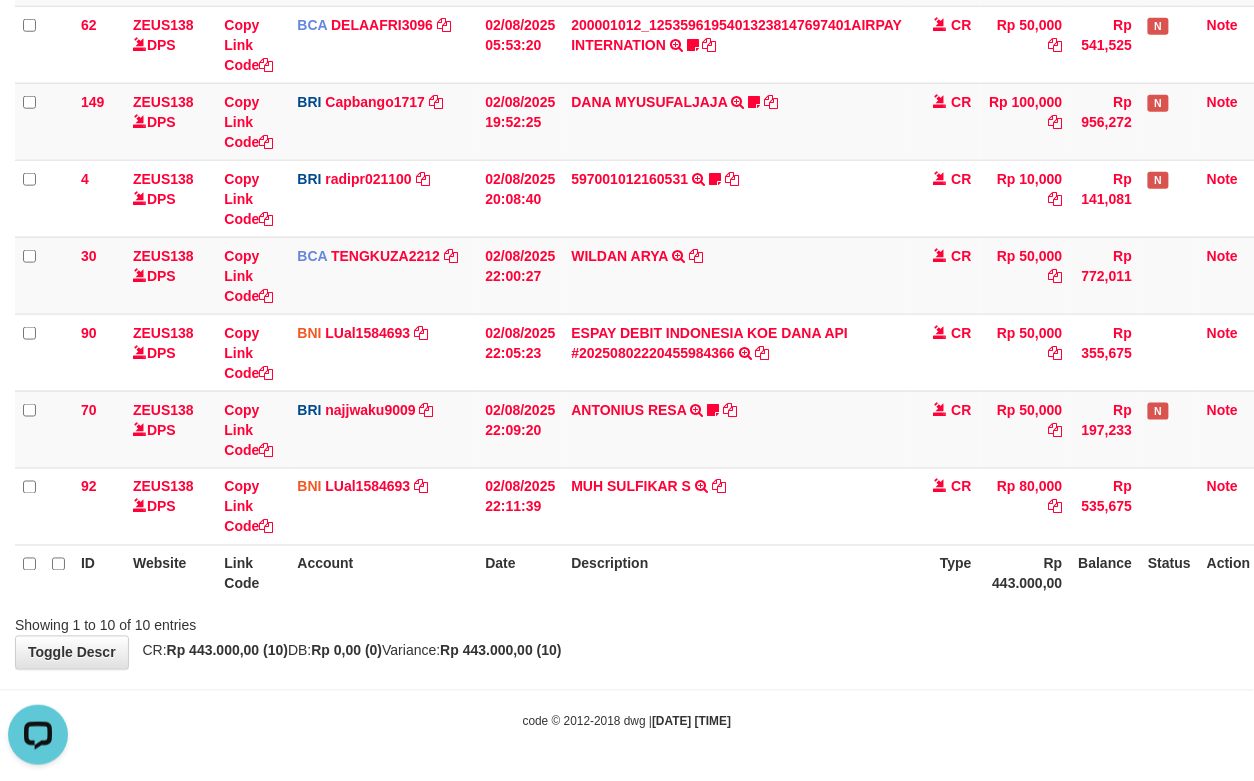 drag, startPoint x: 804, startPoint y: 565, endPoint x: 780, endPoint y: 562, distance: 24.186773 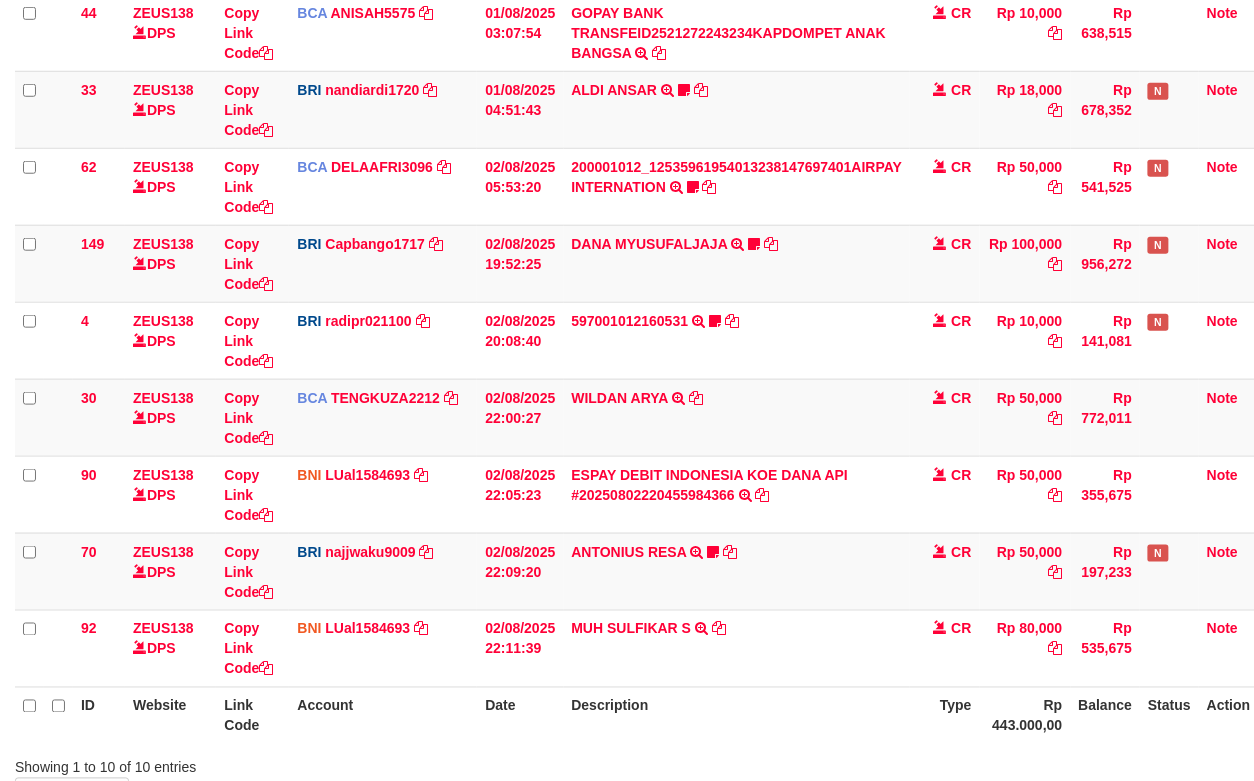 scroll, scrollTop: 478, scrollLeft: 0, axis: vertical 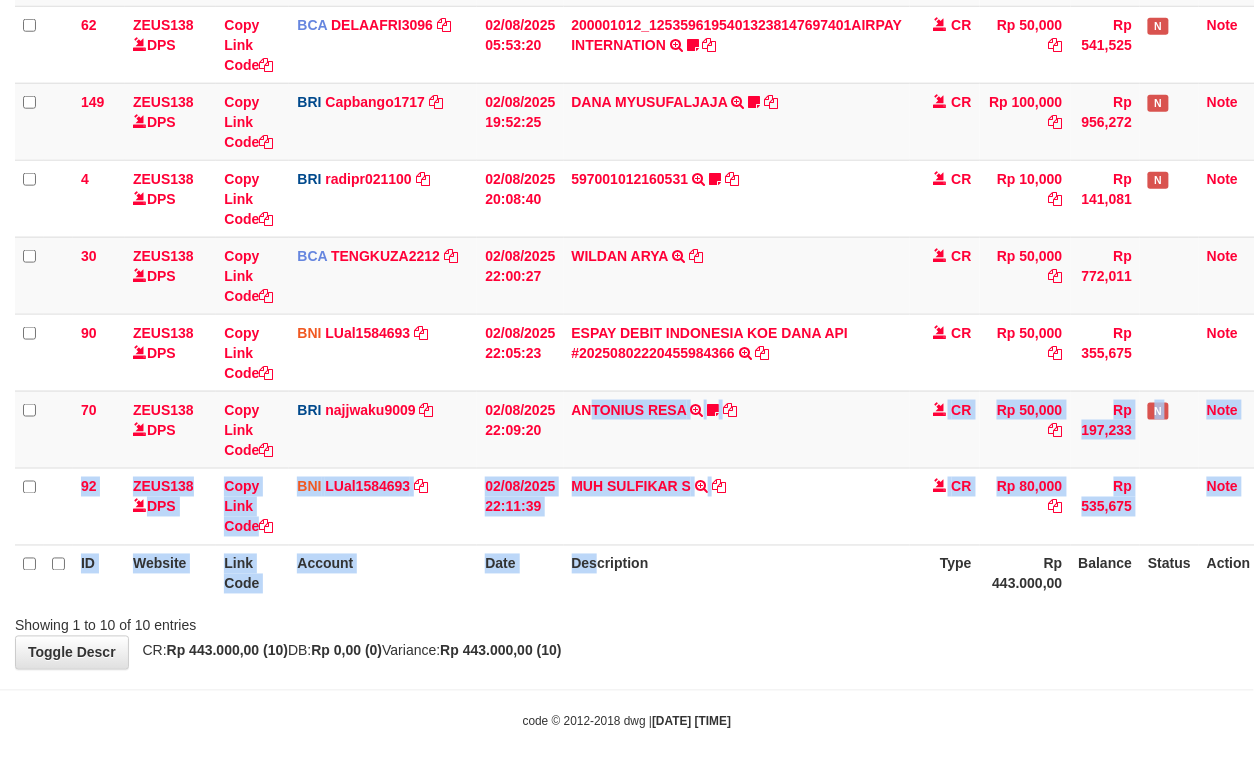 click on "ID Website Link Code Account Date Description Type Amount Balance Status Action
20
ZEUS138    DPS
Copy Link Code
BCA
ANISAH5575
DPS
ANISAH
mutasi_20250801_3827 | 20
mutasi_20250801_3827 | 20
01/08/2025 00:39:22
BENEDIKTUS B            TRSF E-BANKING CR 0108/FTSCY/WS95051
25000.002025080185043947 TRFDN-BENEDIKTUS BESPAY DEBIT INDONE    Asuk86 bantu bukti tf
CR
Rp 25,000
Rp 240,259
N
Note
44
ZEUS138    DPS
Copy Link Code
BCA" at bounding box center (648, 160) 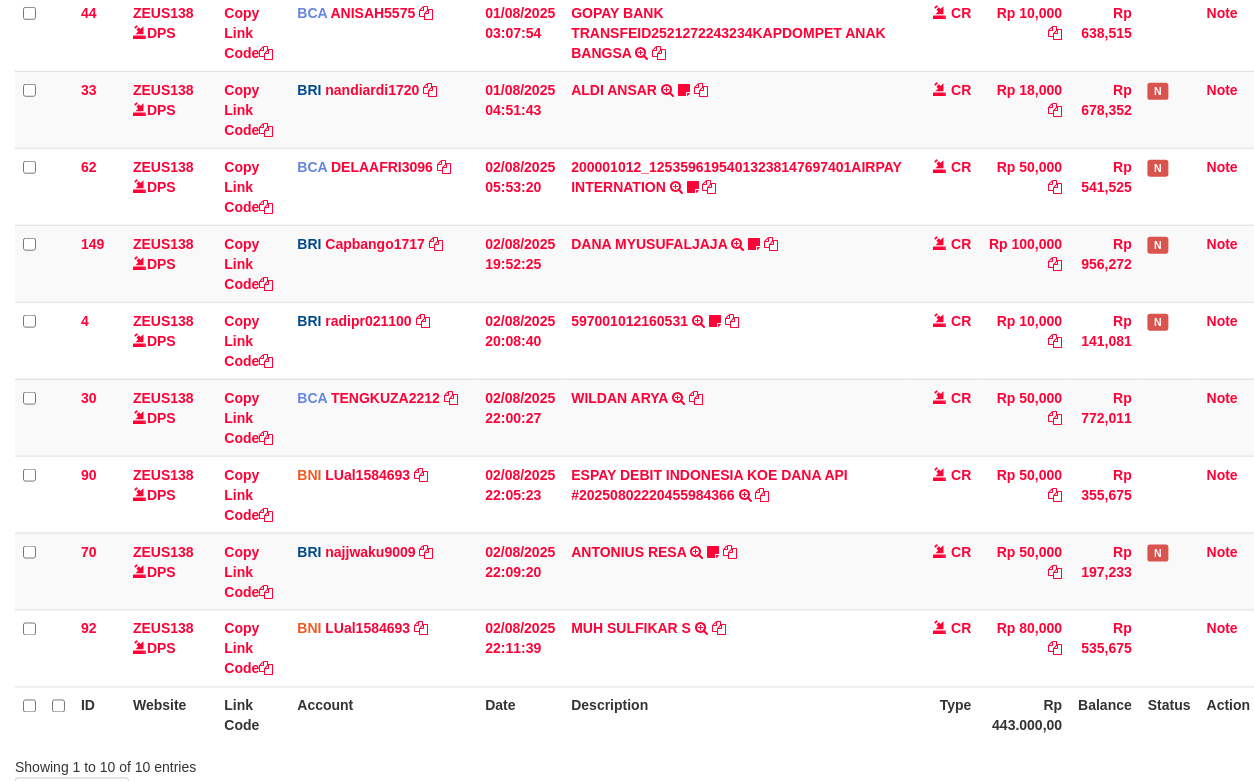 scroll, scrollTop: 478, scrollLeft: 0, axis: vertical 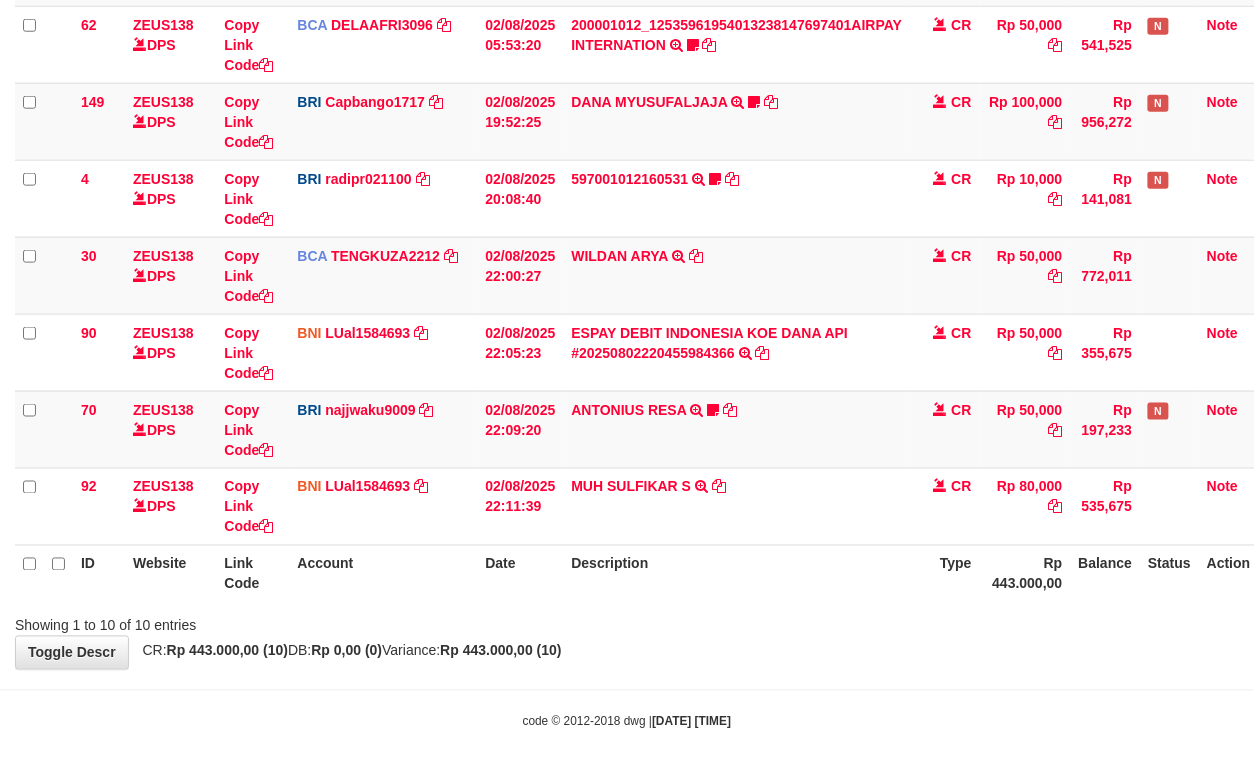 drag, startPoint x: 914, startPoint y: 700, endPoint x: 884, endPoint y: 682, distance: 34.98571 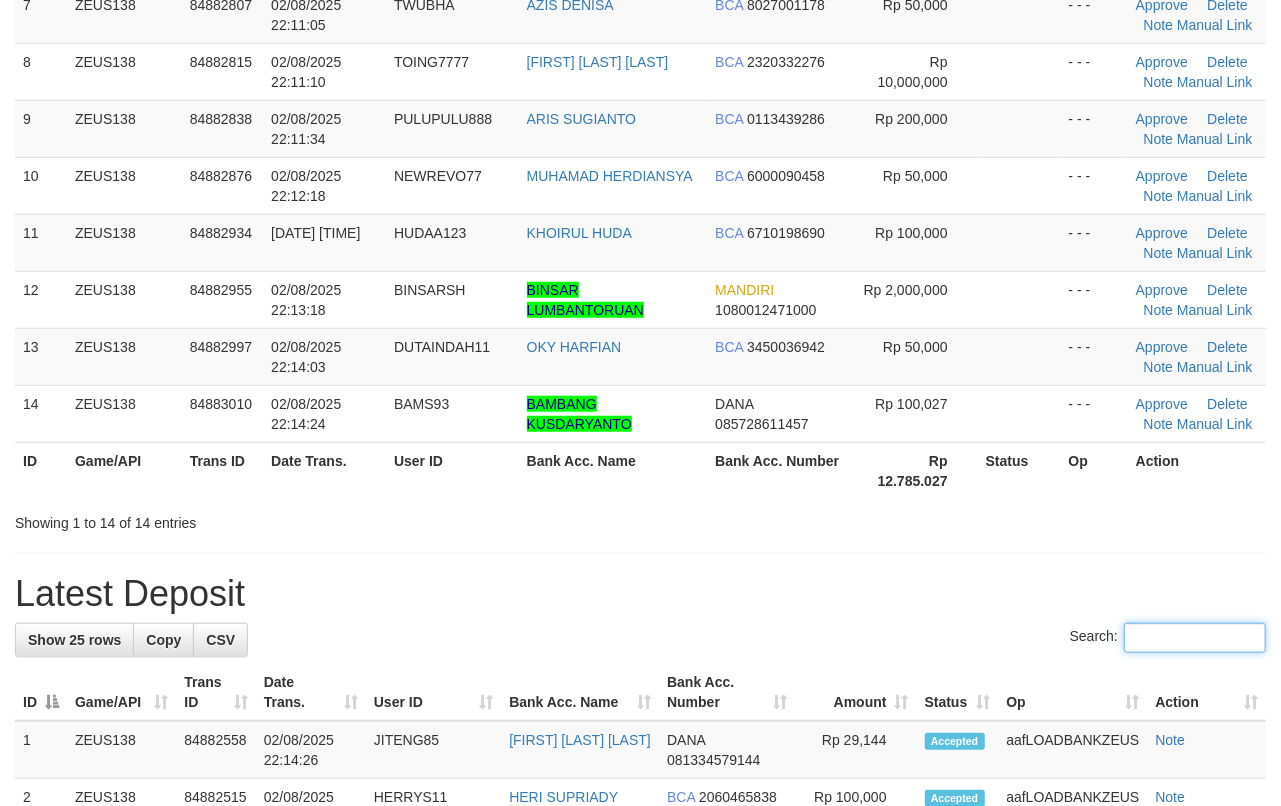 scroll, scrollTop: 512, scrollLeft: 0, axis: vertical 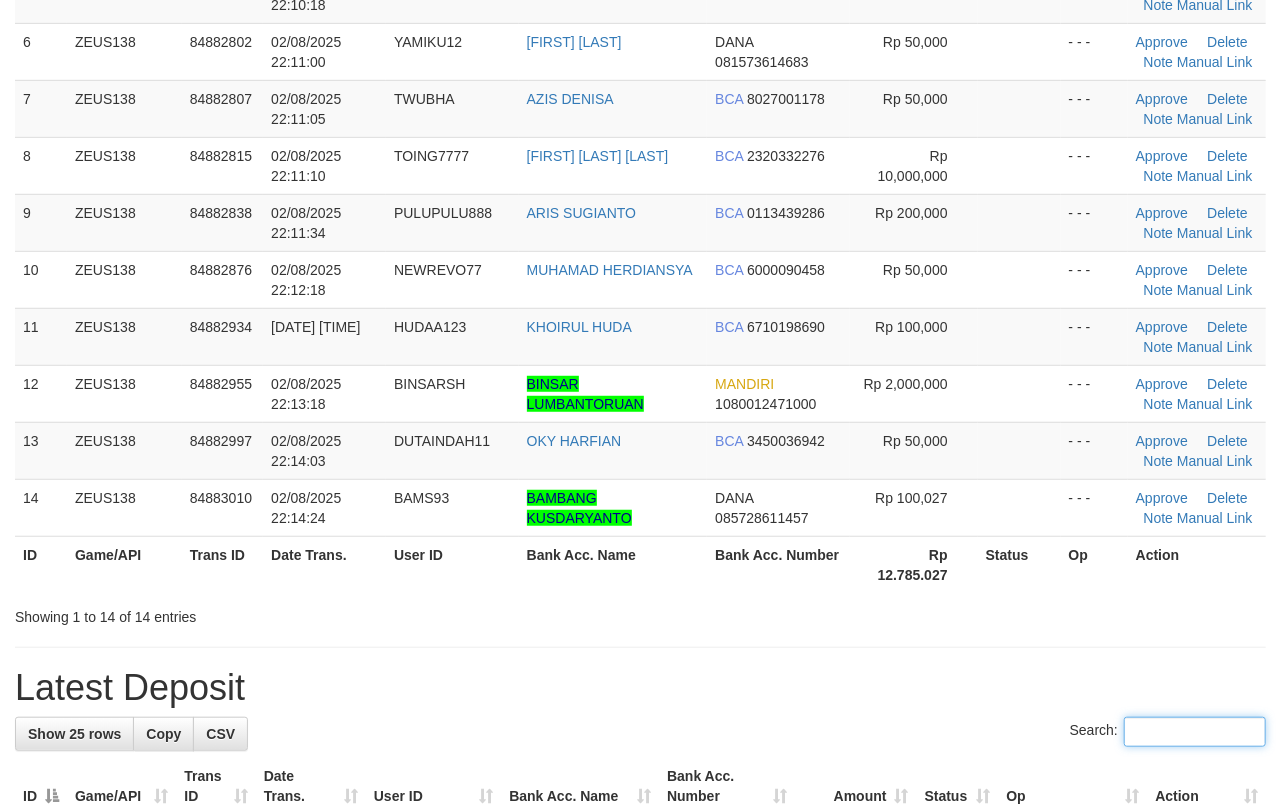 click on "**********" at bounding box center (640, 967) 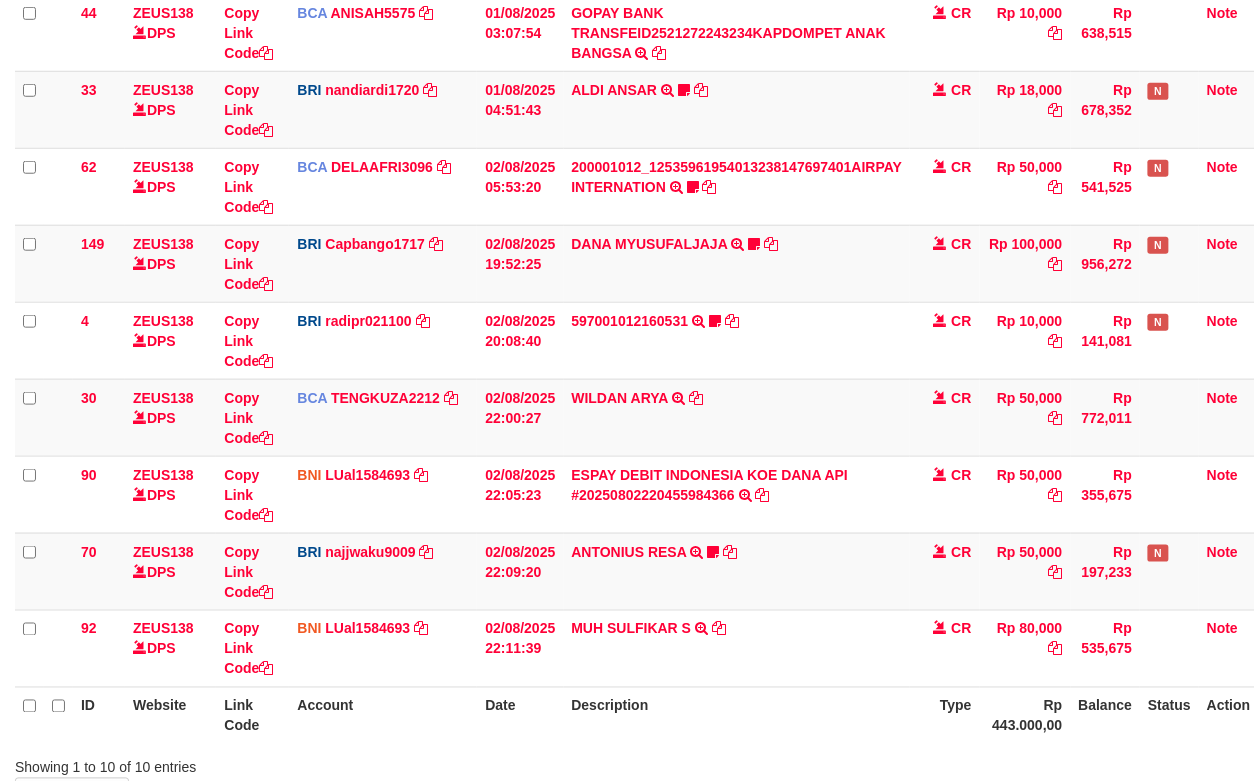 scroll, scrollTop: 478, scrollLeft: 0, axis: vertical 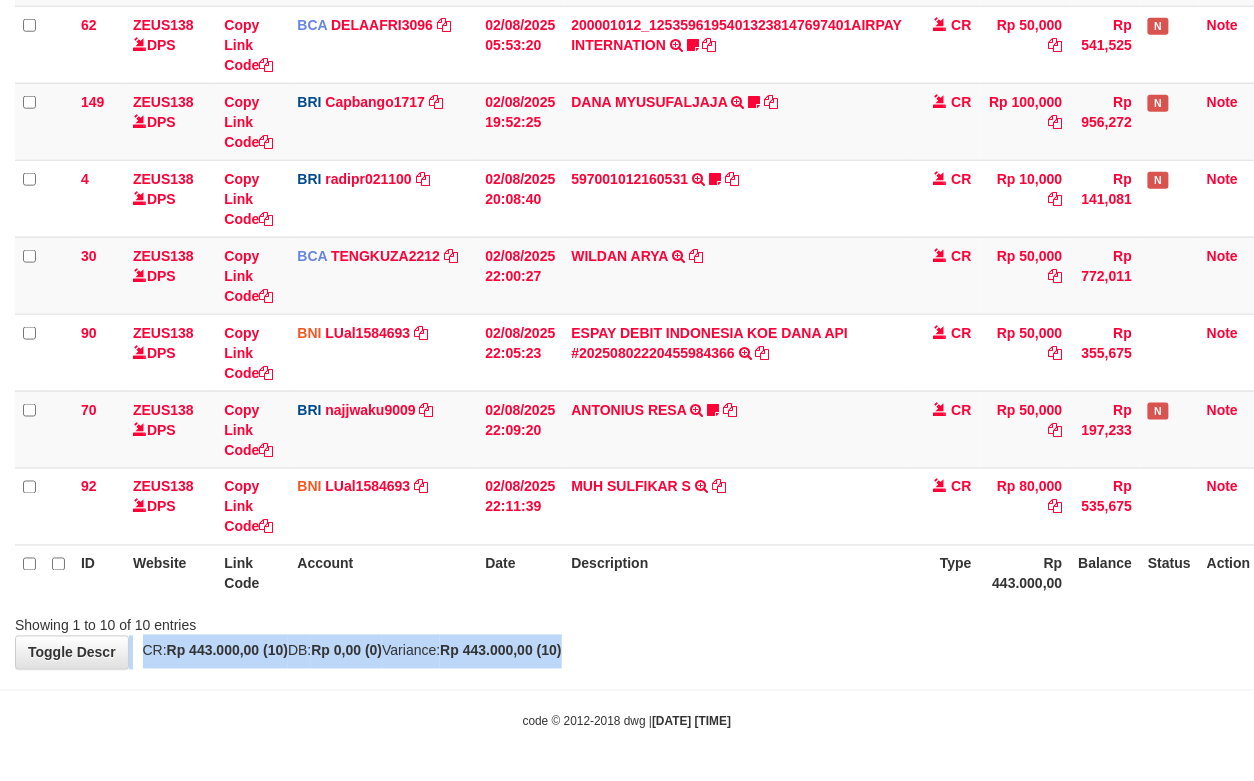click on "**********" at bounding box center (627, 123) 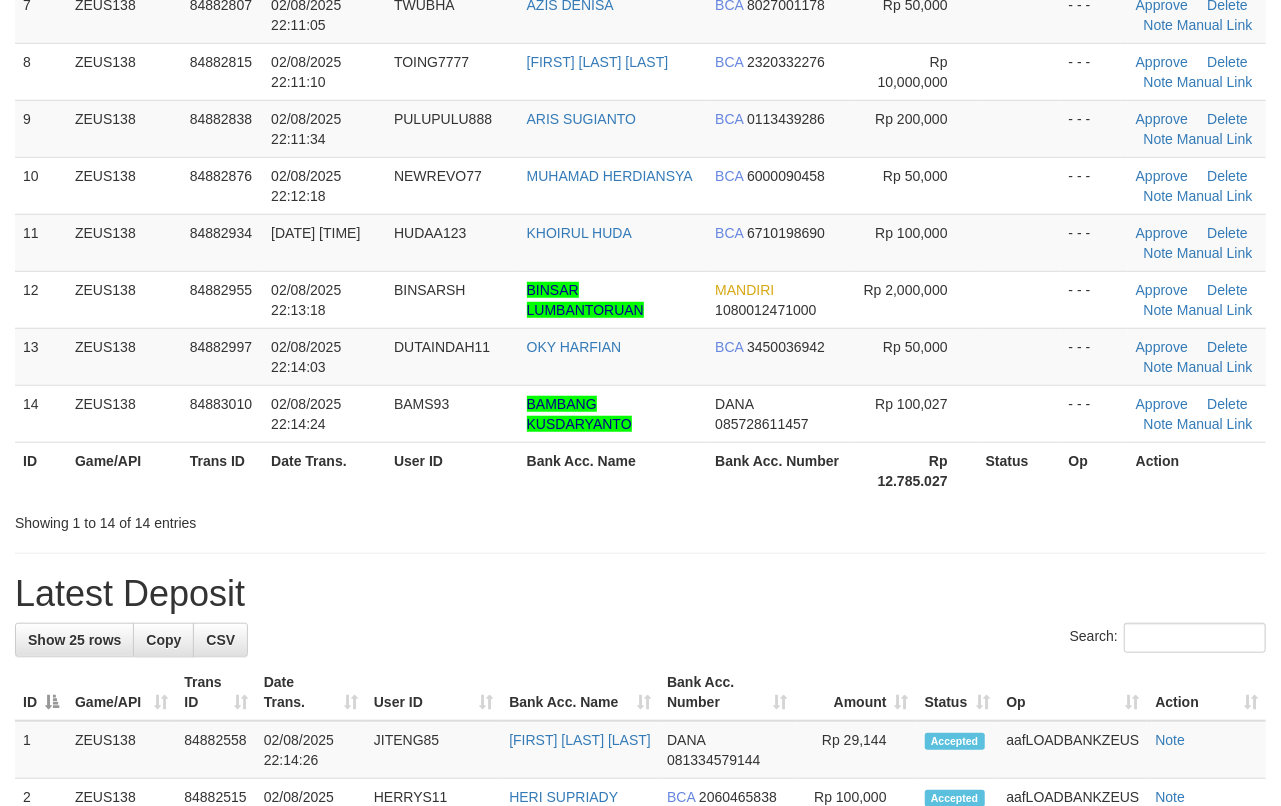 scroll, scrollTop: 512, scrollLeft: 0, axis: vertical 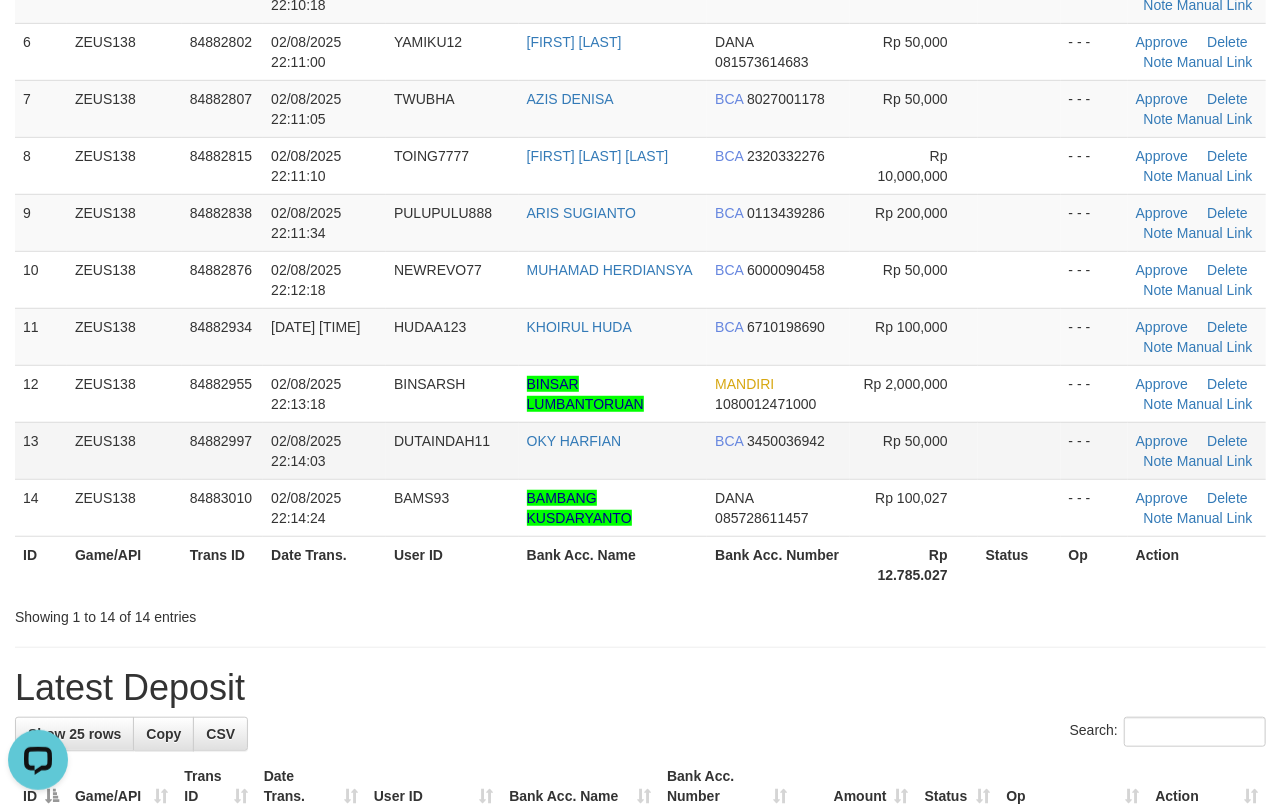 drag, startPoint x: 1005, startPoint y: 433, endPoint x: 1284, endPoint y: 453, distance: 279.71594 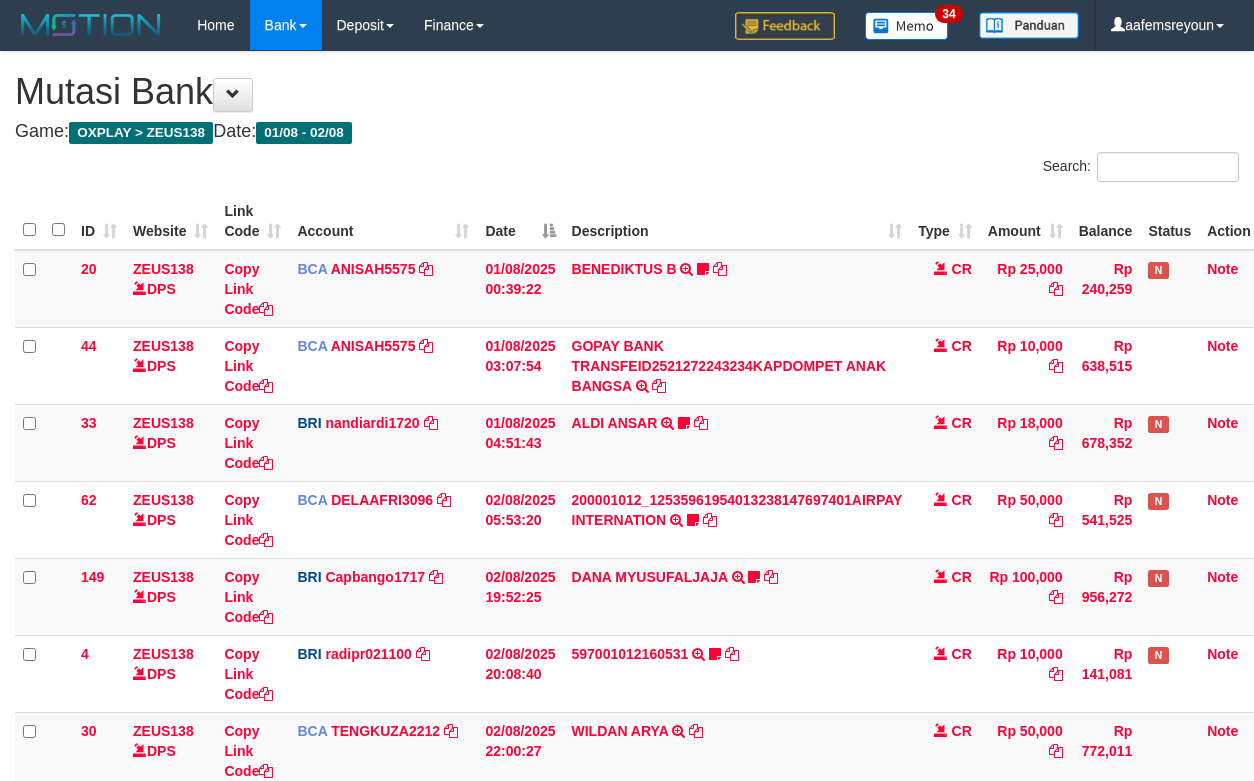 click on "MUH SULFIKAR S         TRF/PAY/TOP-UP ECHANNEL SDR MUH SULFIKAR S" at bounding box center (737, 981) 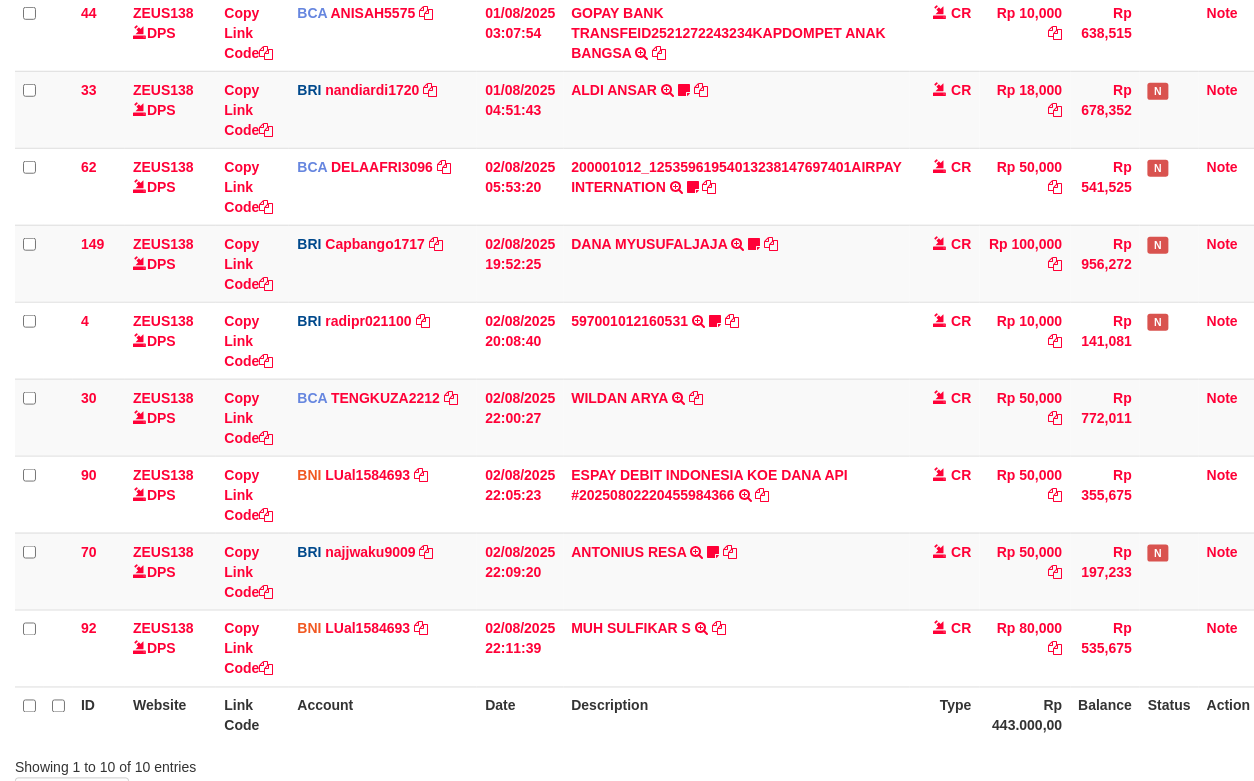 scroll, scrollTop: 478, scrollLeft: 0, axis: vertical 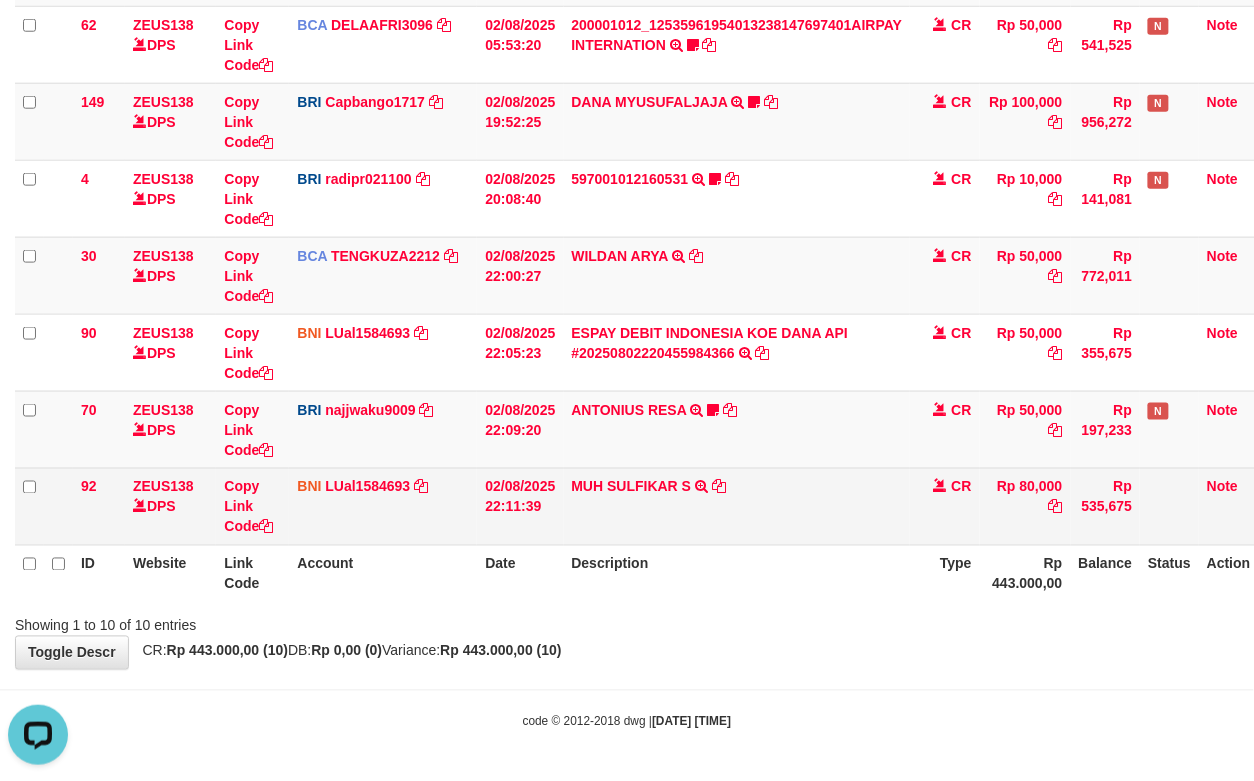 drag, startPoint x: 740, startPoint y: 521, endPoint x: 722, endPoint y: 524, distance: 18.248287 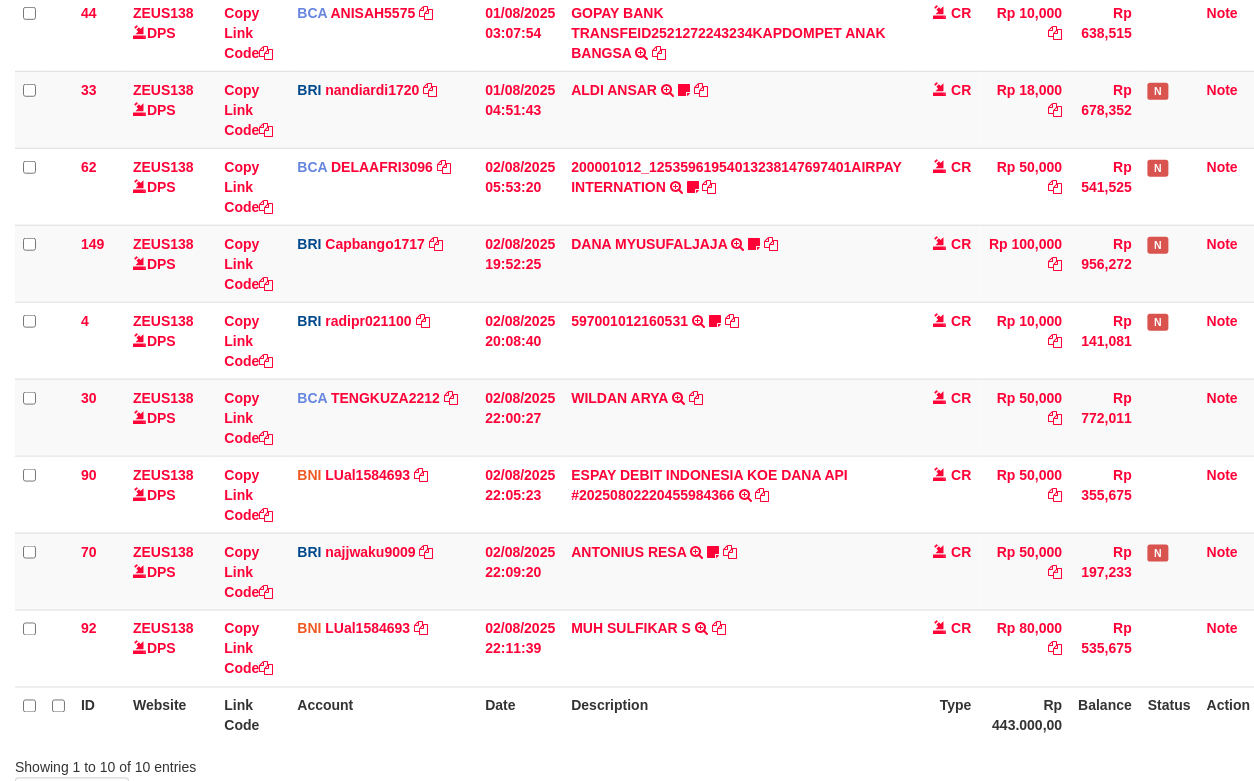 scroll, scrollTop: 478, scrollLeft: 0, axis: vertical 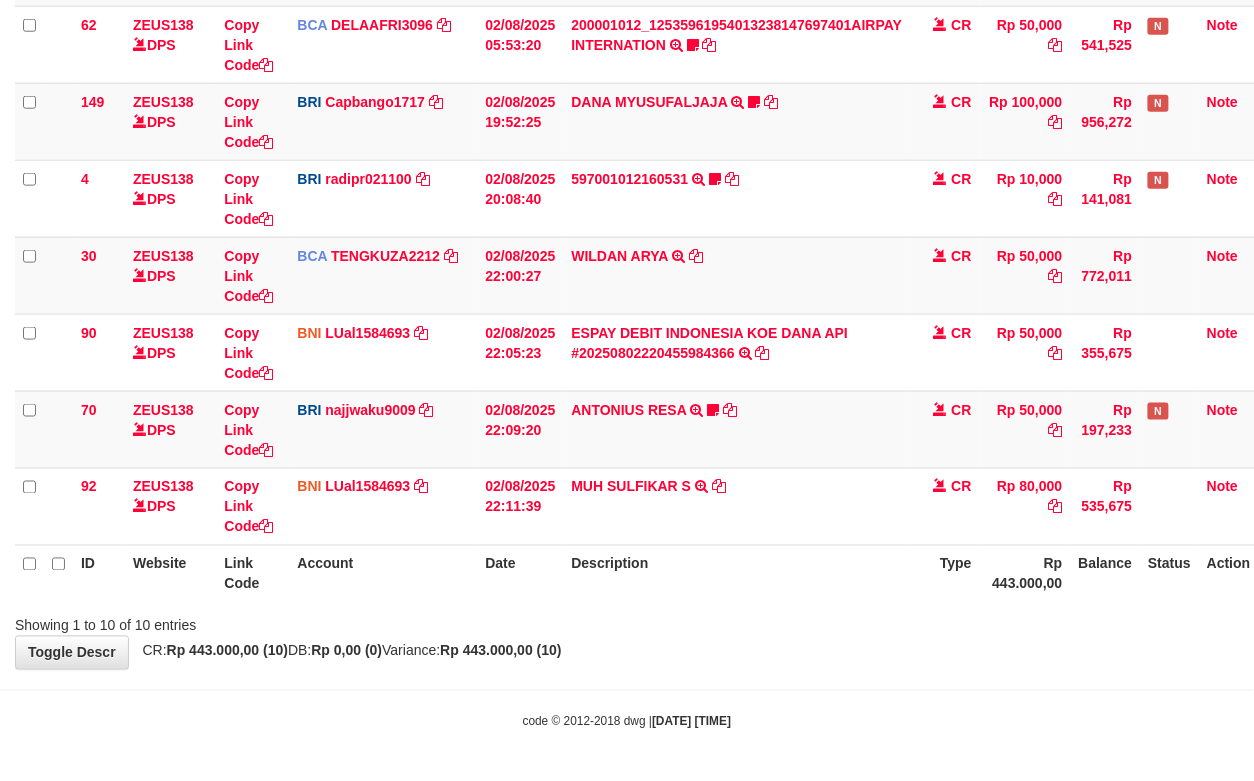 click on "Description" at bounding box center (737, 573) 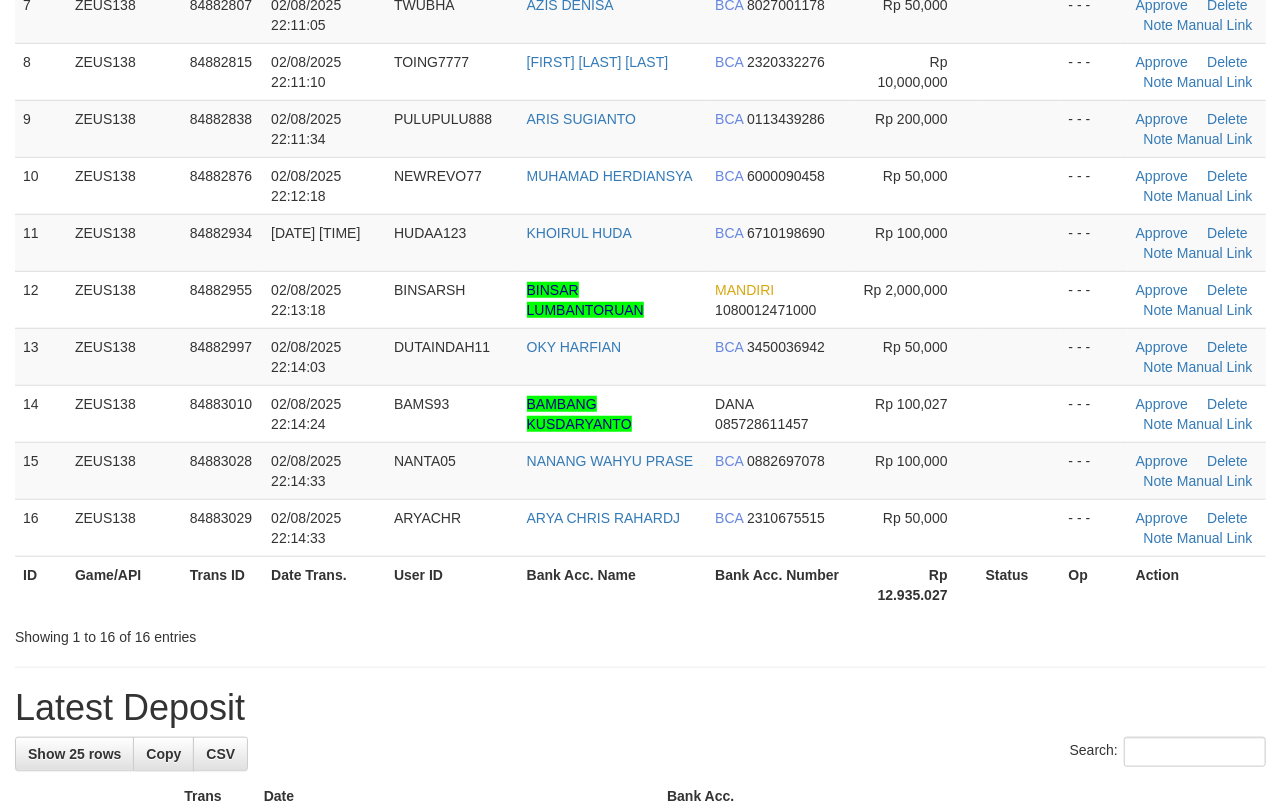 scroll, scrollTop: 512, scrollLeft: 0, axis: vertical 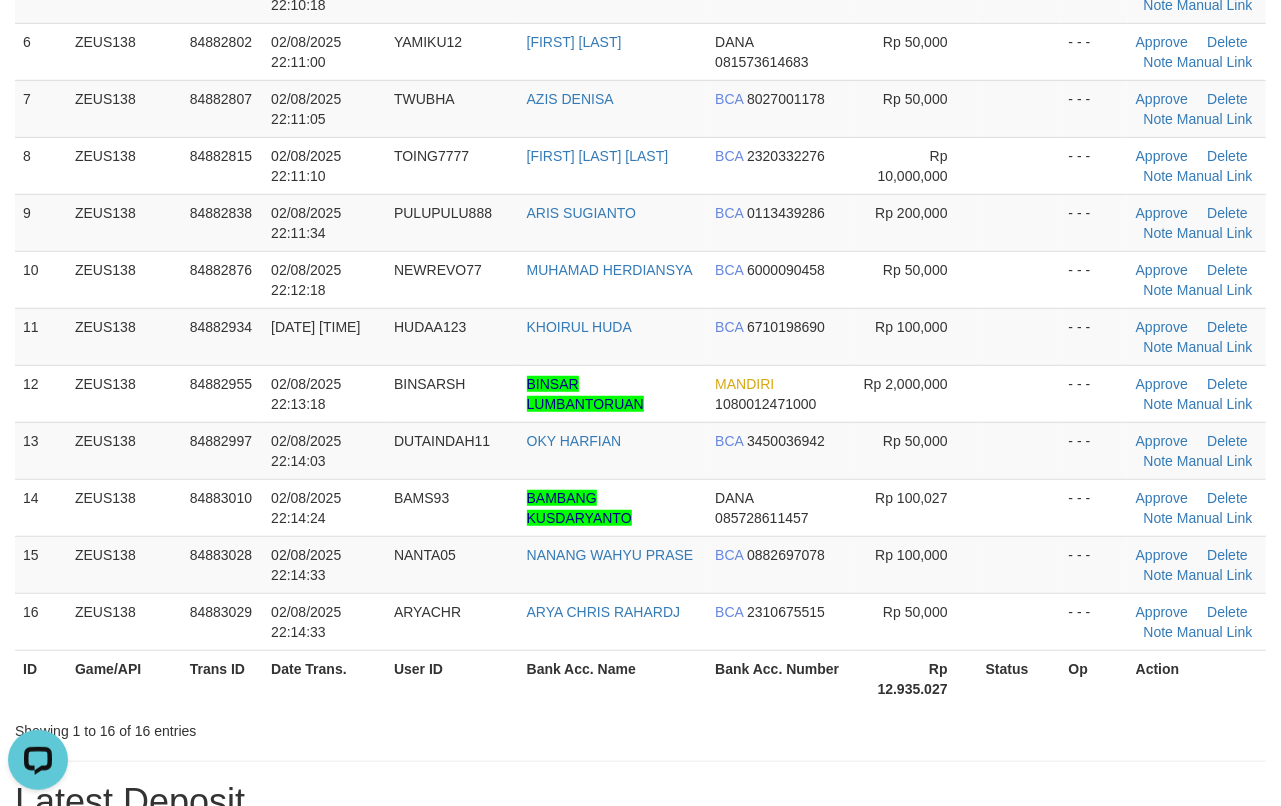 click on "Showing 1 to 16 of 16 entries" at bounding box center (640, 727) 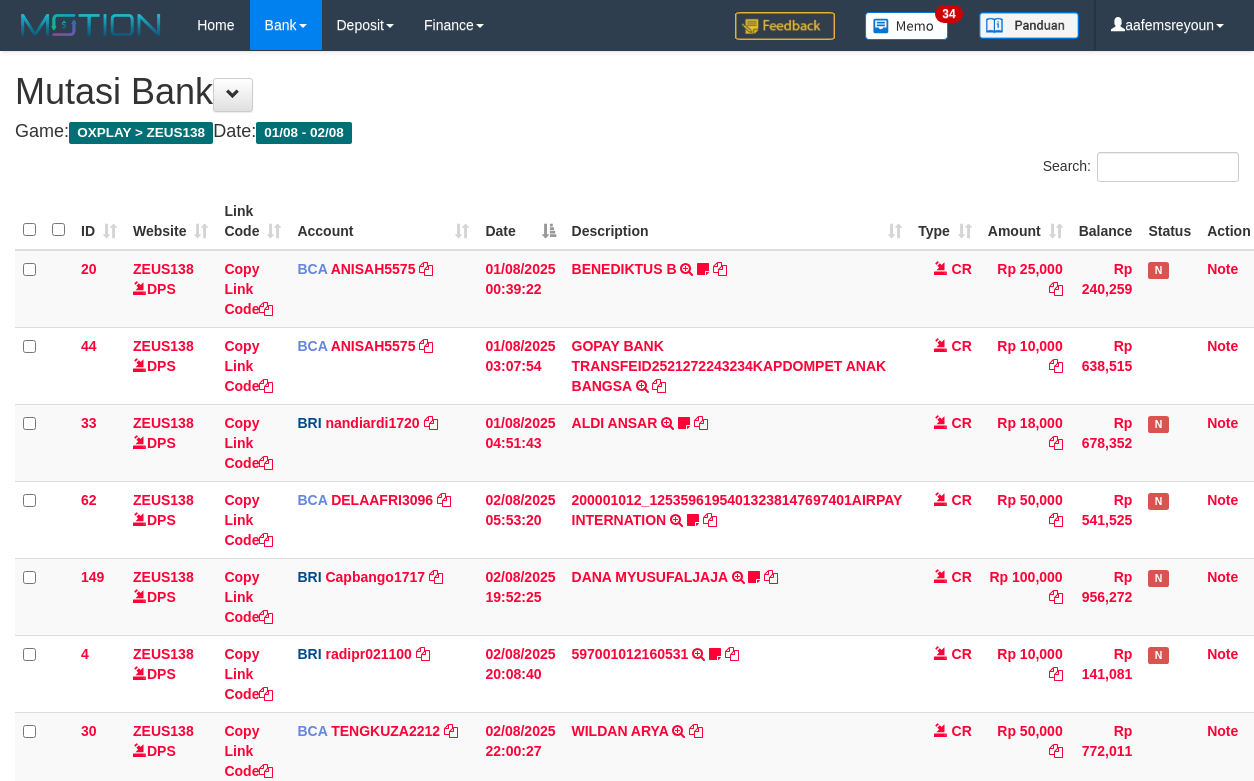 scroll, scrollTop: 333, scrollLeft: 0, axis: vertical 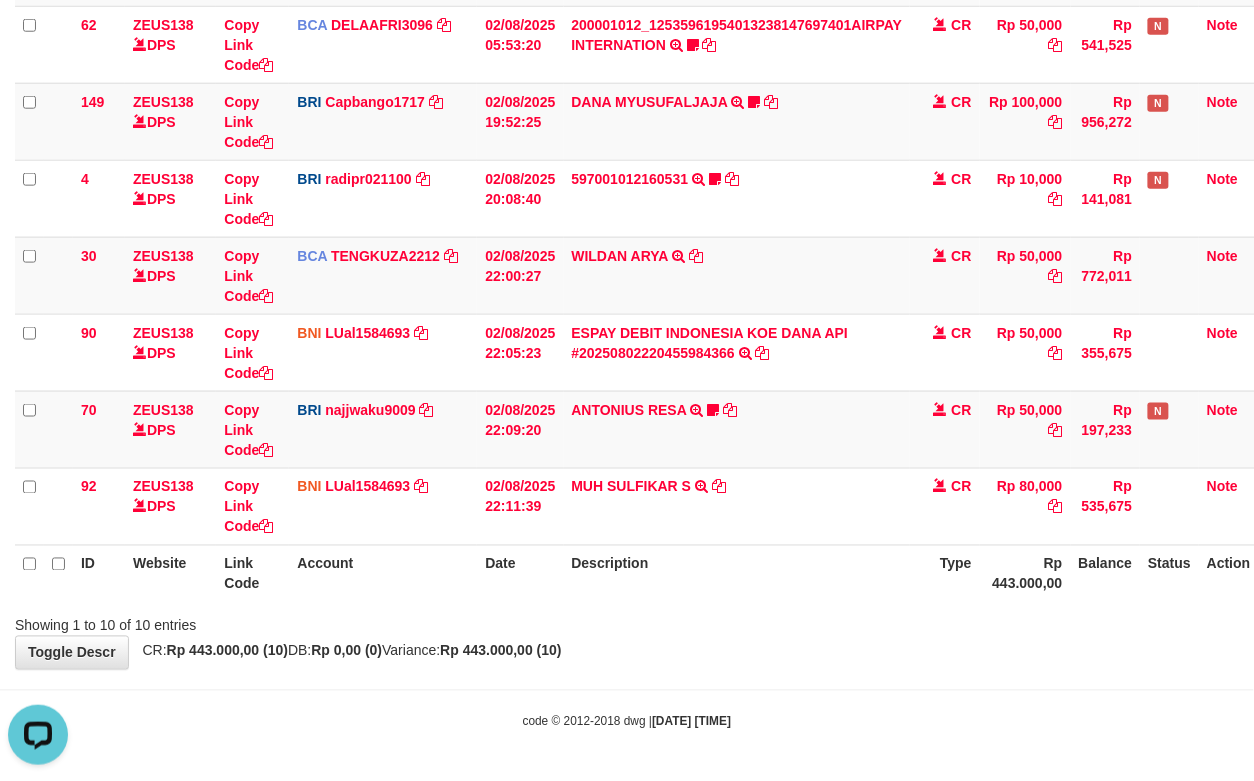 drag, startPoint x: 744, startPoint y: 598, endPoint x: 638, endPoint y: 604, distance: 106.16968 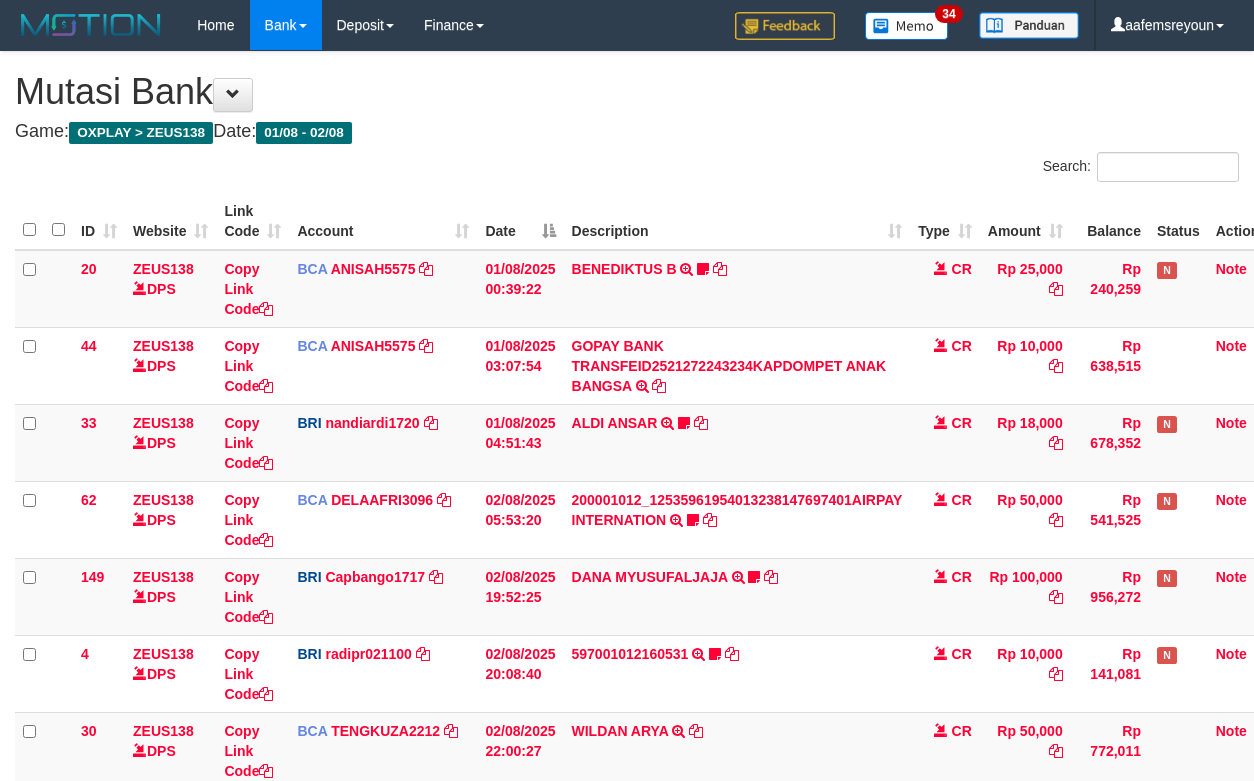 scroll, scrollTop: 478, scrollLeft: 0, axis: vertical 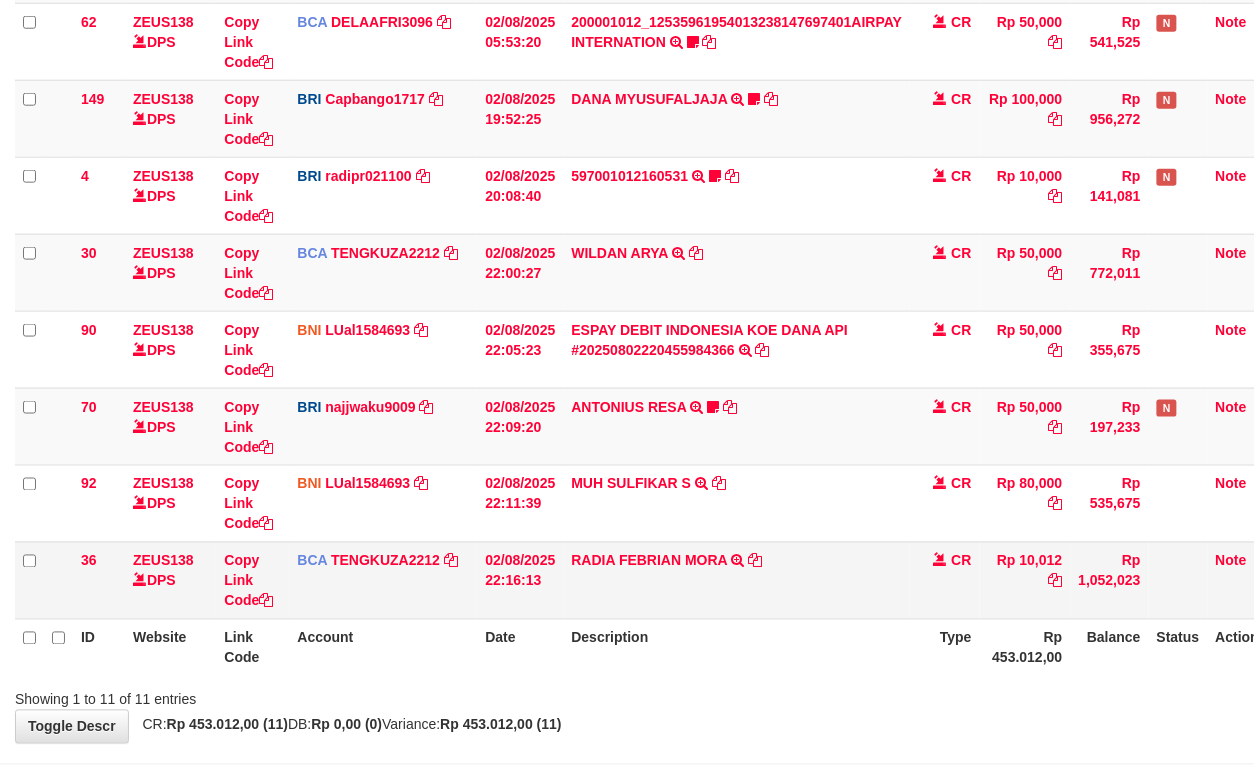 click on "[NUMBER][FIRST] [LAST]         TRSF E-BANKING CR [DATE]/FTSCY/WS95031
[NUMBER][FIRST] [LAST]" at bounding box center (737, 580) 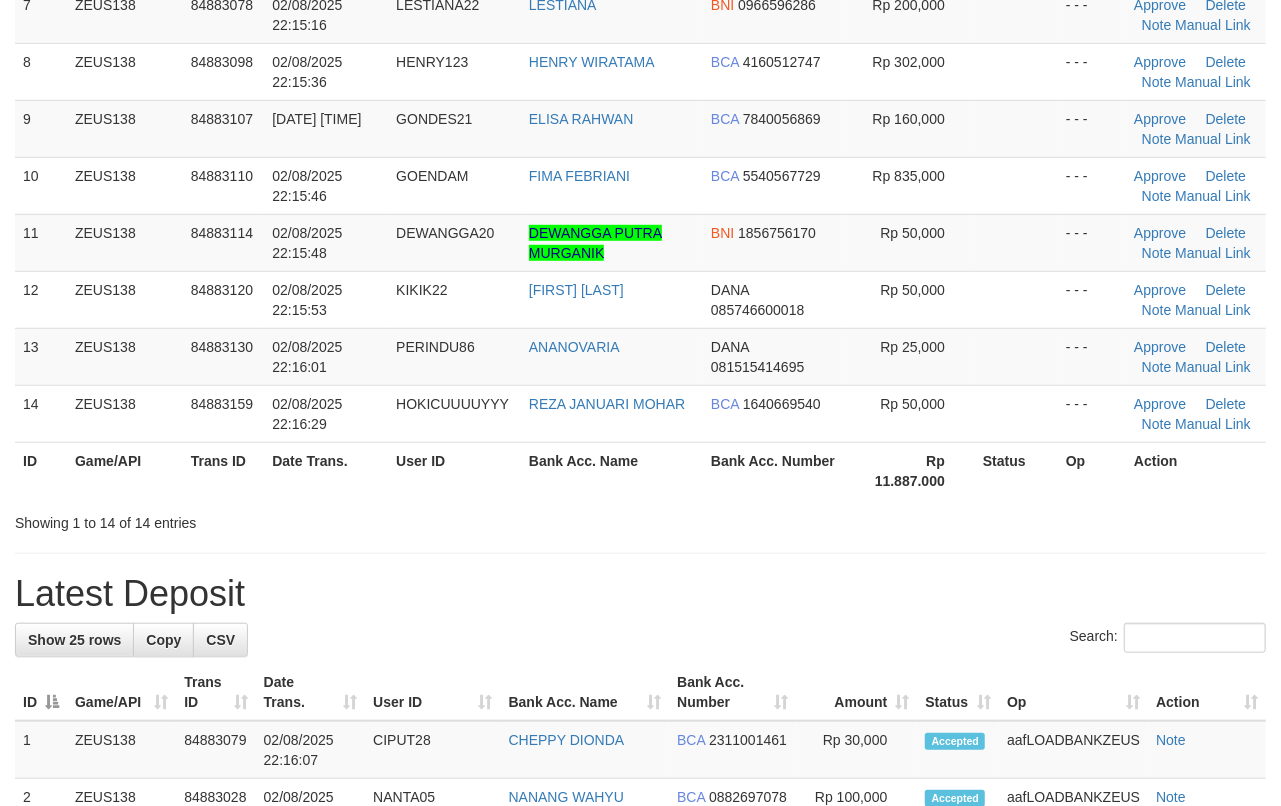 scroll, scrollTop: 512, scrollLeft: 0, axis: vertical 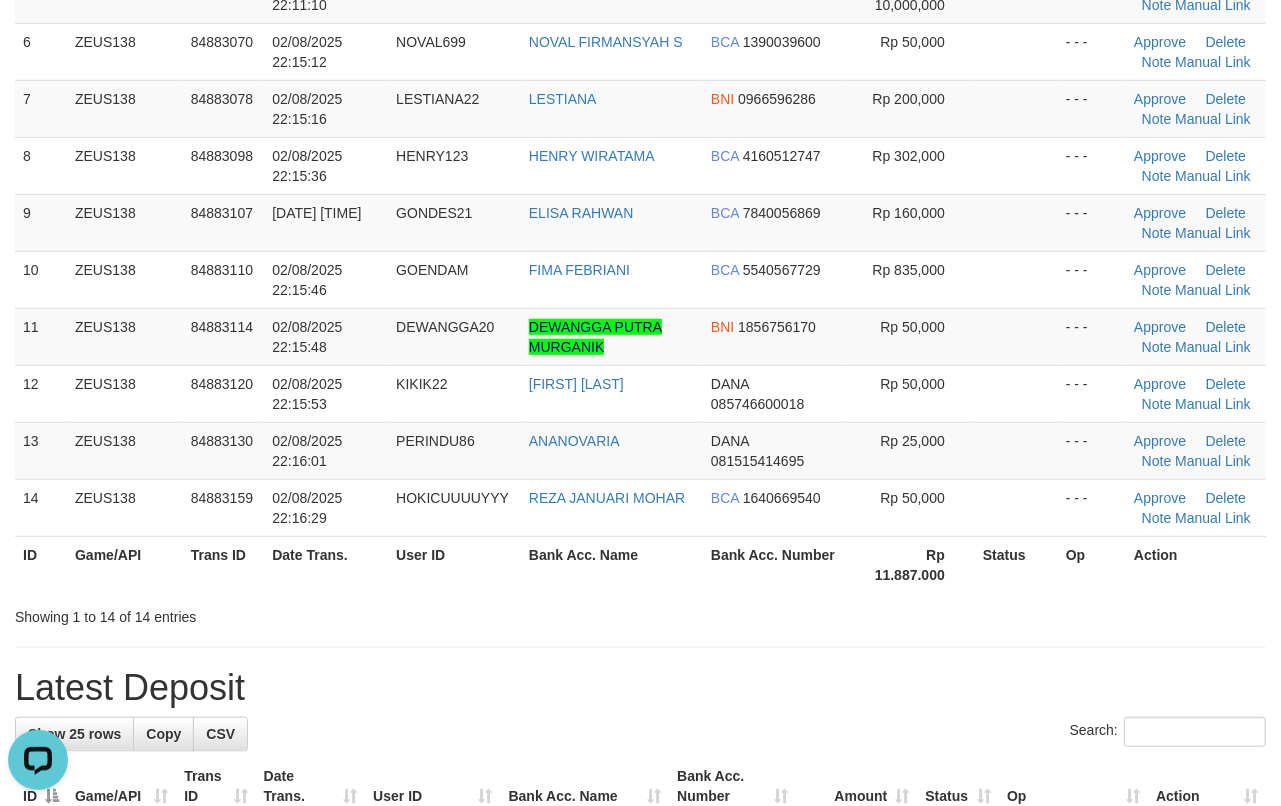 drag, startPoint x: 925, startPoint y: 596, endPoint x: 1294, endPoint y: 609, distance: 369.2289 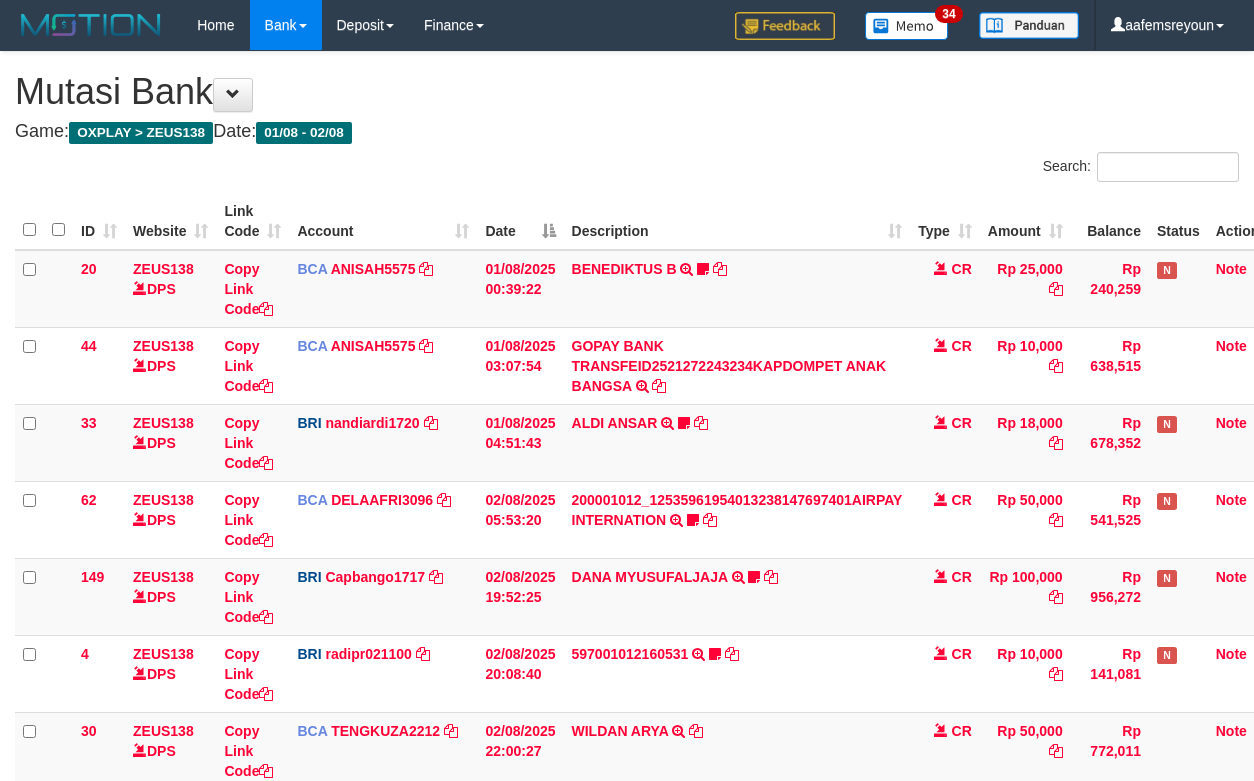 scroll, scrollTop: 478, scrollLeft: 0, axis: vertical 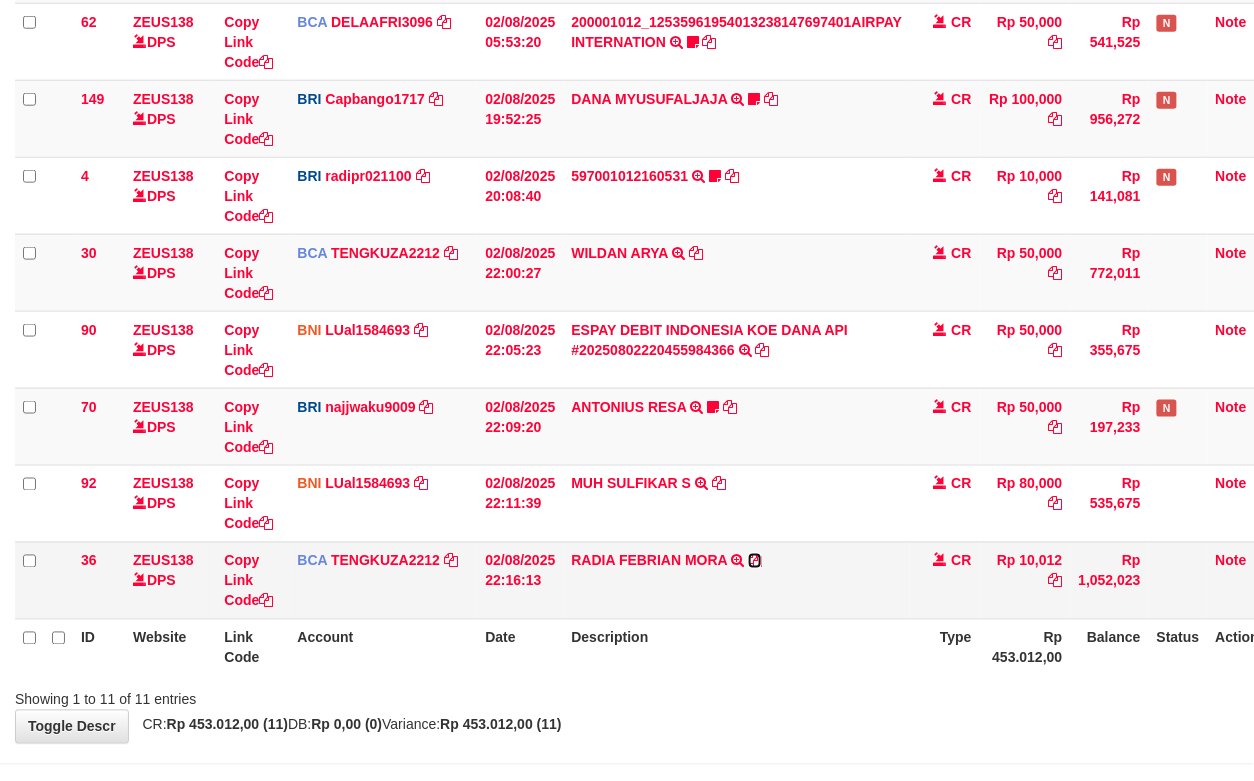 click at bounding box center (755, 561) 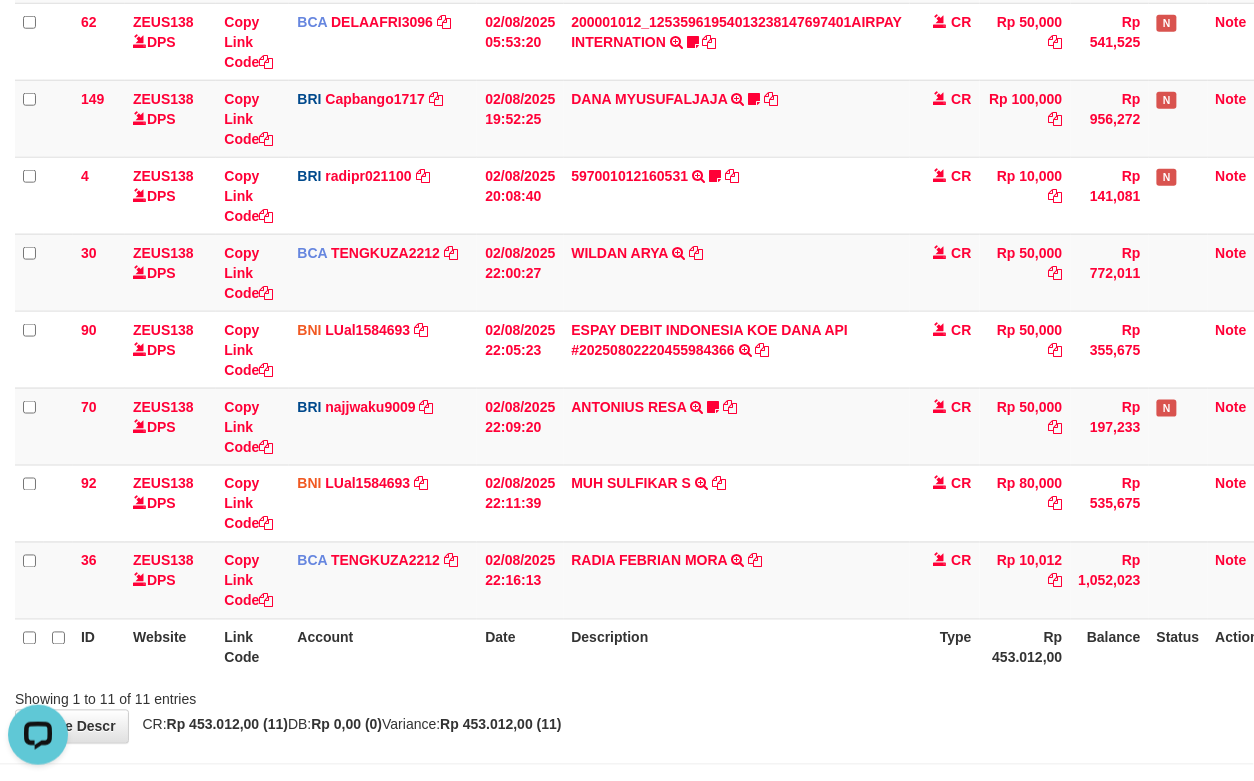 scroll, scrollTop: 0, scrollLeft: 0, axis: both 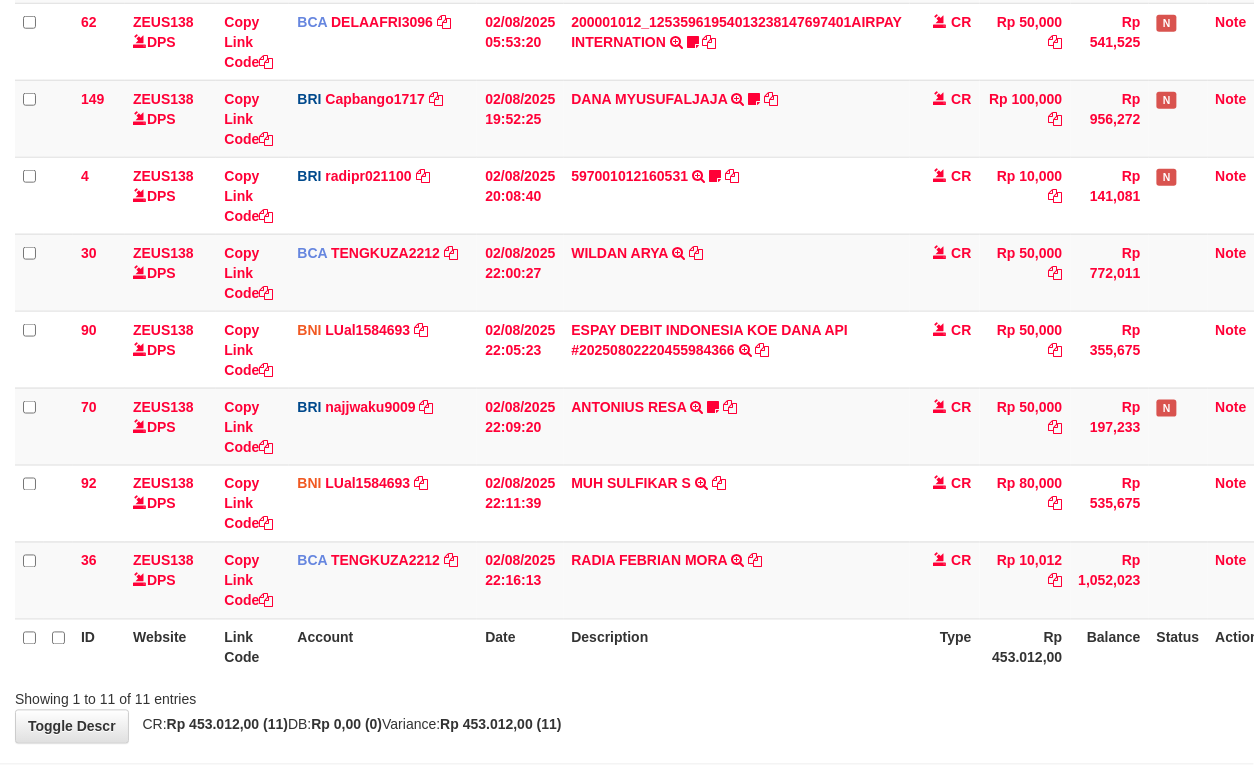 drag, startPoint x: 725, startPoint y: 621, endPoint x: 1257, endPoint y: 562, distance: 535.2616 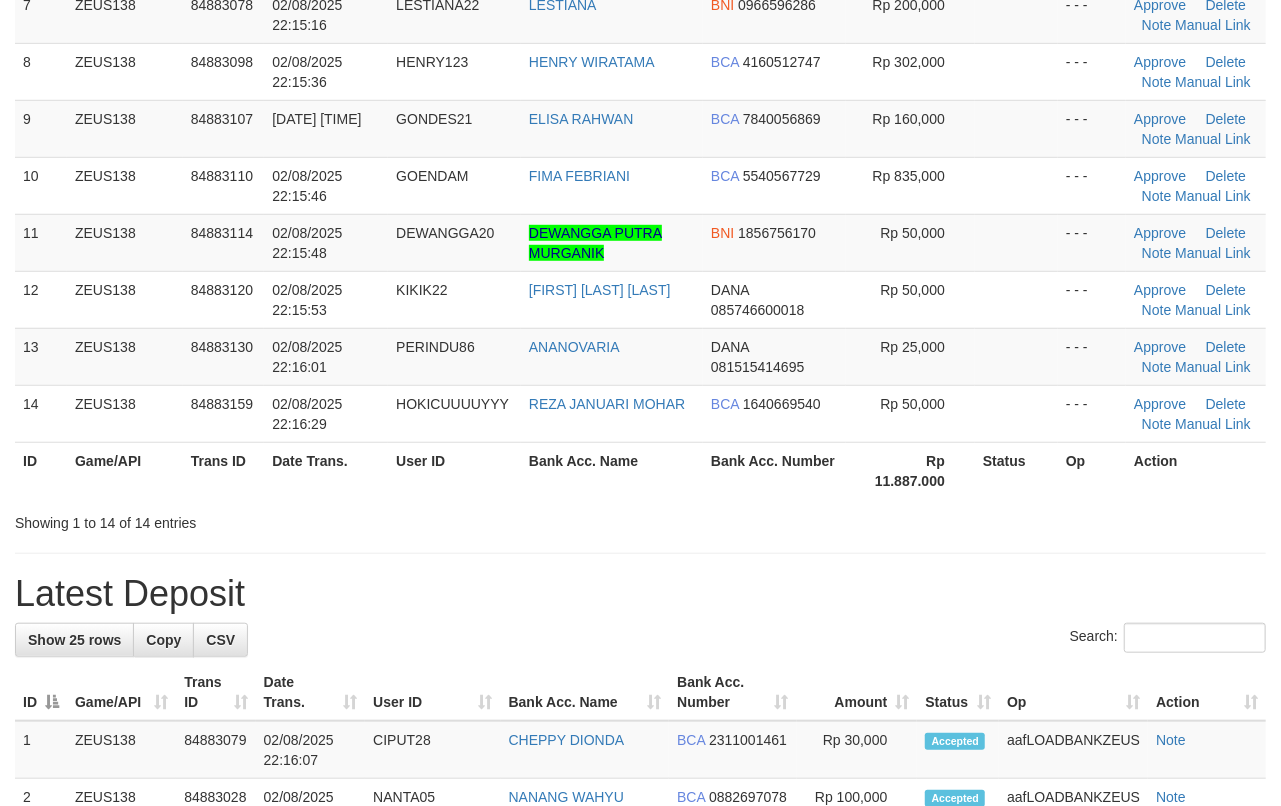 scroll, scrollTop: 512, scrollLeft: 0, axis: vertical 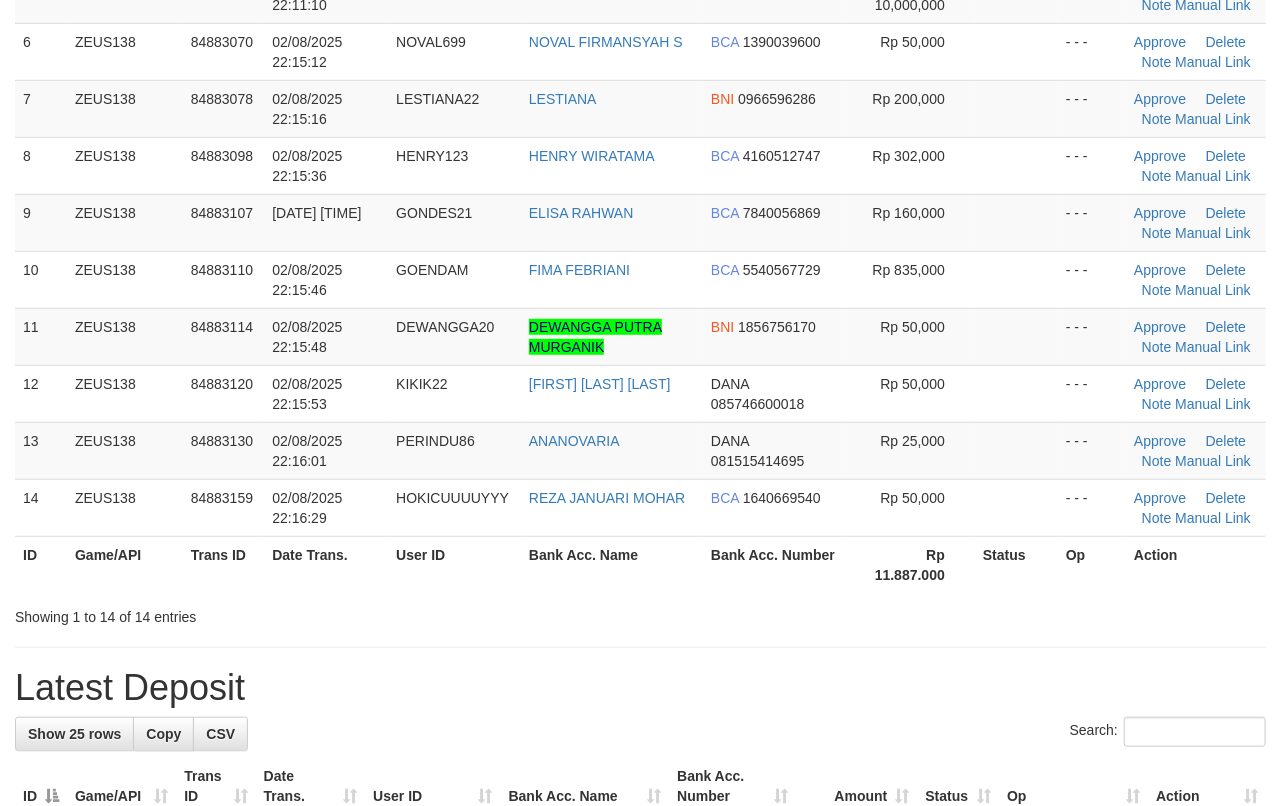 click at bounding box center (907, 599) 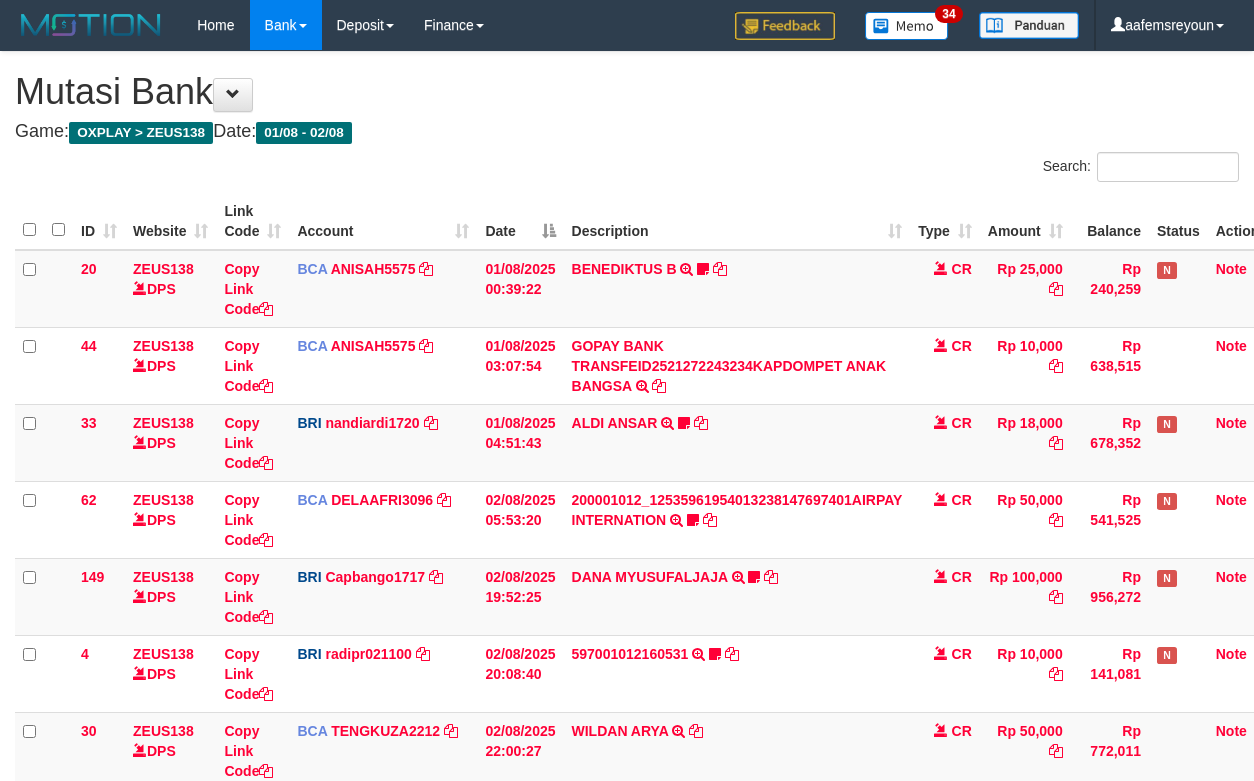 scroll, scrollTop: 478, scrollLeft: 0, axis: vertical 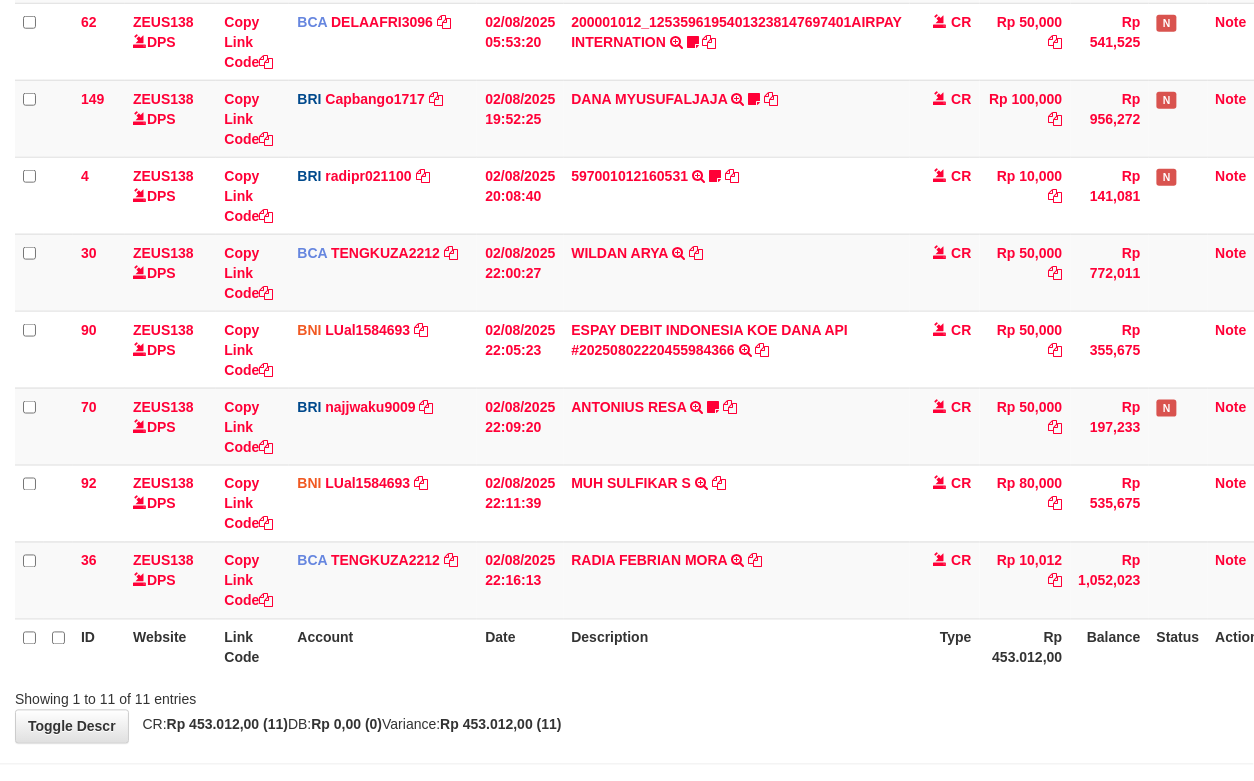 click on "Description" at bounding box center [737, 647] 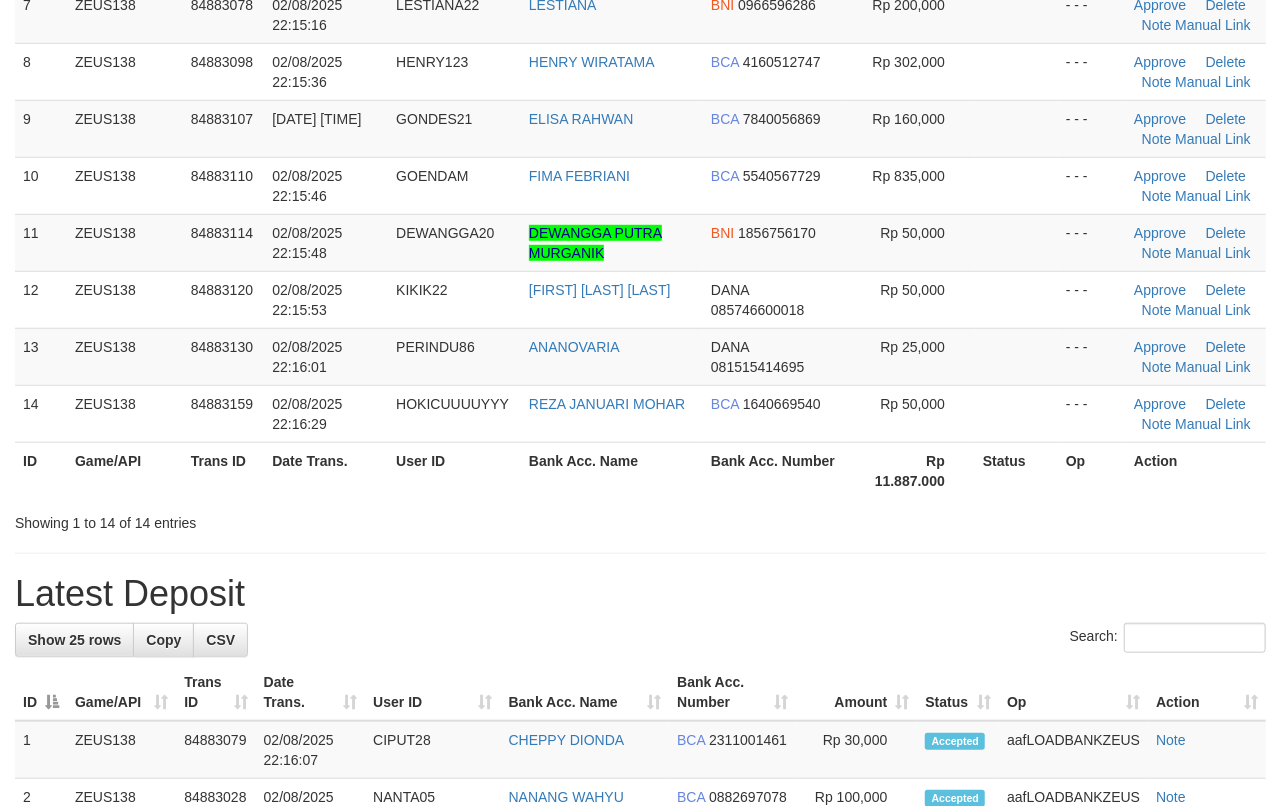 scroll, scrollTop: 512, scrollLeft: 0, axis: vertical 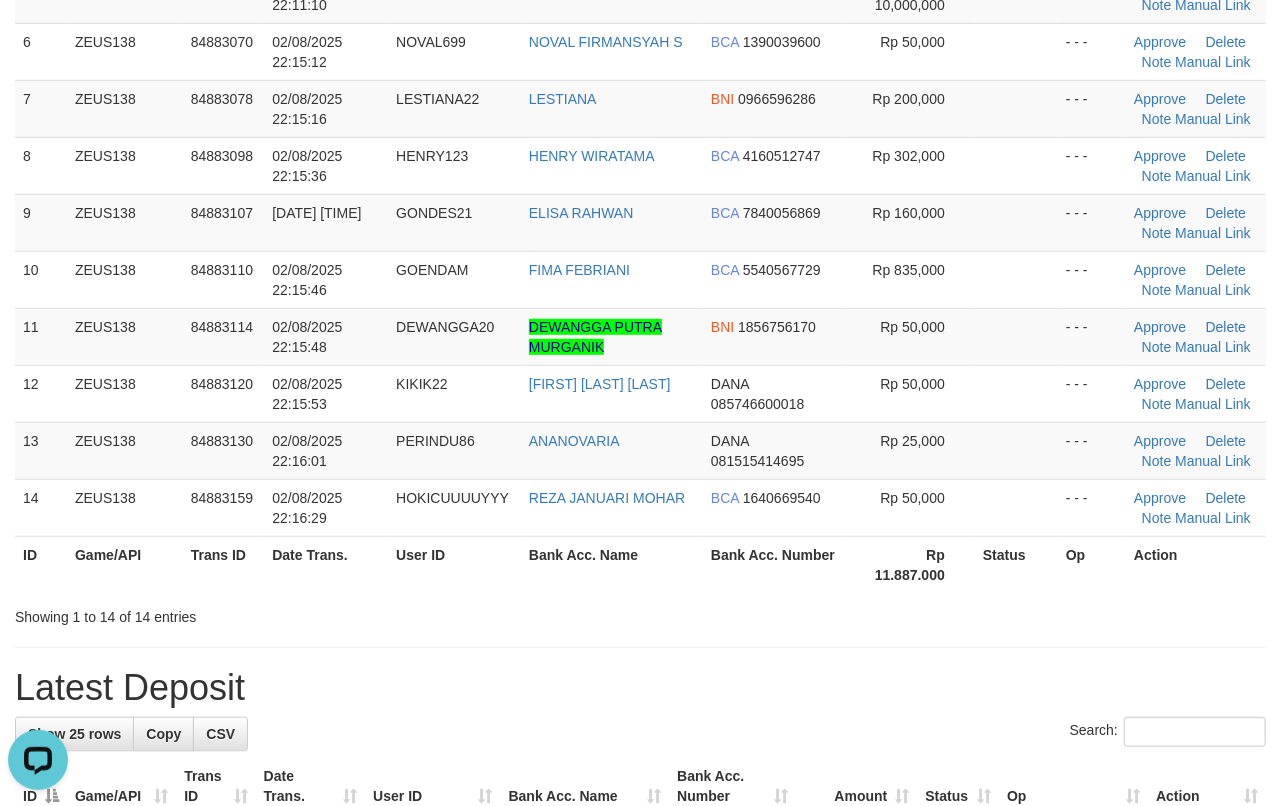 drag, startPoint x: 733, startPoint y: 620, endPoint x: 1052, endPoint y: 618, distance: 319.00626 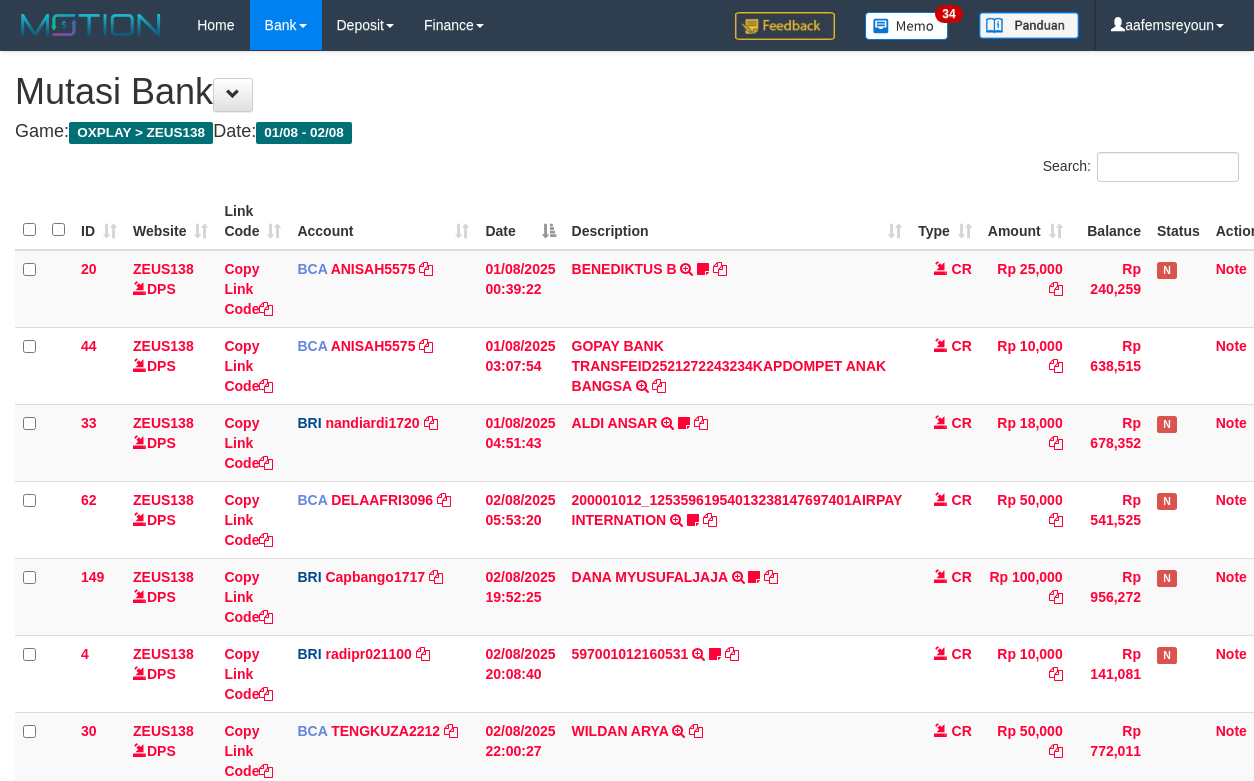 scroll, scrollTop: 478, scrollLeft: 0, axis: vertical 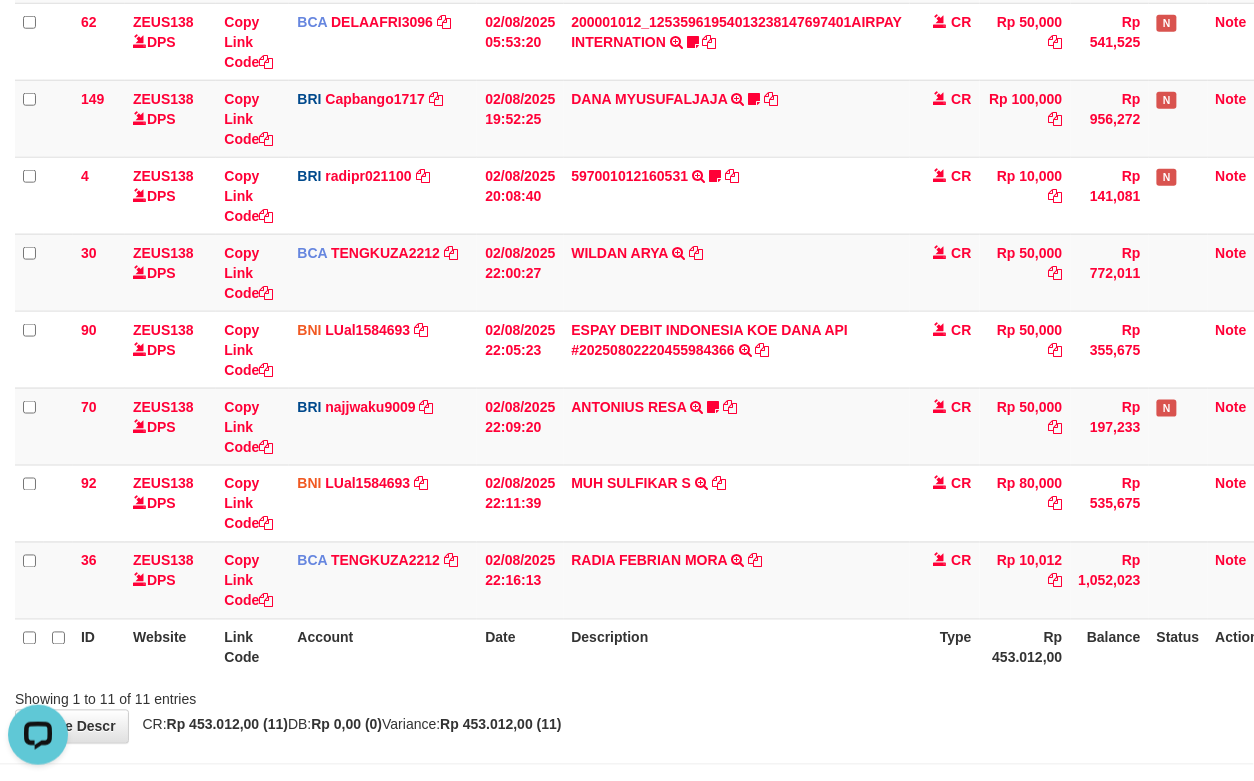 click on "Description" at bounding box center (737, 647) 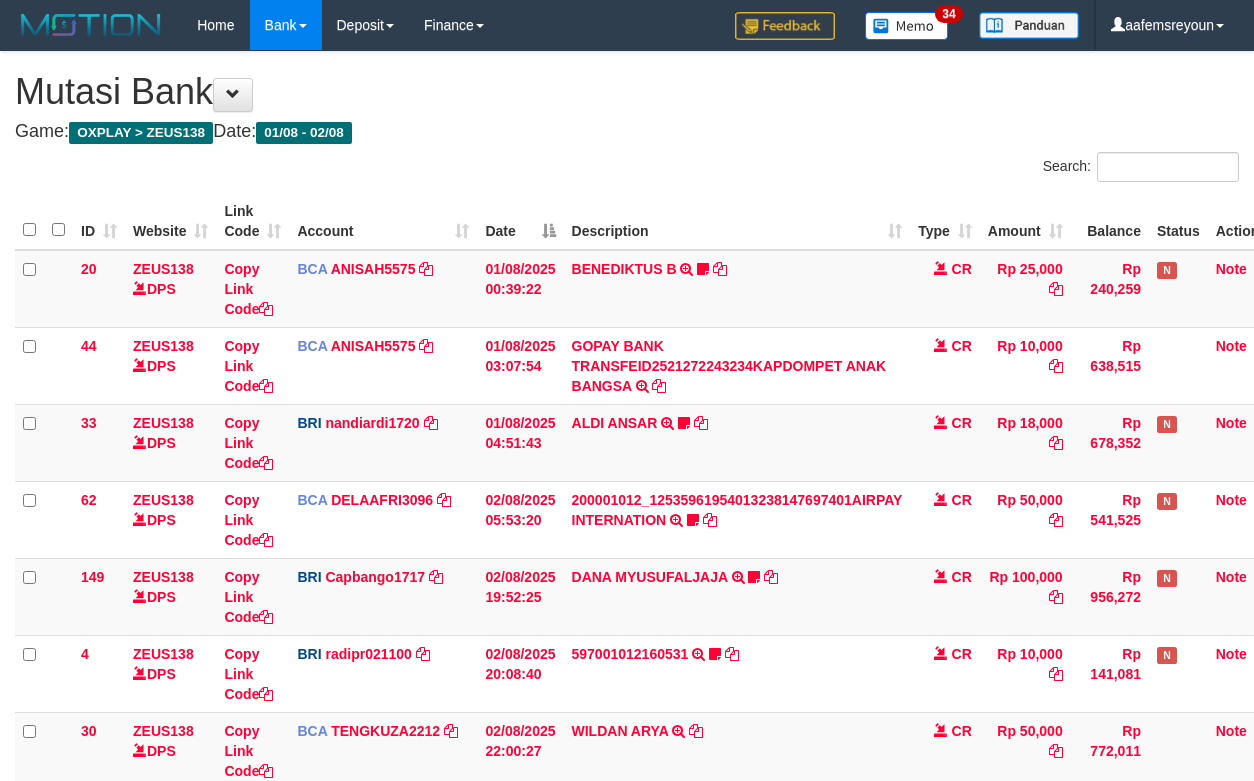 scroll, scrollTop: 478, scrollLeft: 0, axis: vertical 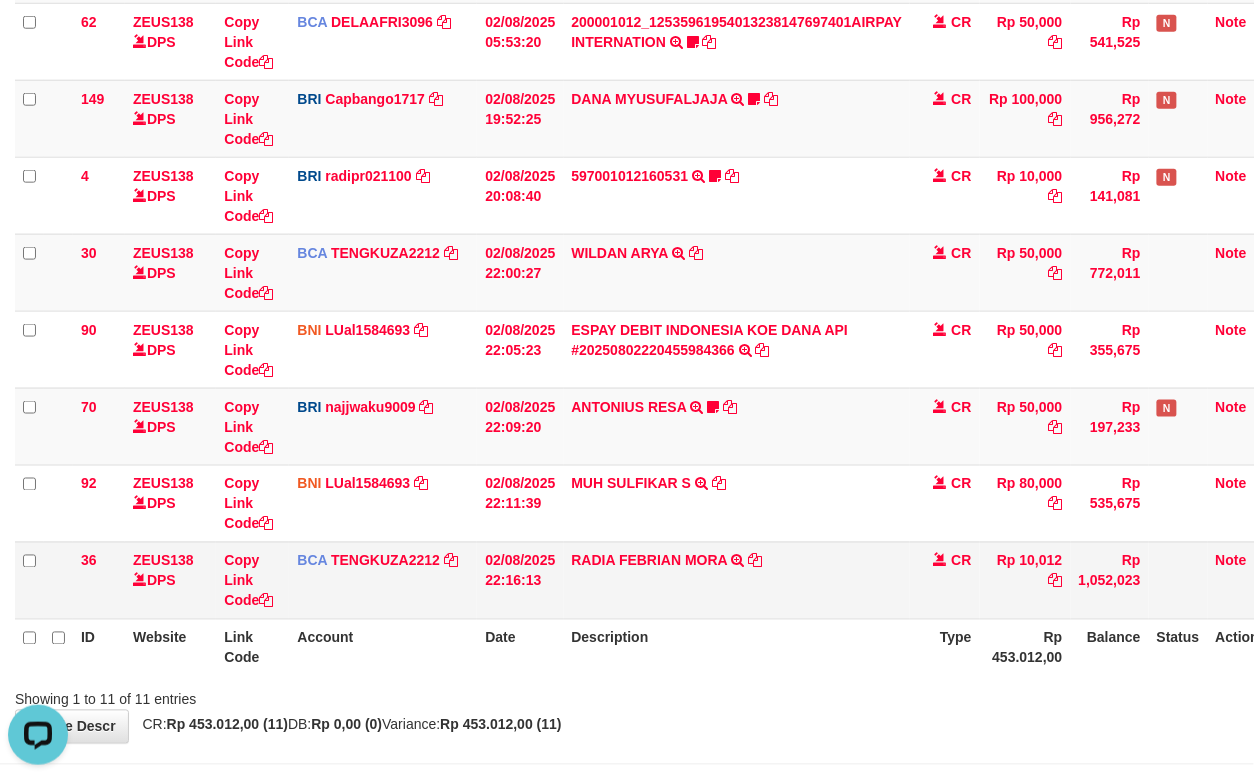 click on "RADIA FEBRIAN MORA         TRSF E-BANKING CR 0208/FTSCY/WS95031
10012.00RADIA FEBRIAN MORA" at bounding box center [737, 580] 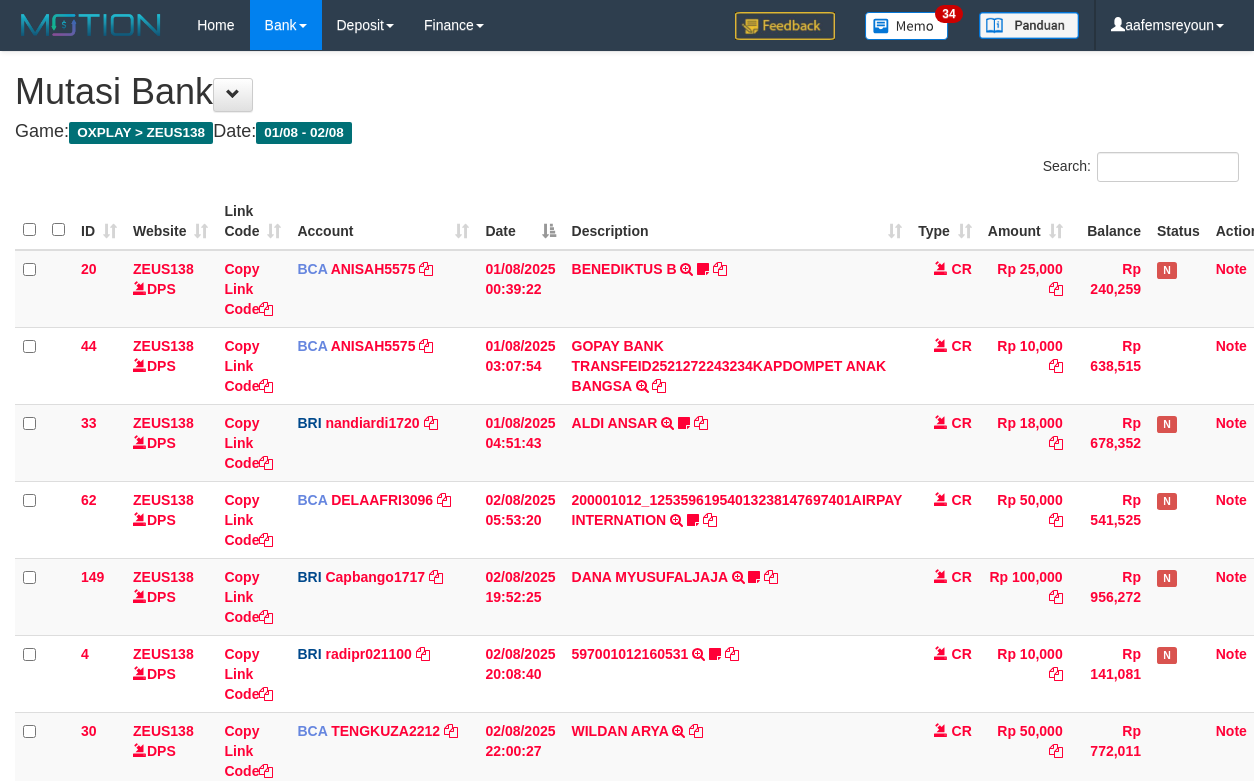 scroll, scrollTop: 478, scrollLeft: 0, axis: vertical 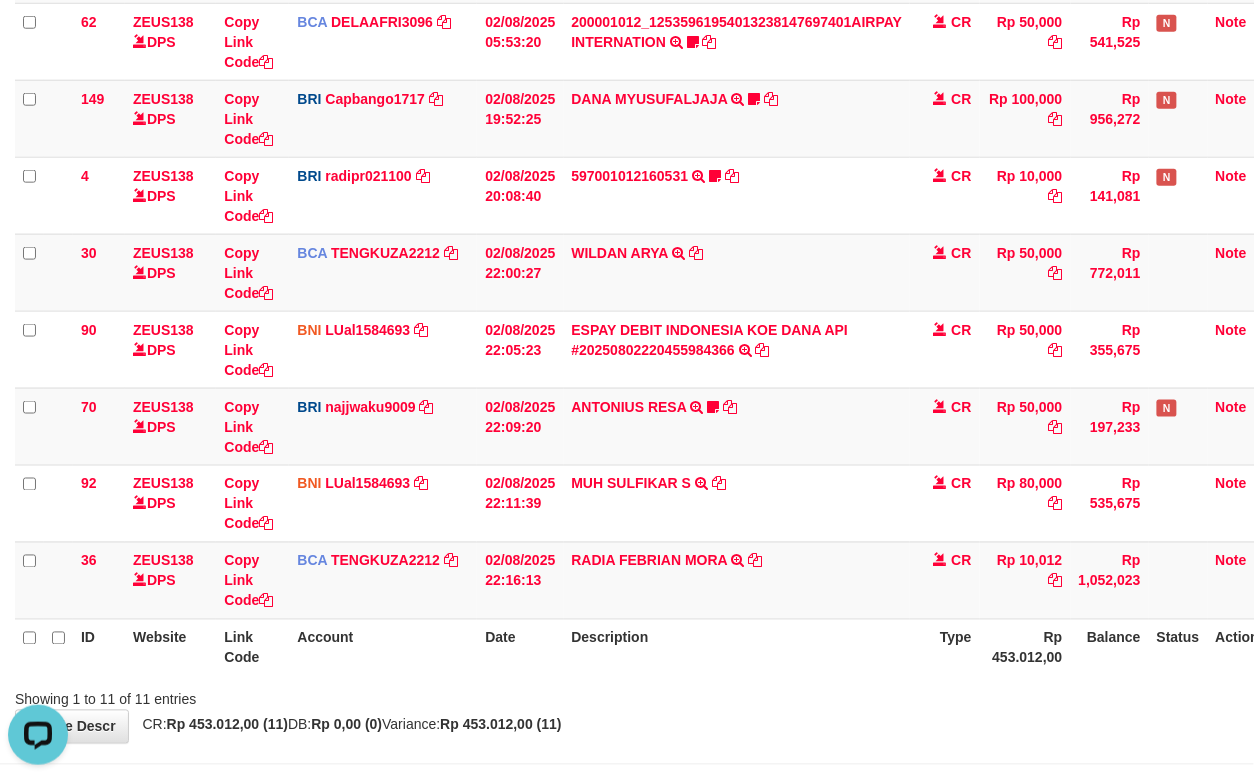 drag, startPoint x: 566, startPoint y: 652, endPoint x: 4, endPoint y: 650, distance: 562.00354 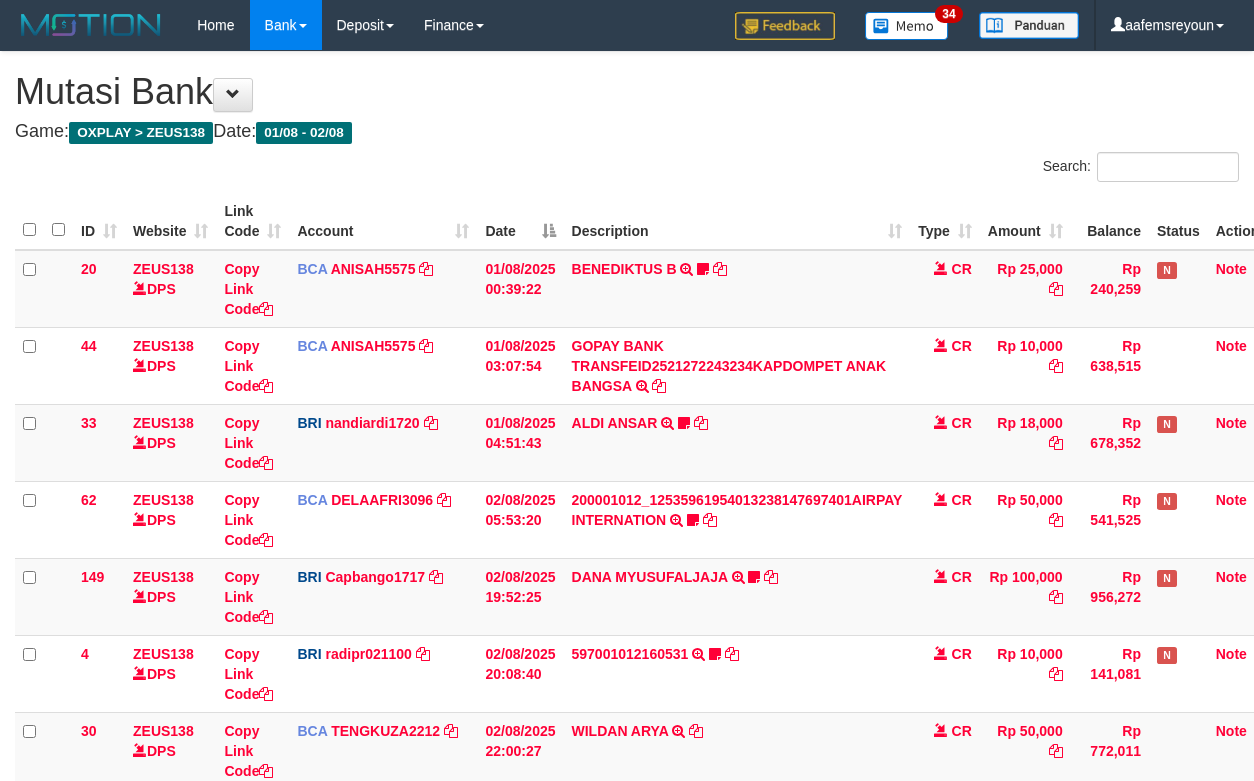 scroll, scrollTop: 478, scrollLeft: 0, axis: vertical 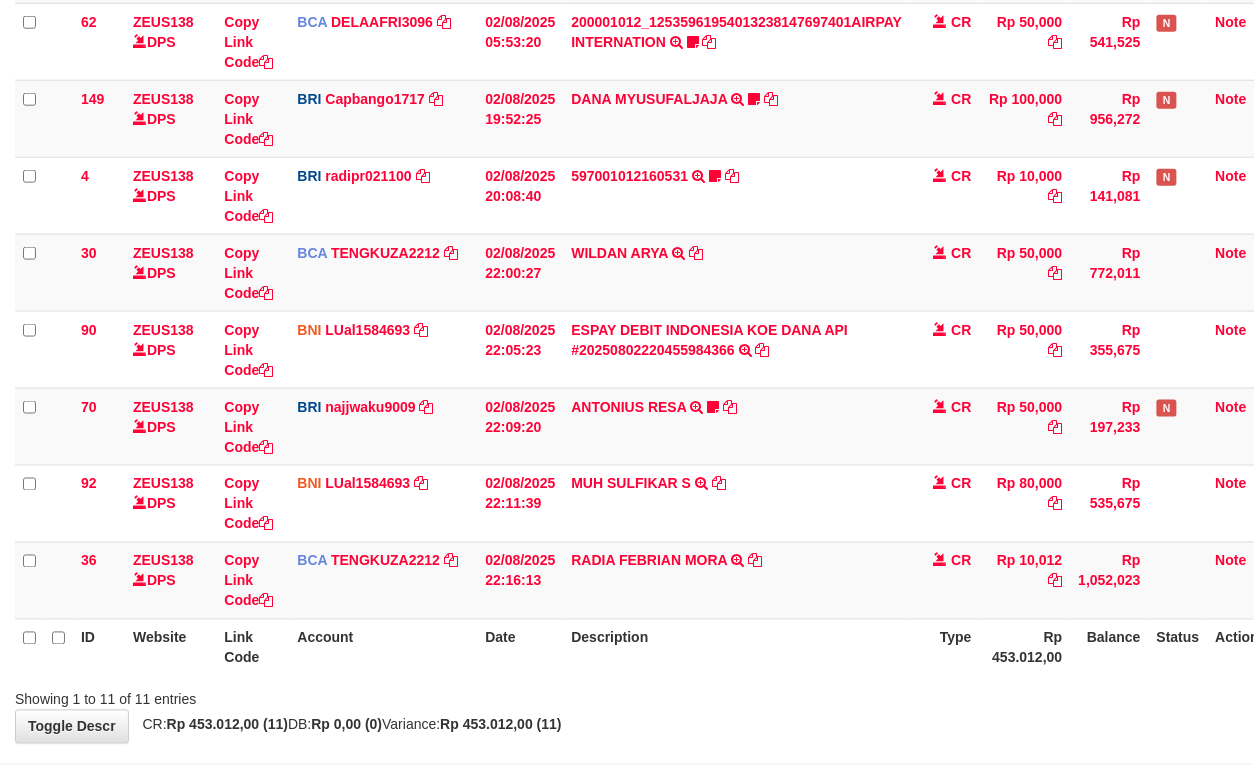 drag, startPoint x: 688, startPoint y: 633, endPoint x: 702, endPoint y: 630, distance: 14.3178215 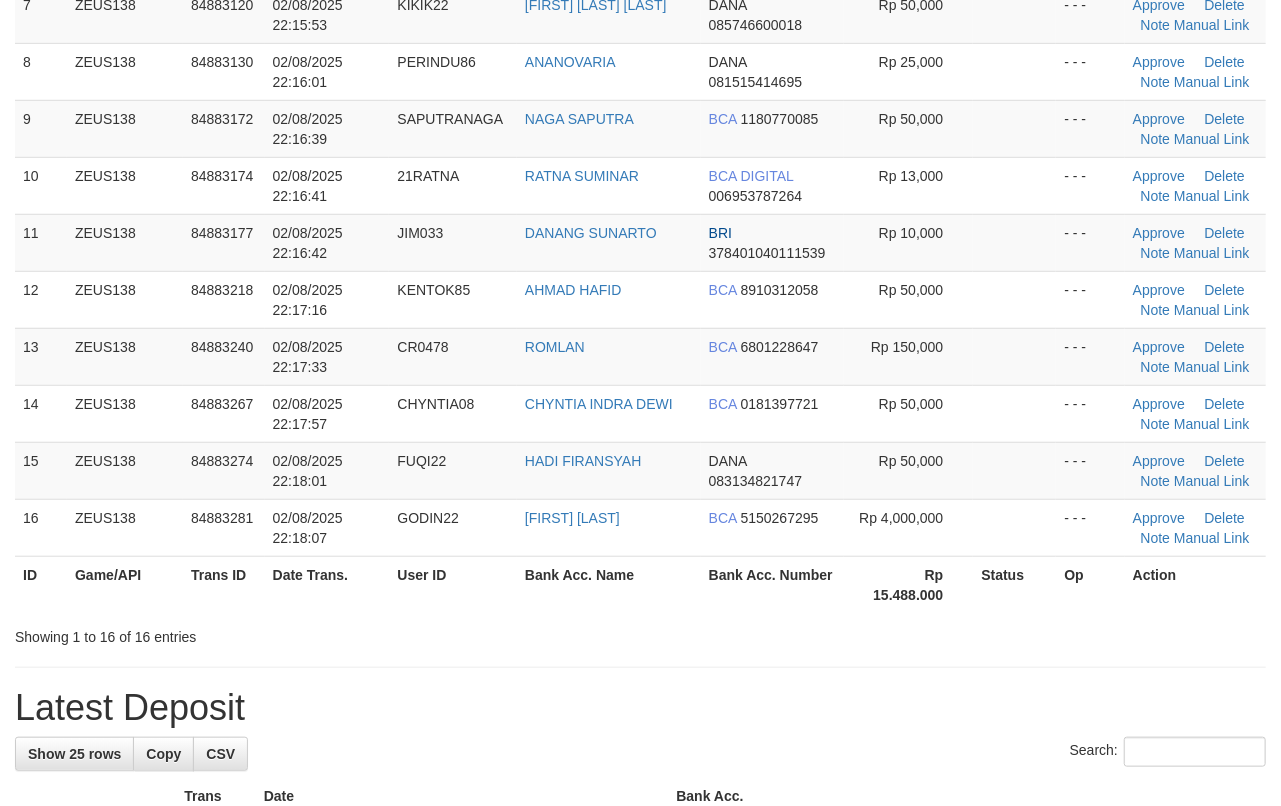 scroll, scrollTop: 512, scrollLeft: 0, axis: vertical 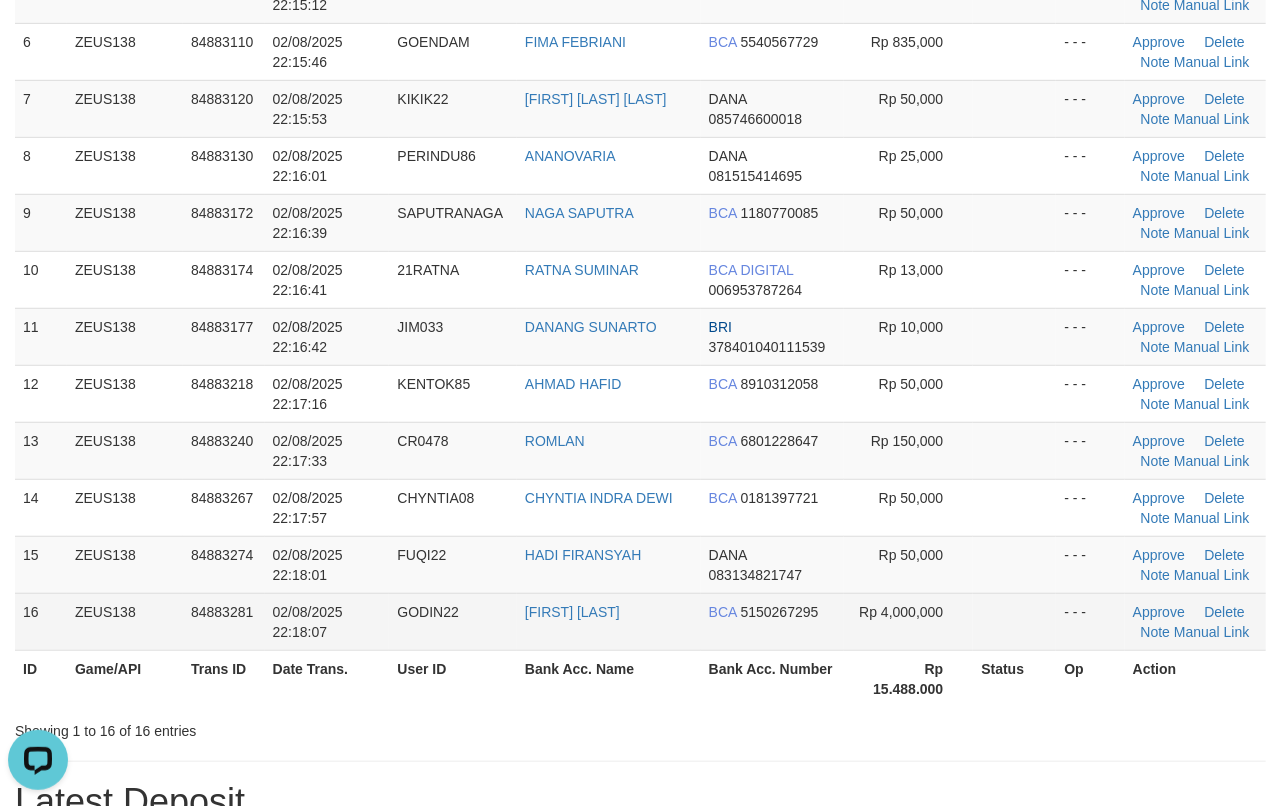 click on "Rp 4,000,000" at bounding box center (908, 621) 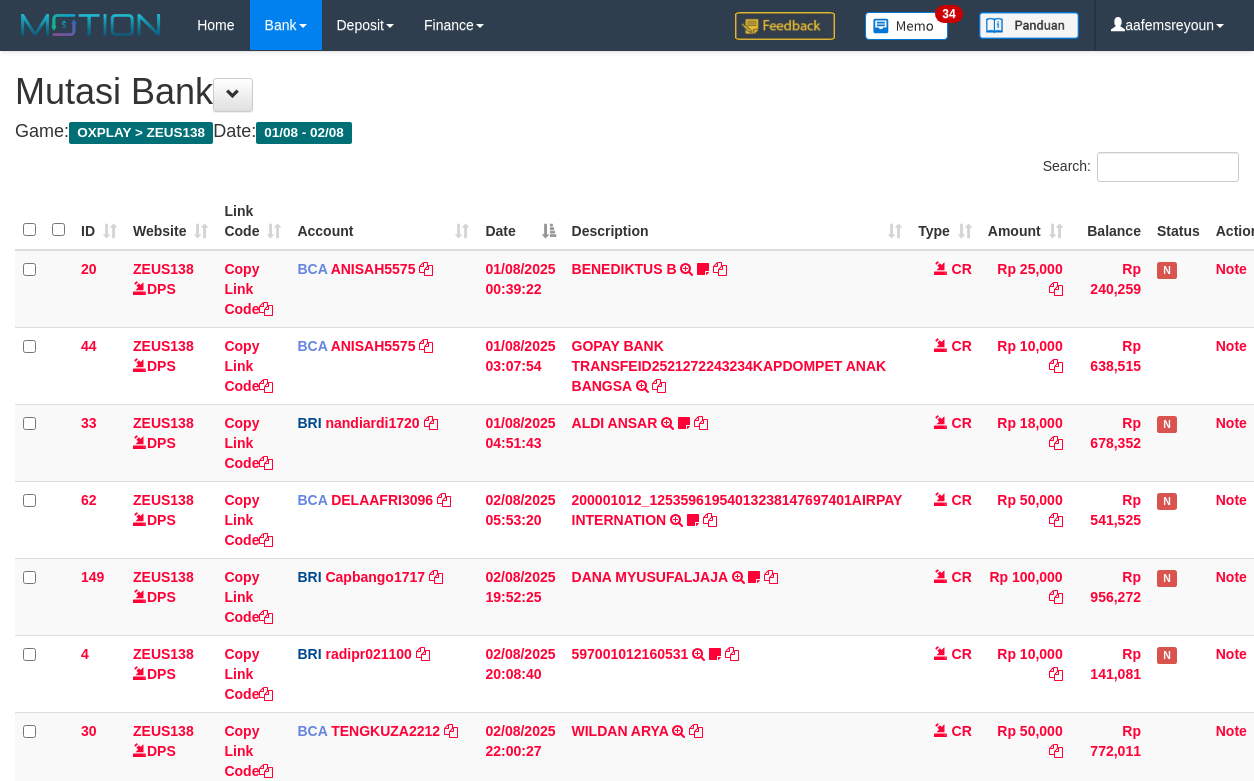 scroll, scrollTop: 478, scrollLeft: 0, axis: vertical 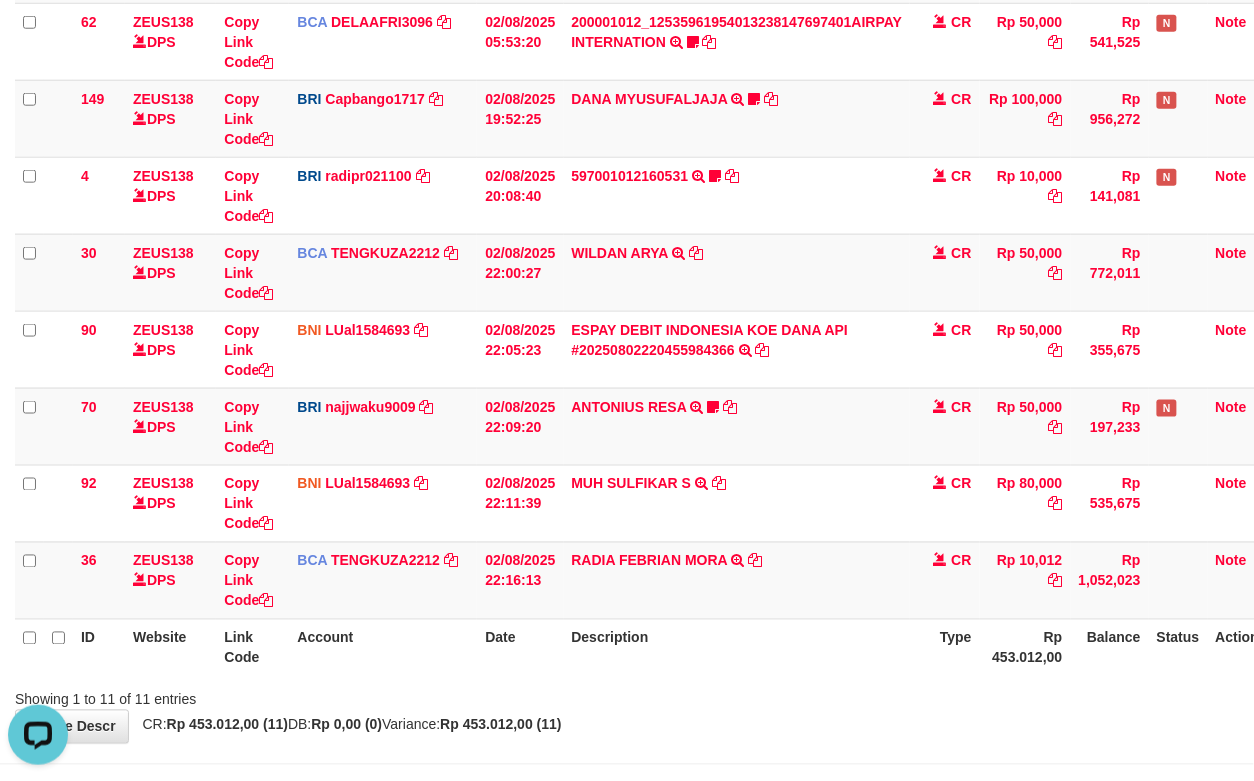 click on "Description" at bounding box center [737, 647] 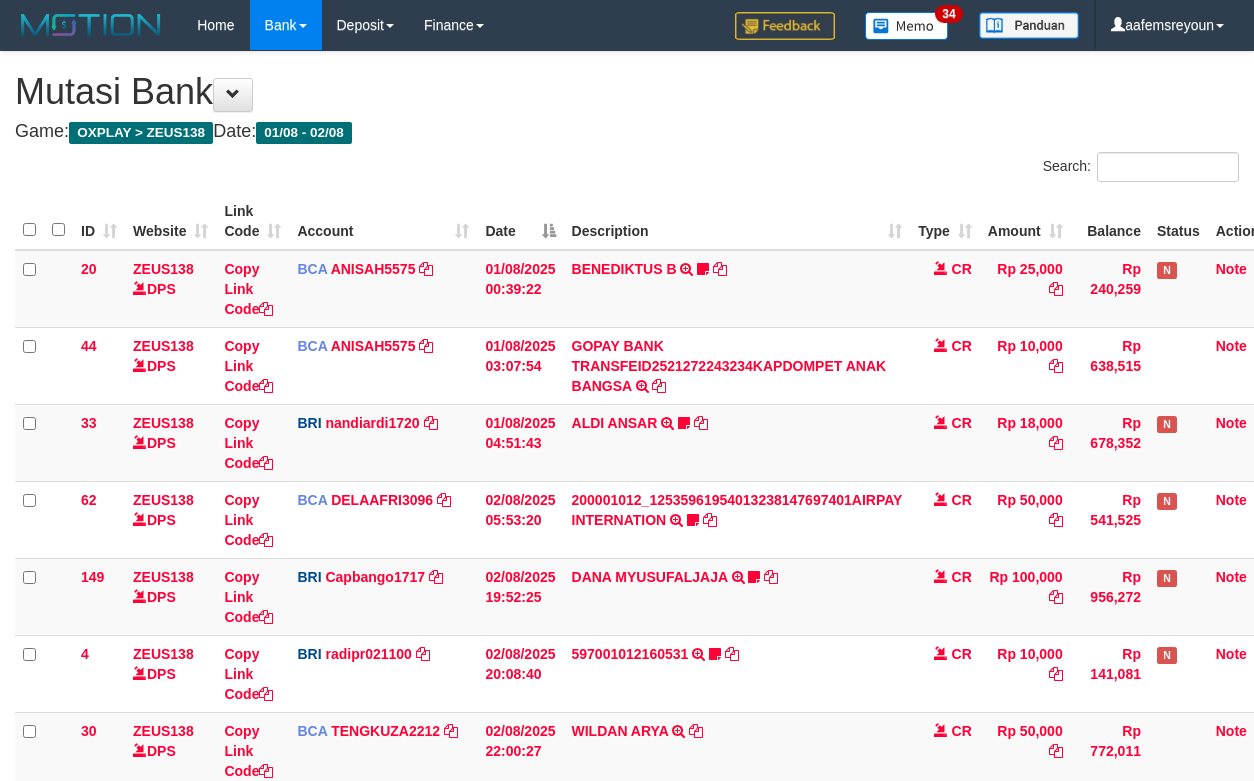scroll, scrollTop: 478, scrollLeft: 0, axis: vertical 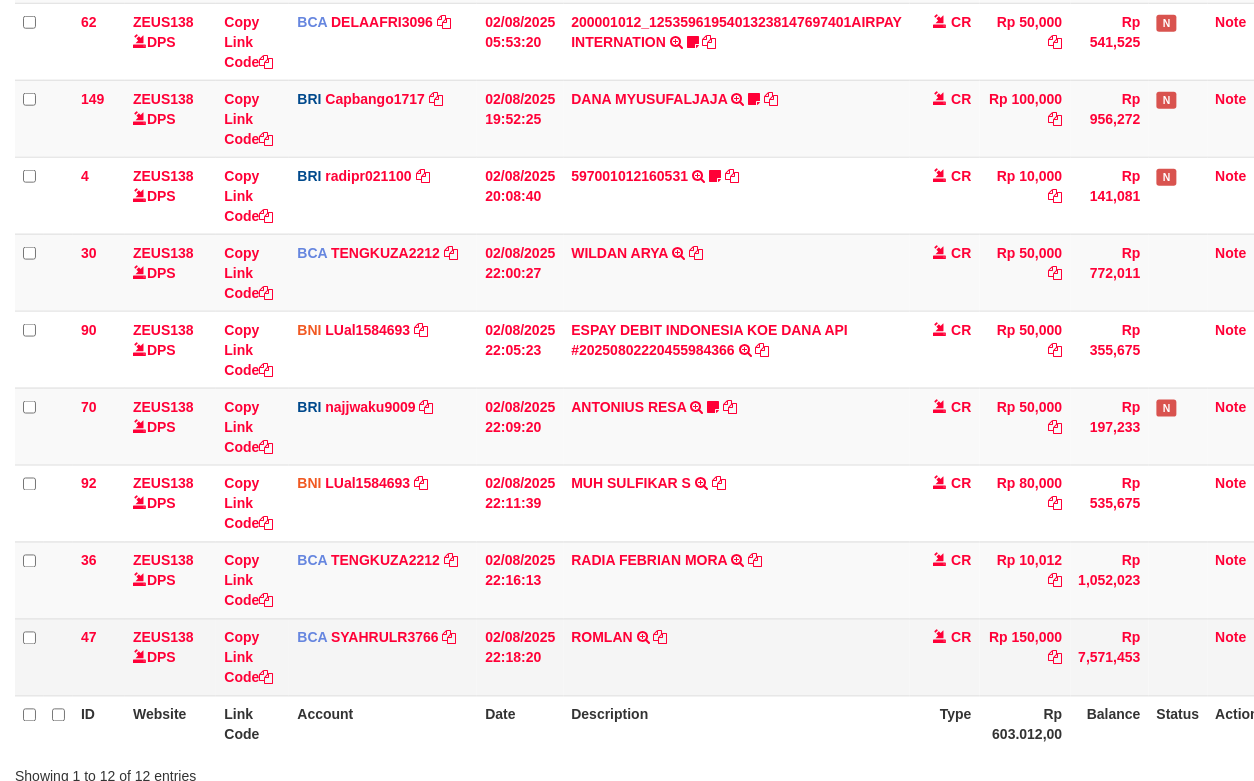 click on "02/08/2025 22:18:20" at bounding box center [520, 657] 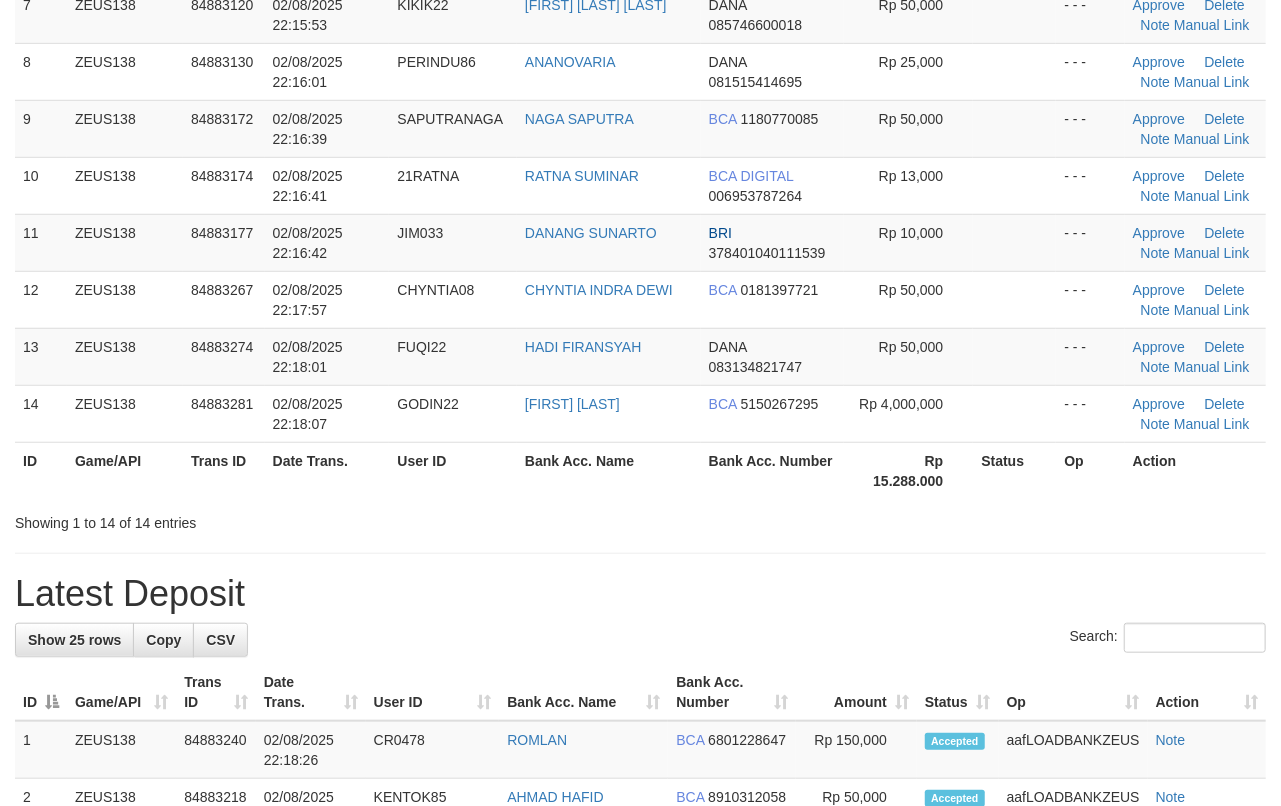 scroll, scrollTop: 512, scrollLeft: 0, axis: vertical 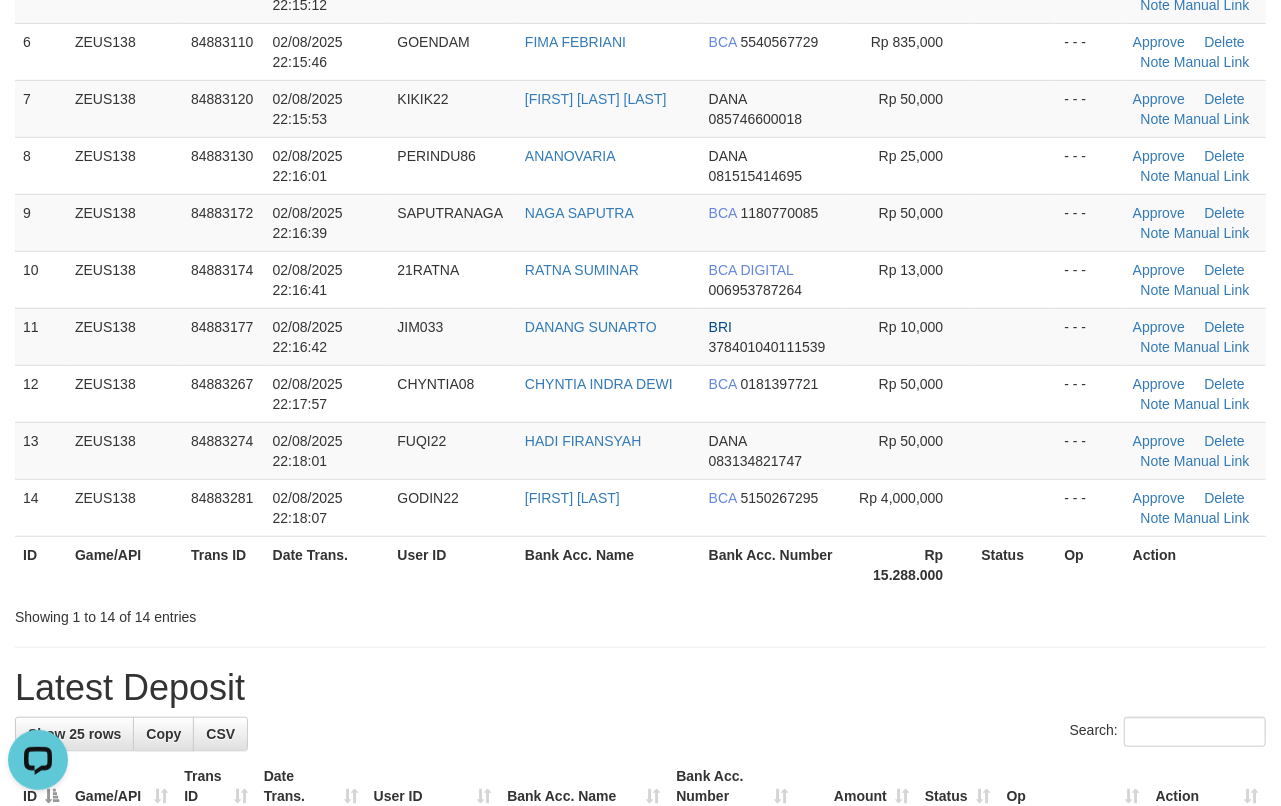 drag, startPoint x: 592, startPoint y: 598, endPoint x: 661, endPoint y: 593, distance: 69.18092 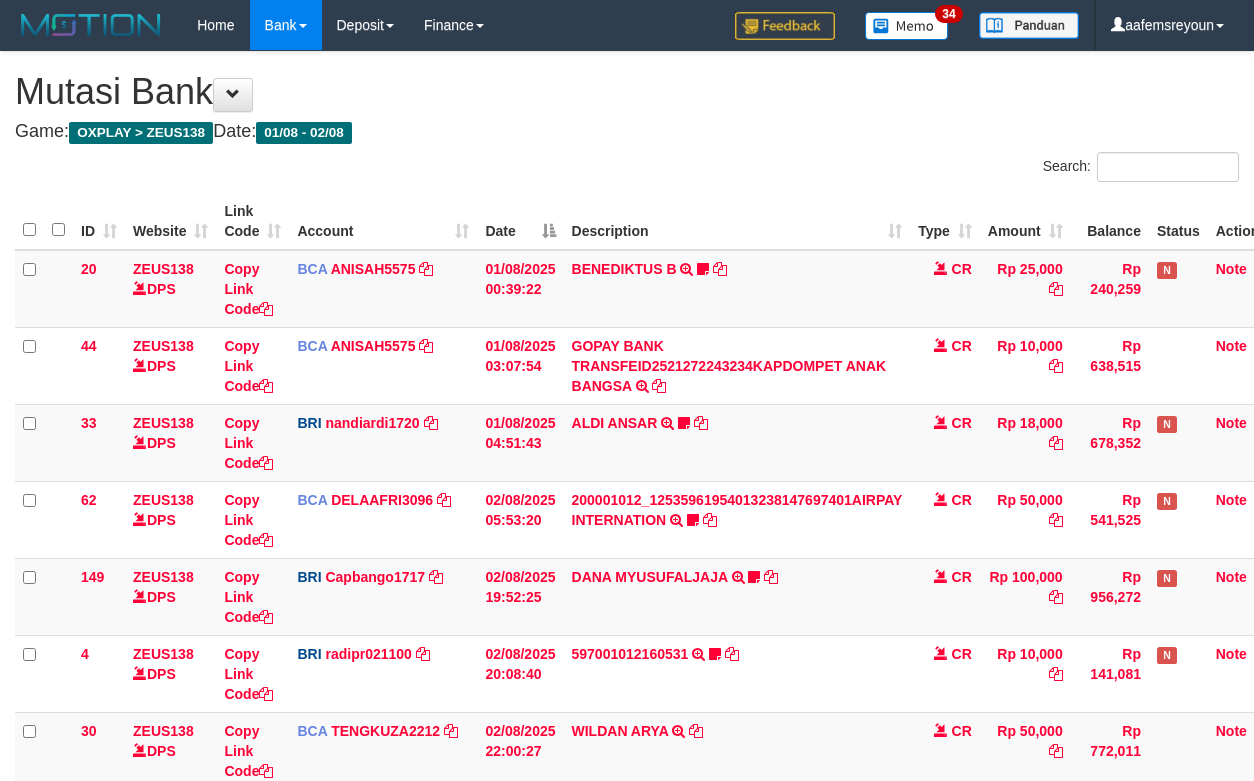 scroll, scrollTop: 478, scrollLeft: 0, axis: vertical 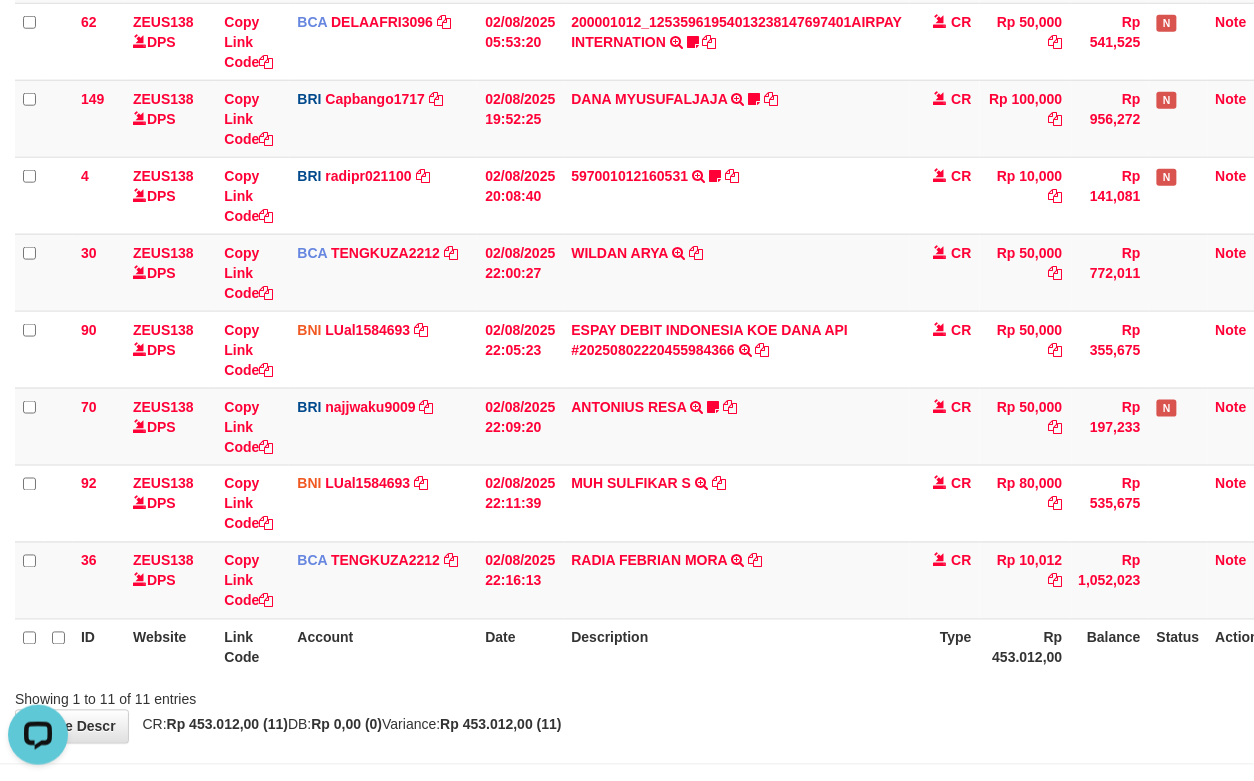 click on "Description" at bounding box center (737, 647) 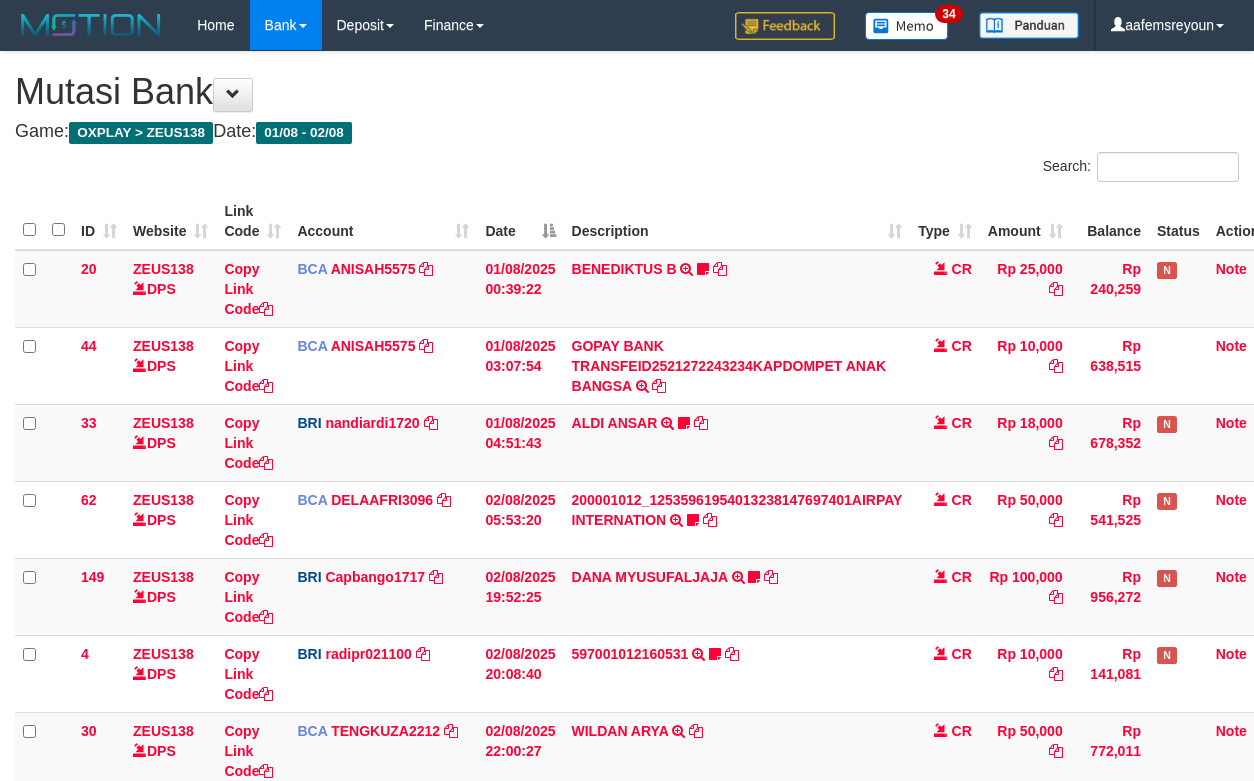 scroll, scrollTop: 478, scrollLeft: 0, axis: vertical 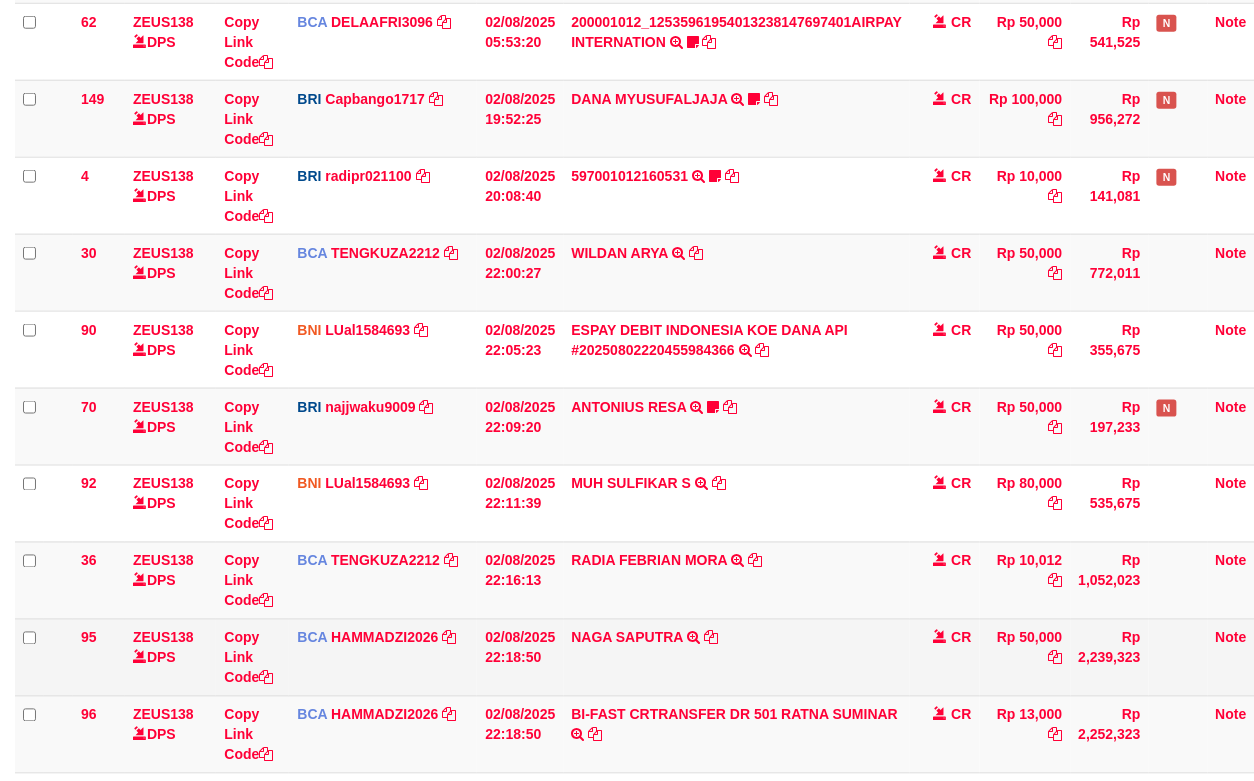 drag, startPoint x: 308, startPoint y: 670, endPoint x: 257, endPoint y: 670, distance: 51 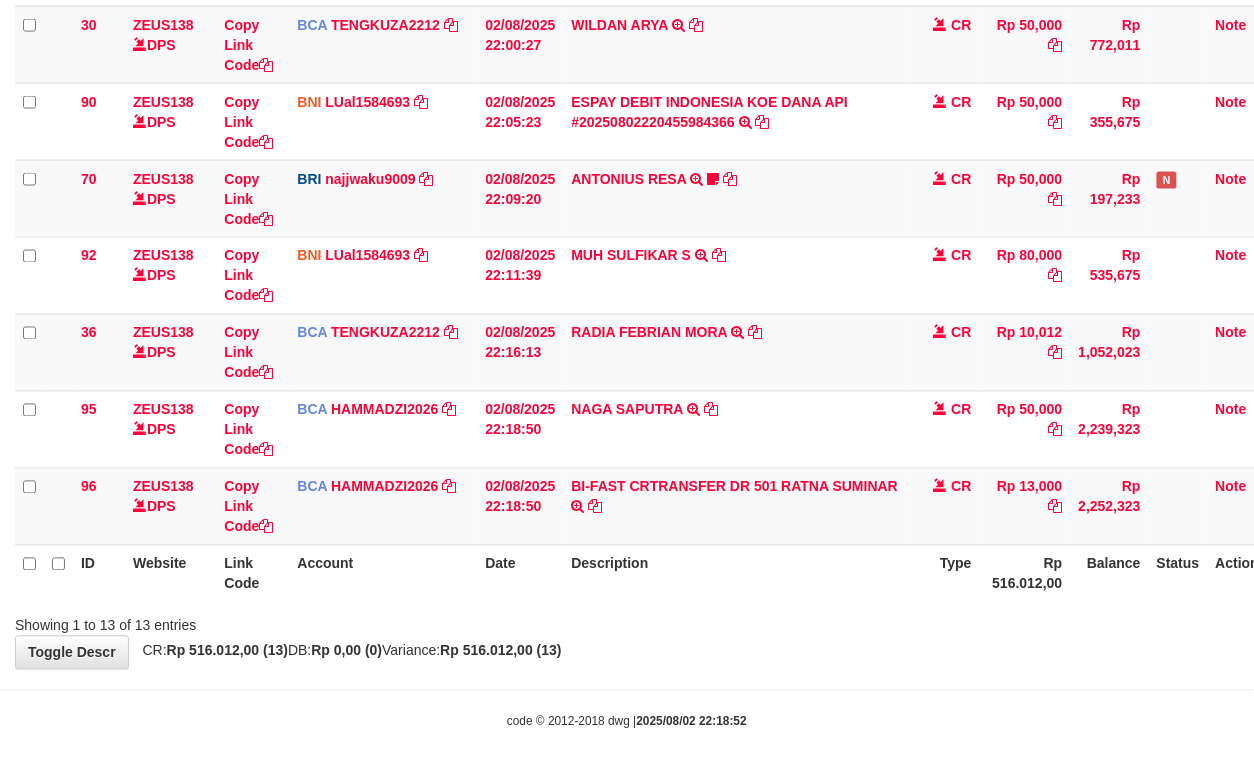 scroll, scrollTop: 710, scrollLeft: 0, axis: vertical 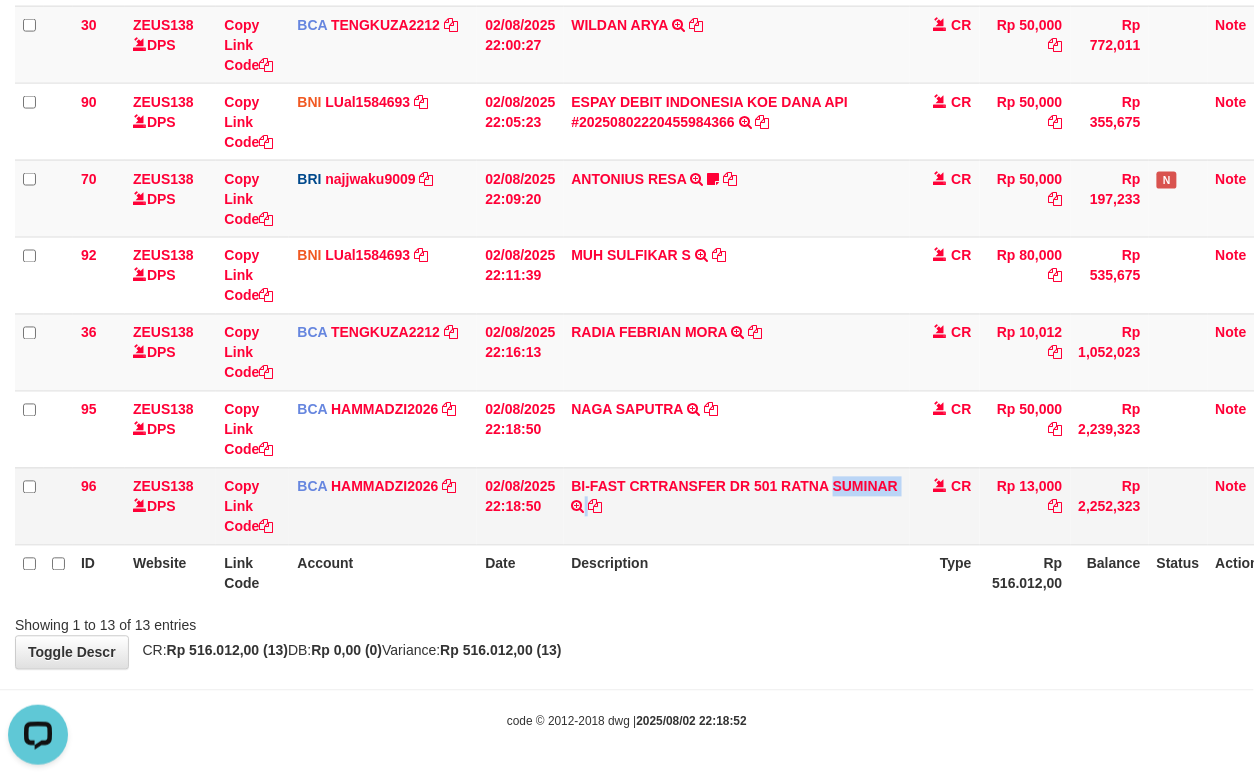 drag, startPoint x: 782, startPoint y: 501, endPoint x: 782, endPoint y: 485, distance: 16 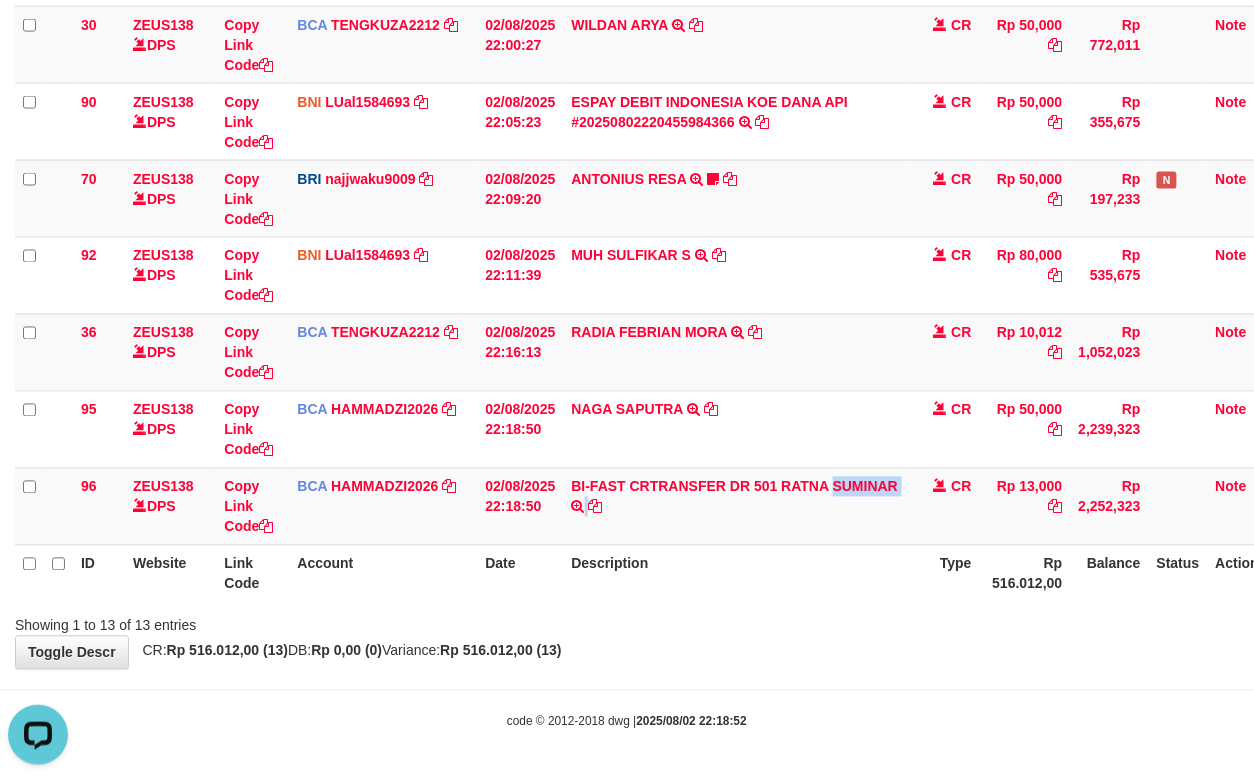 copy on "RATNA SUMINAR" 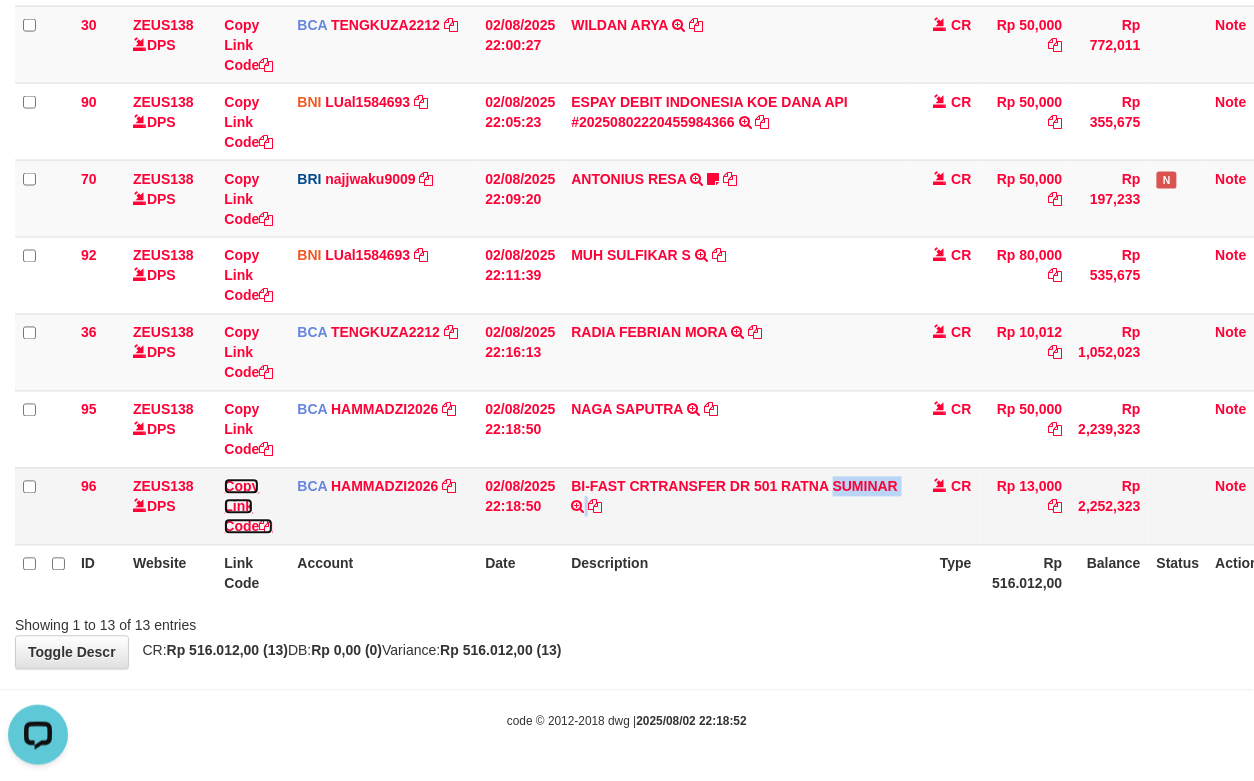 click on "Copy Link Code" at bounding box center (248, 507) 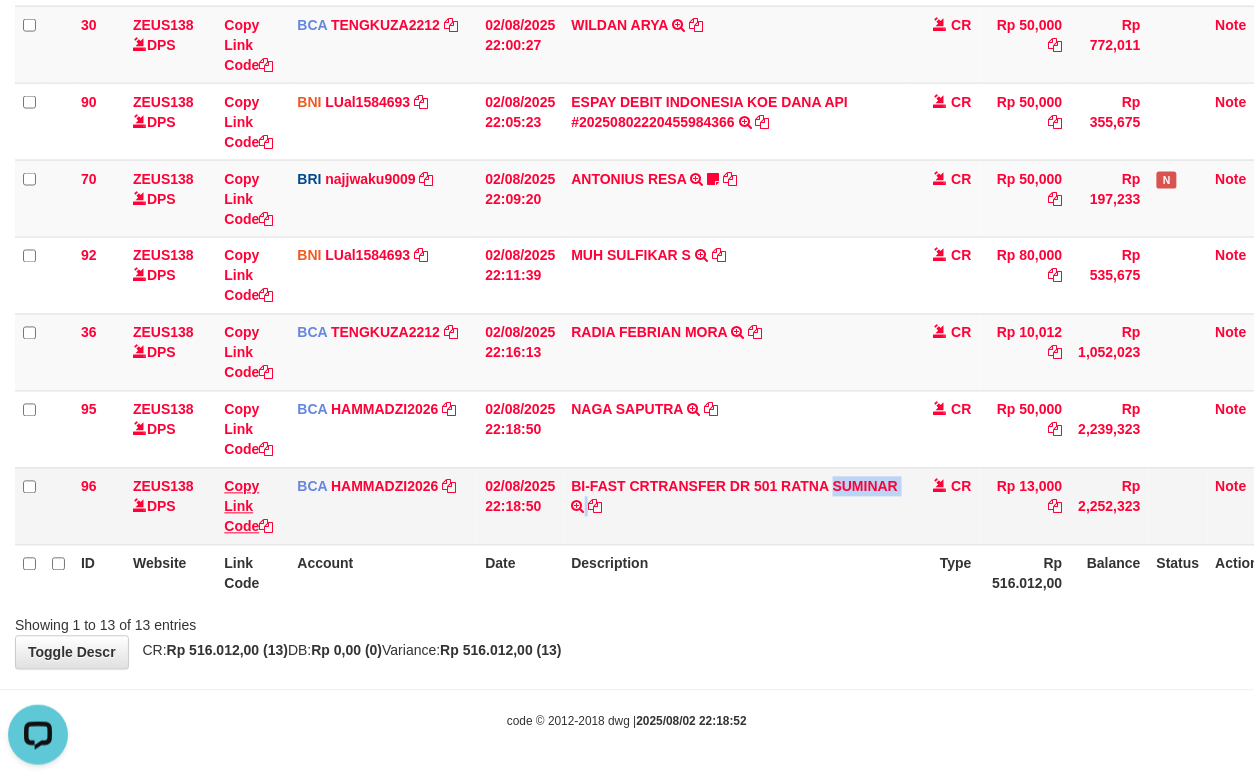 copy on "RATNA SUMINAR" 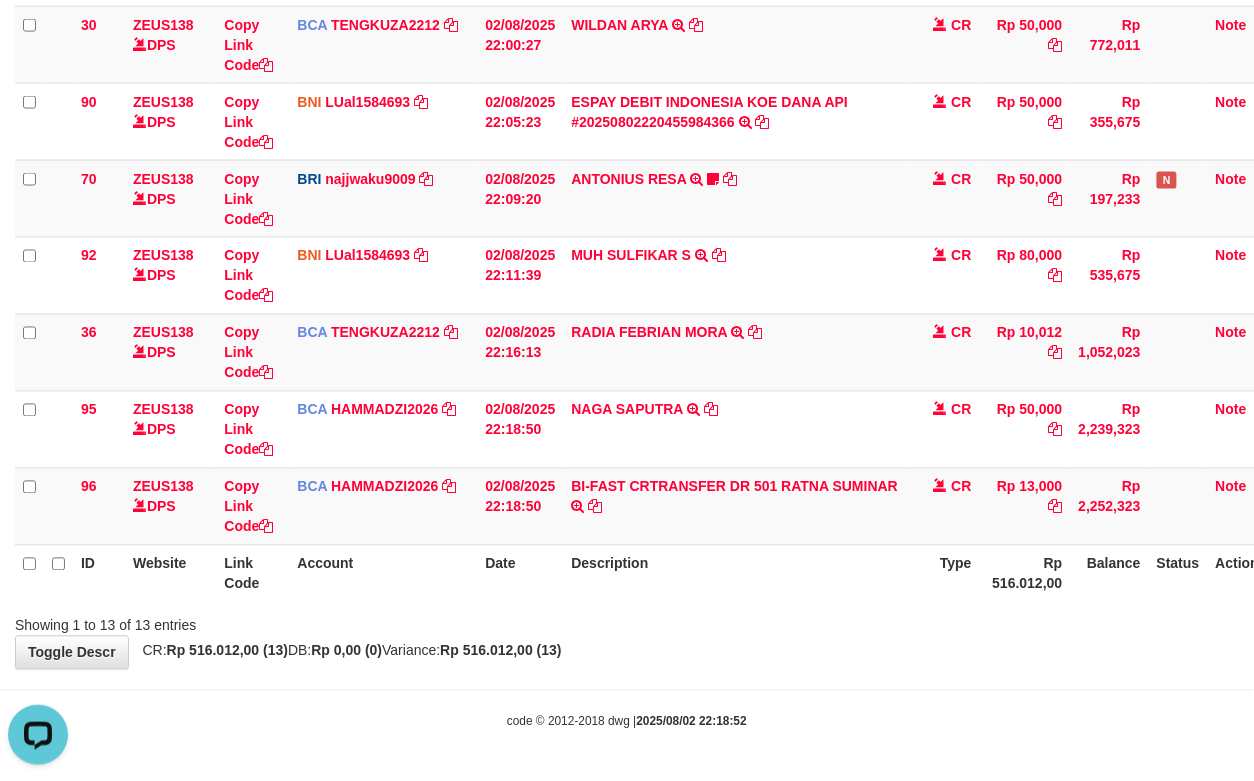 scroll, scrollTop: 252, scrollLeft: 0, axis: vertical 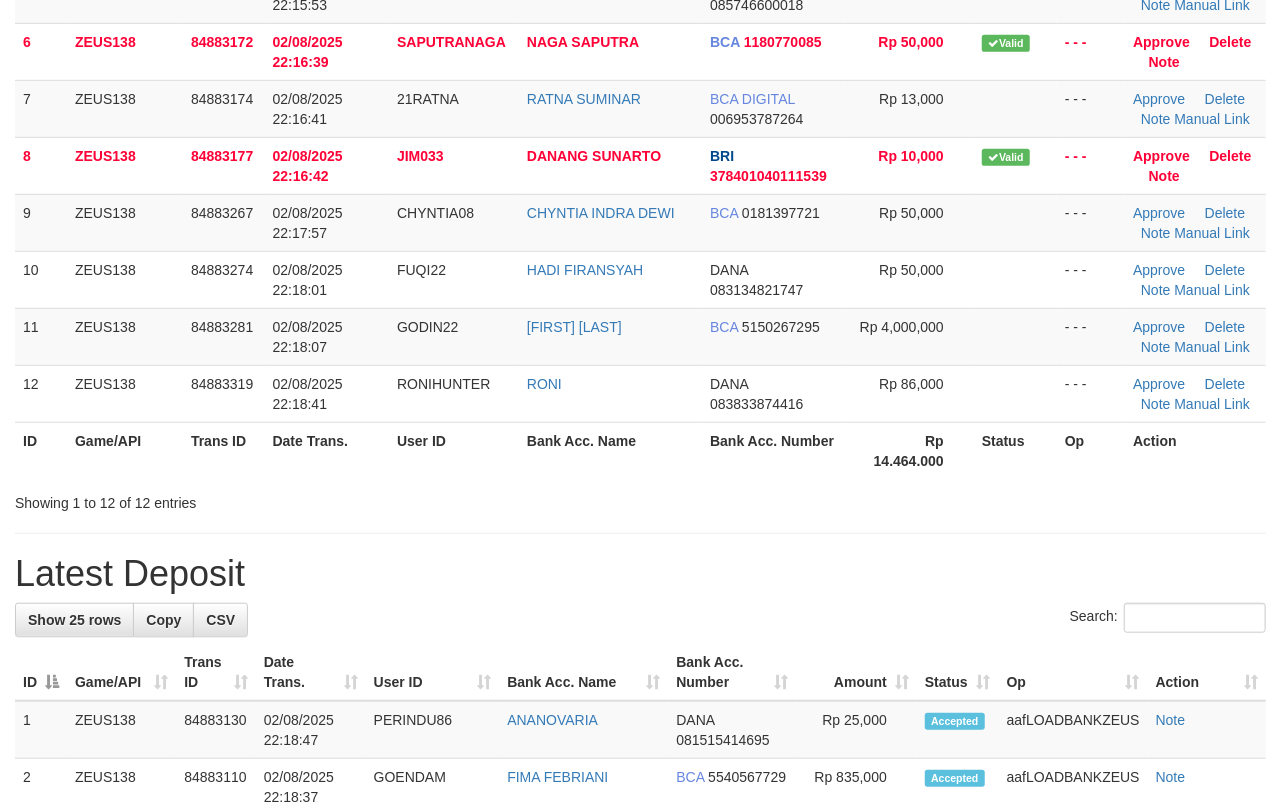 click on "Showing 1 to 12 of 12 entries" at bounding box center (640, 499) 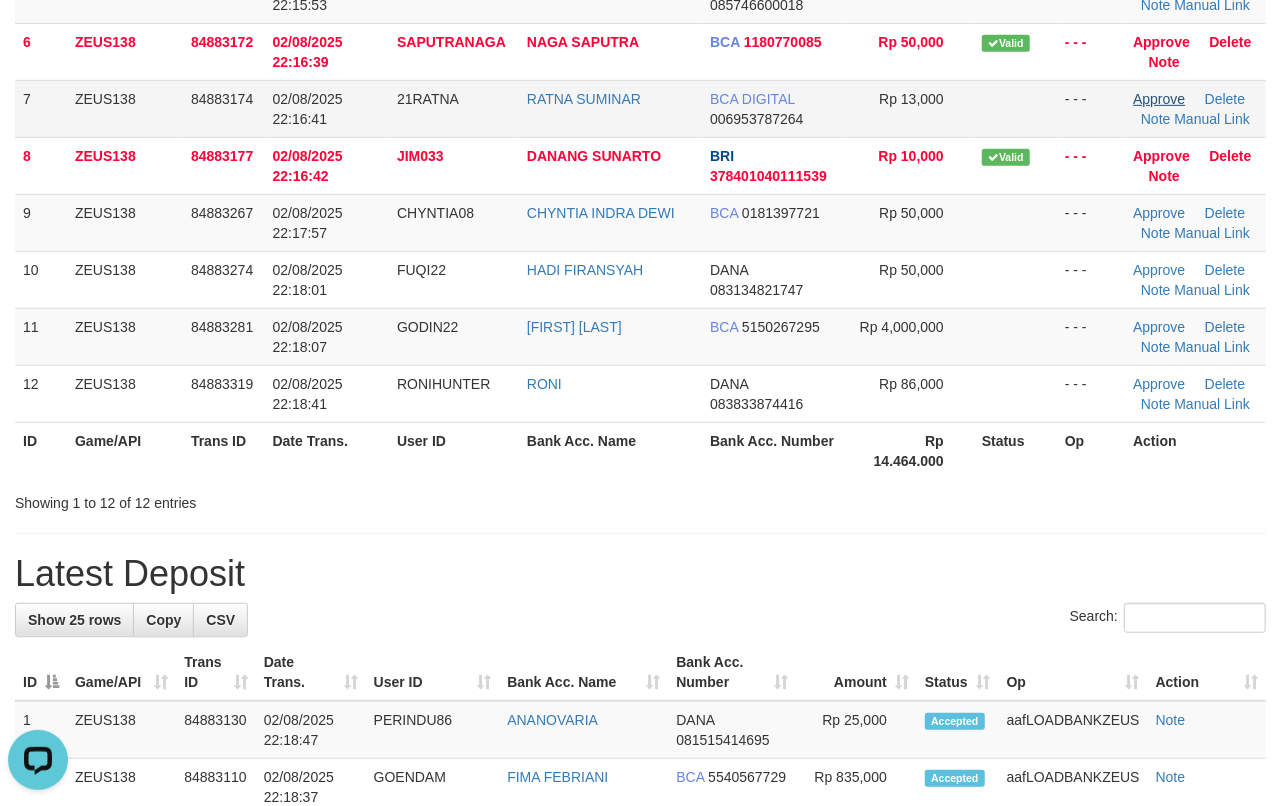 scroll, scrollTop: 0, scrollLeft: 0, axis: both 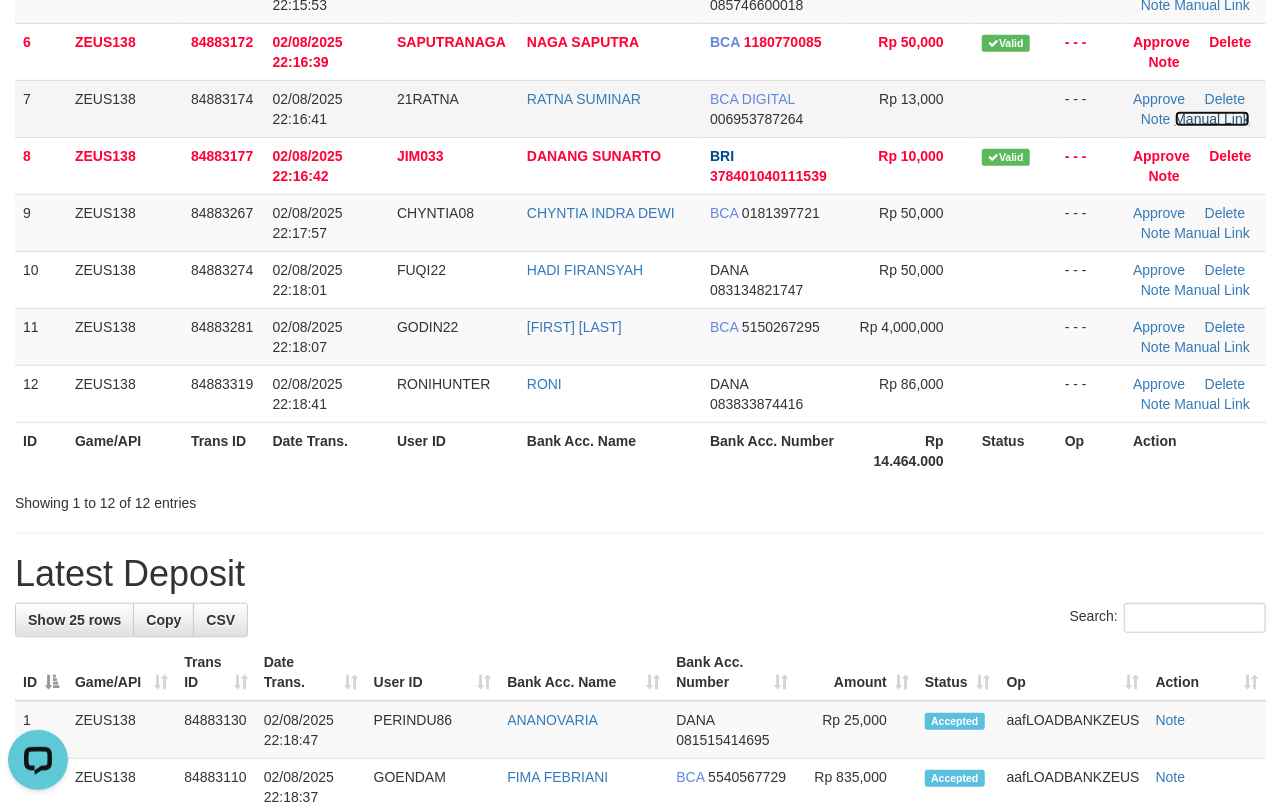 click on "Manual Link" at bounding box center (1213, 119) 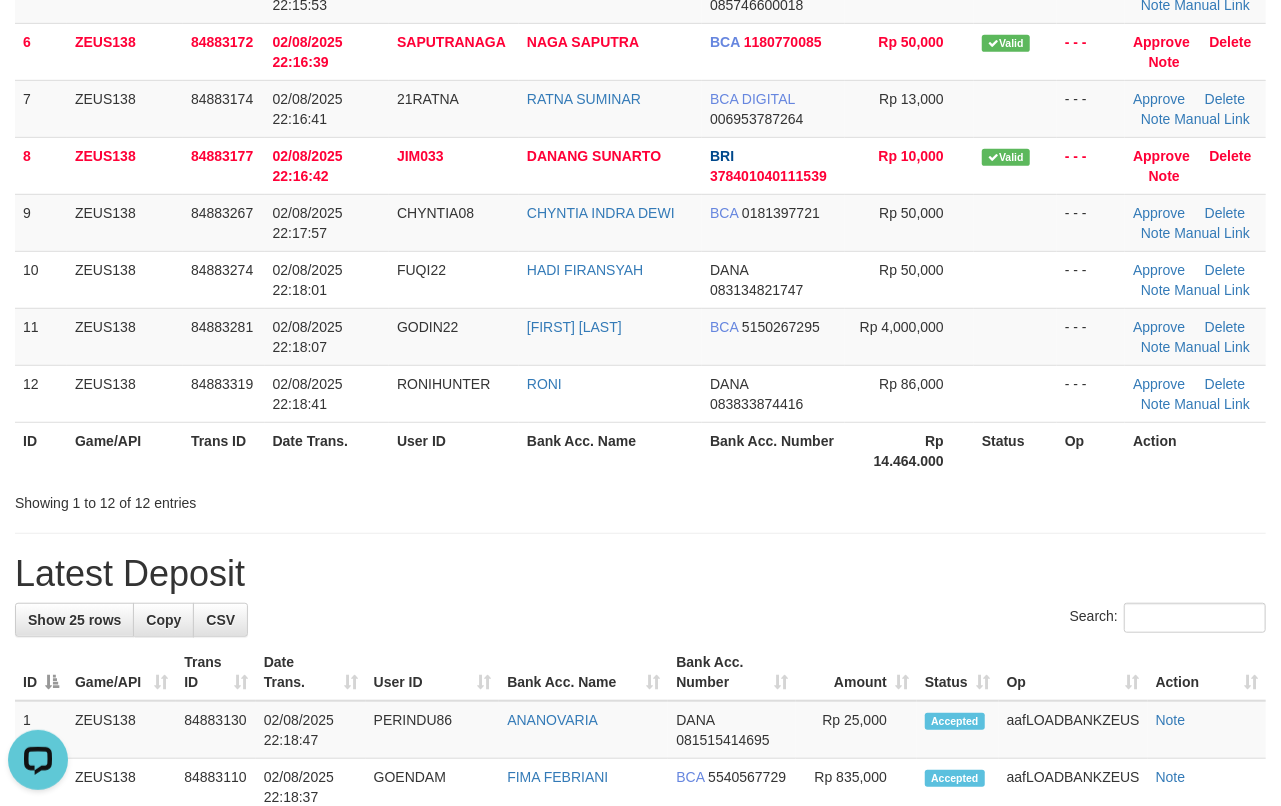 drag, startPoint x: 926, startPoint y: 510, endPoint x: 1294, endPoint y: 542, distance: 369.38867 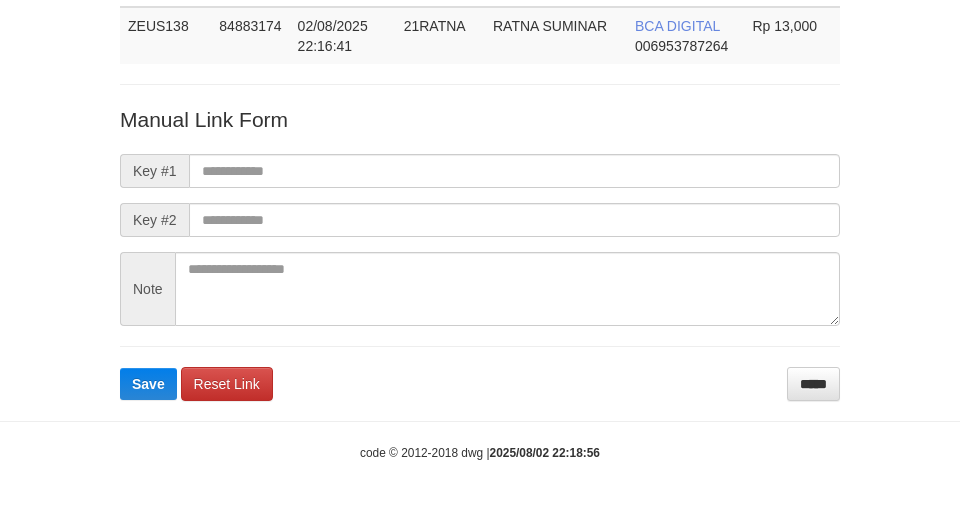 scroll, scrollTop: 146, scrollLeft: 0, axis: vertical 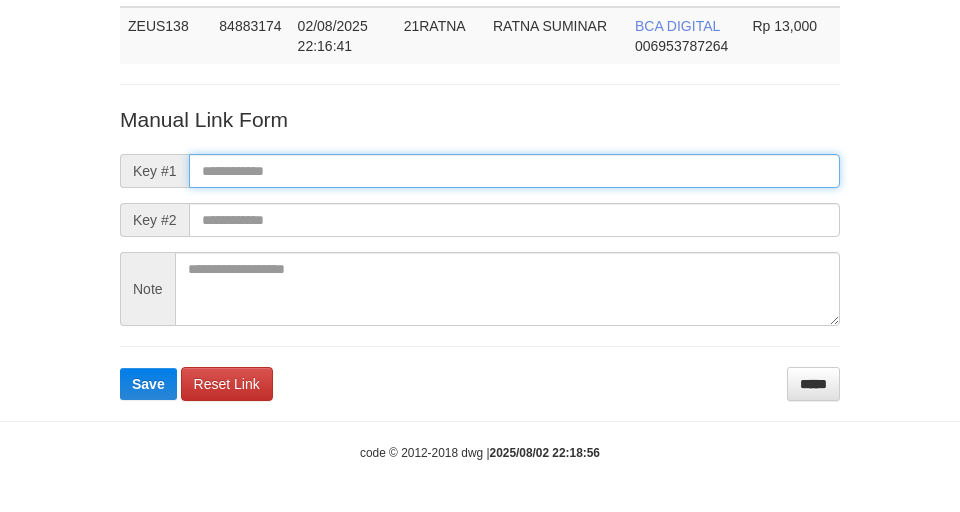 drag, startPoint x: 440, startPoint y: 154, endPoint x: 440, endPoint y: 165, distance: 11 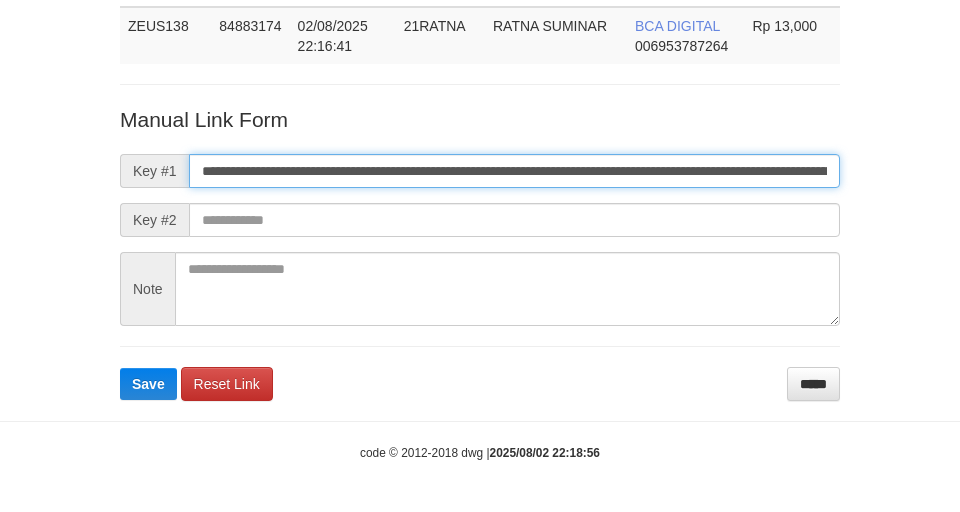 scroll, scrollTop: 0, scrollLeft: 1121, axis: horizontal 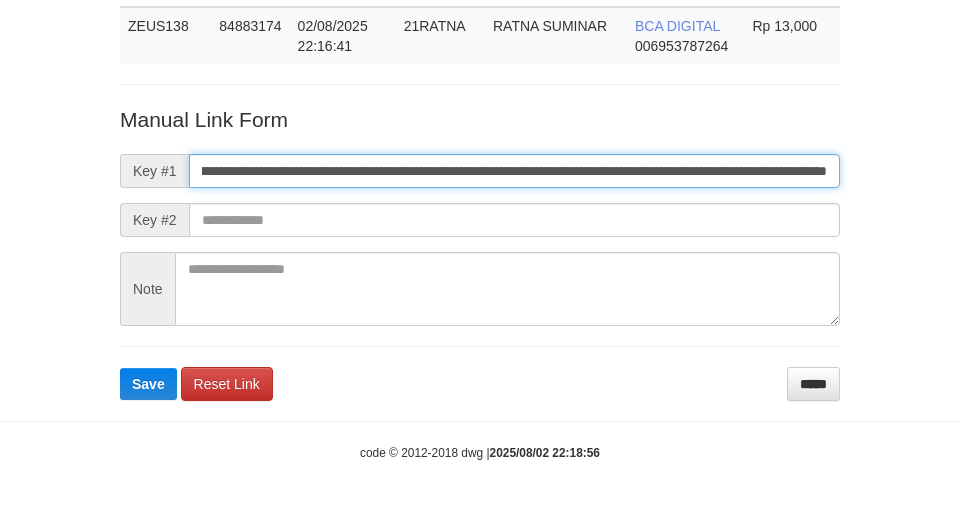 type on "**********" 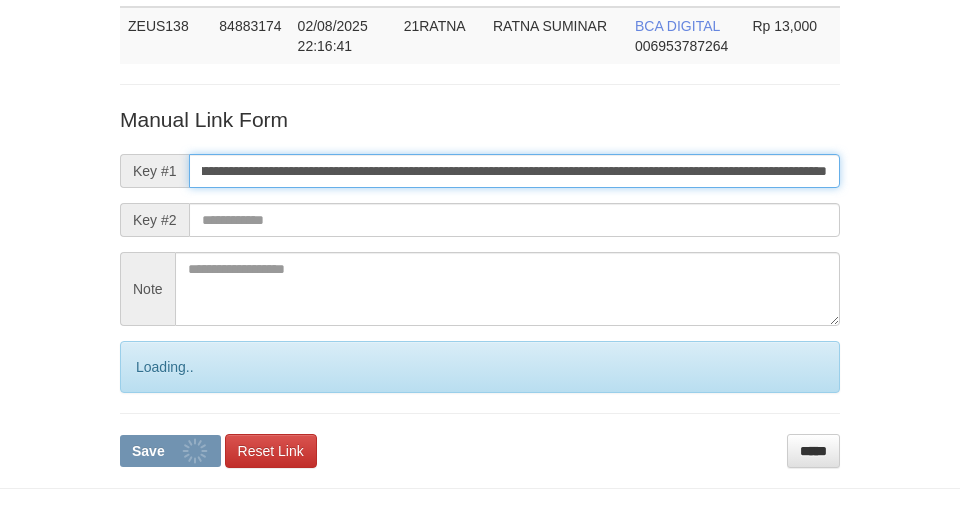 click on "Save" at bounding box center (170, 451) 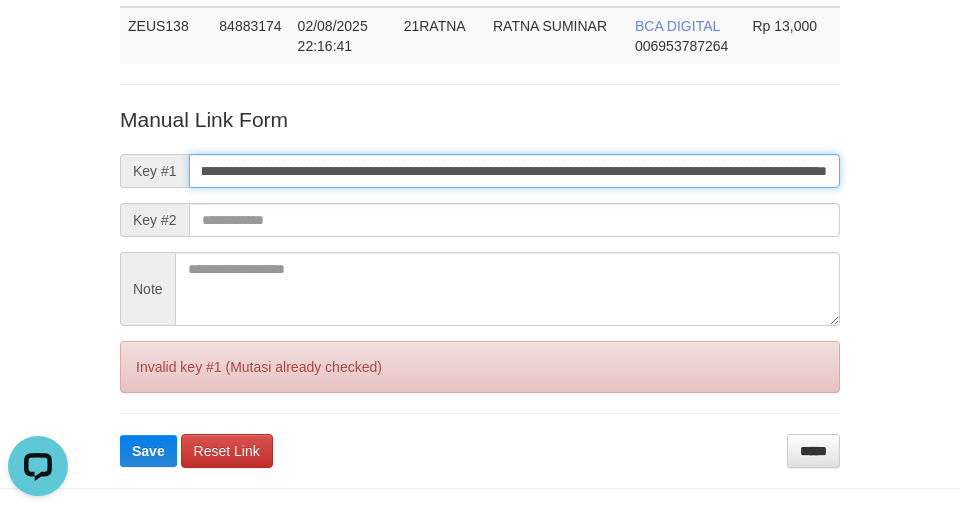 scroll, scrollTop: 0, scrollLeft: 0, axis: both 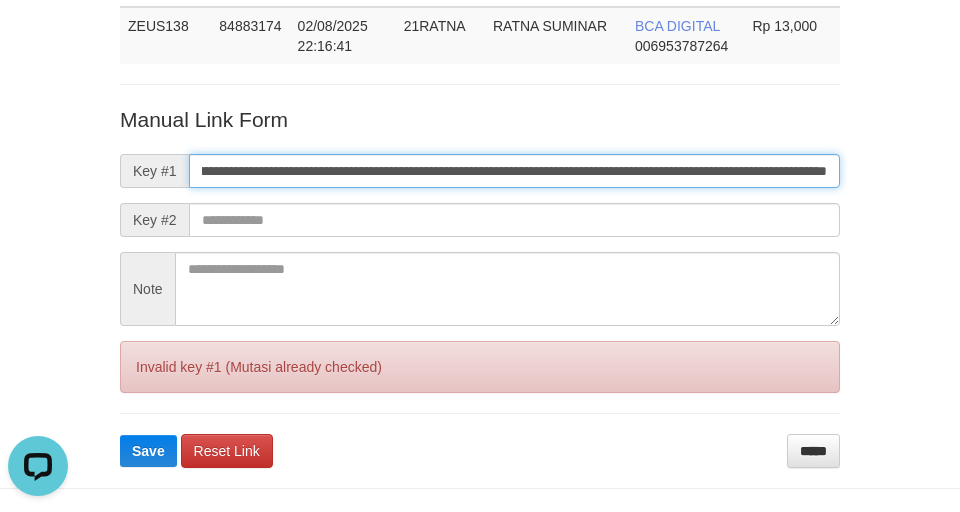 click on "Save" at bounding box center (148, 451) 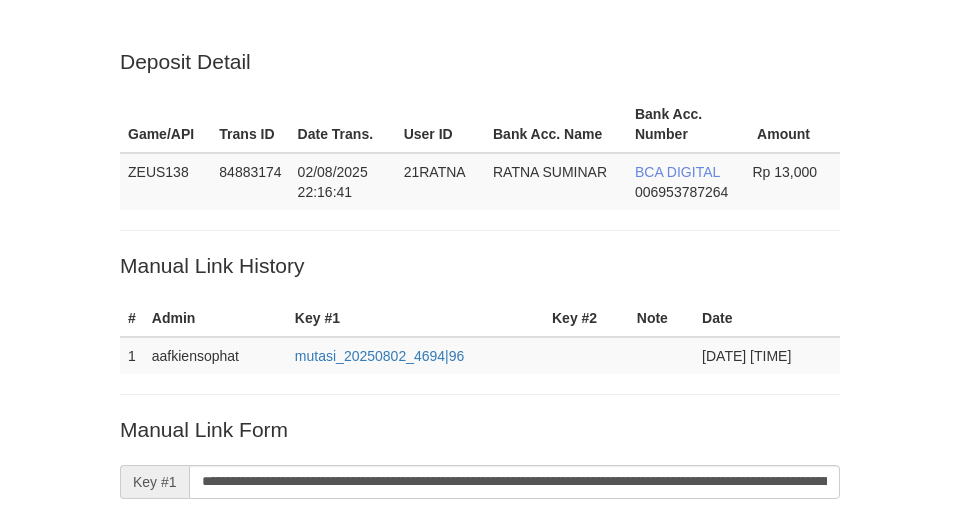 scroll, scrollTop: 146, scrollLeft: 0, axis: vertical 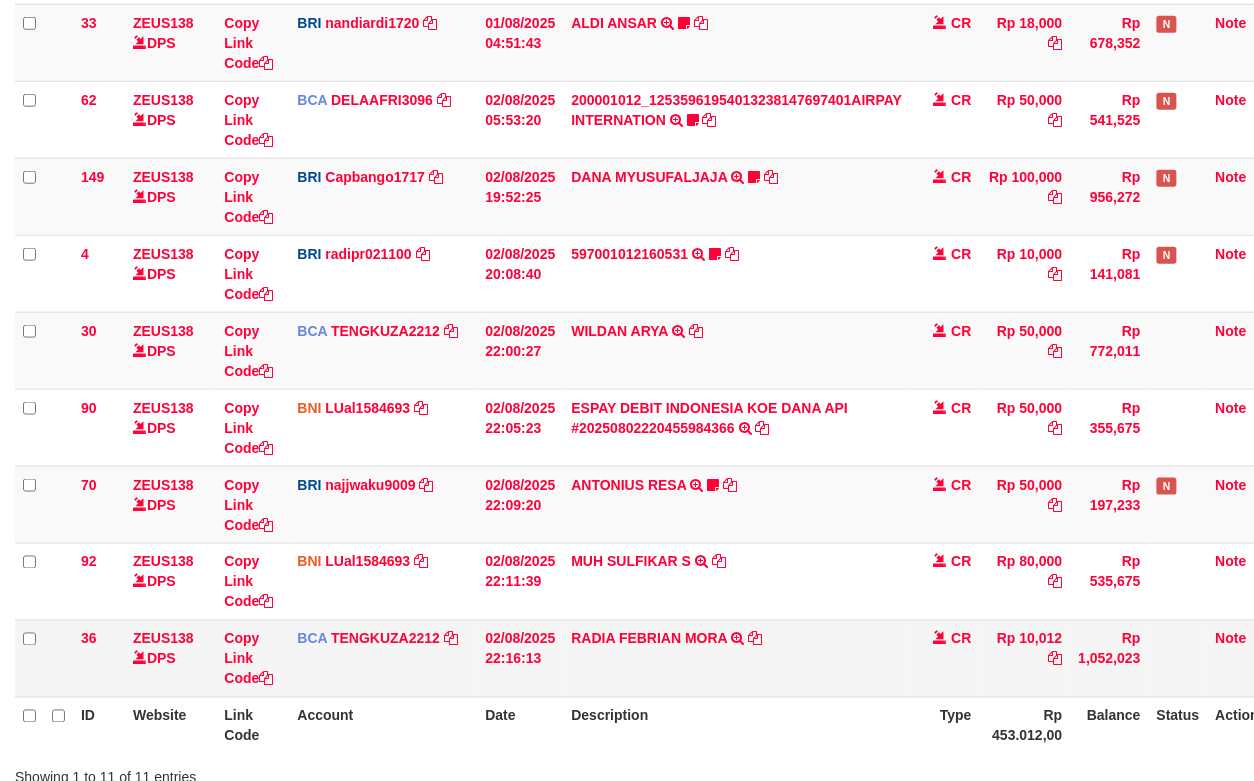 click on "RADIA FEBRIAN MORA         TRSF E-BANKING CR 0208/FTSCY/WS95031
10012.00RADIA FEBRIAN MORA" at bounding box center (737, 658) 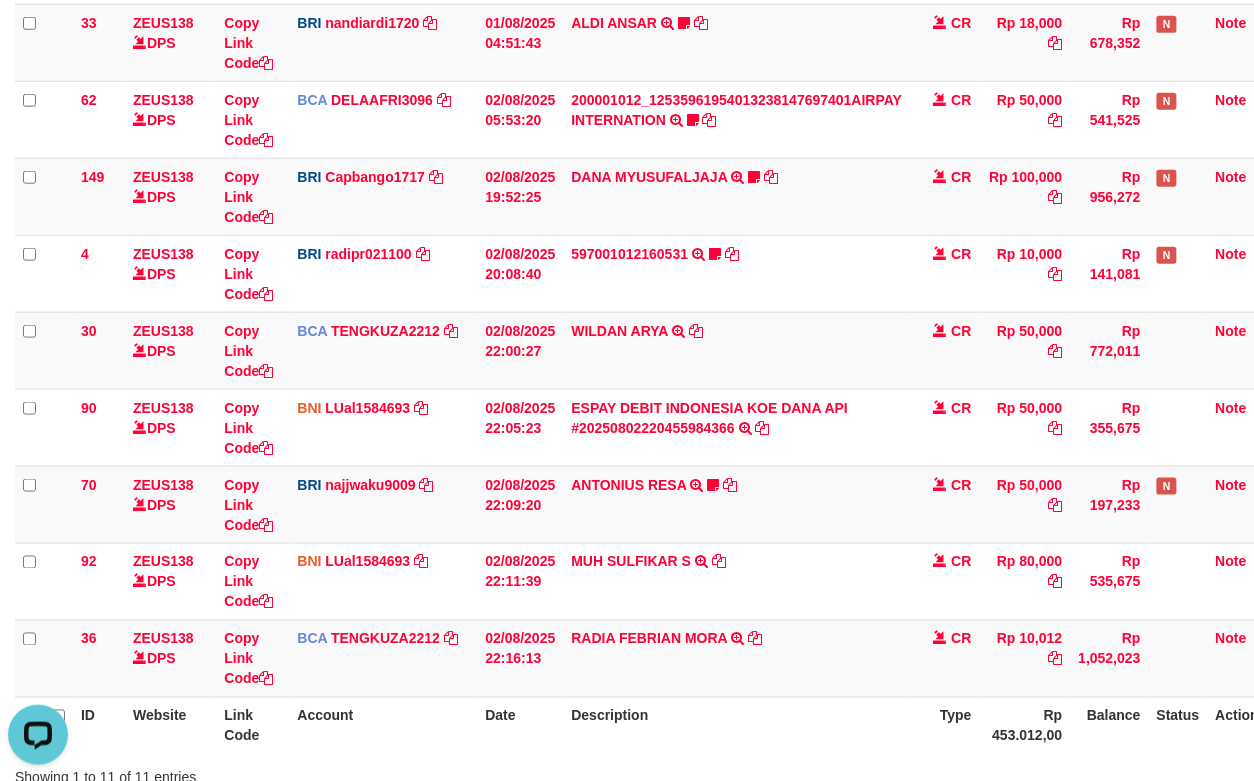scroll, scrollTop: 0, scrollLeft: 0, axis: both 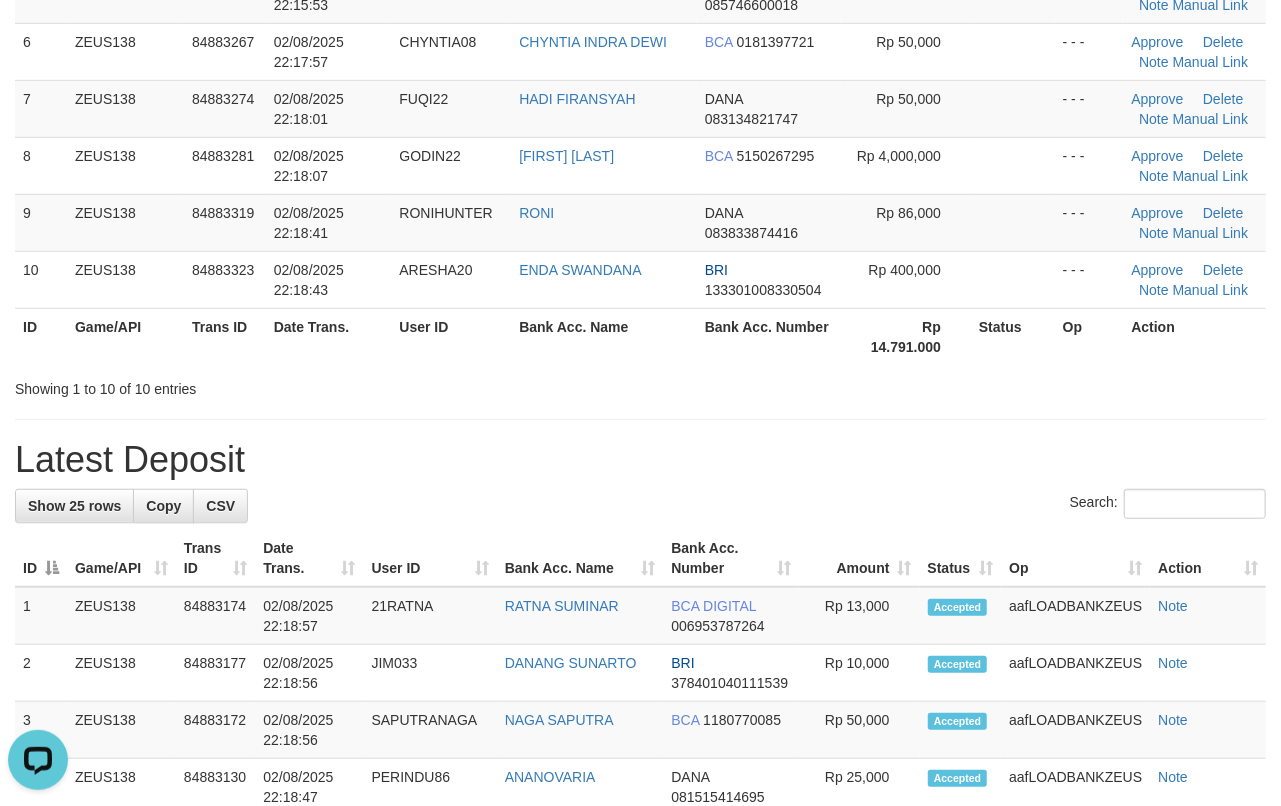 click on "**********" at bounding box center (640, 843) 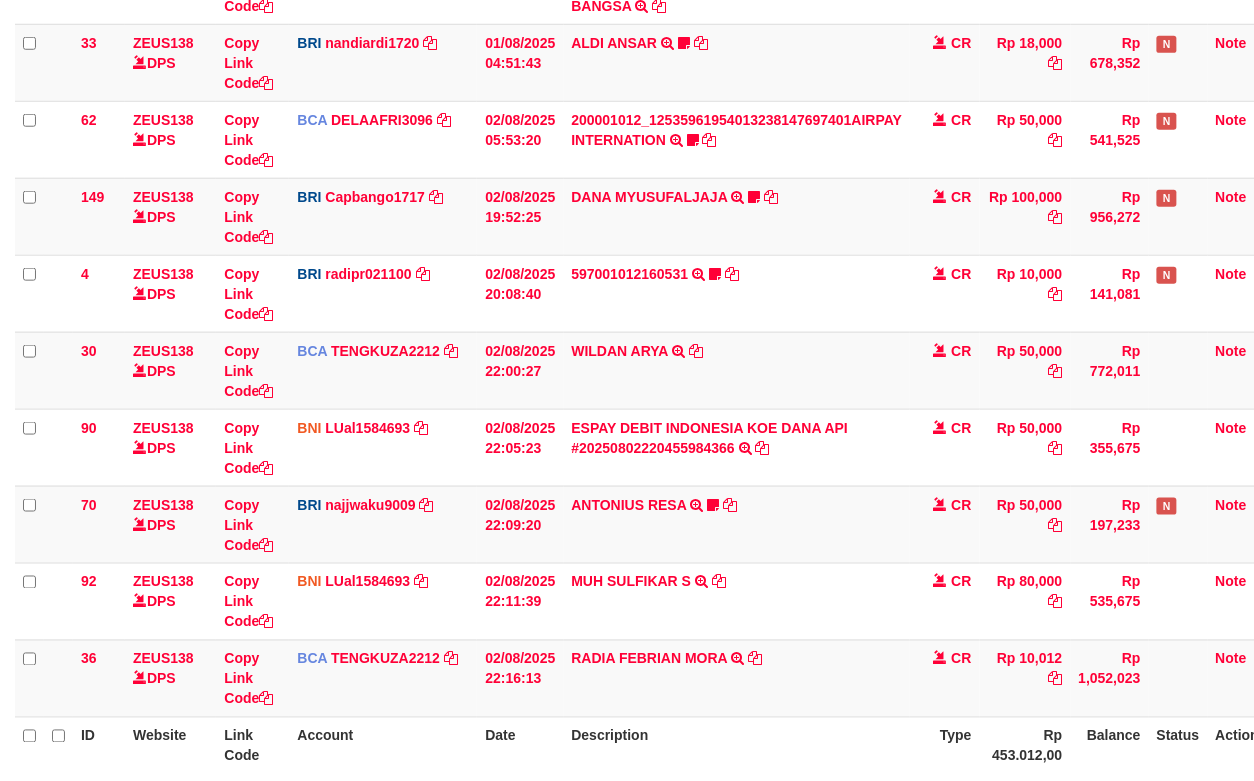 scroll, scrollTop: 400, scrollLeft: 0, axis: vertical 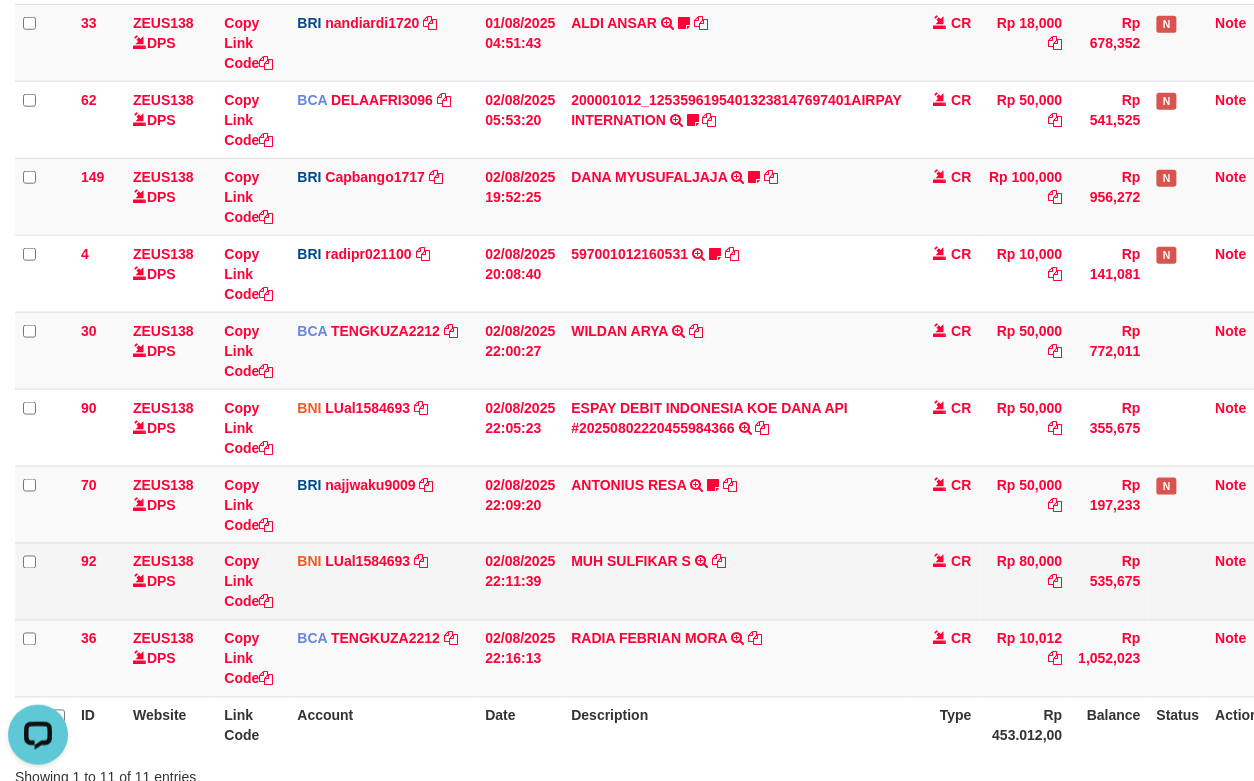 drag, startPoint x: 580, startPoint y: 550, endPoint x: 558, endPoint y: 545, distance: 22.561028 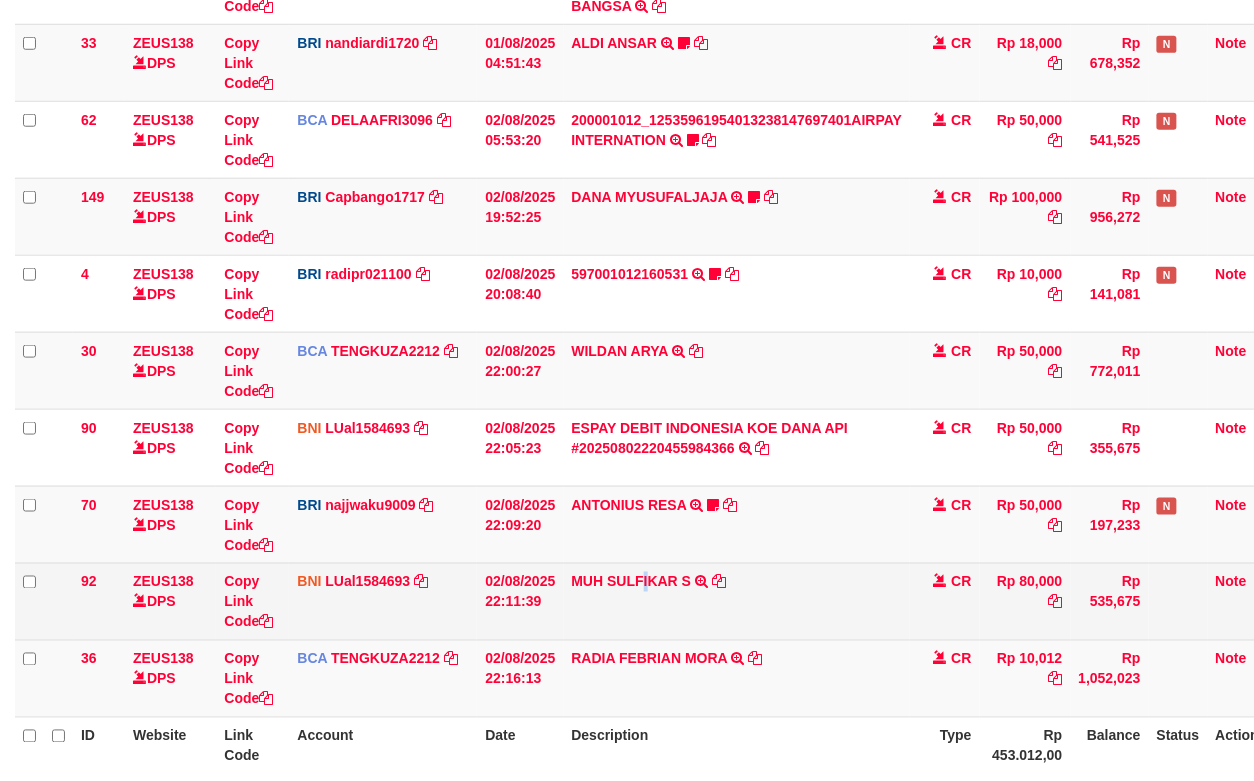 drag, startPoint x: 648, startPoint y: 616, endPoint x: 636, endPoint y: 609, distance: 13.892444 